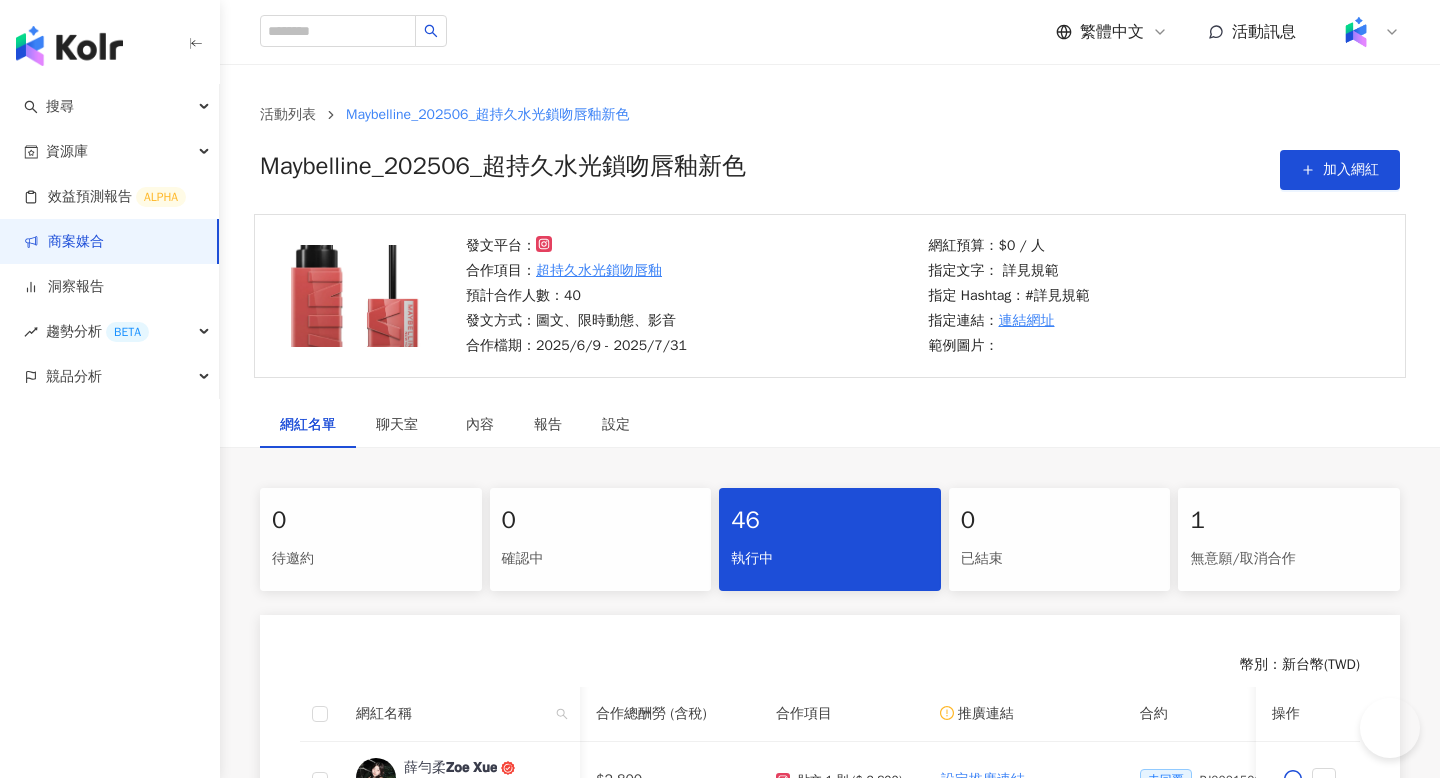 scroll, scrollTop: 417, scrollLeft: 0, axis: vertical 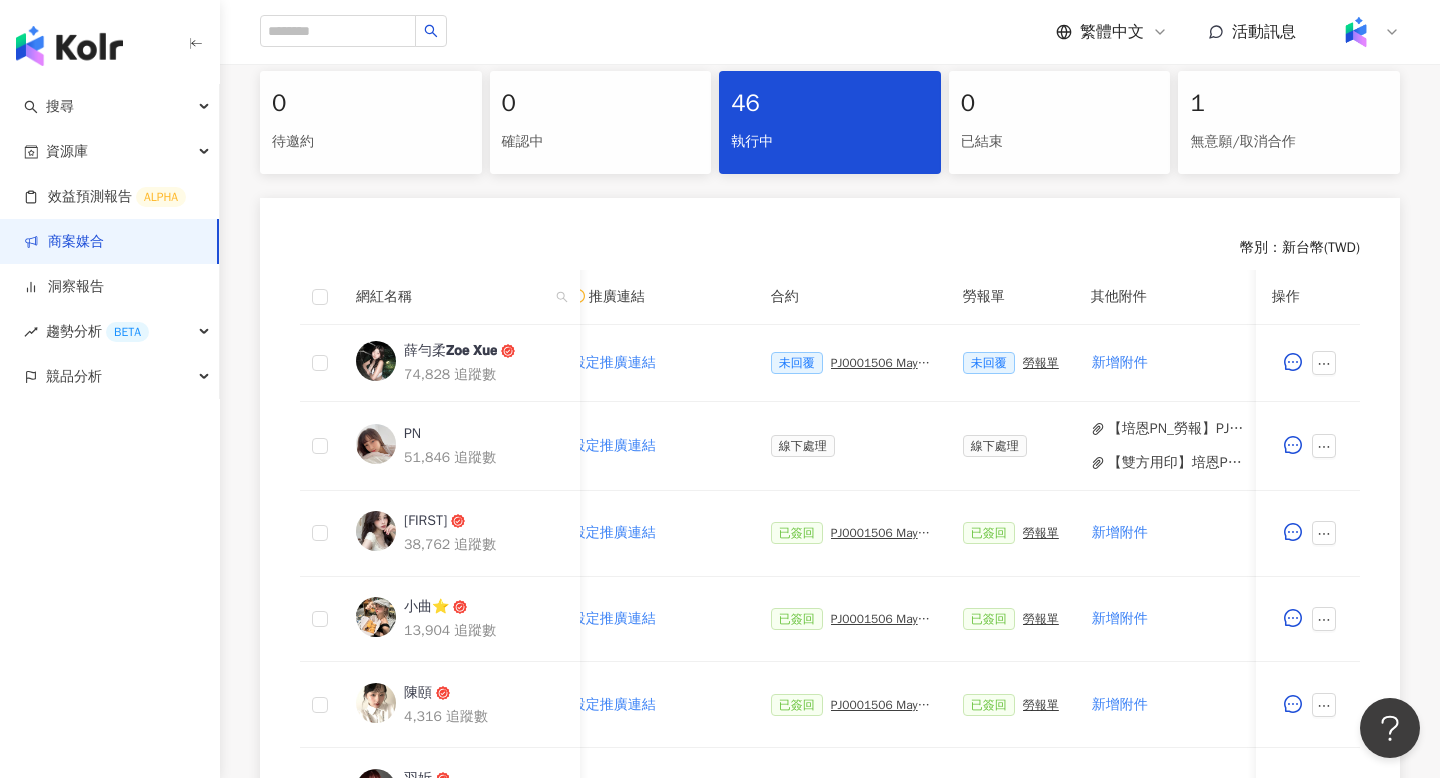 click on "商案媒合" at bounding box center (64, 242) 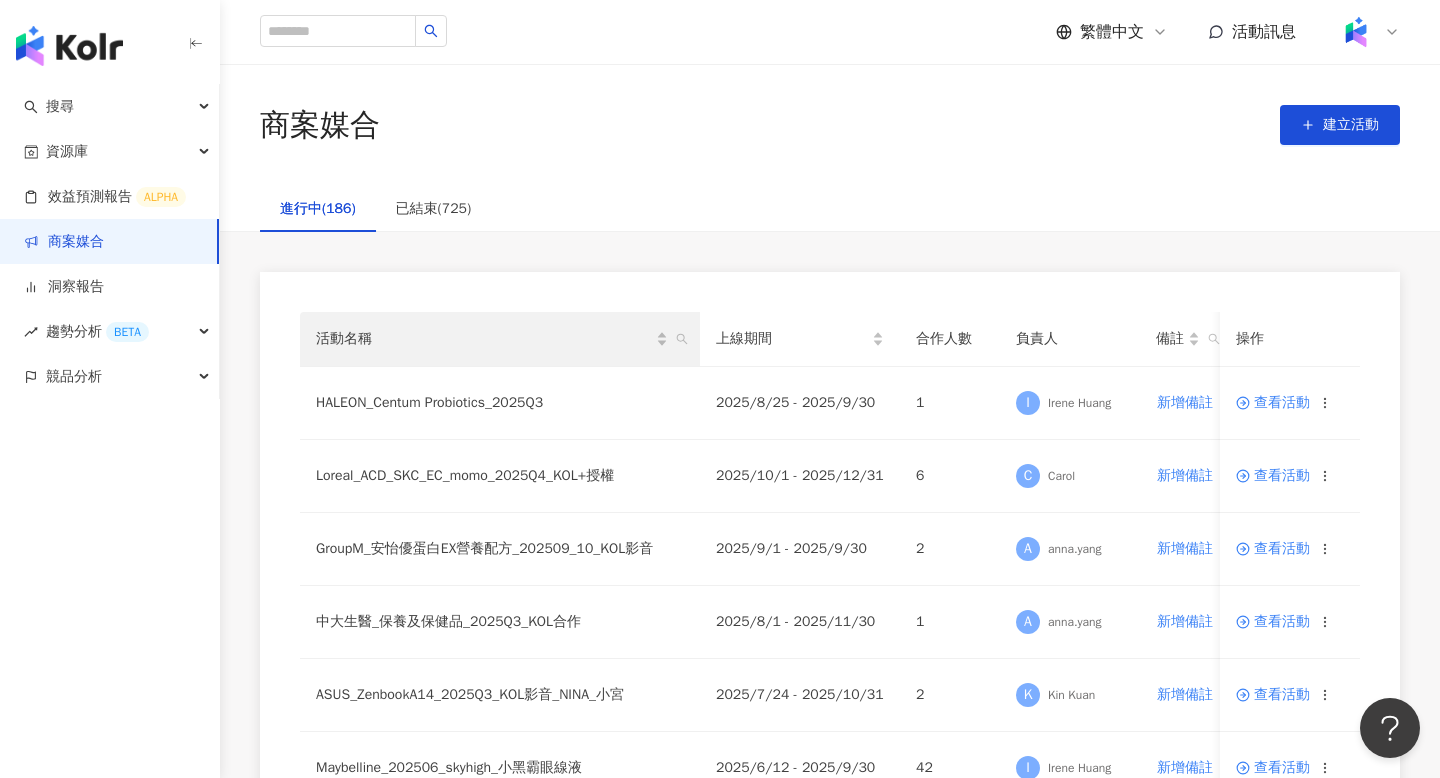 click on "活動名稱" at bounding box center [500, 339] 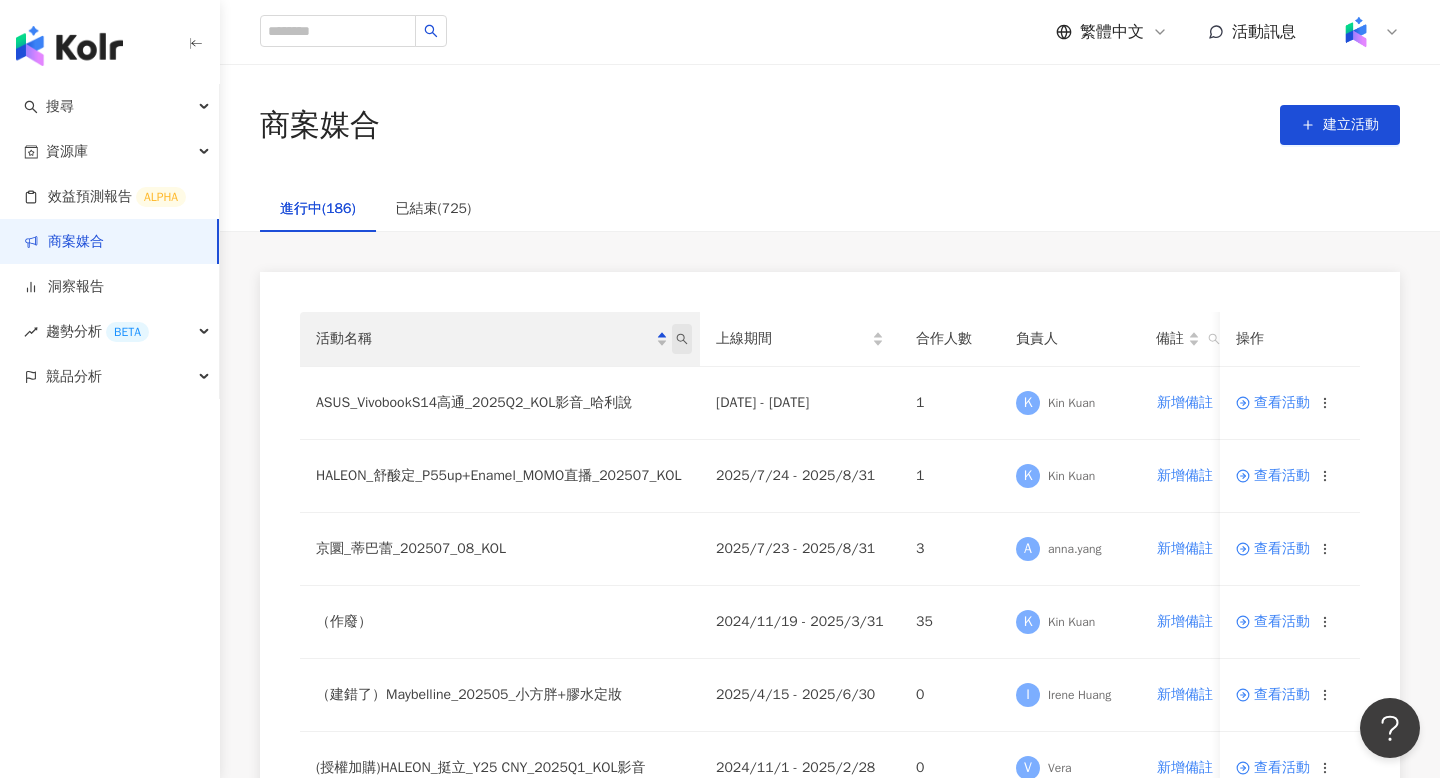 click 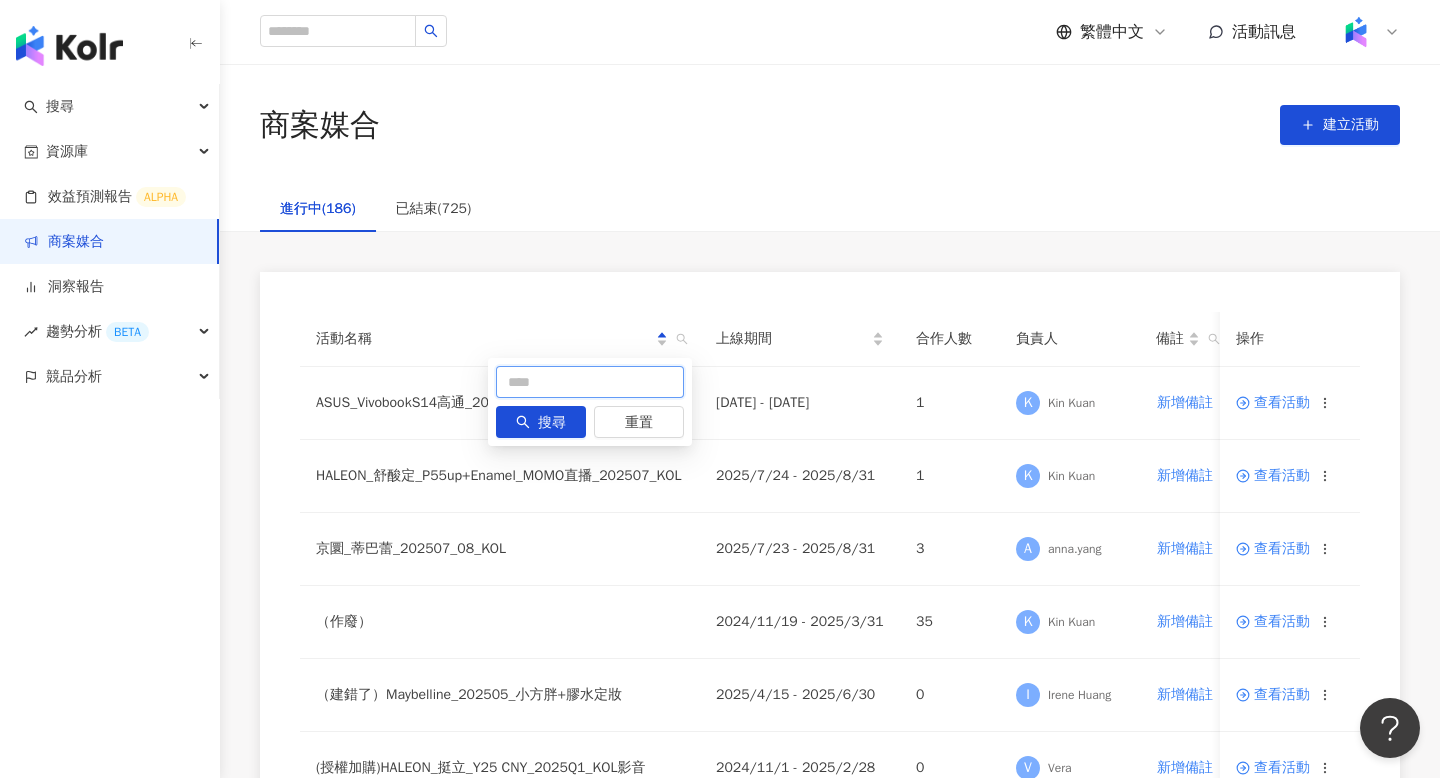 click at bounding box center (590, 382) 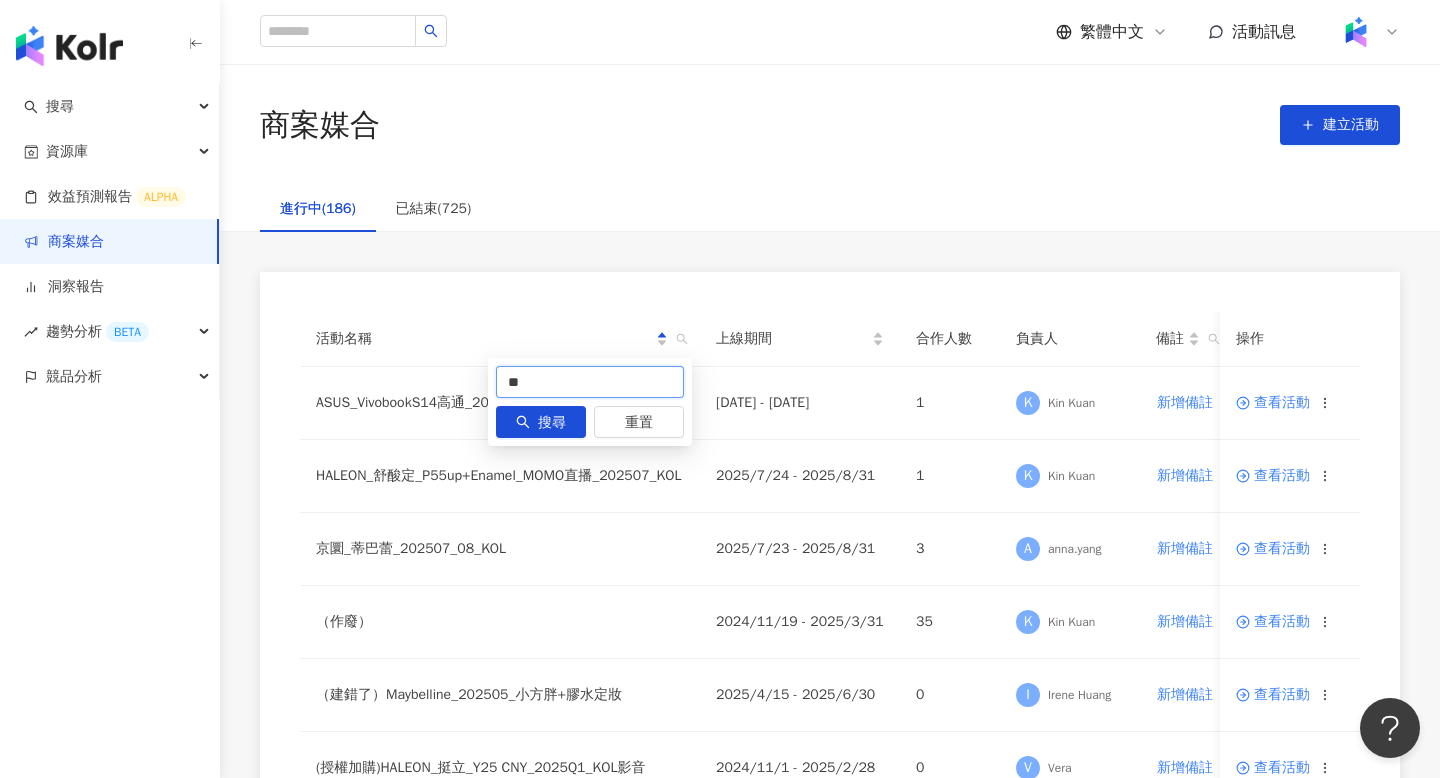 type on "**" 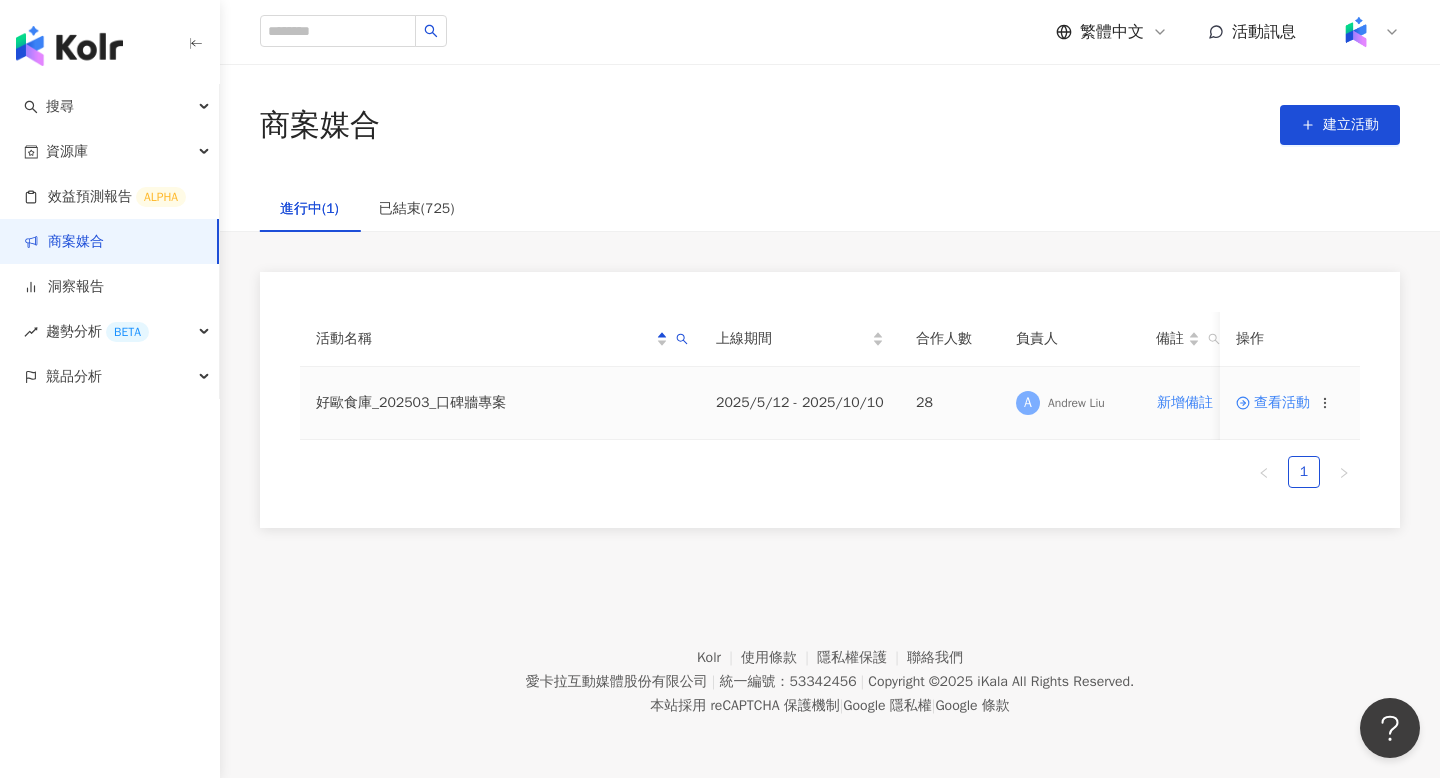 click on "查看活動" at bounding box center [1273, 403] 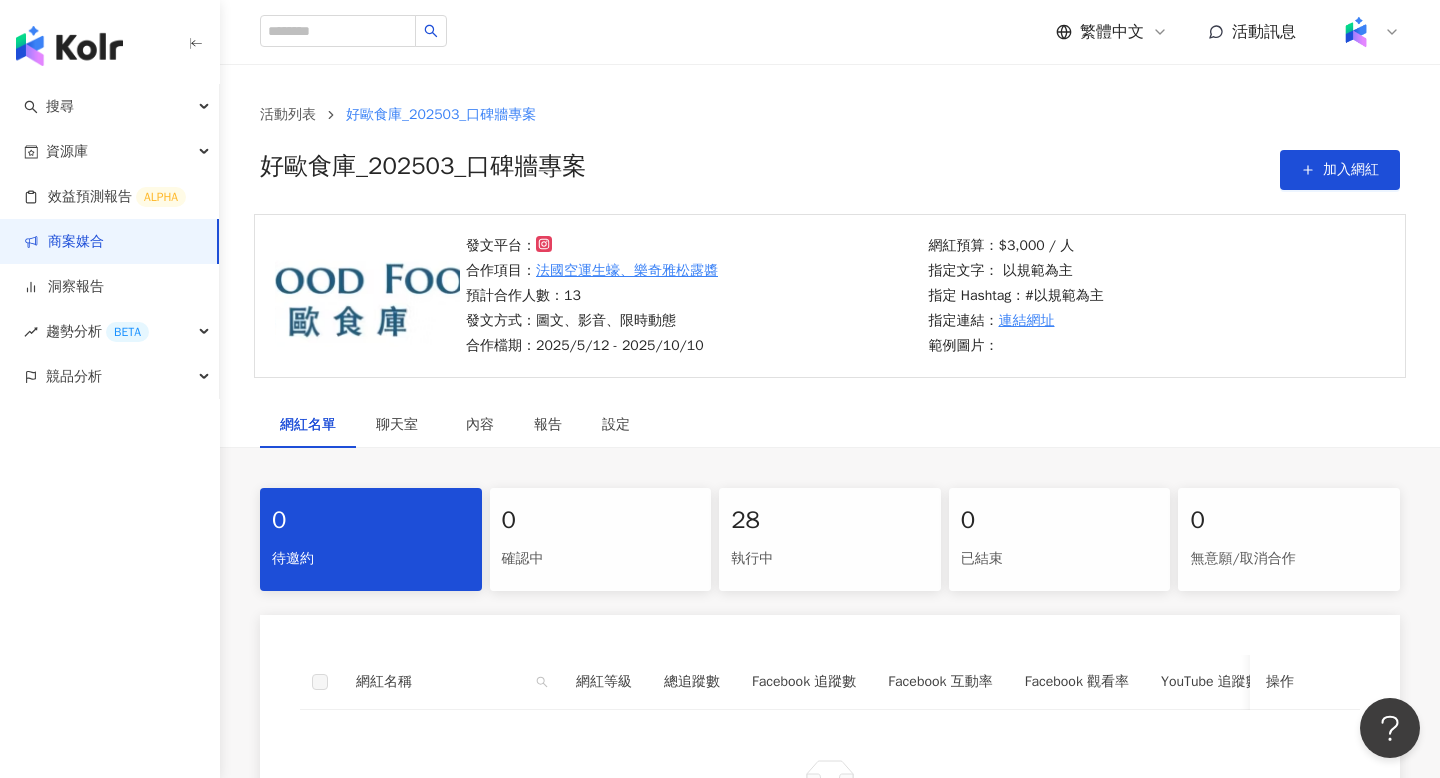 click on "28 執行中" at bounding box center (830, 539) 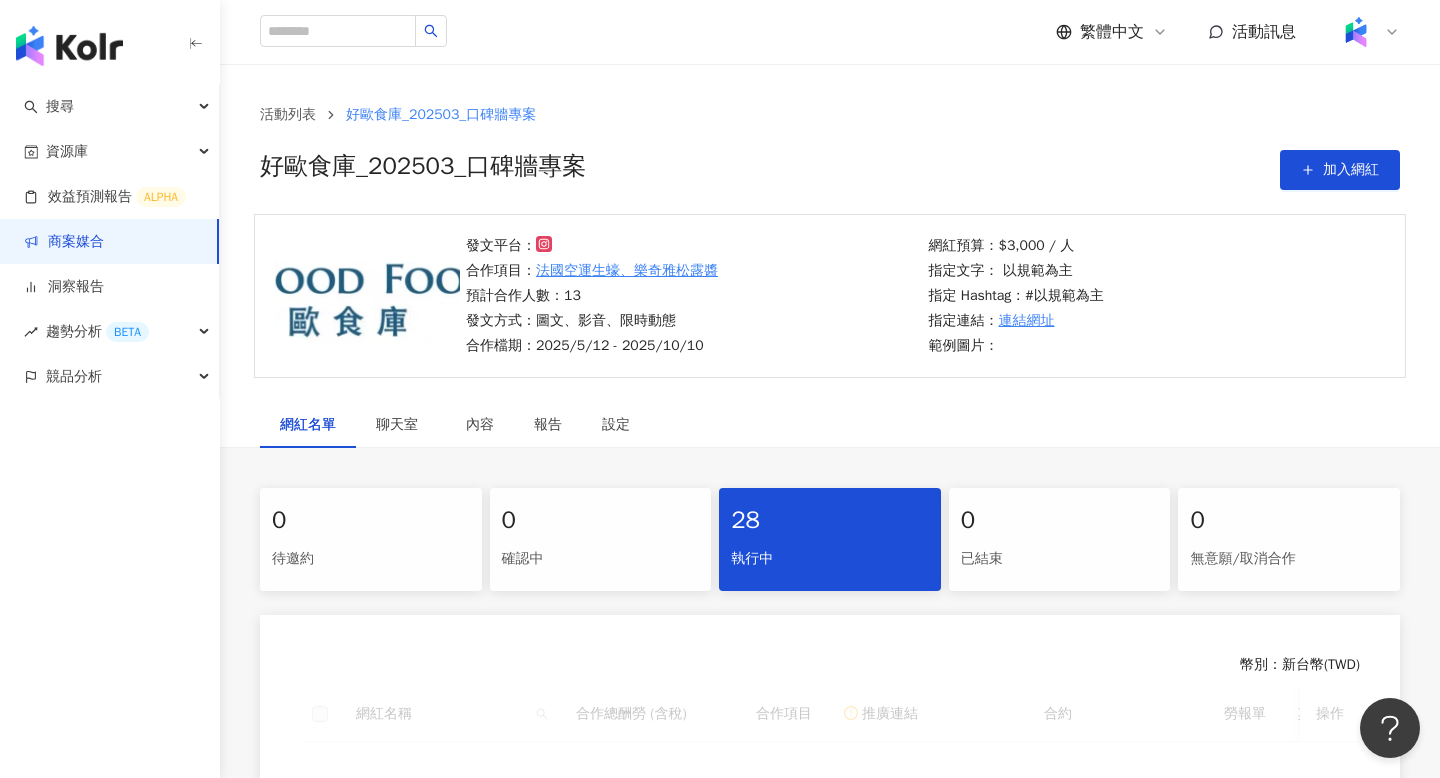 scroll, scrollTop: 205, scrollLeft: 0, axis: vertical 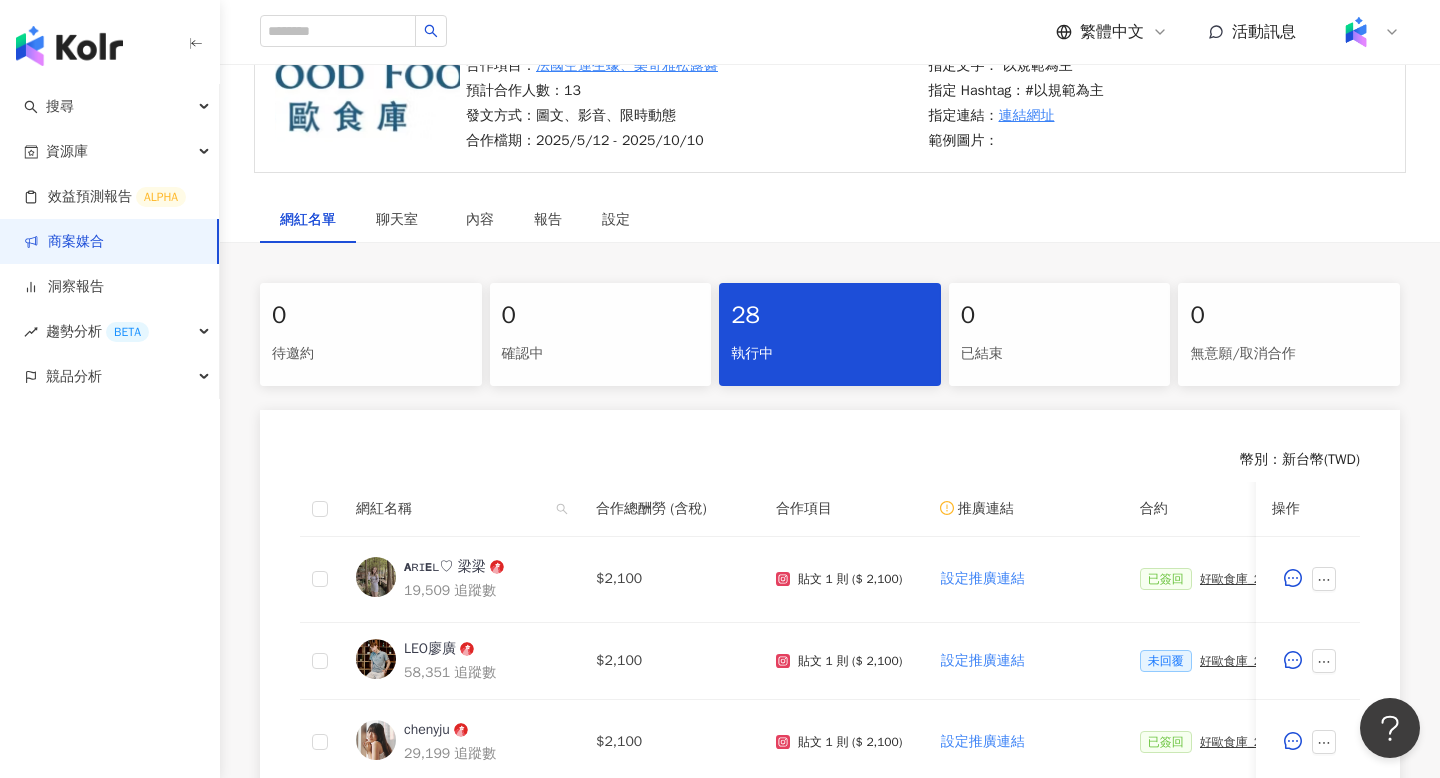 click on "網紅名稱" at bounding box center [452, 509] 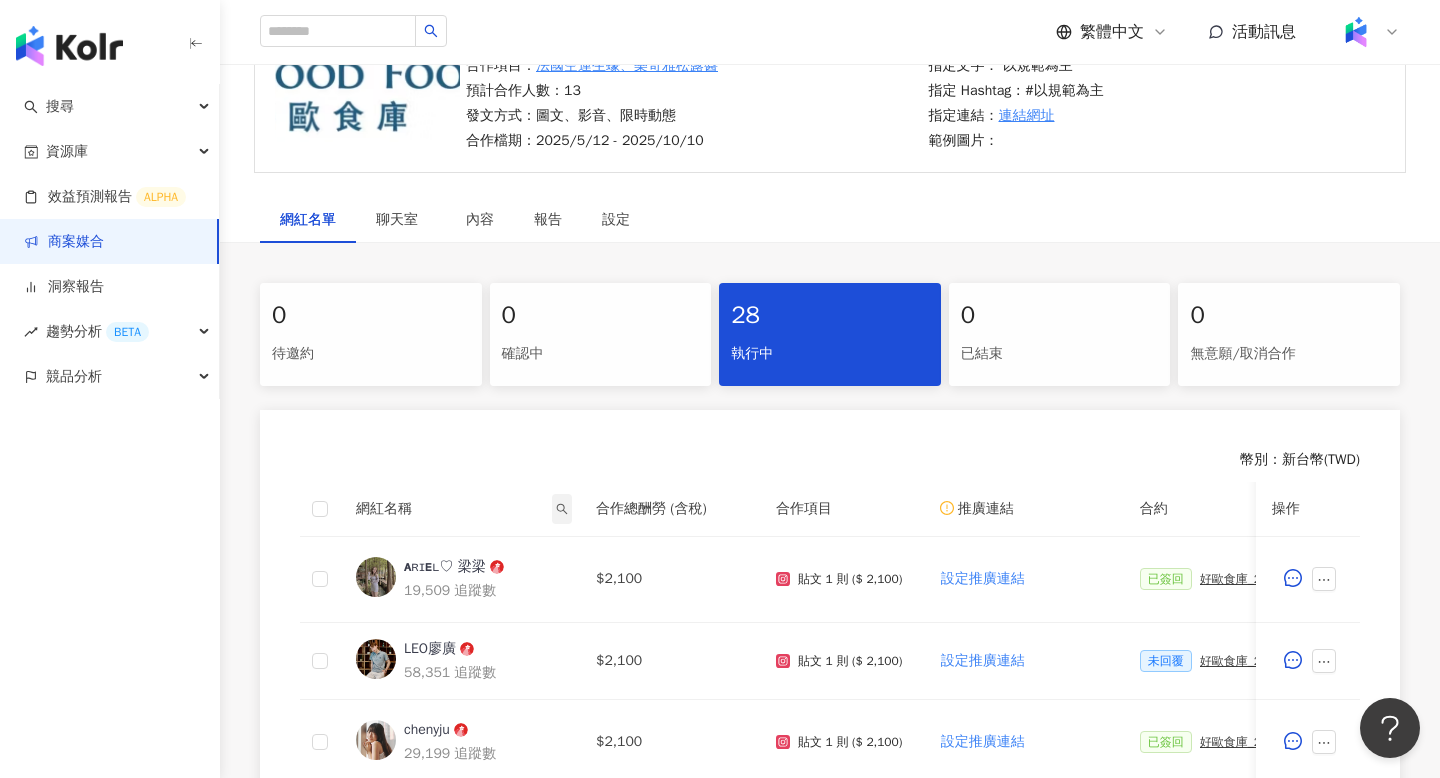 click 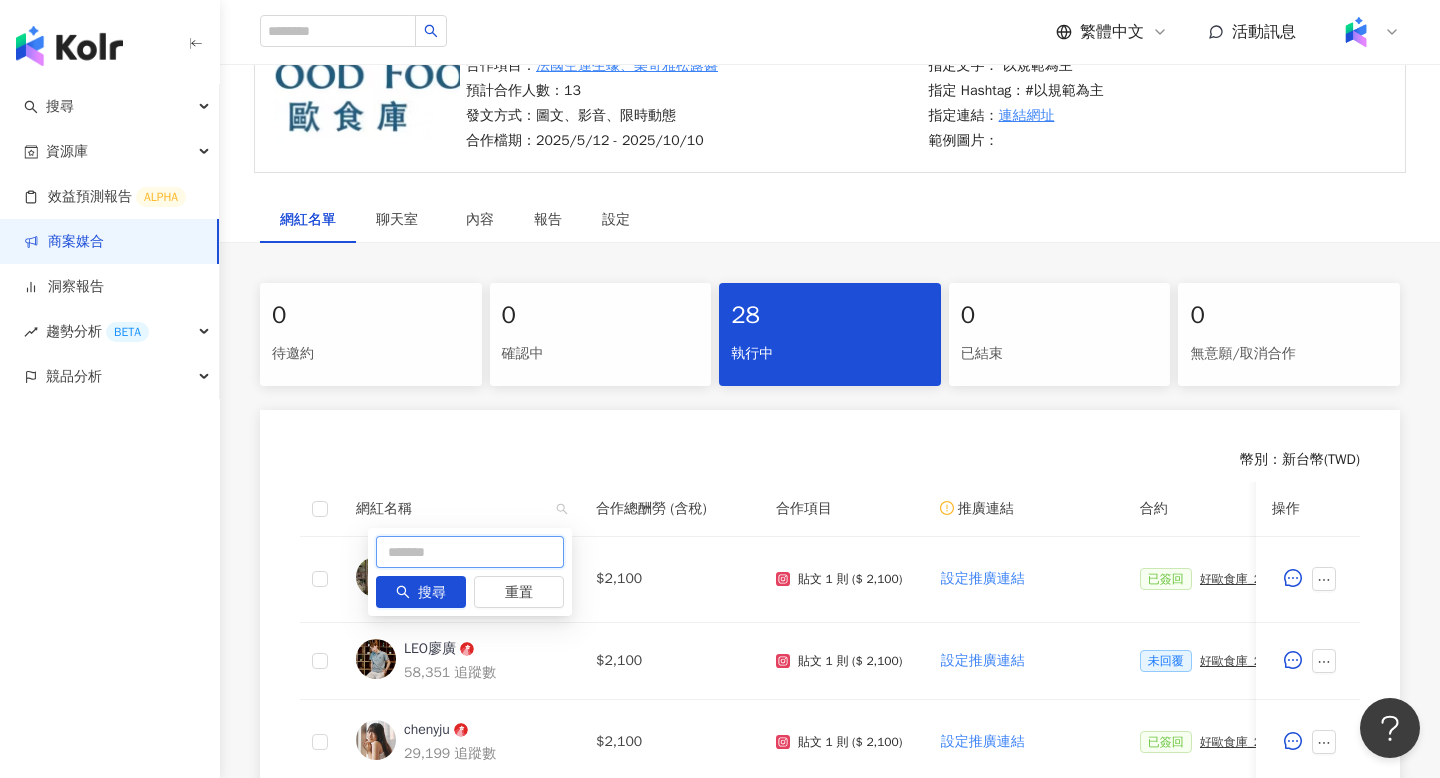 click at bounding box center (470, 552) 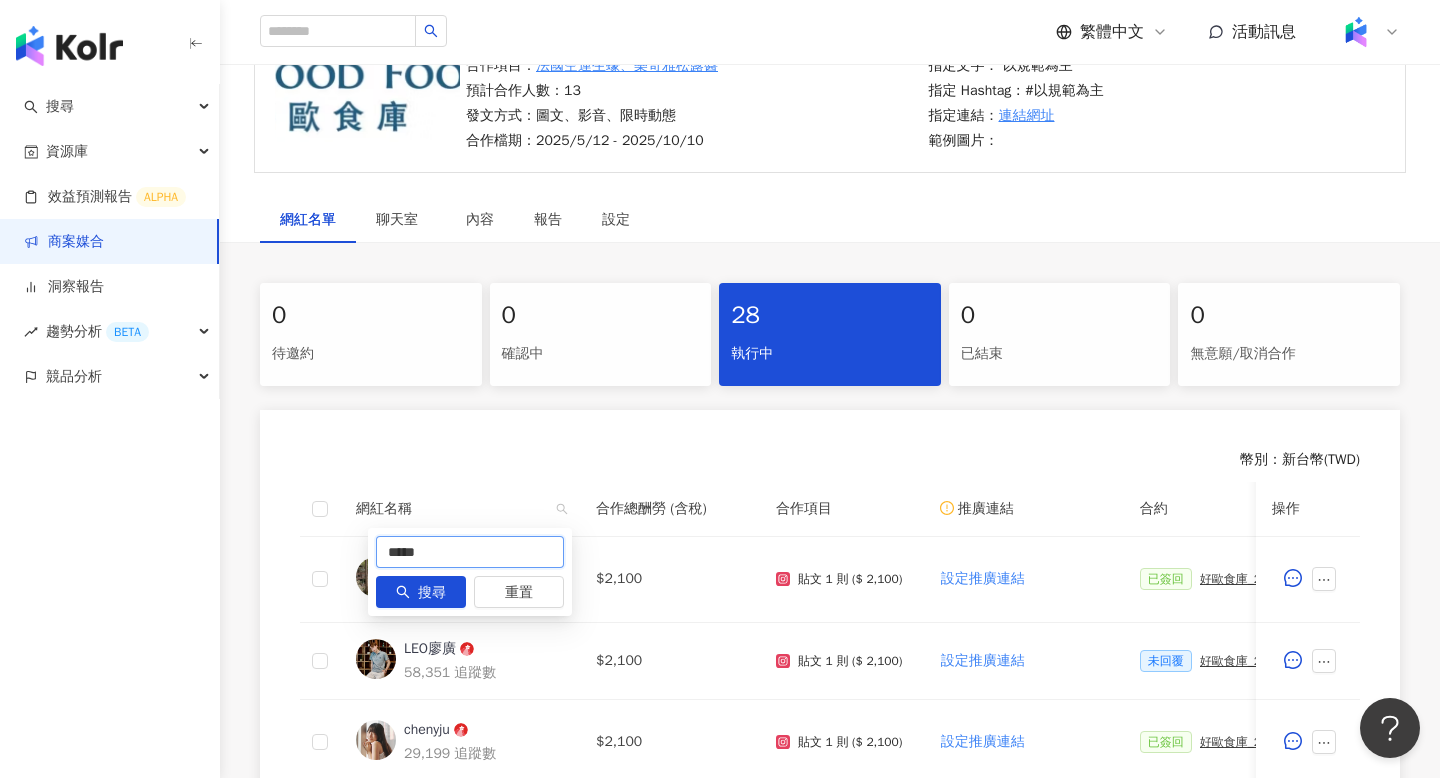 type on "*****" 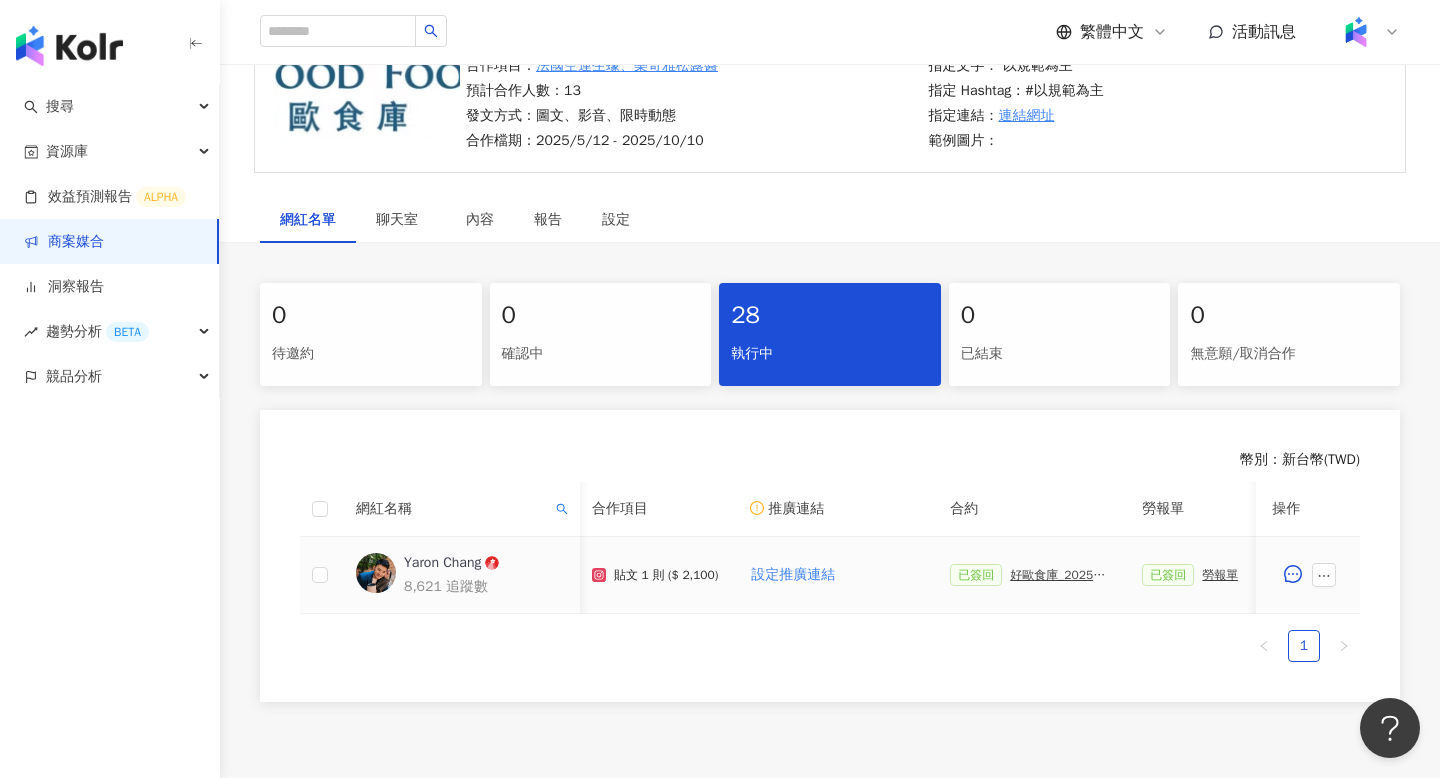 scroll, scrollTop: 0, scrollLeft: 256, axis: horizontal 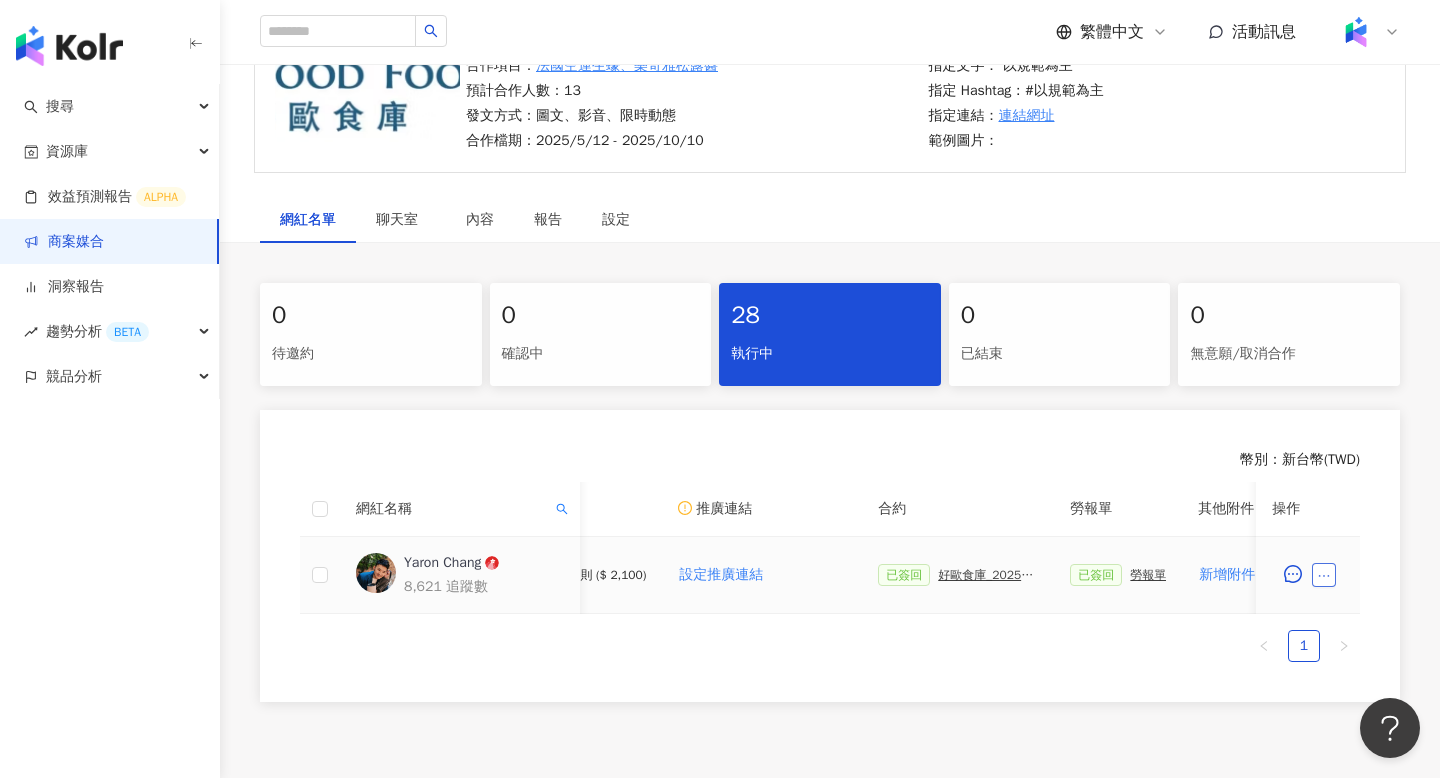 click 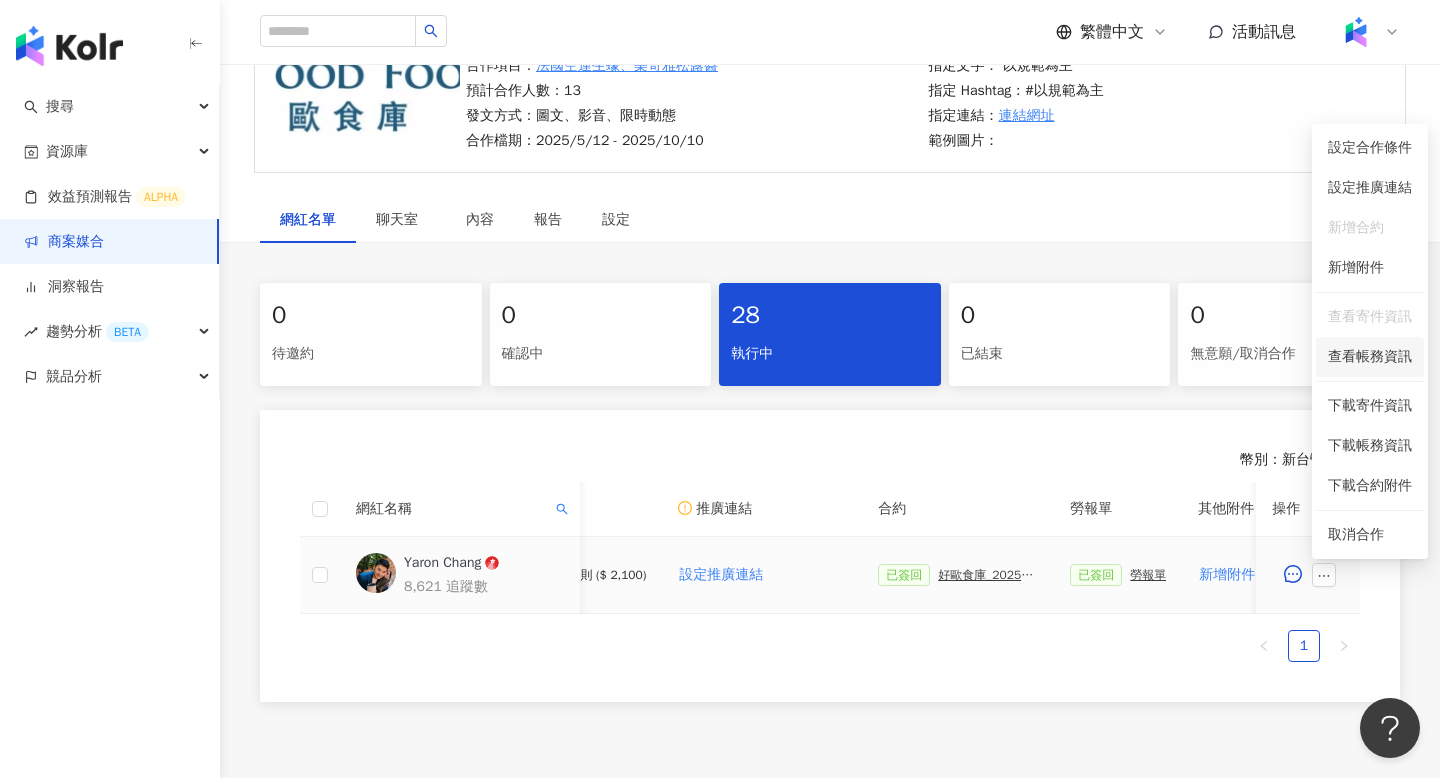 click on "查看帳務資訊" at bounding box center [1370, 357] 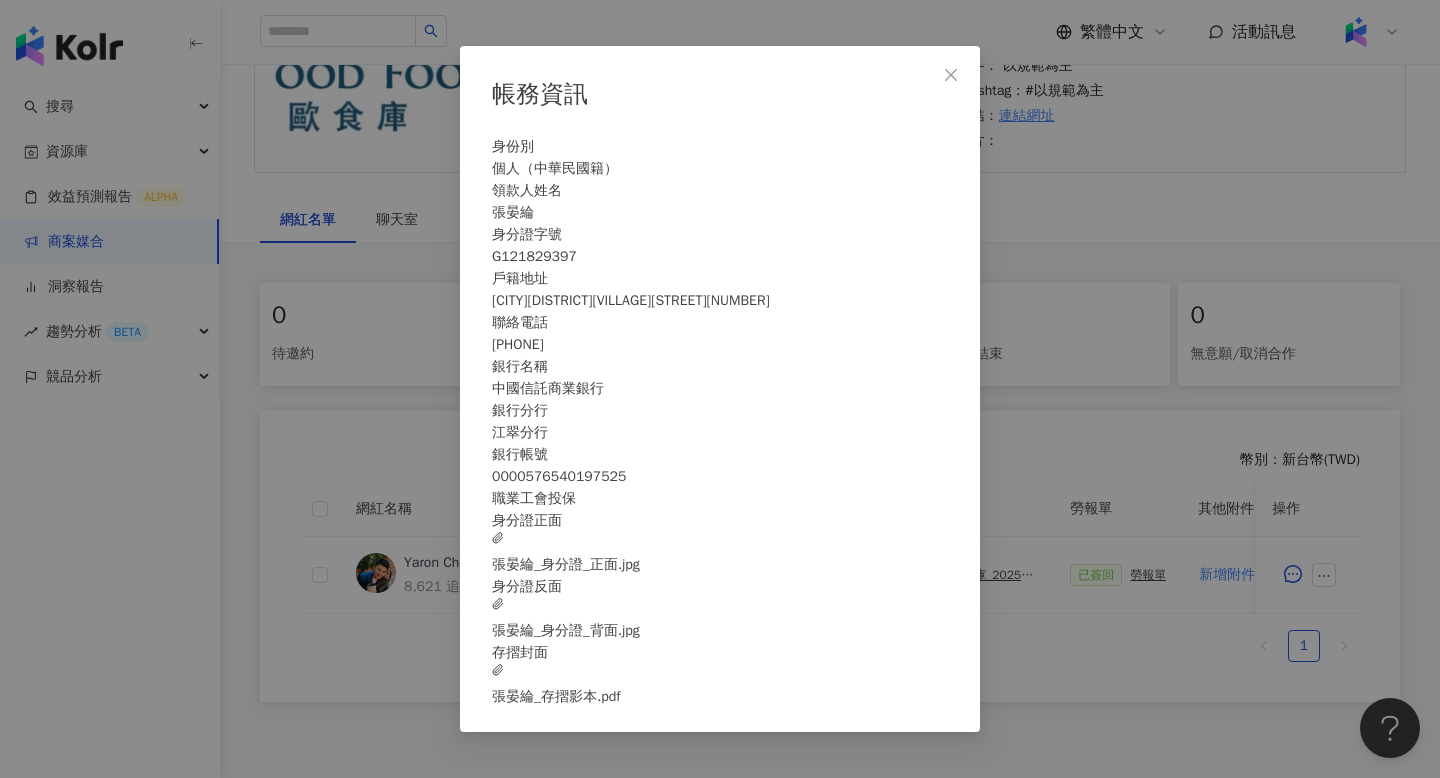 click on "張晏綸_存摺影本.pdf" at bounding box center [556, 686] 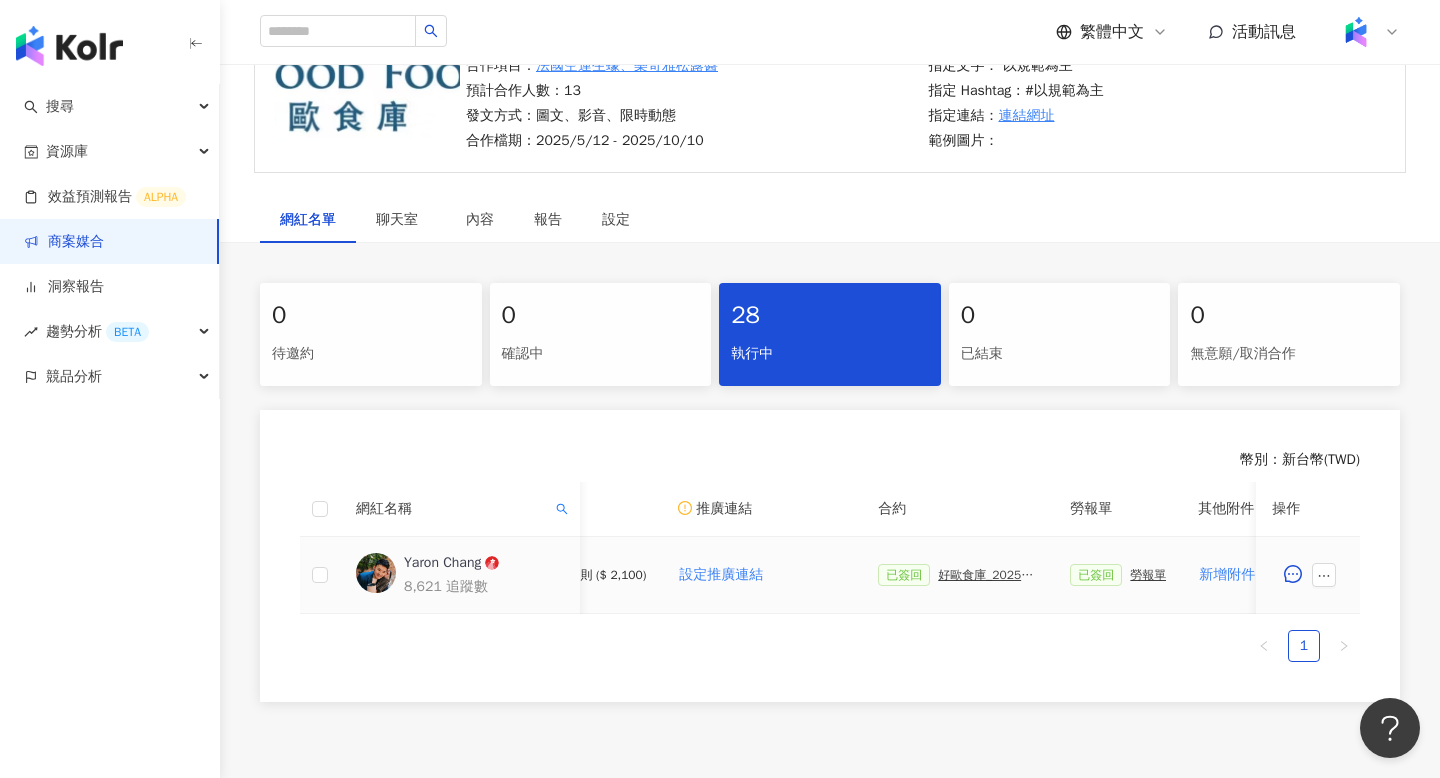 click on "勞報單" at bounding box center [1148, 575] 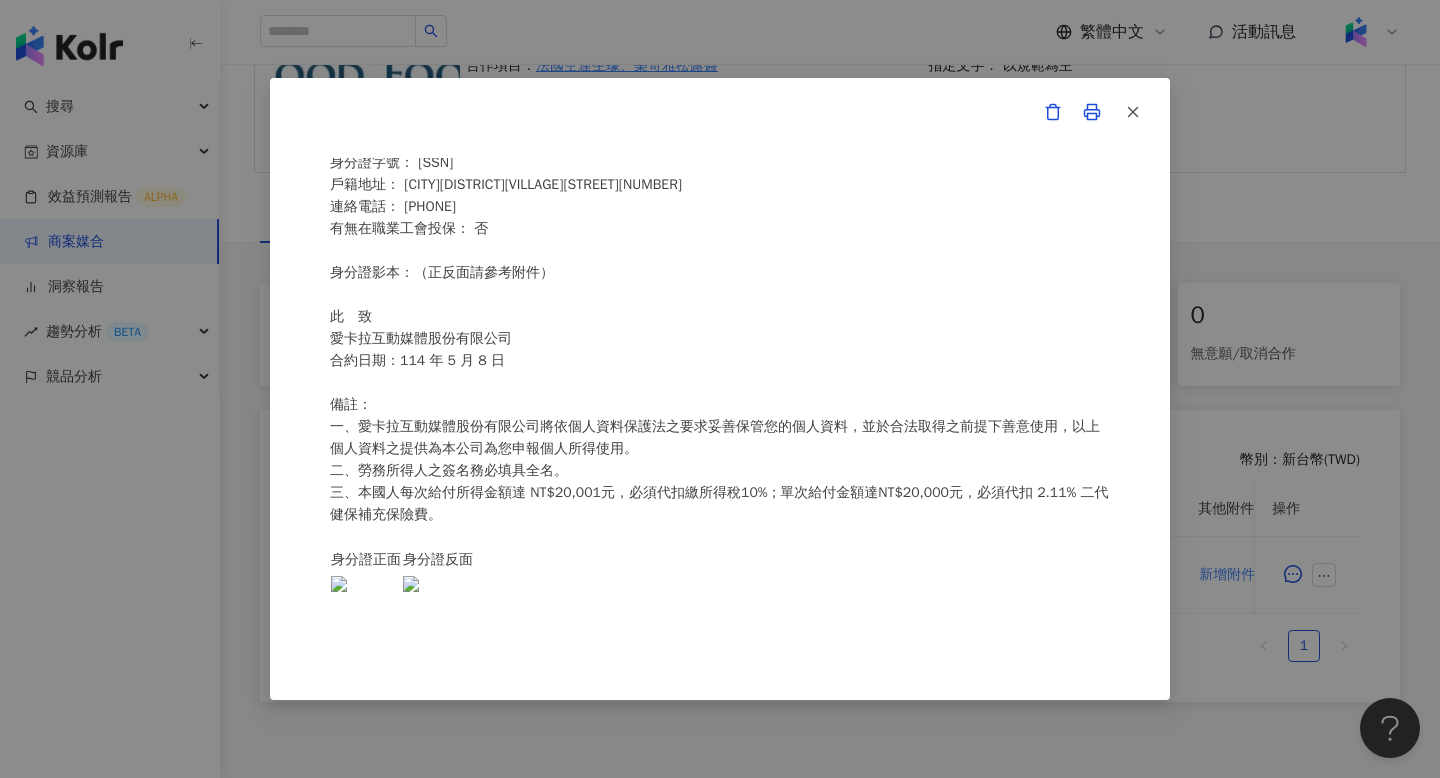 scroll, scrollTop: 417, scrollLeft: 0, axis: vertical 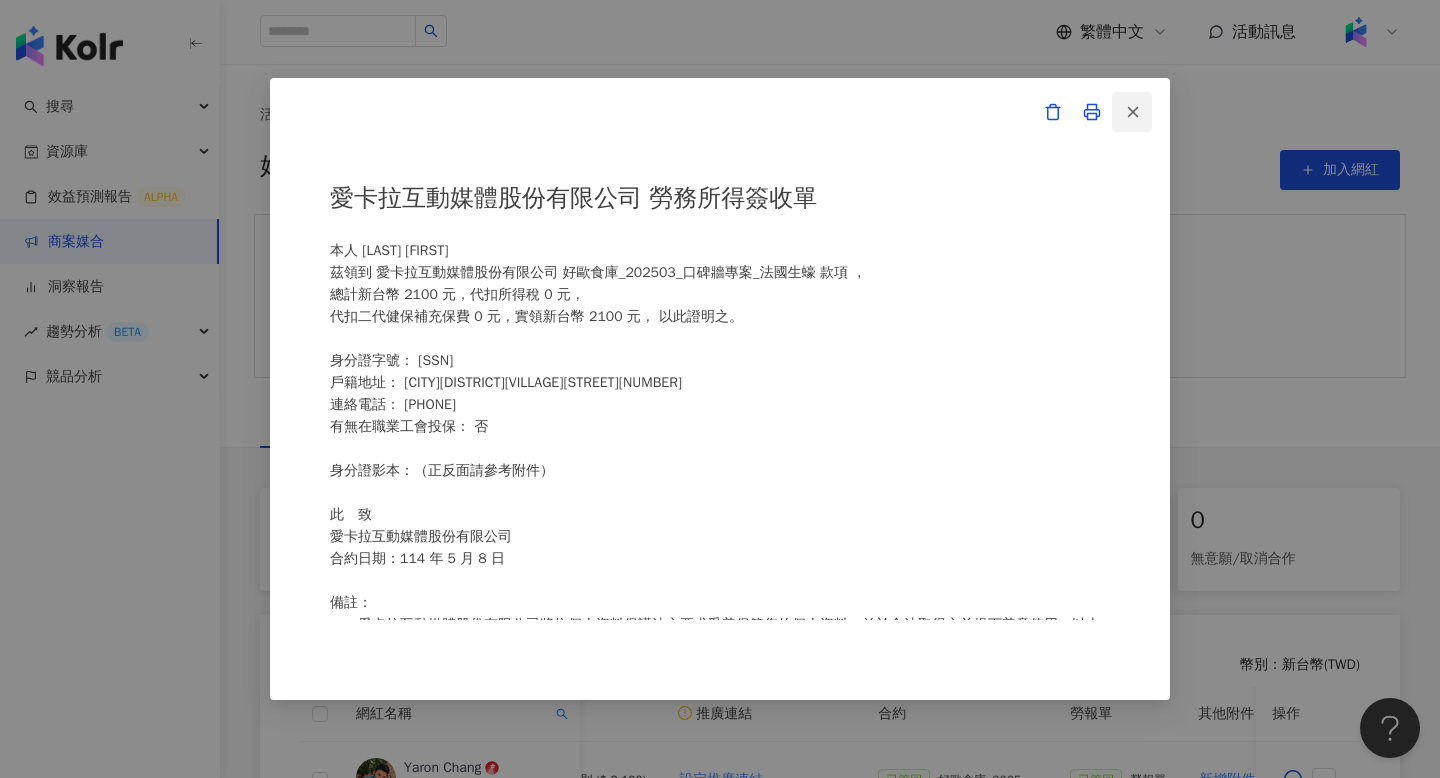 click 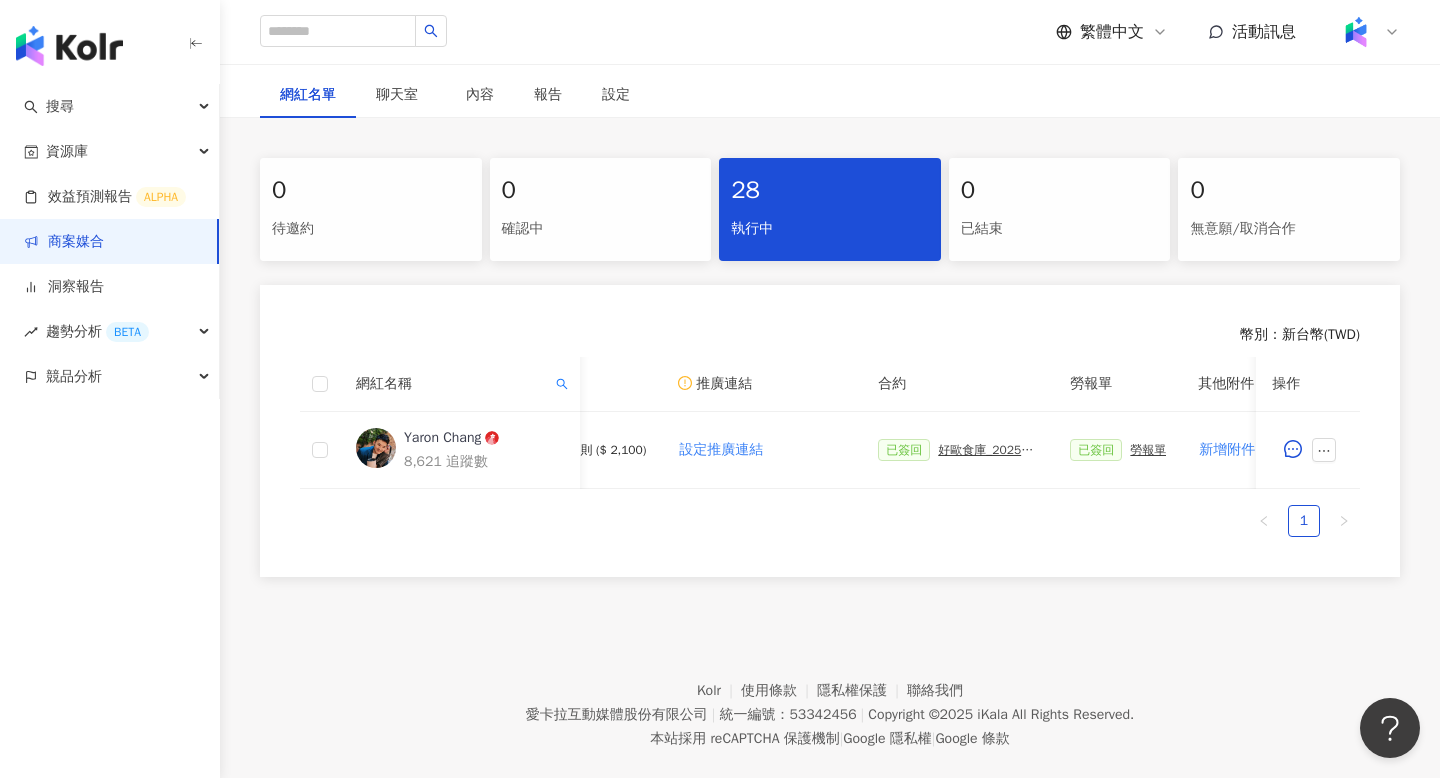 scroll, scrollTop: 363, scrollLeft: 0, axis: vertical 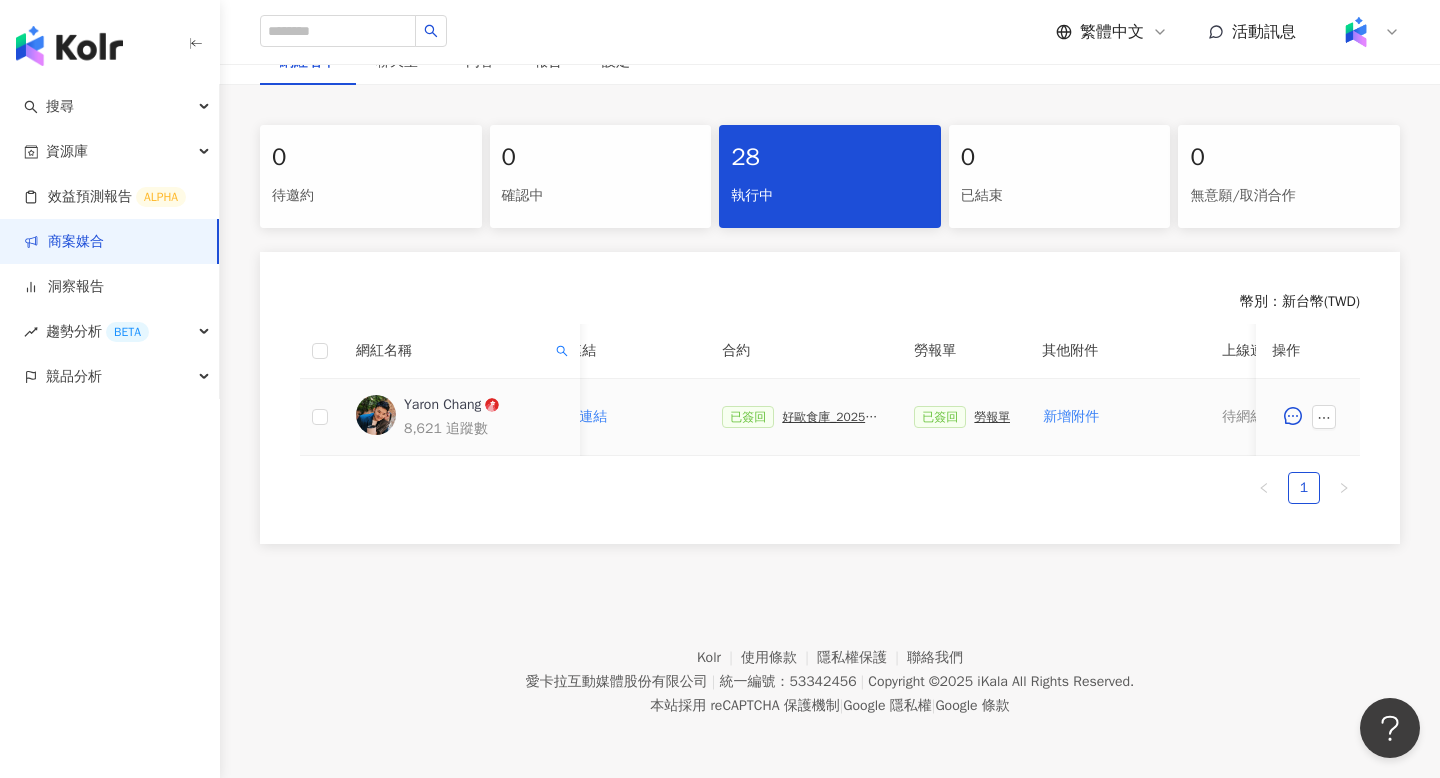 click on "好歐食庫_202503_口碑牆專案" at bounding box center (832, 417) 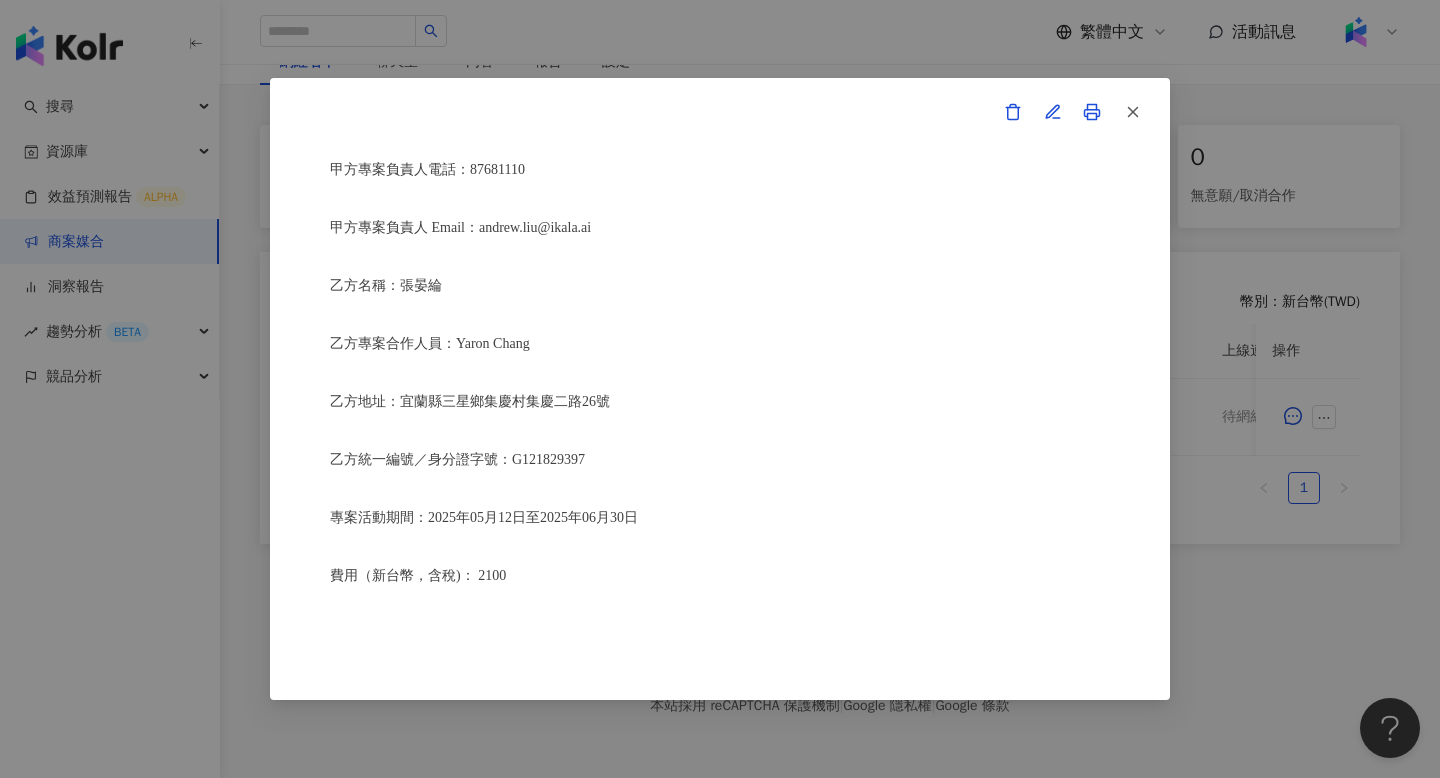 scroll, scrollTop: 456, scrollLeft: 0, axis: vertical 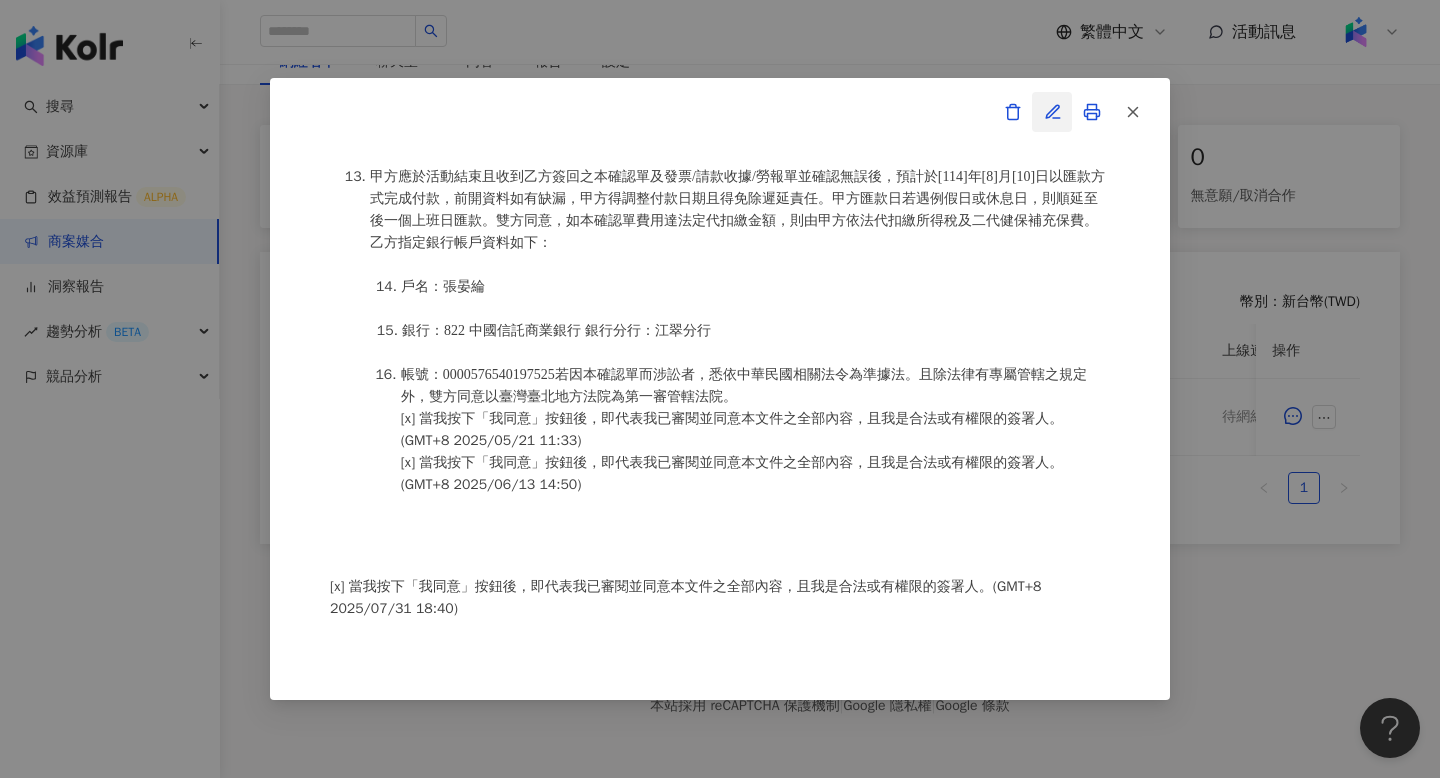 click at bounding box center [1052, 112] 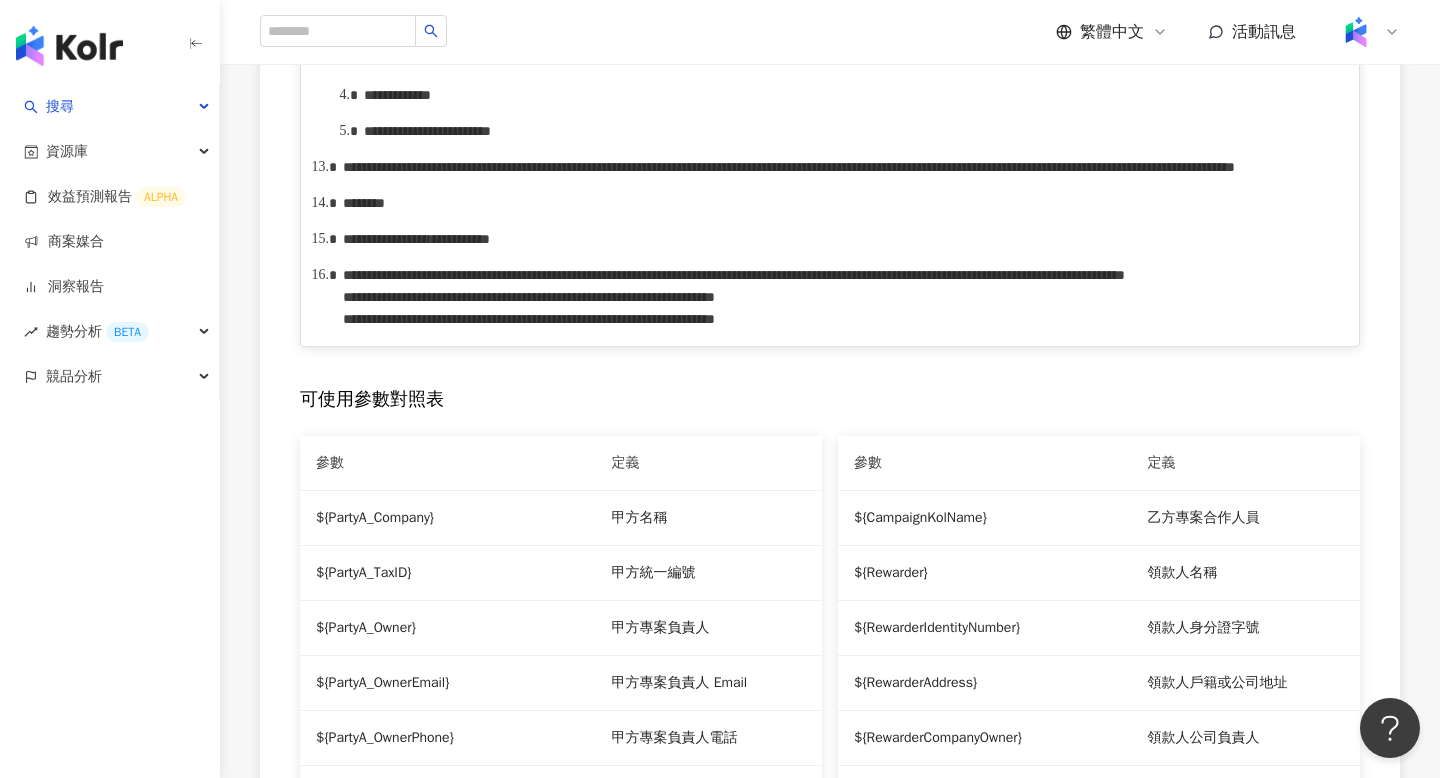 scroll, scrollTop: 1875, scrollLeft: 0, axis: vertical 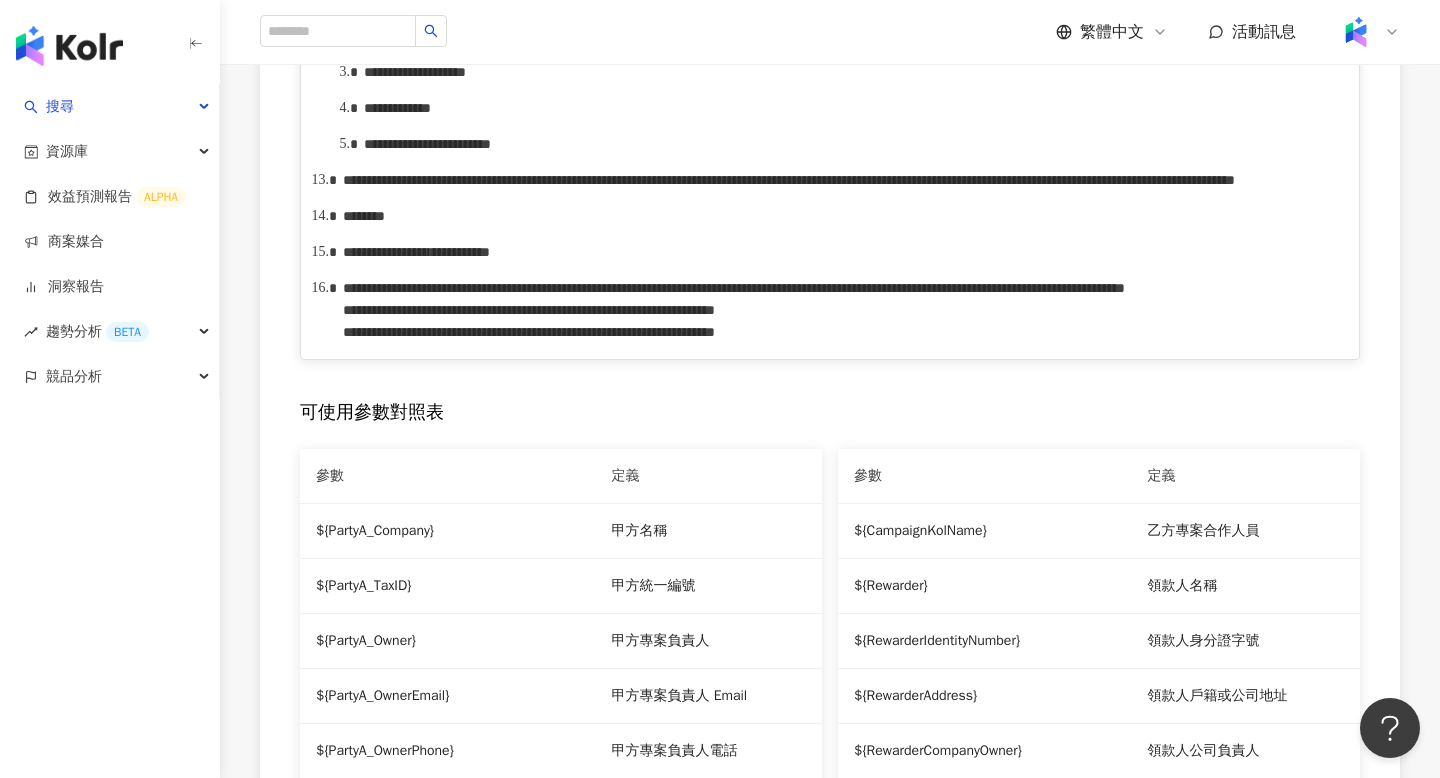 click on "**********" at bounding box center (546, 288) 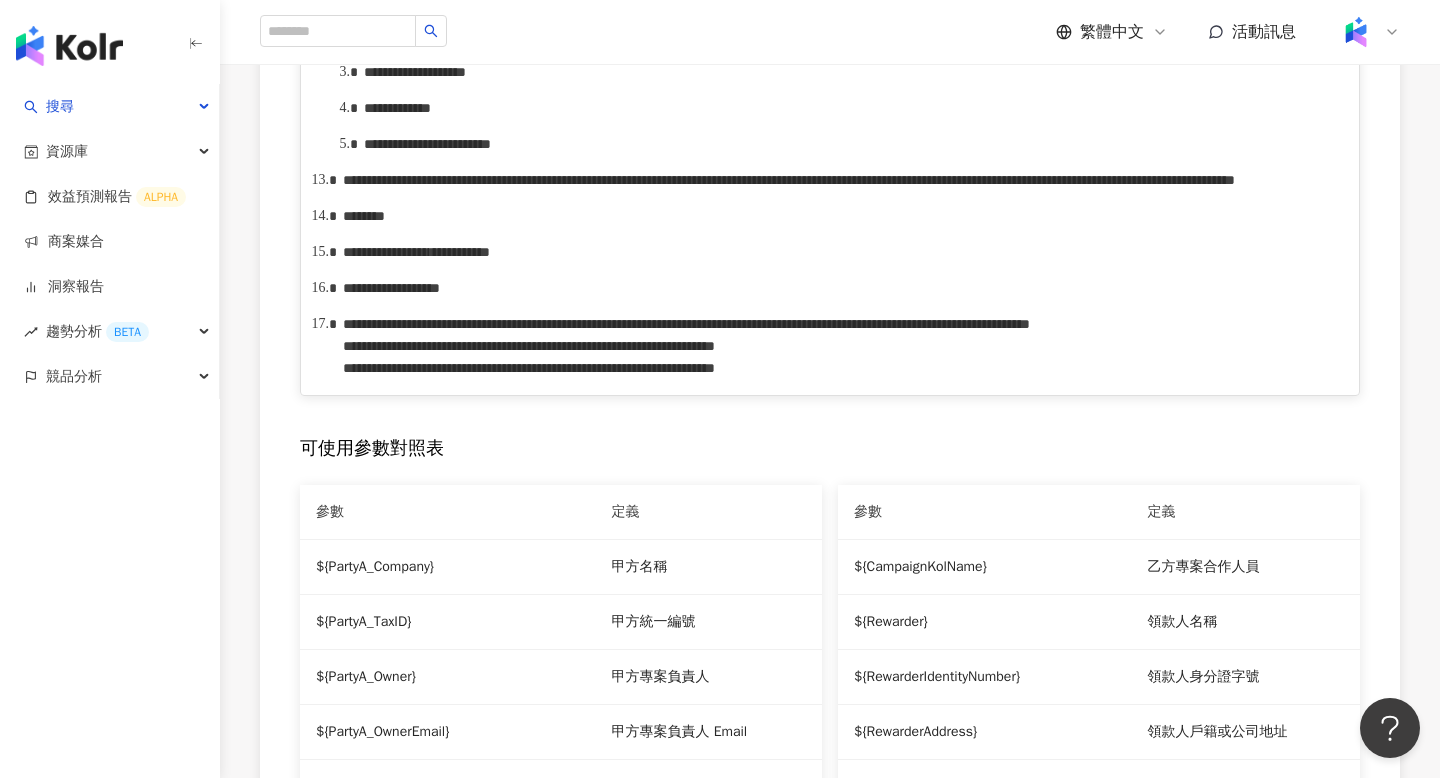 click on "**********" at bounding box center [391, 288] 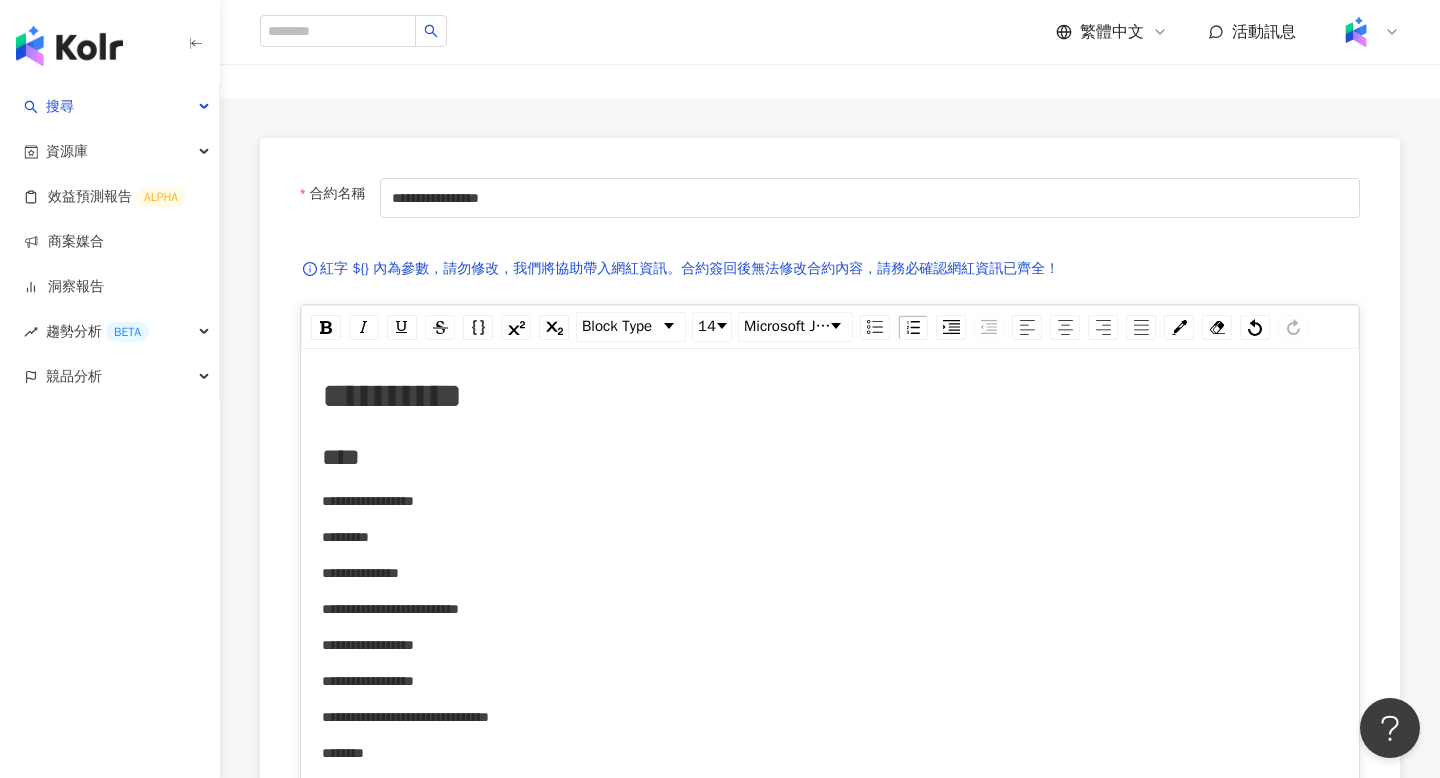 scroll, scrollTop: 0, scrollLeft: 0, axis: both 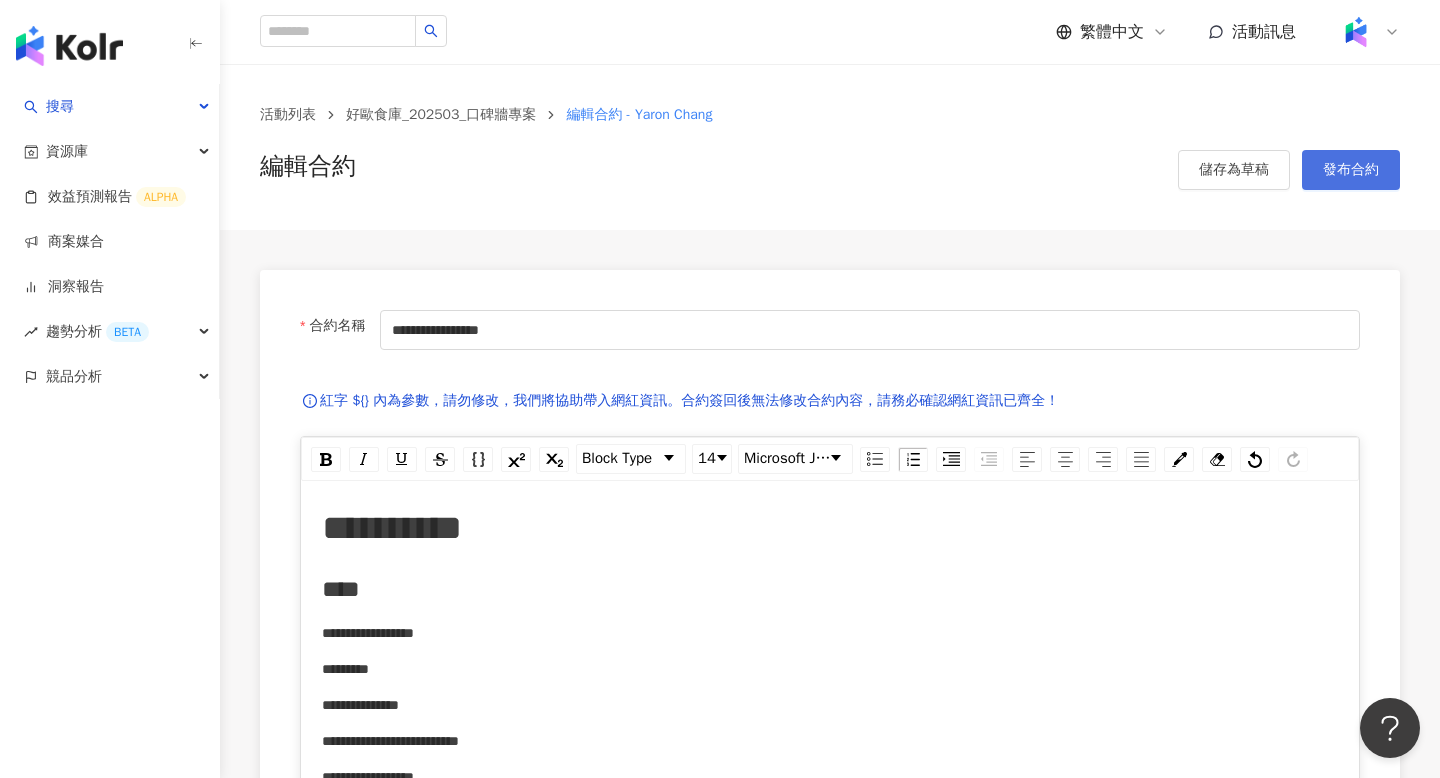 click on "發布合約" at bounding box center [1351, 170] 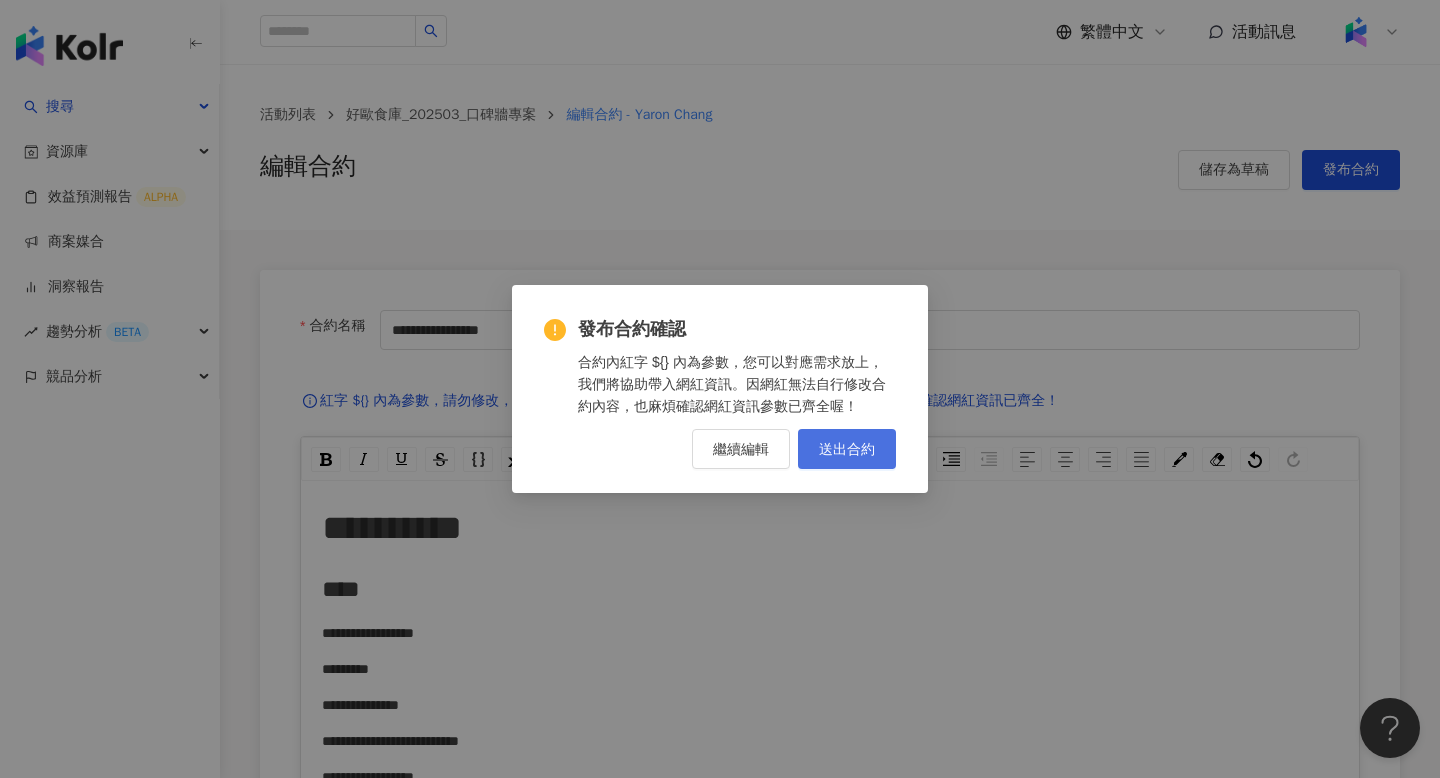 click on "送出合約" at bounding box center [847, 449] 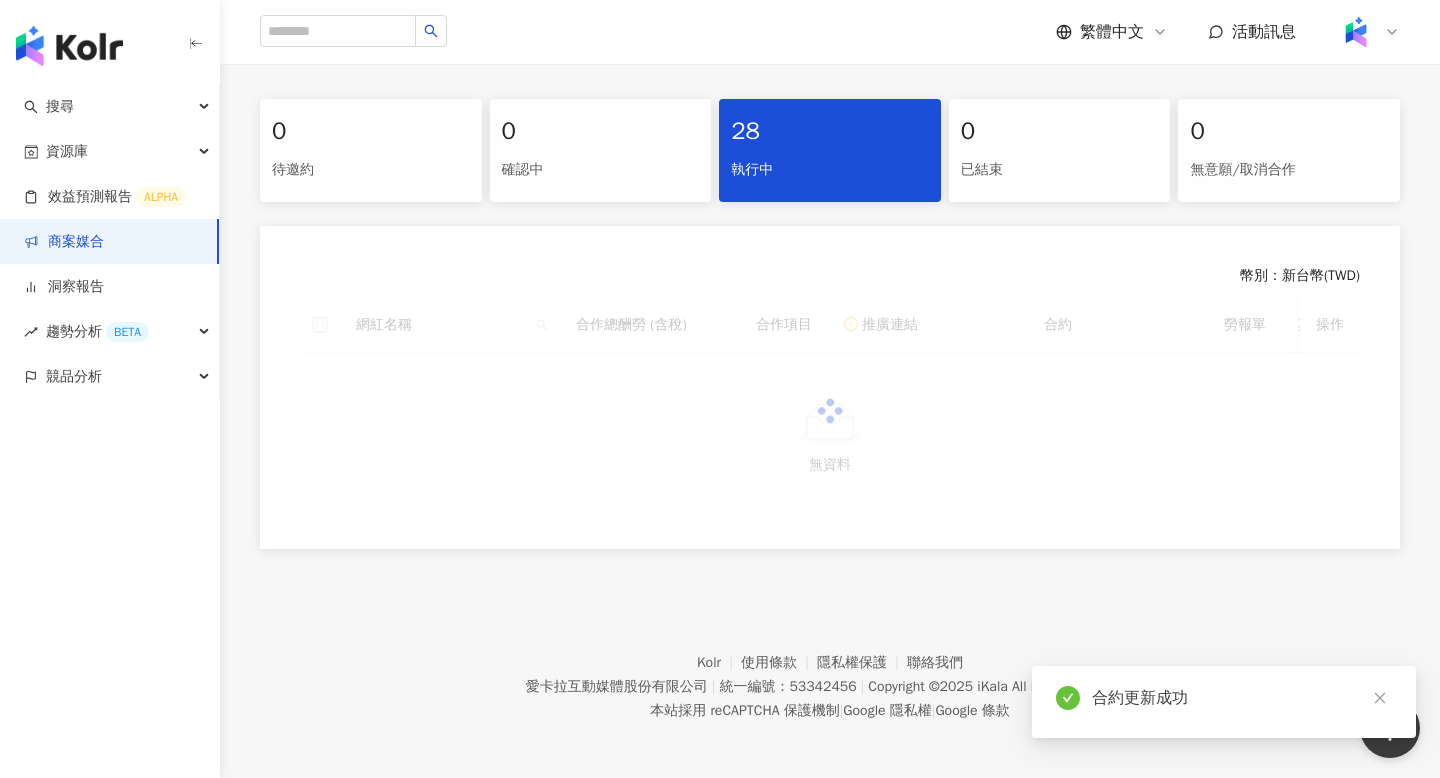 scroll, scrollTop: 394, scrollLeft: 0, axis: vertical 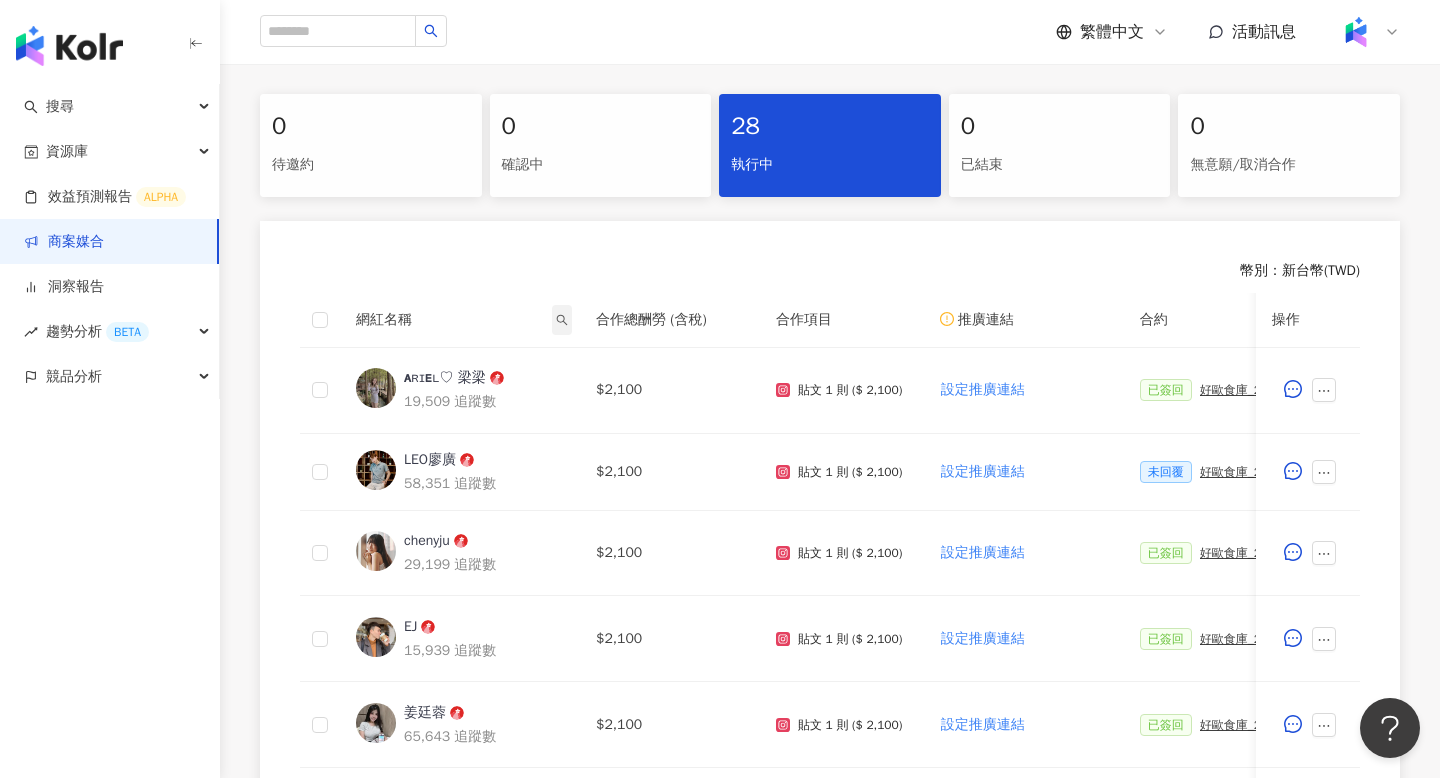 click 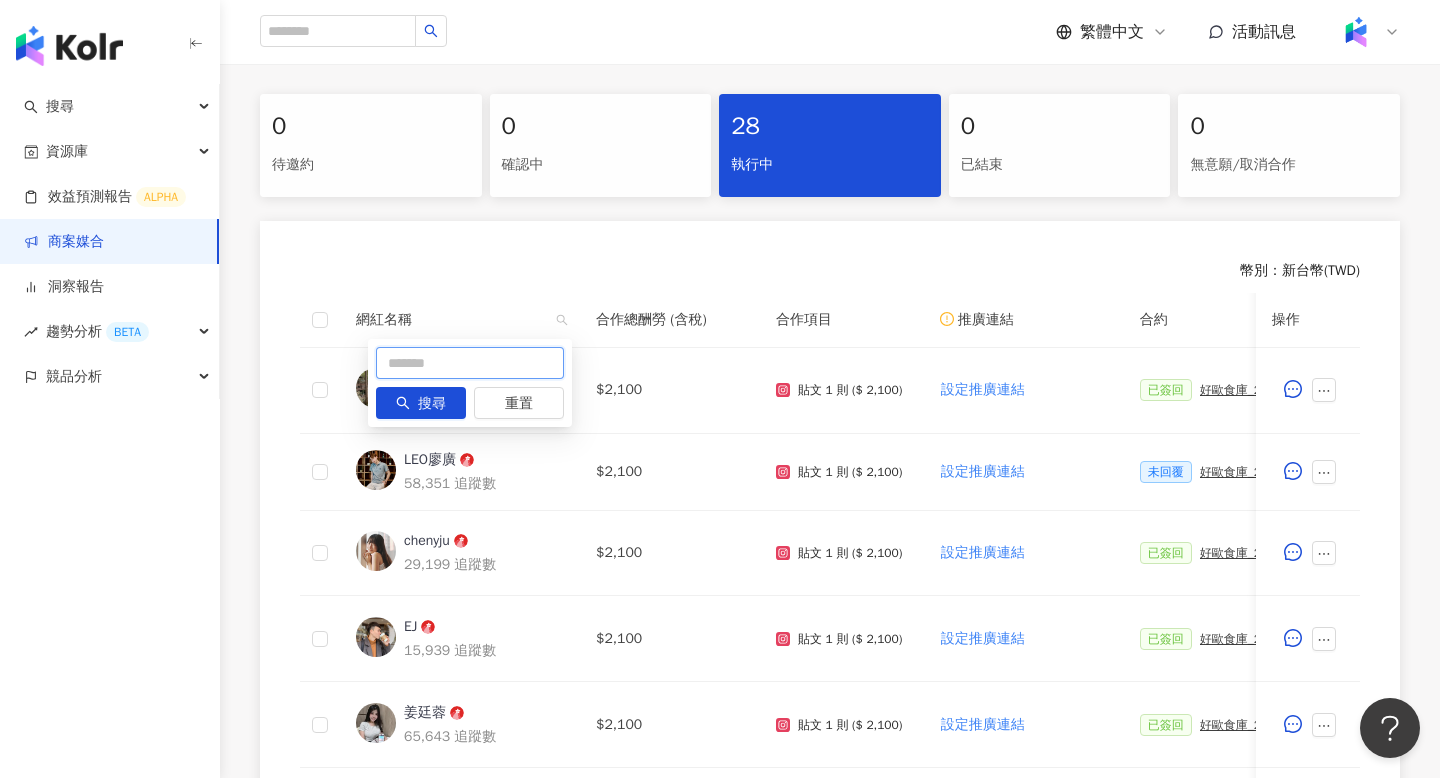 click at bounding box center [470, 363] 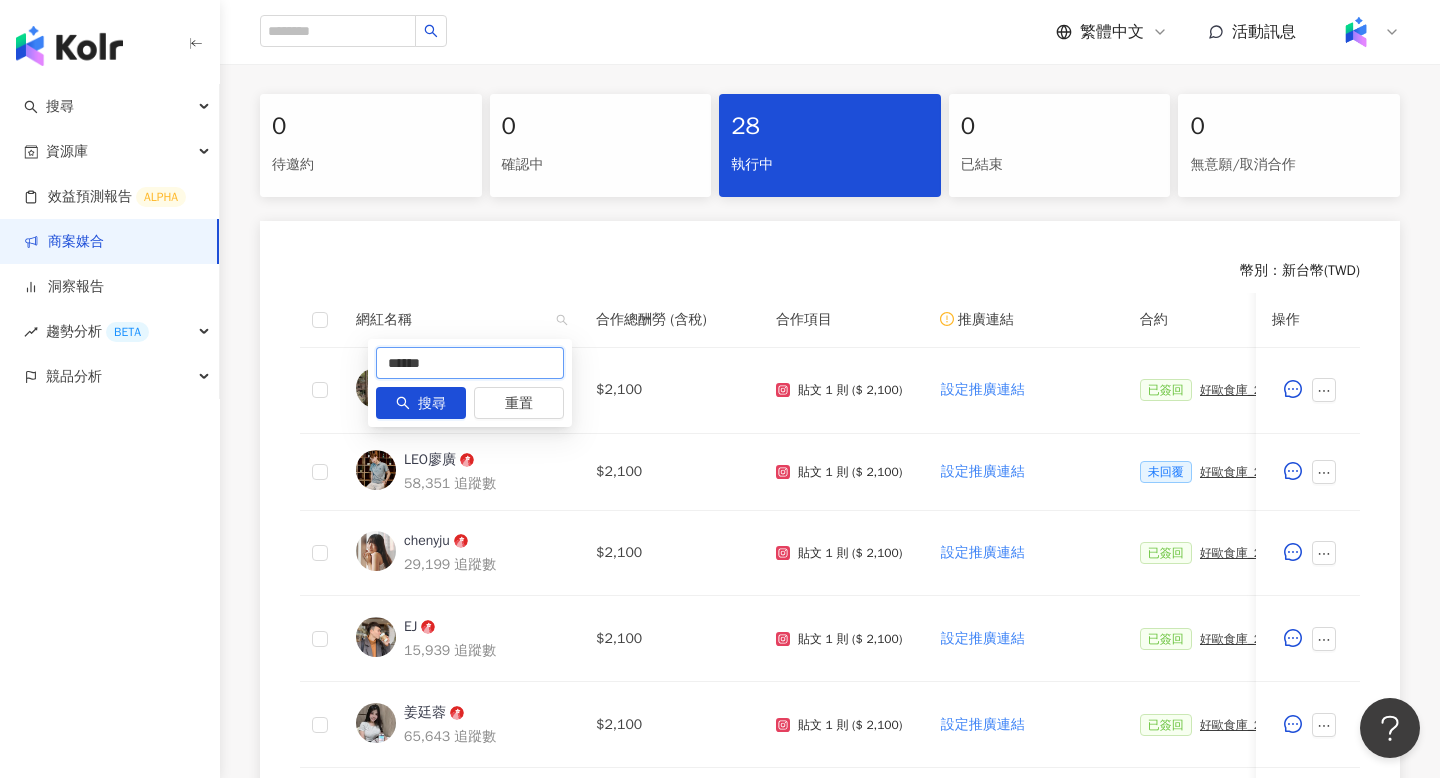 type on "******" 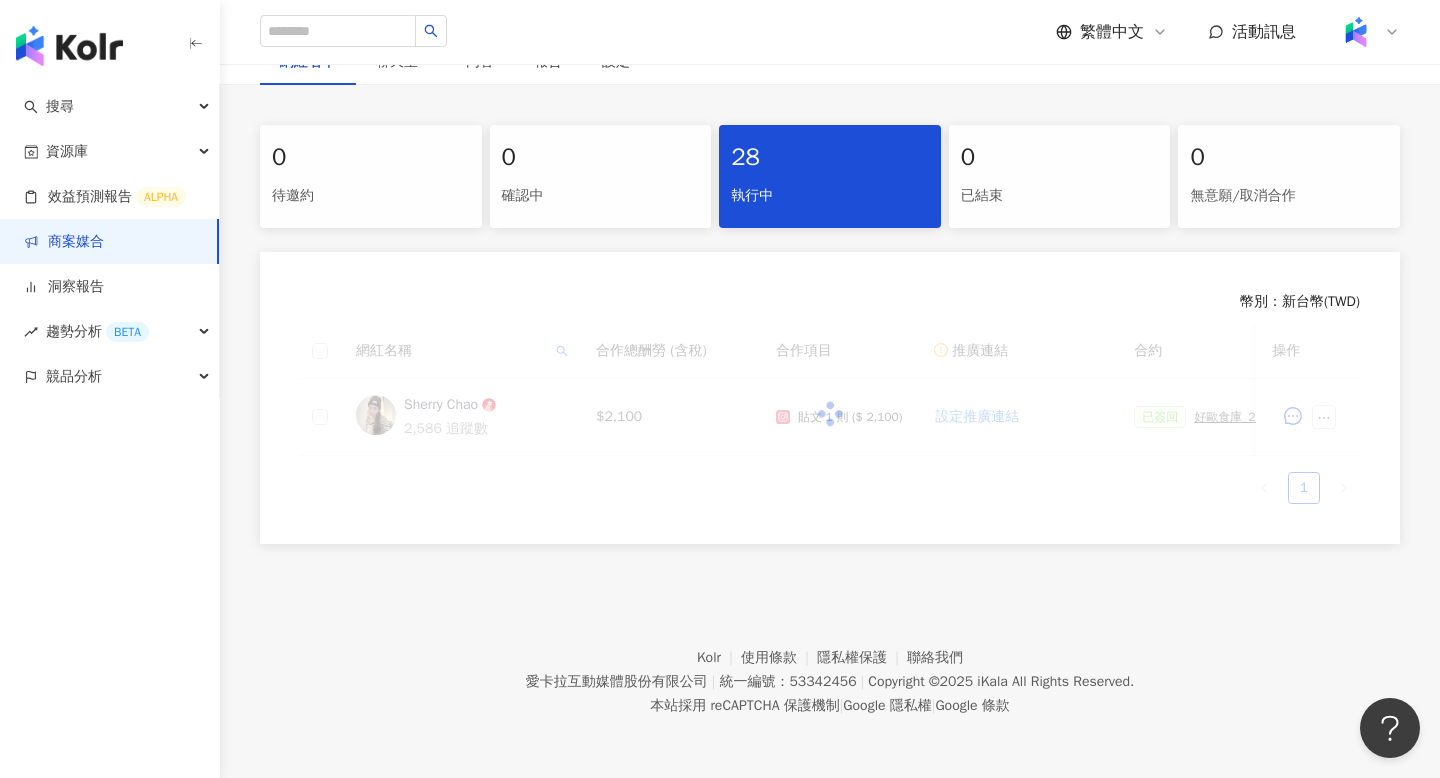 scroll, scrollTop: 363, scrollLeft: 0, axis: vertical 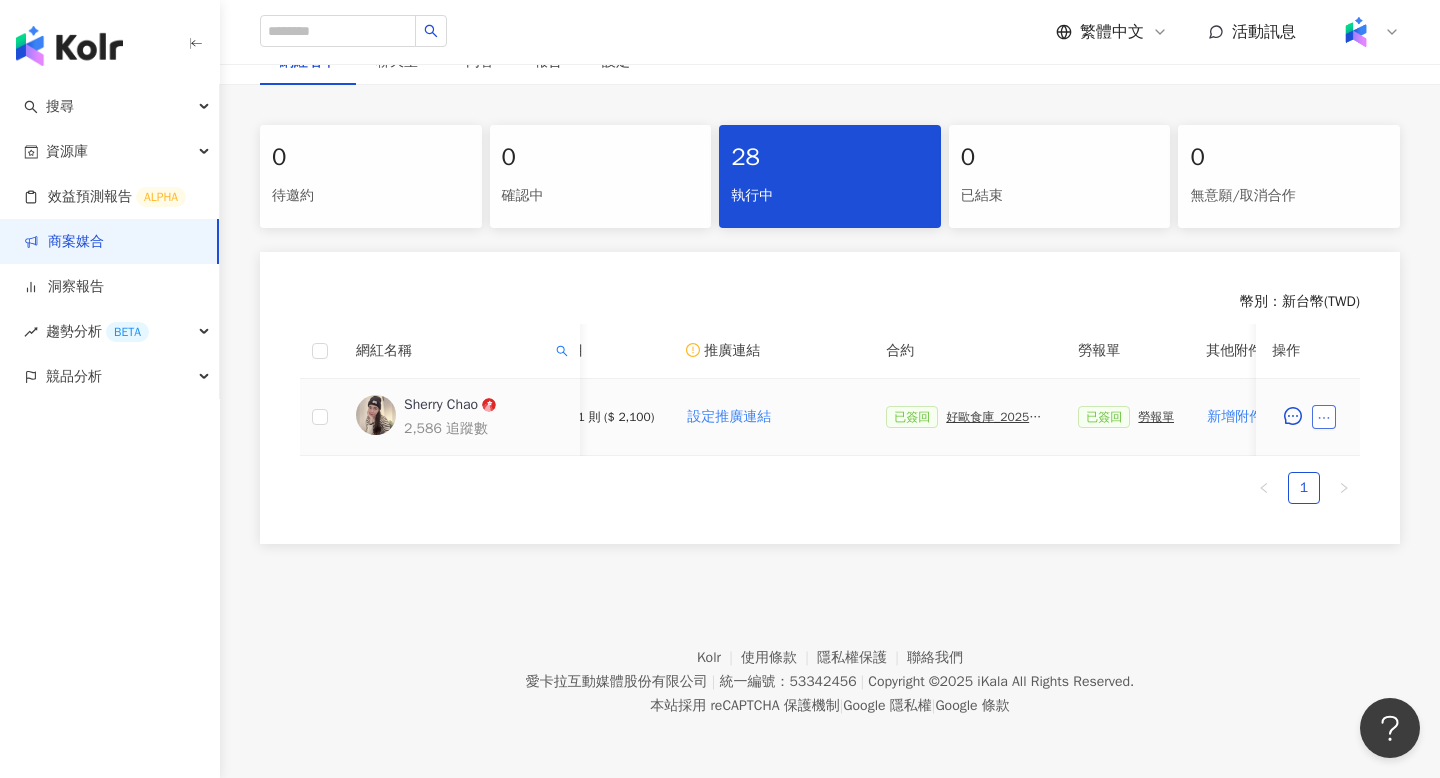 click 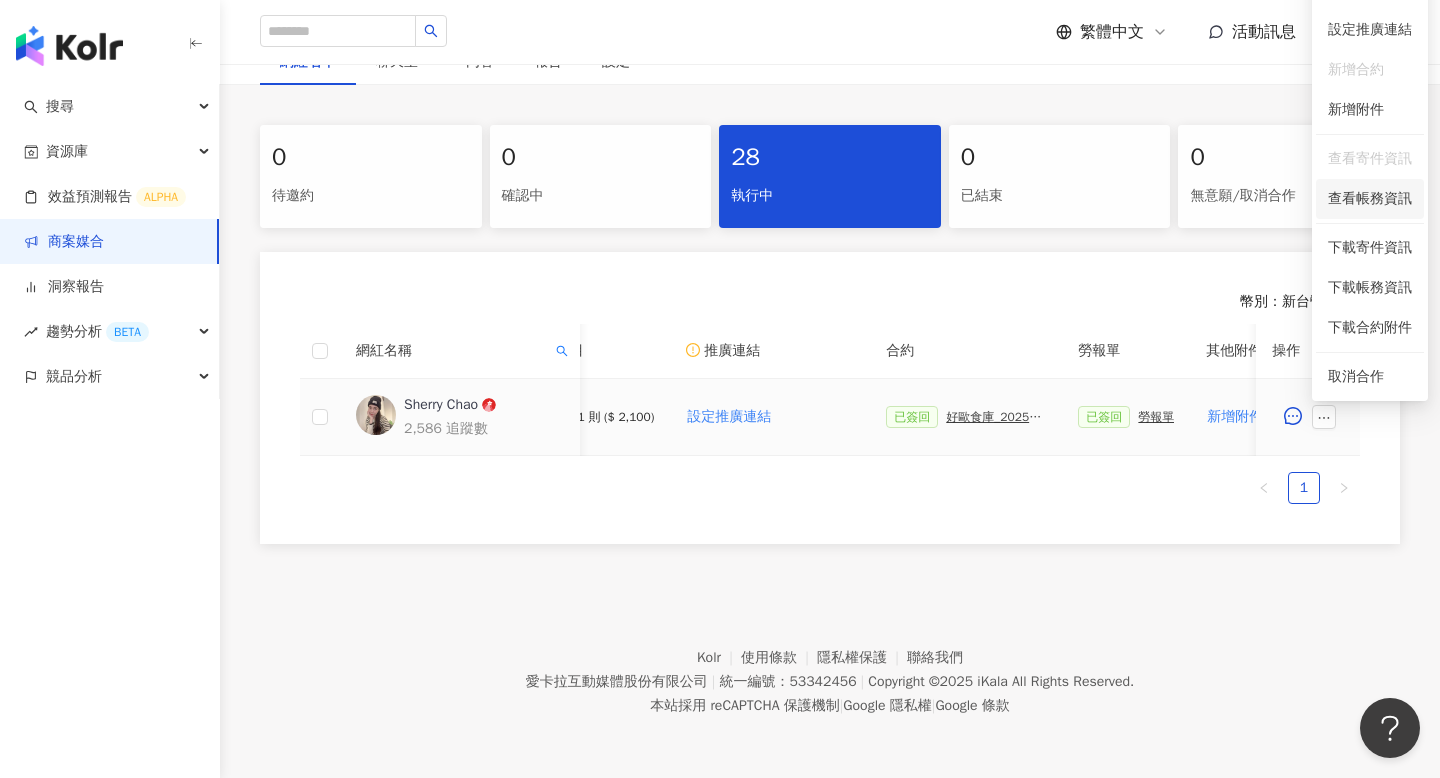 click on "查看帳務資訊" at bounding box center (1370, 199) 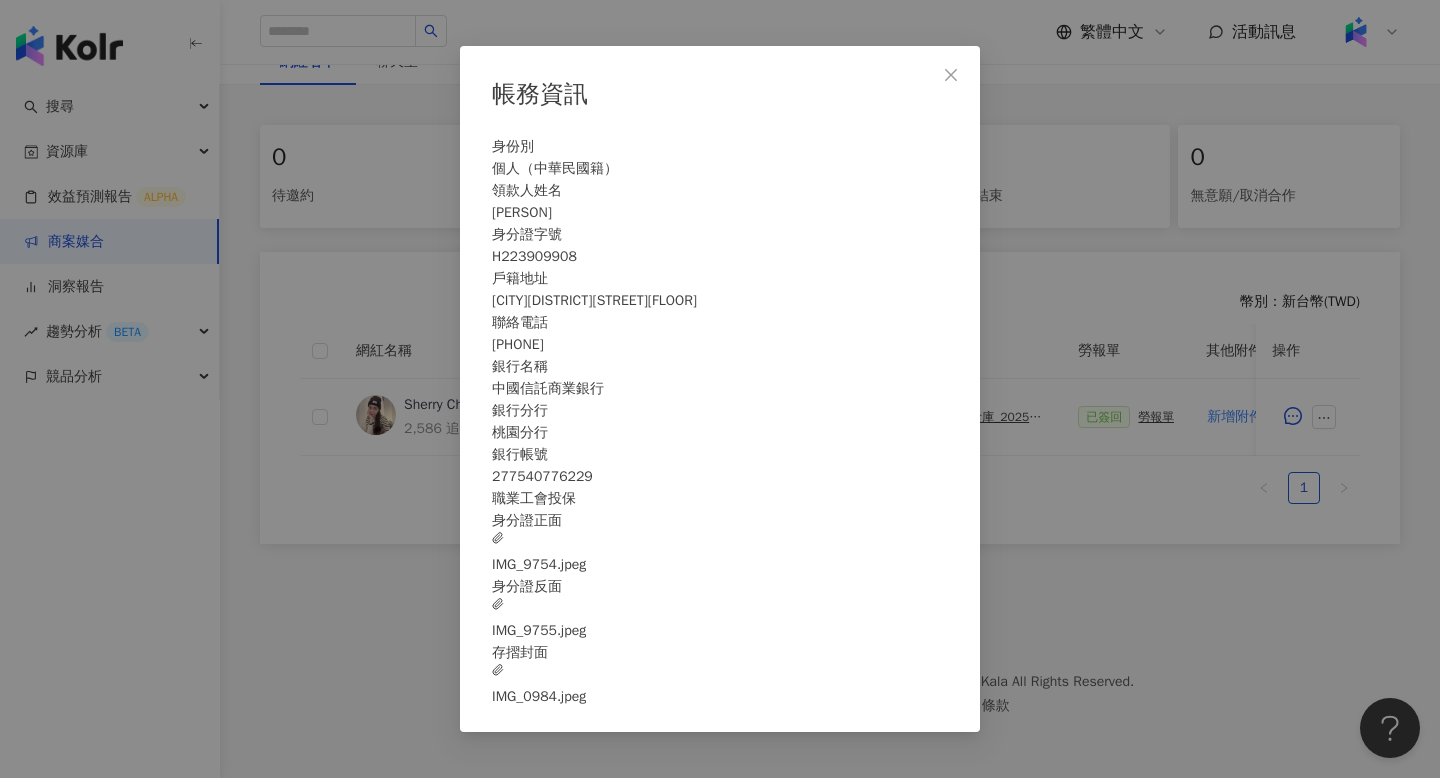 click on "IMG_9755.jpeg" at bounding box center (539, 620) 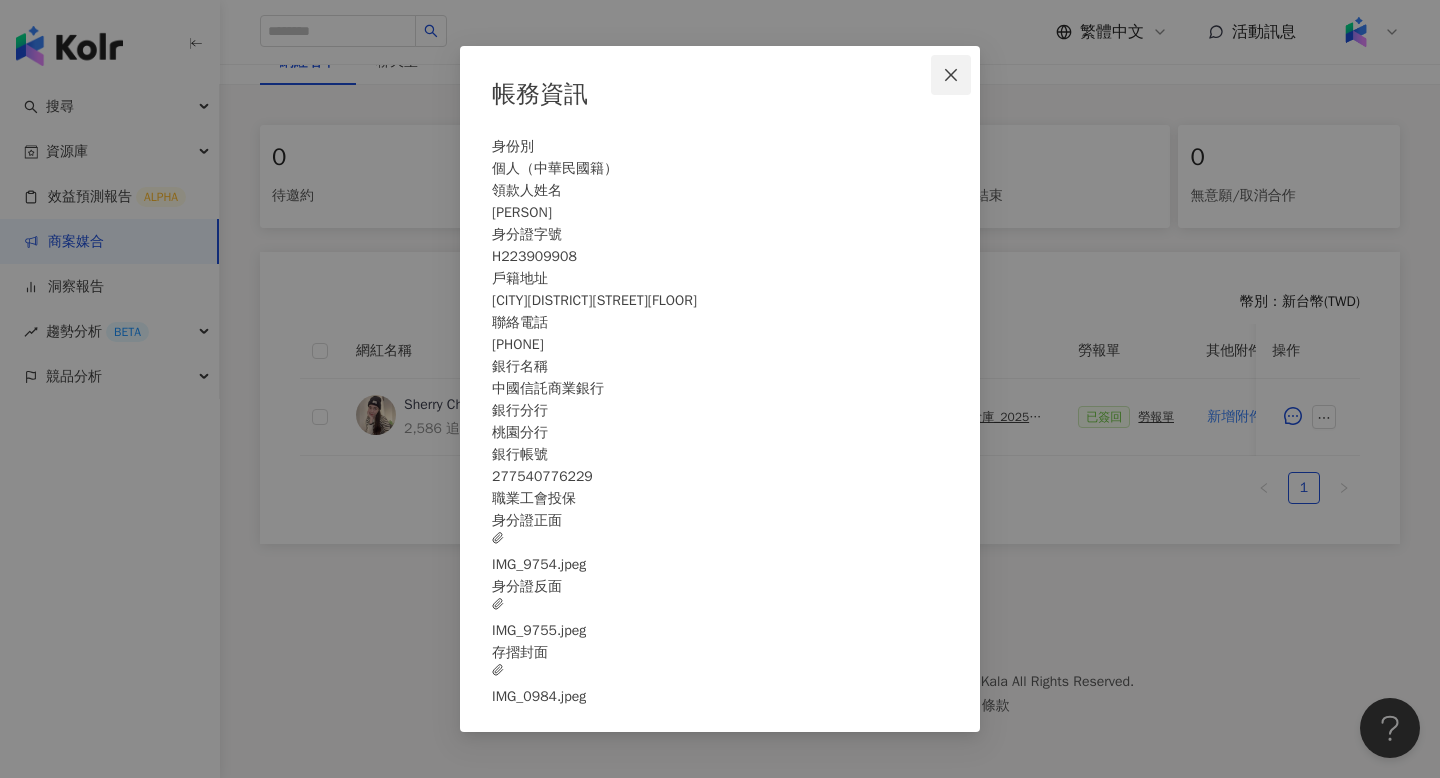 click 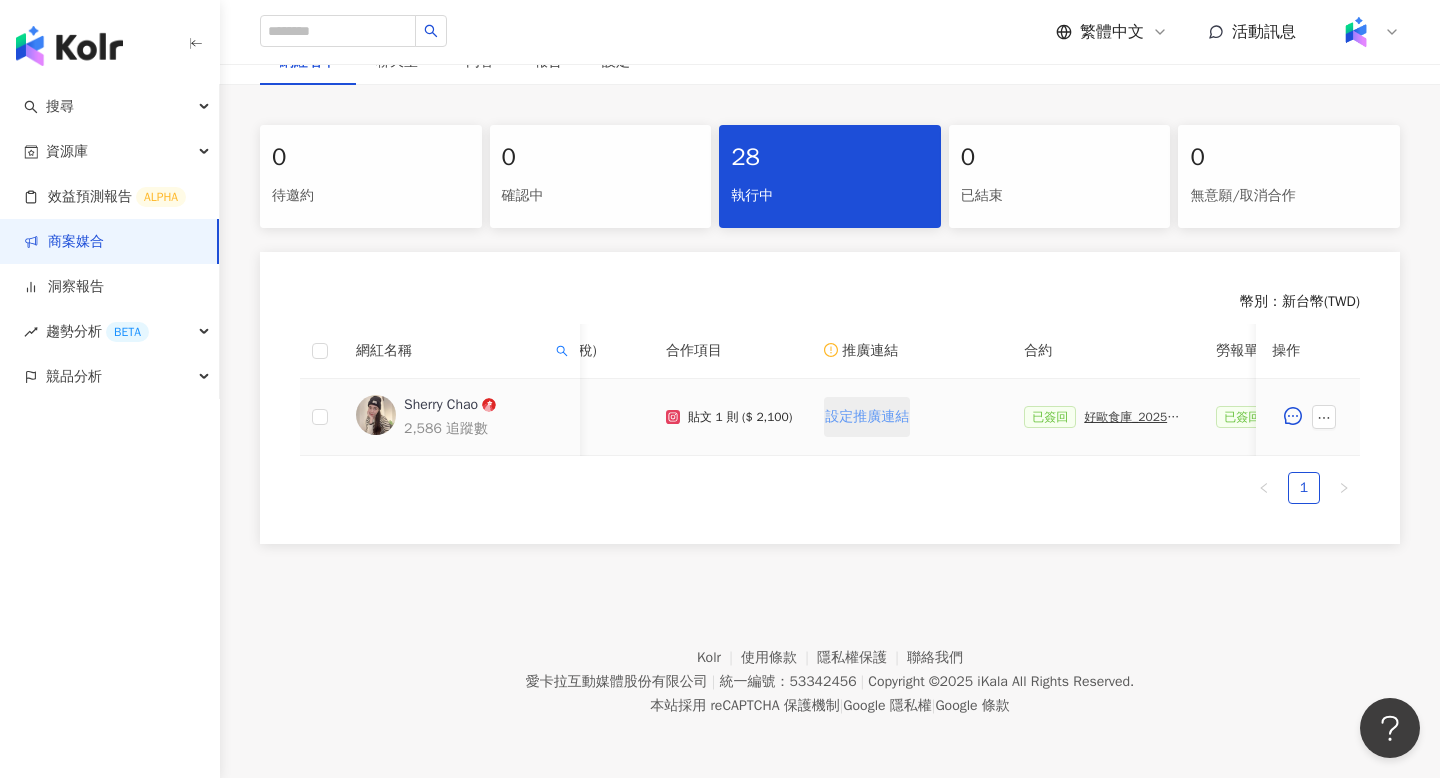 scroll, scrollTop: 0, scrollLeft: 327, axis: horizontal 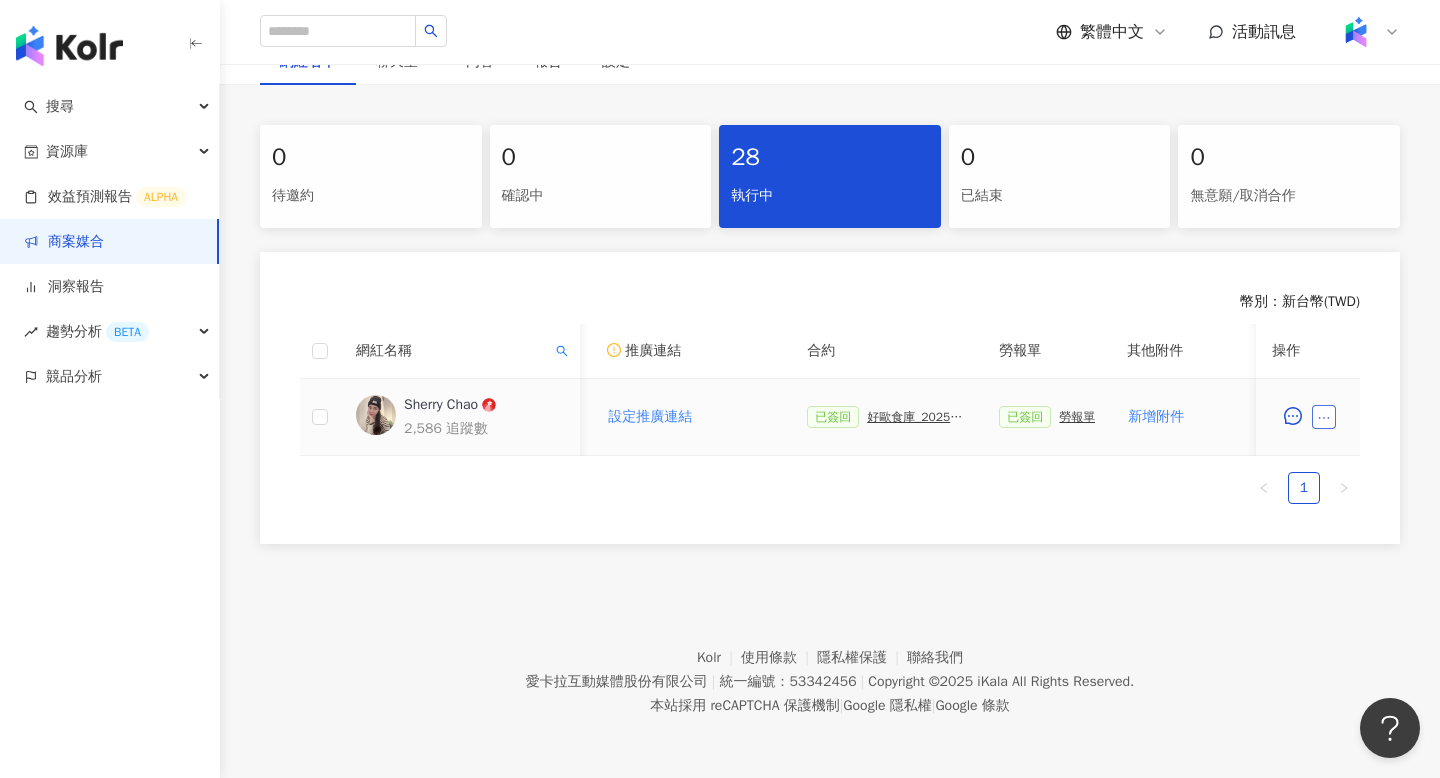 click 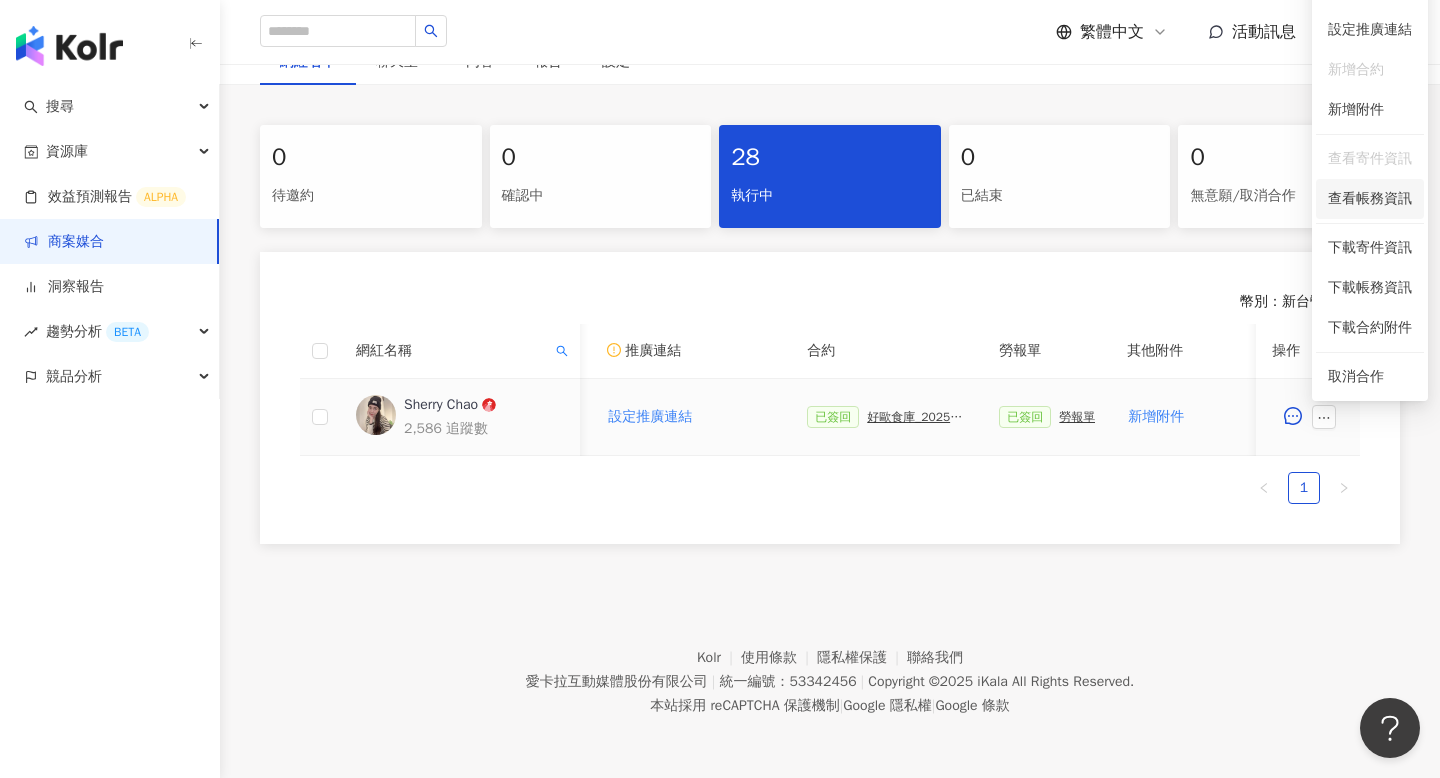 click on "查看帳務資訊" at bounding box center (1370, 199) 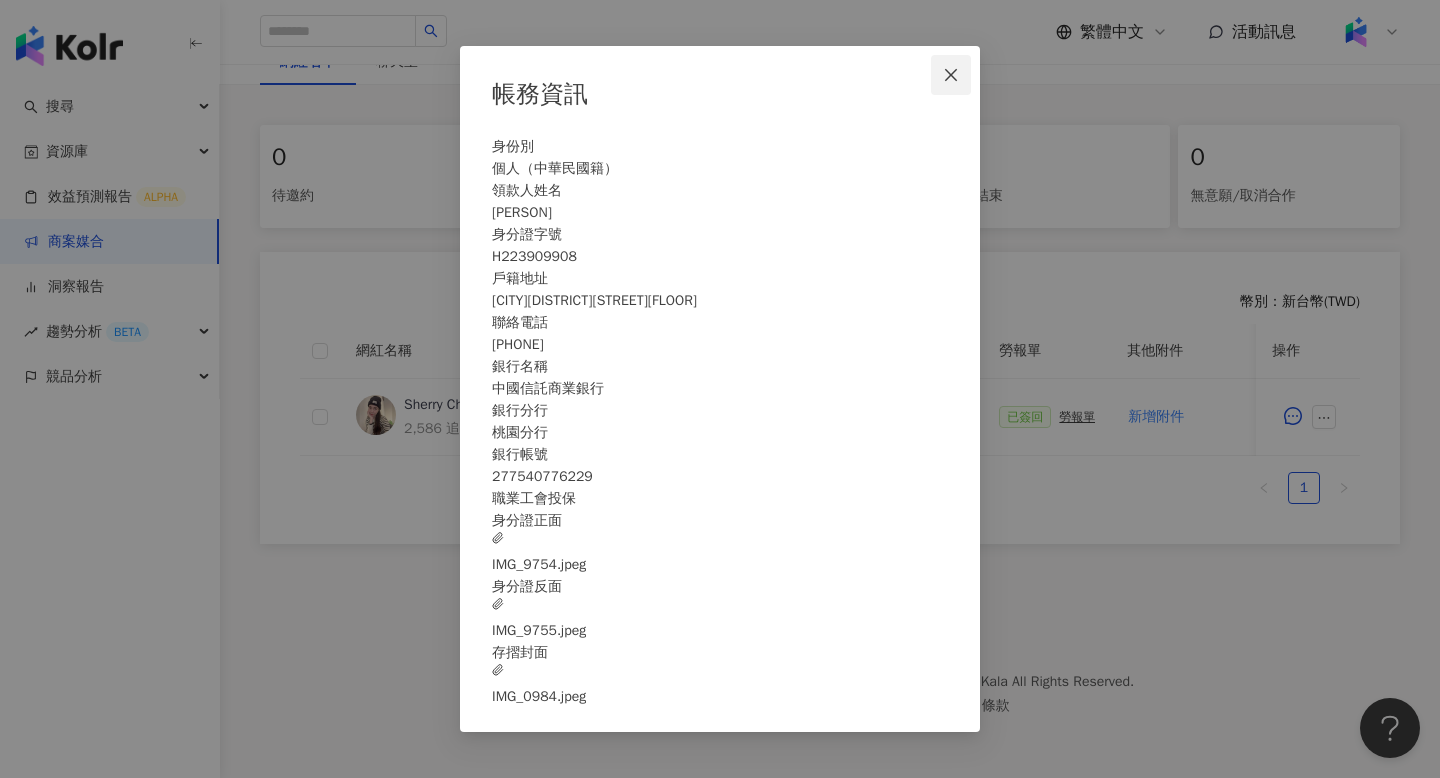click 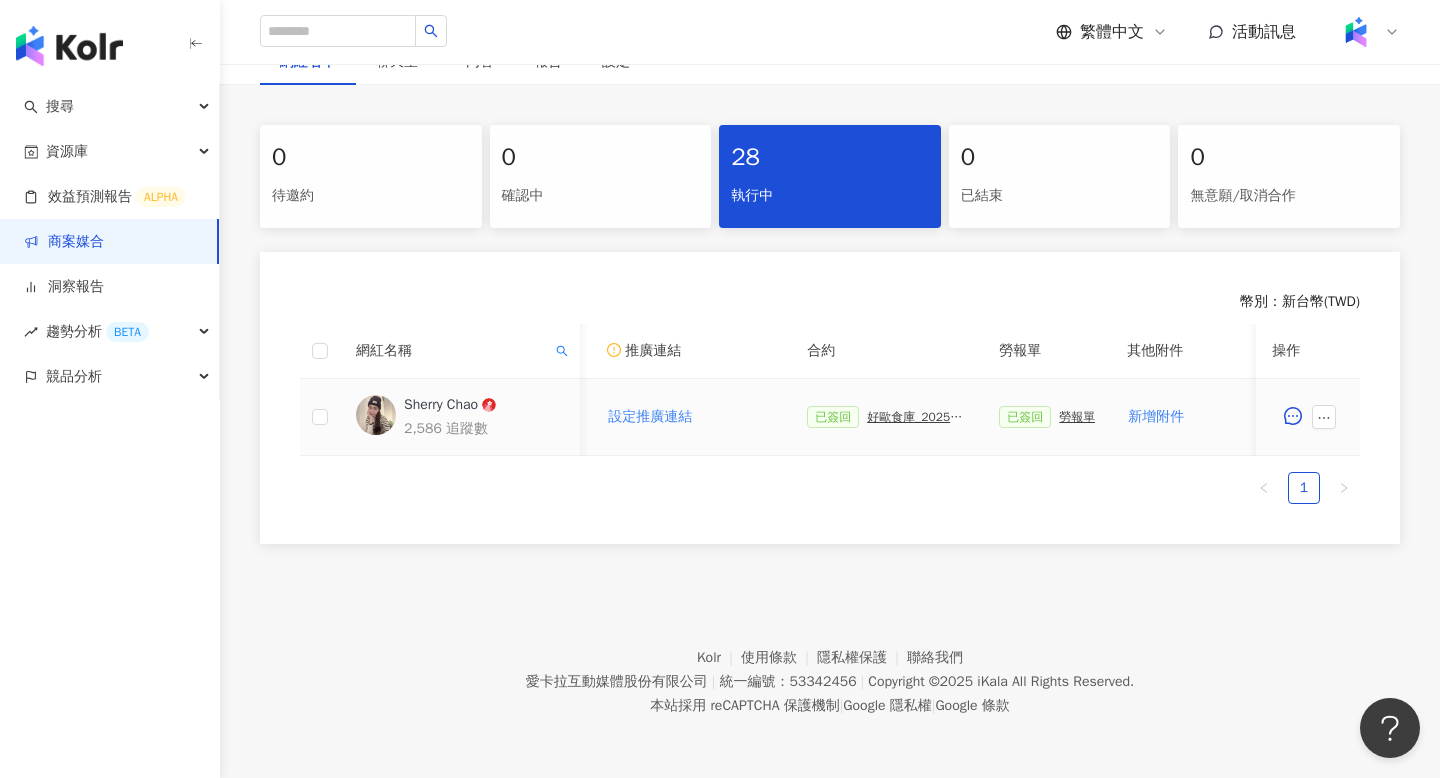 click on "好歐食庫_202503_口碑牆專案" at bounding box center (917, 417) 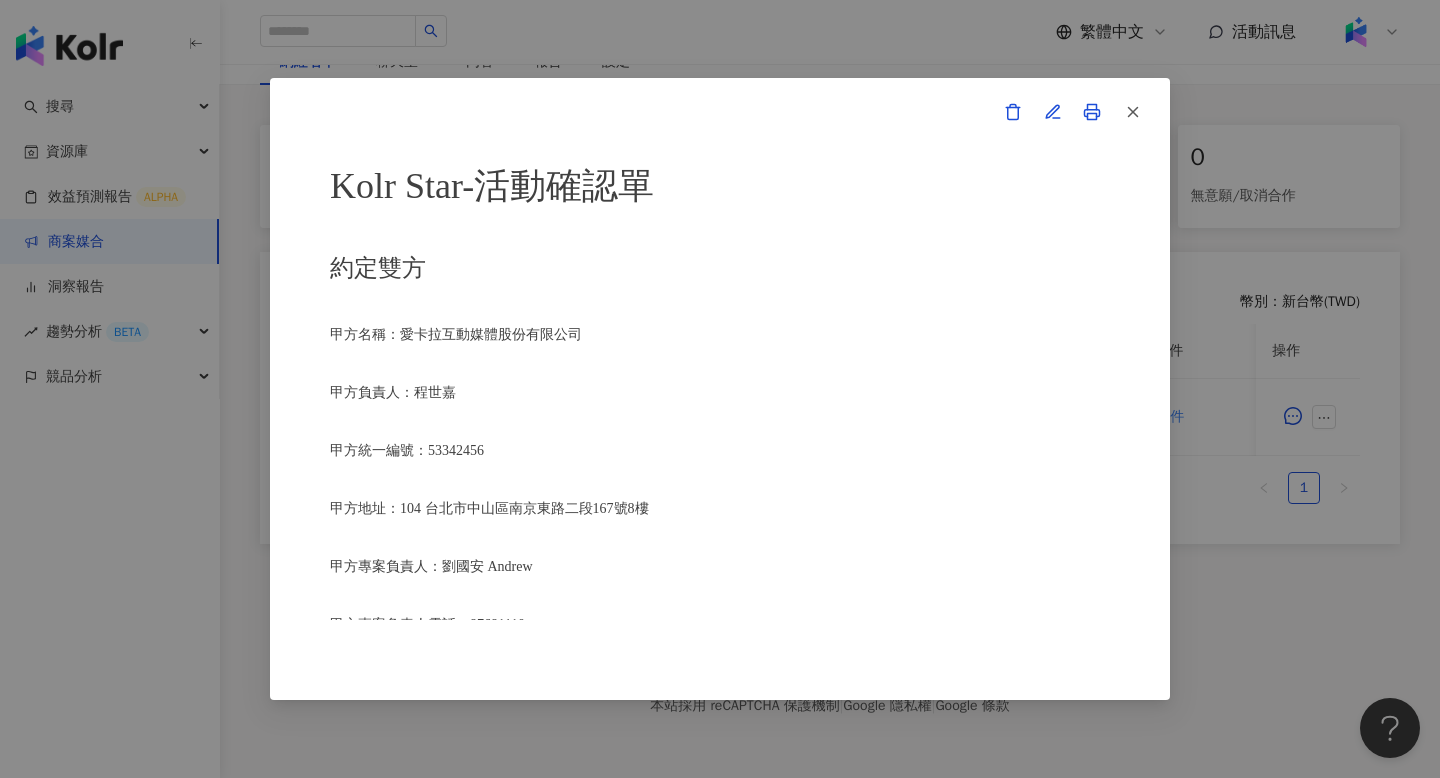 click at bounding box center [1092, 112] 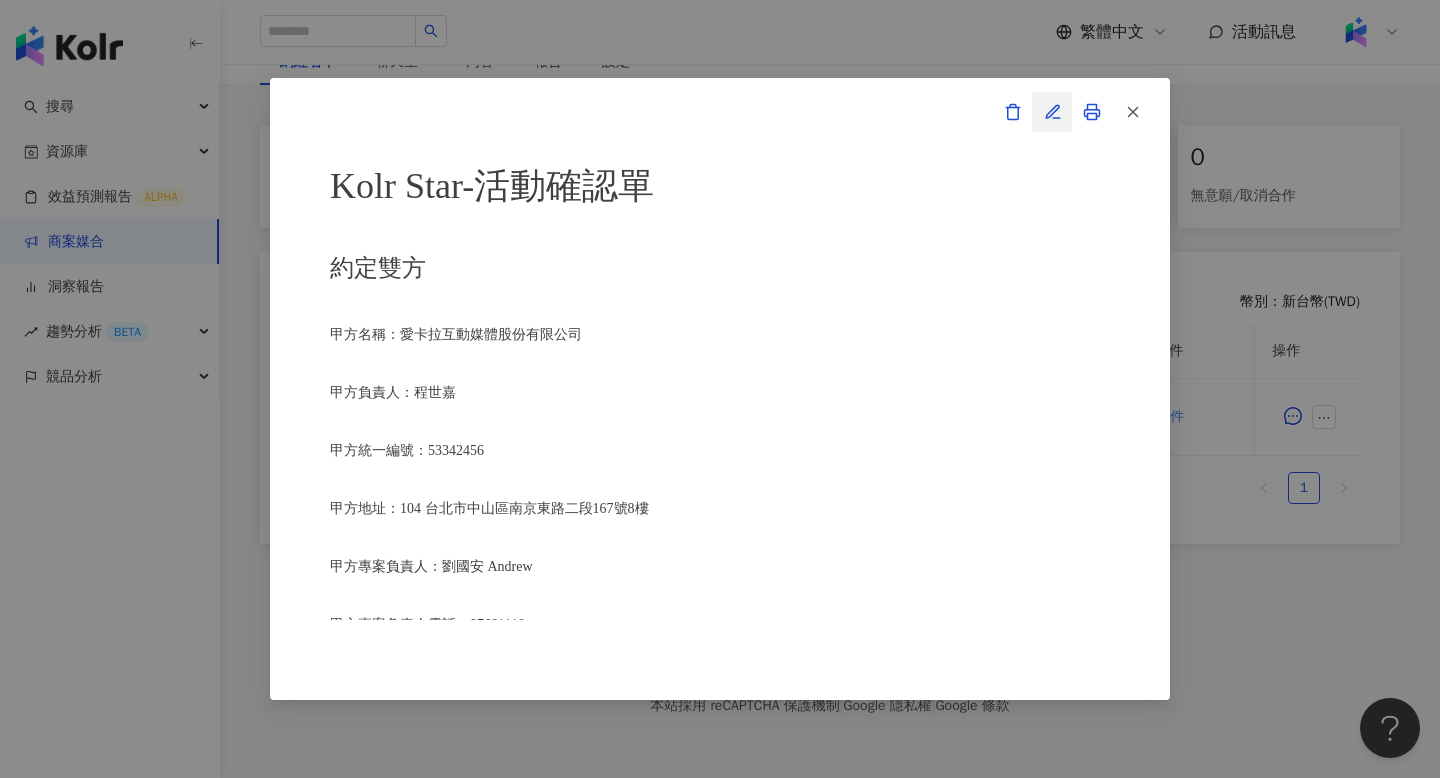click at bounding box center (1052, 112) 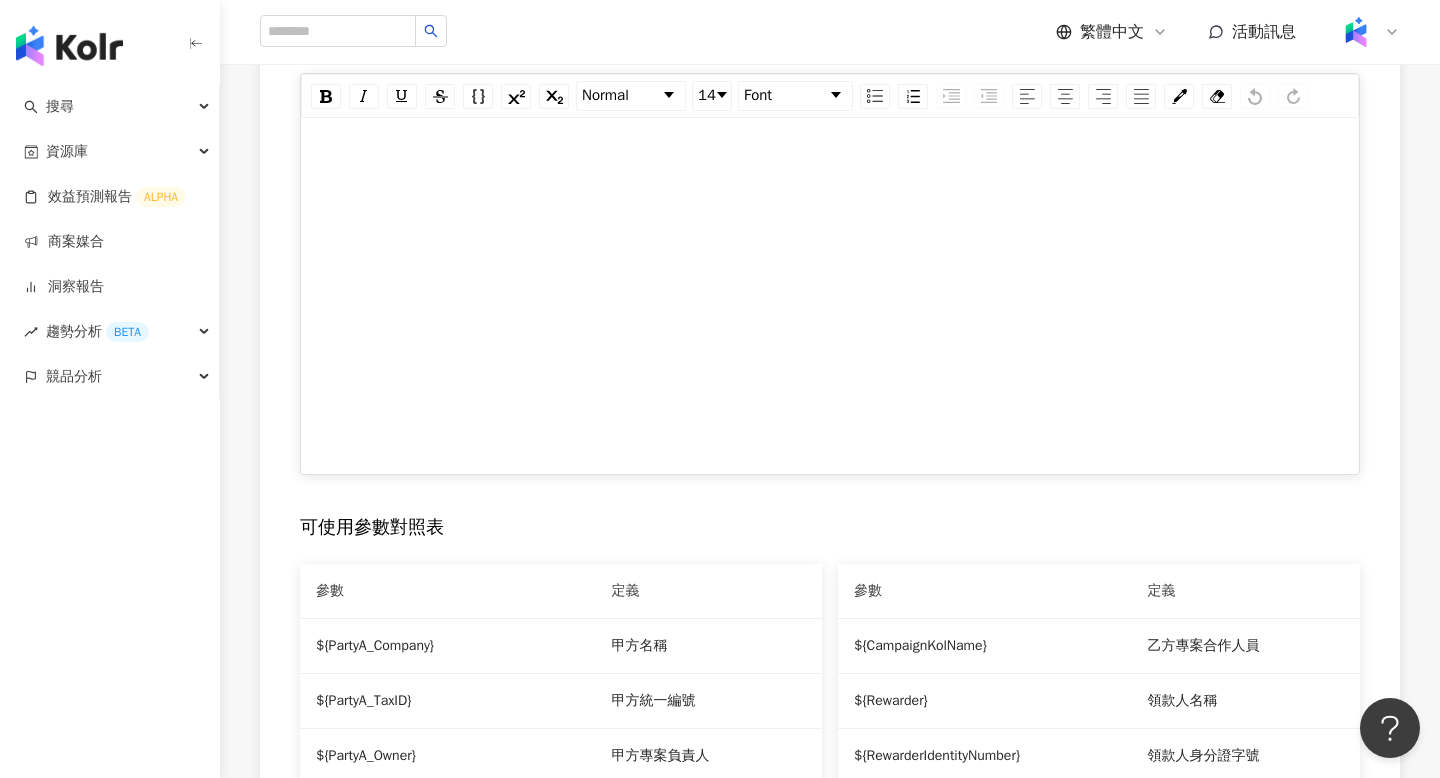 type on "**********" 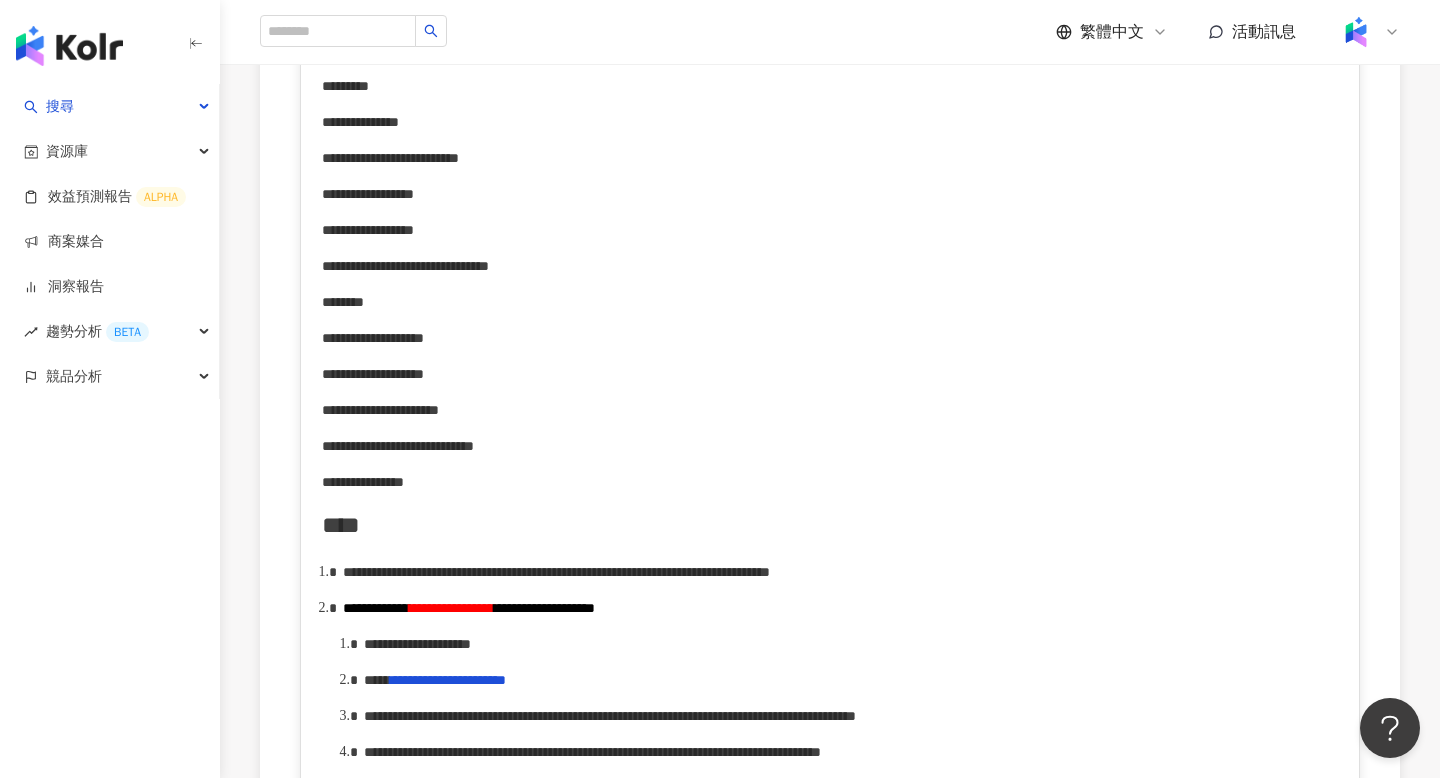 scroll, scrollTop: 582, scrollLeft: 0, axis: vertical 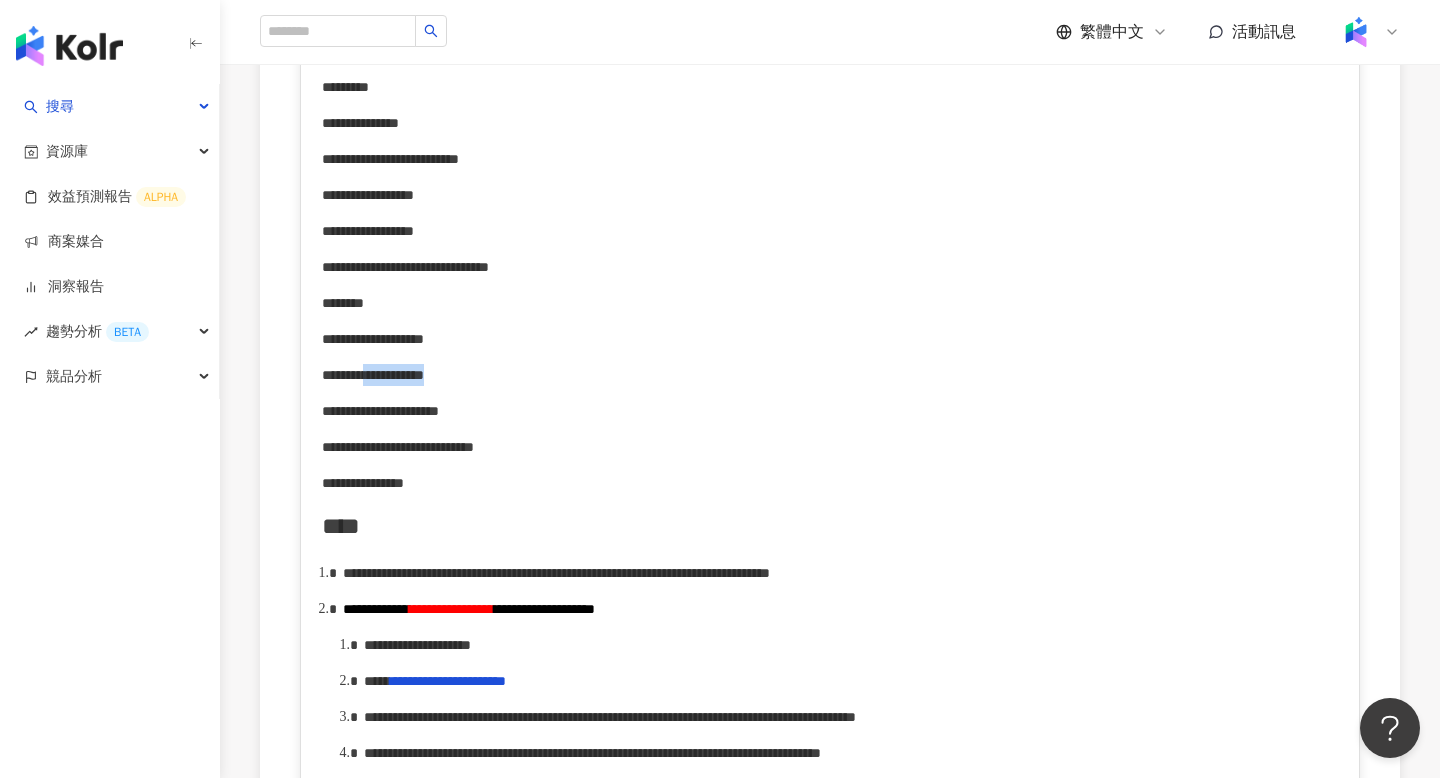 drag, startPoint x: 434, startPoint y: 383, endPoint x: 587, endPoint y: 380, distance: 153.0294 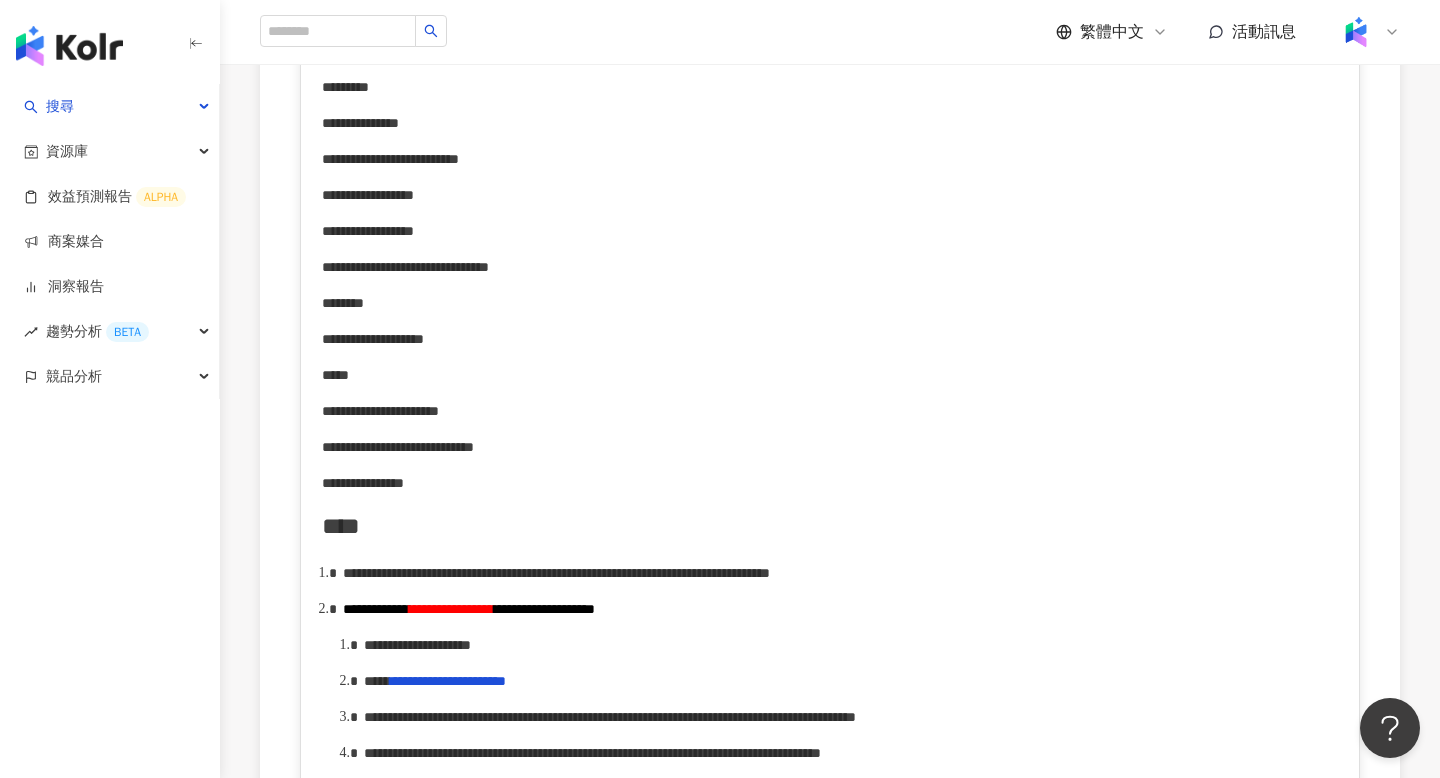 type 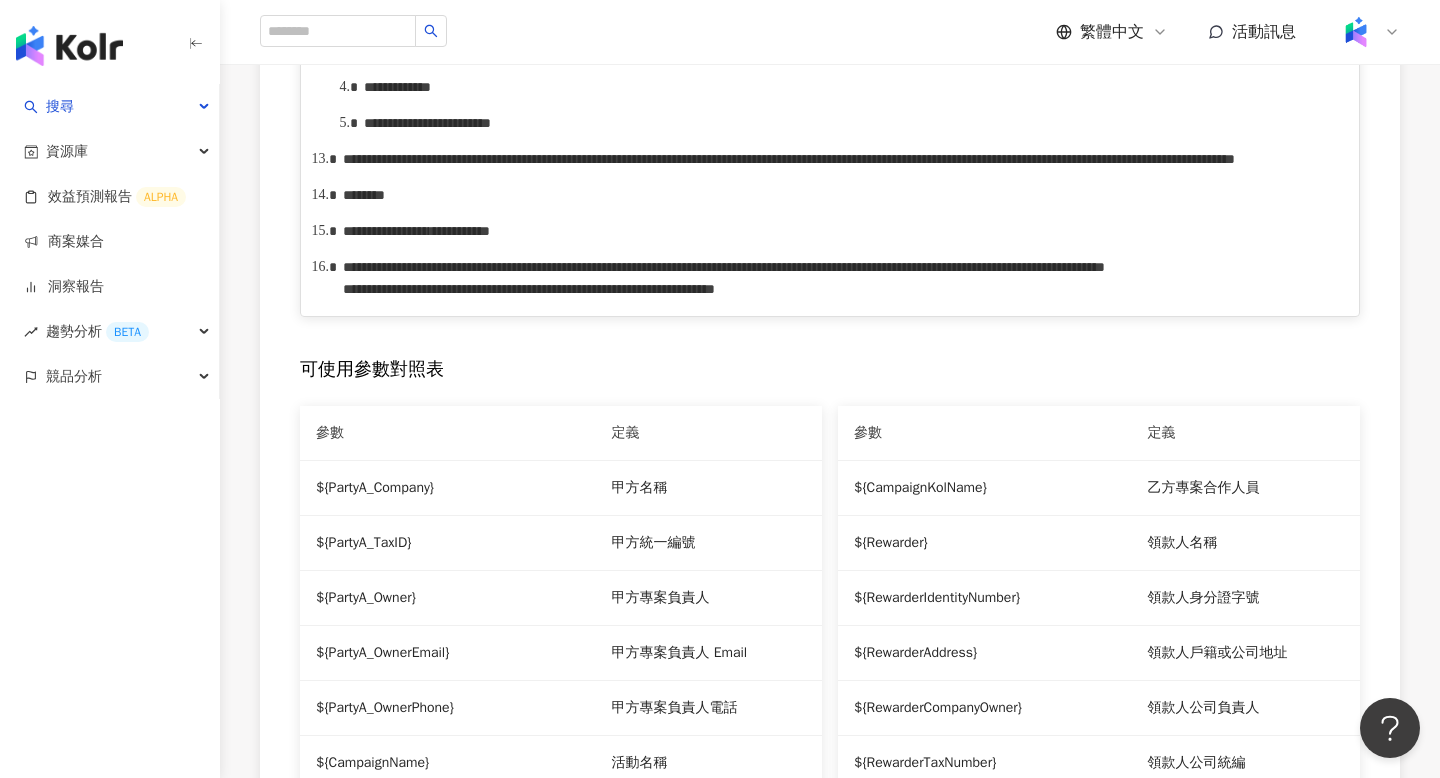 scroll, scrollTop: 2135, scrollLeft: 0, axis: vertical 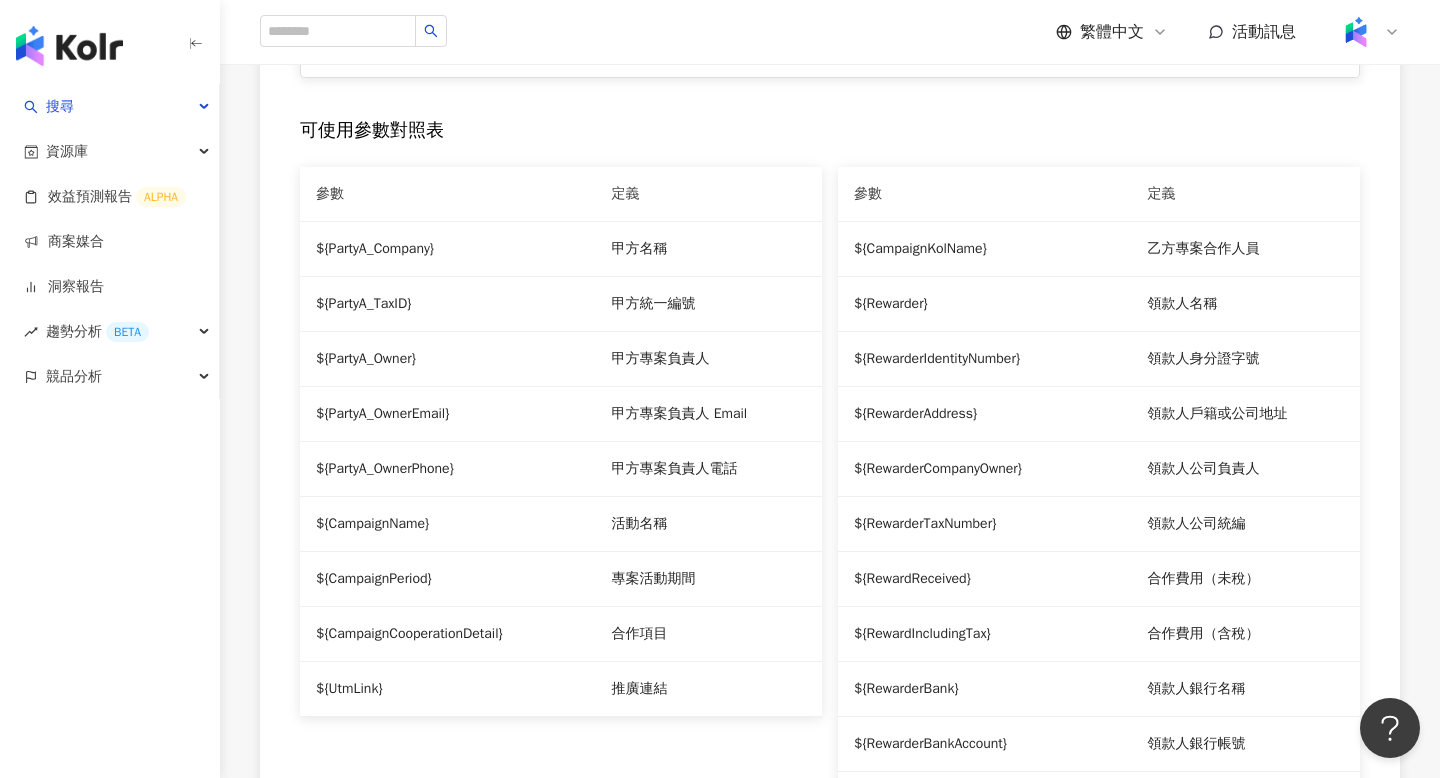 click on "**********" at bounding box center (536, 28) 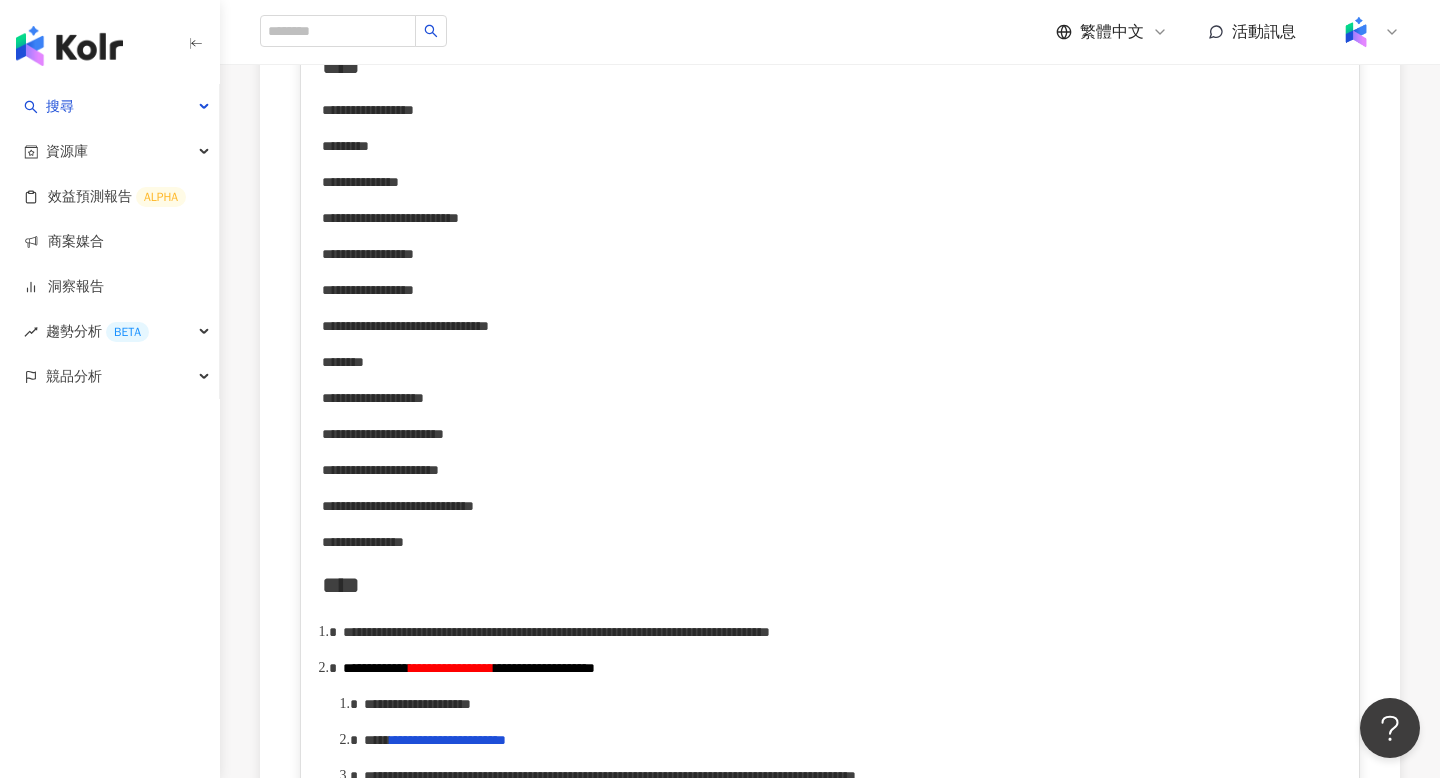 scroll, scrollTop: 556, scrollLeft: 0, axis: vertical 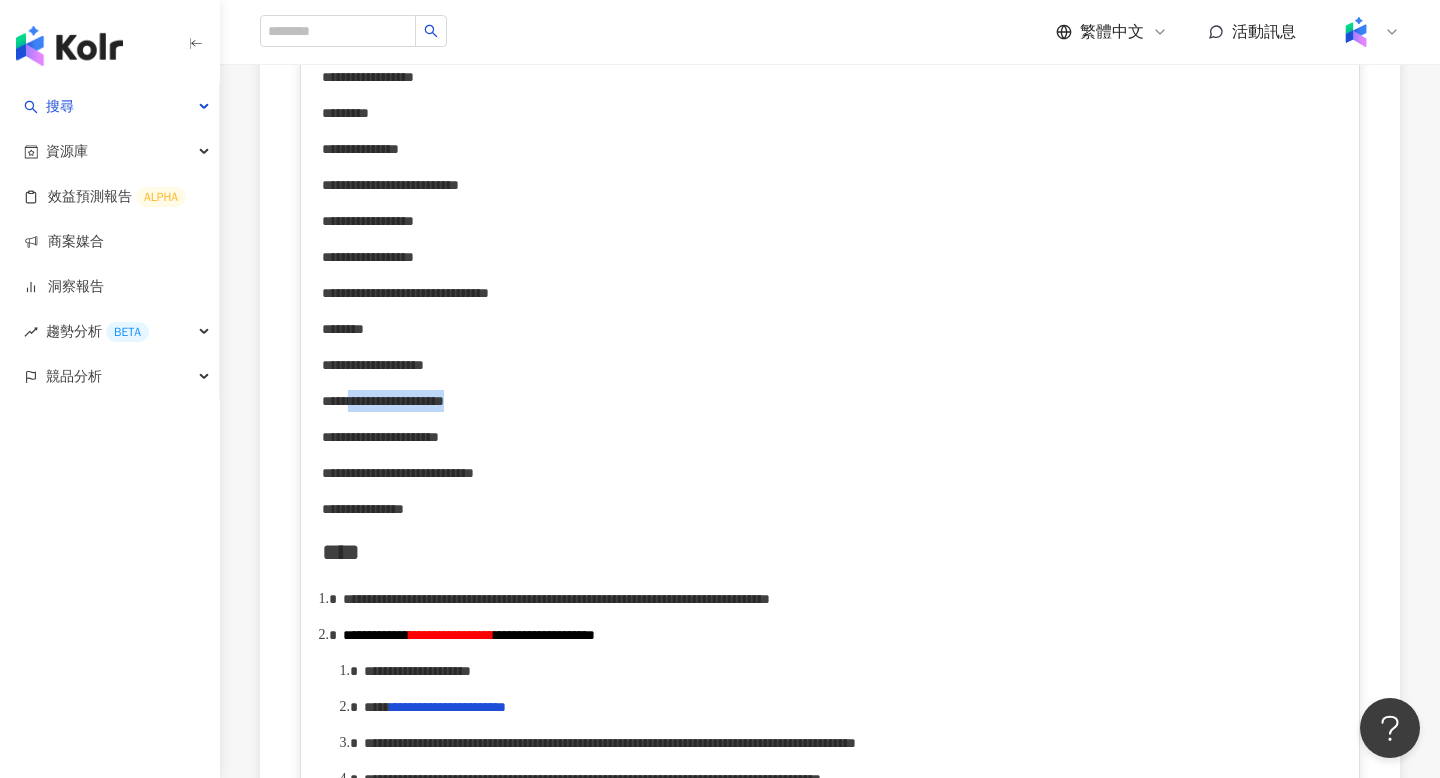 drag, startPoint x: 398, startPoint y: 407, endPoint x: 669, endPoint y: 403, distance: 271.0295 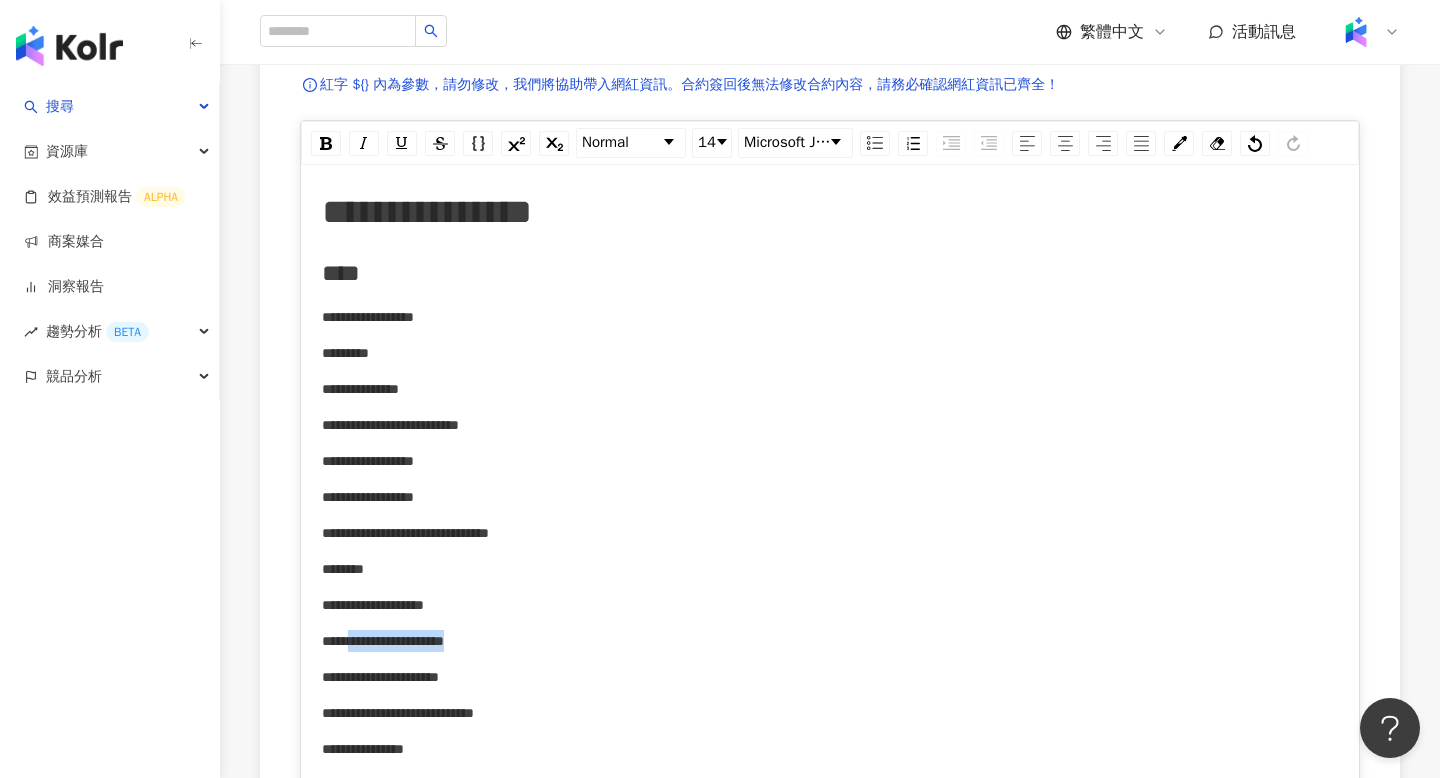 scroll, scrollTop: 0, scrollLeft: 0, axis: both 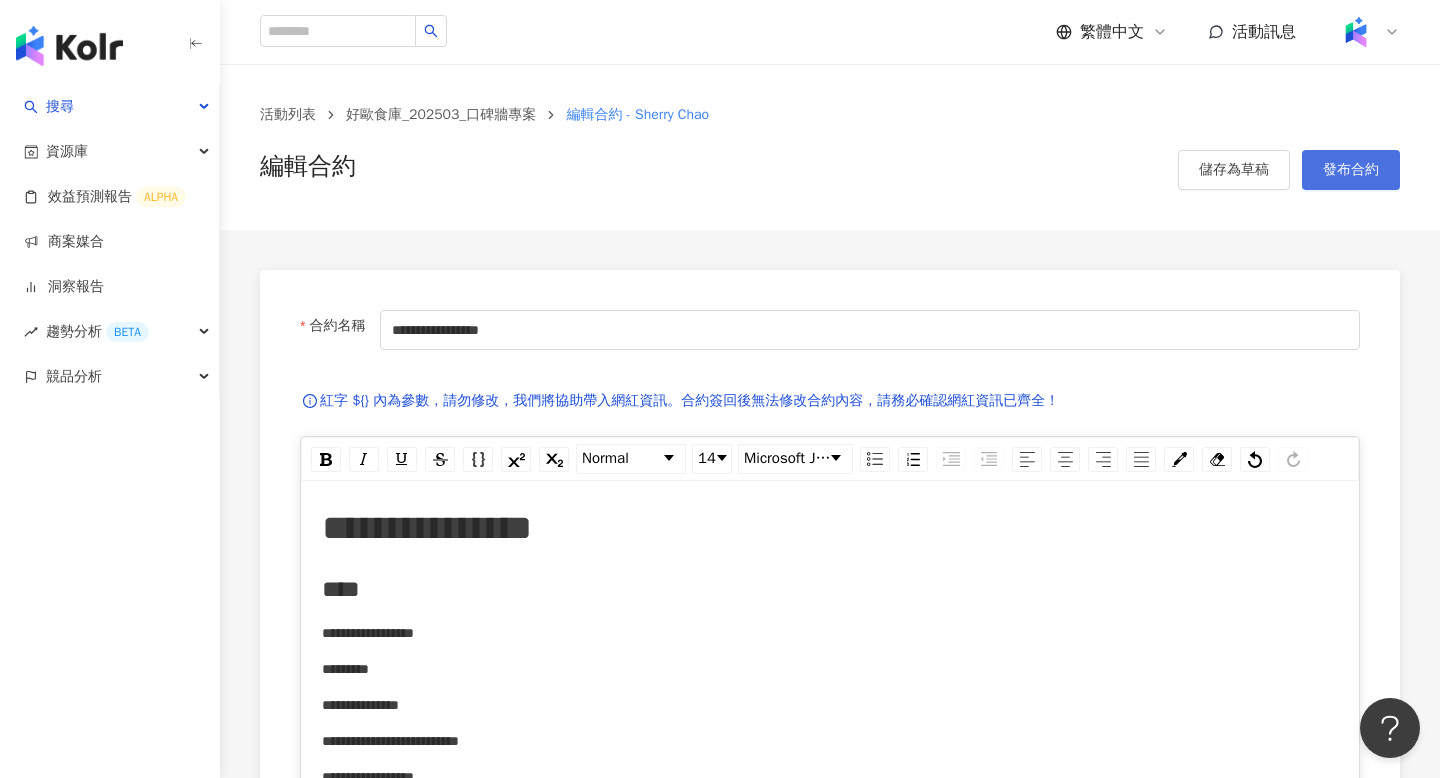 click on "發布合約" at bounding box center (1351, 170) 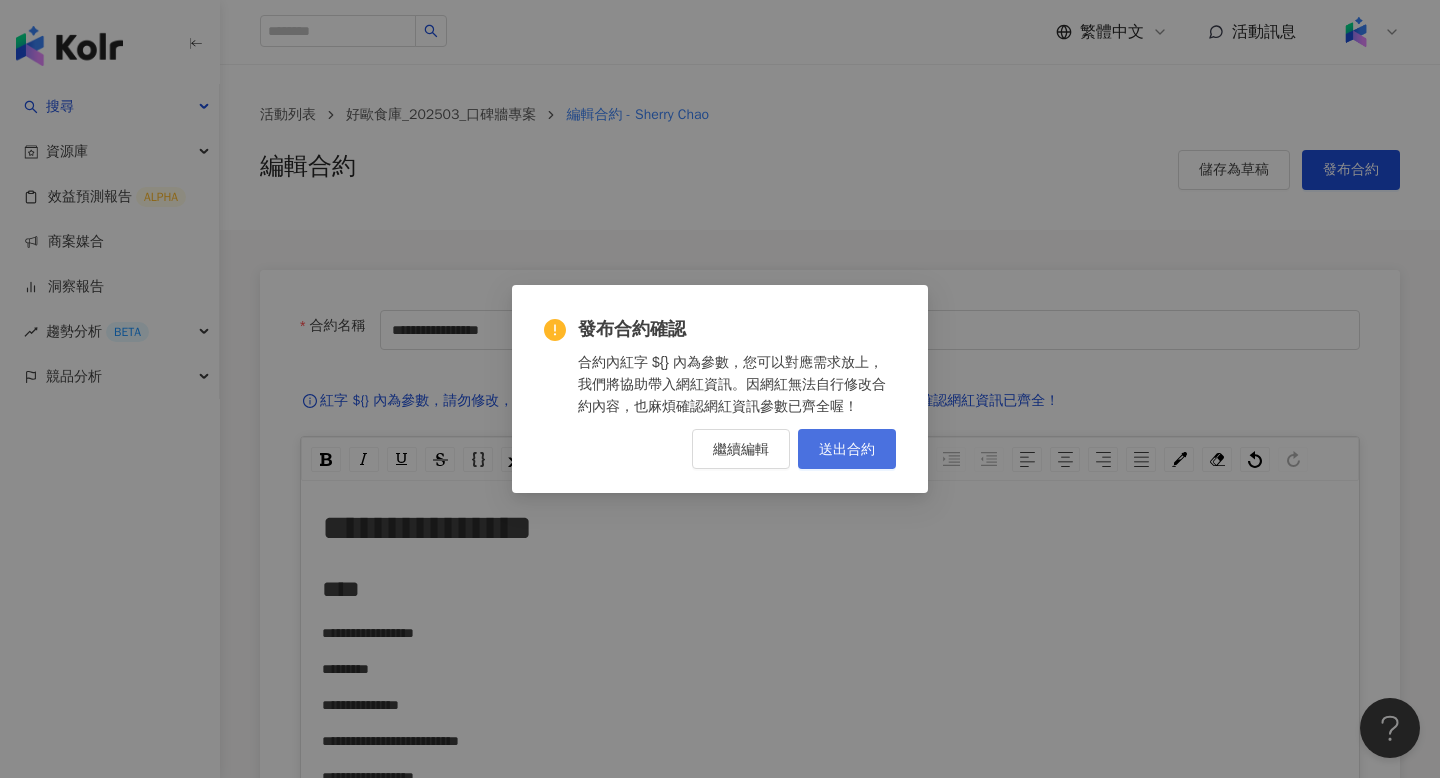 click on "送出合約" at bounding box center [847, 449] 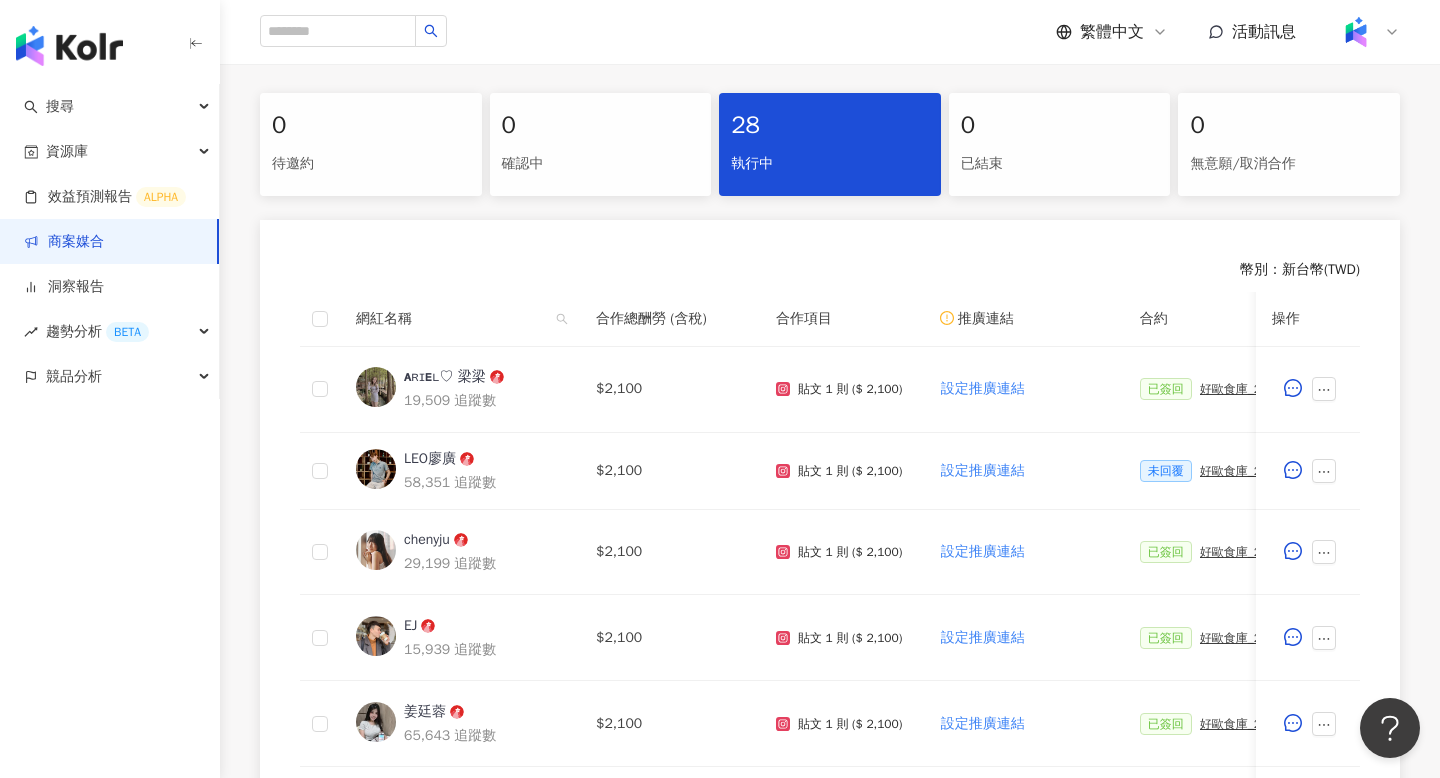scroll, scrollTop: 514, scrollLeft: 0, axis: vertical 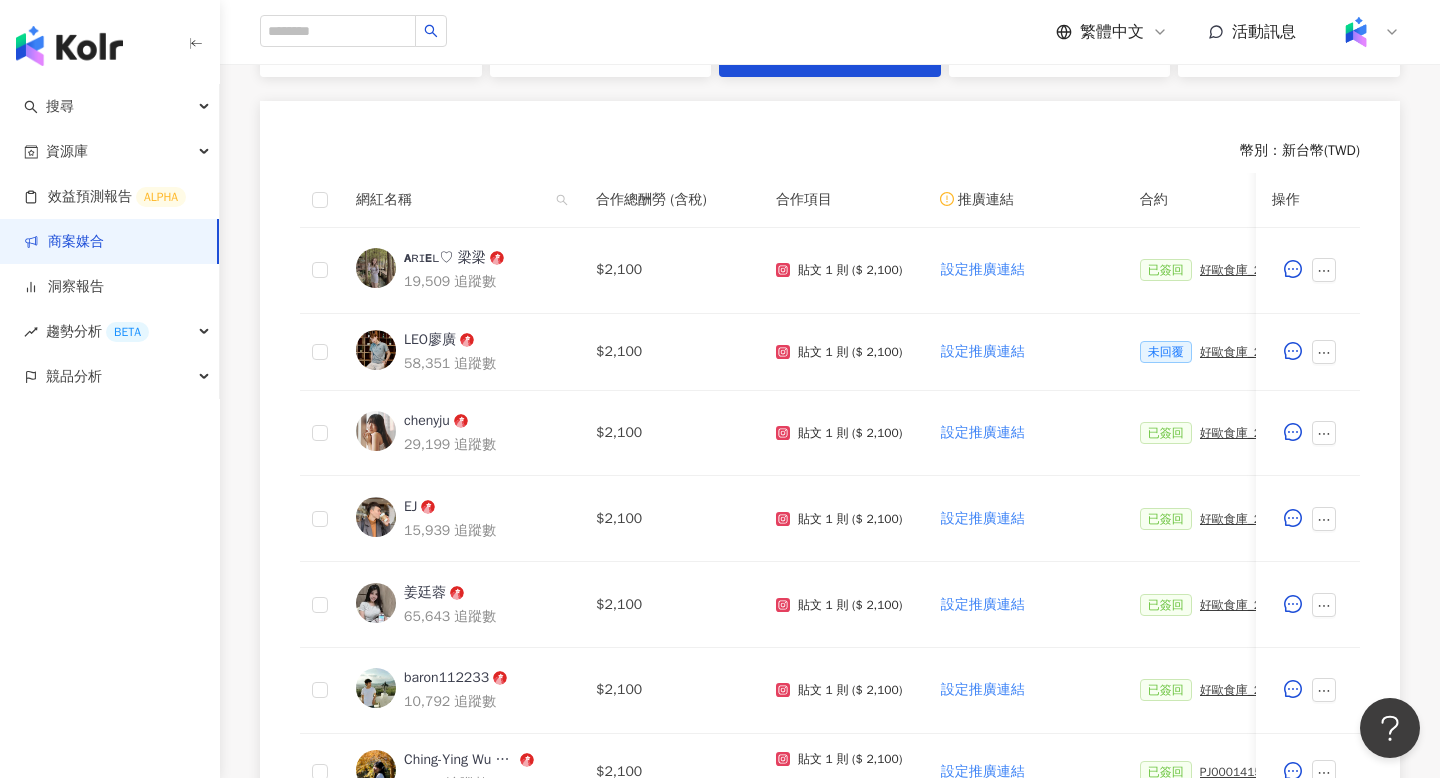 click on "網紅名稱" at bounding box center [452, 200] 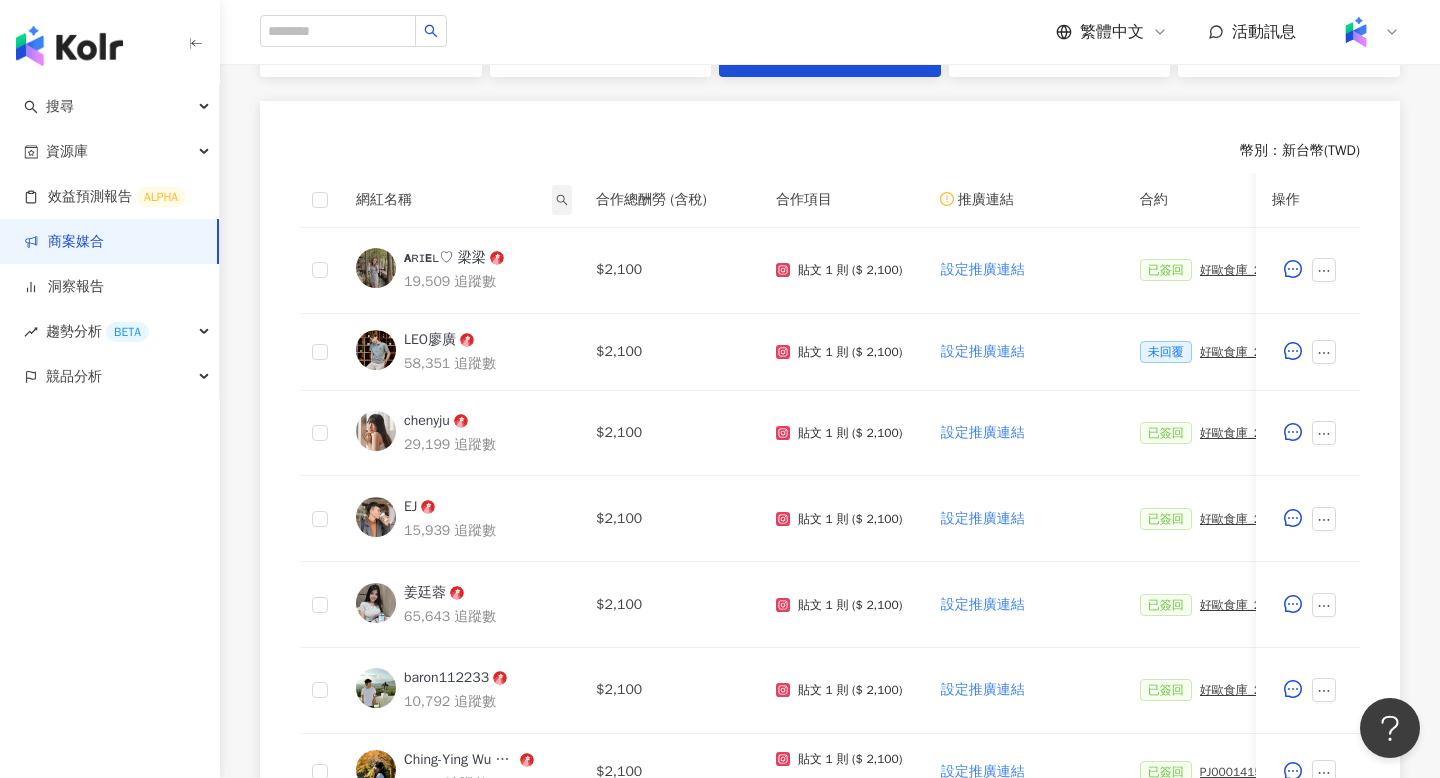click at bounding box center [562, 200] 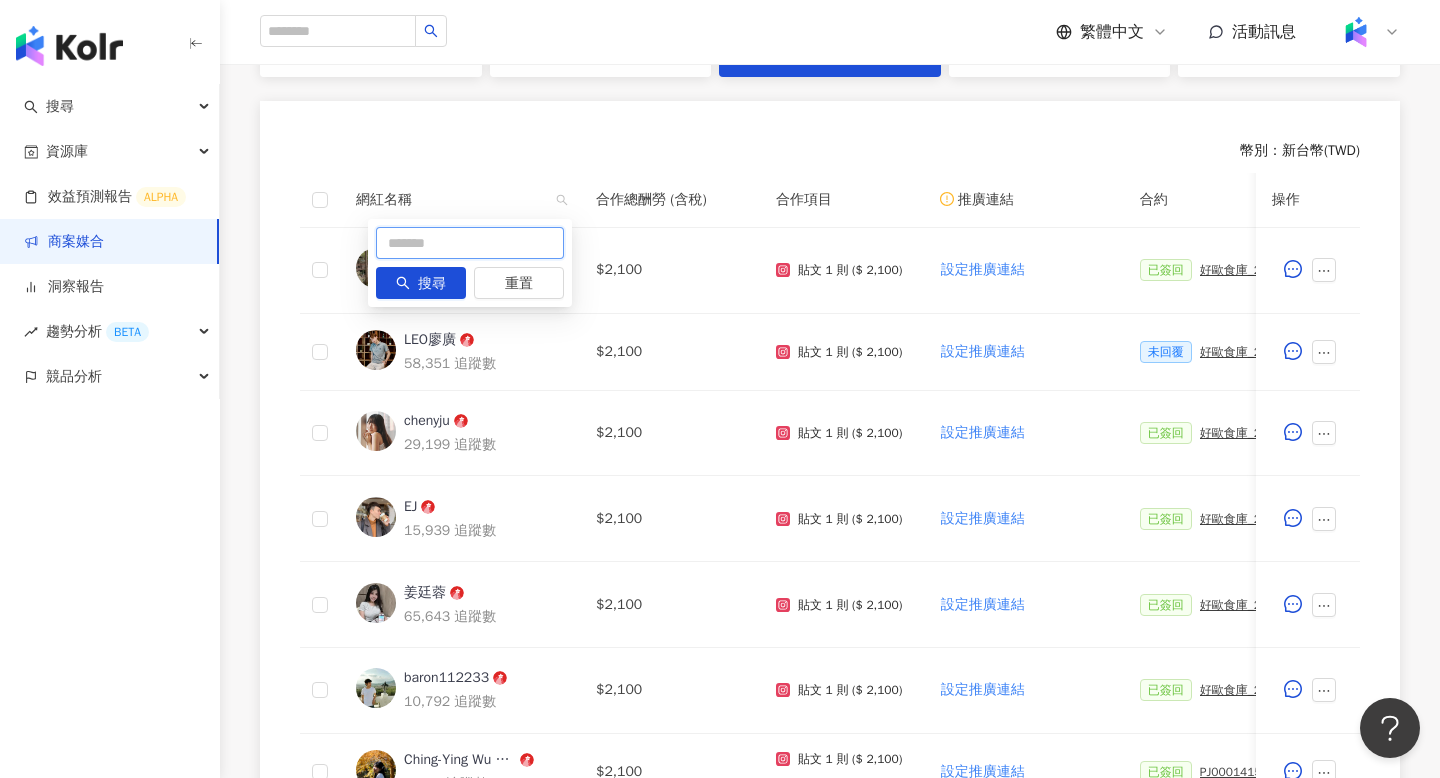 click at bounding box center [470, 243] 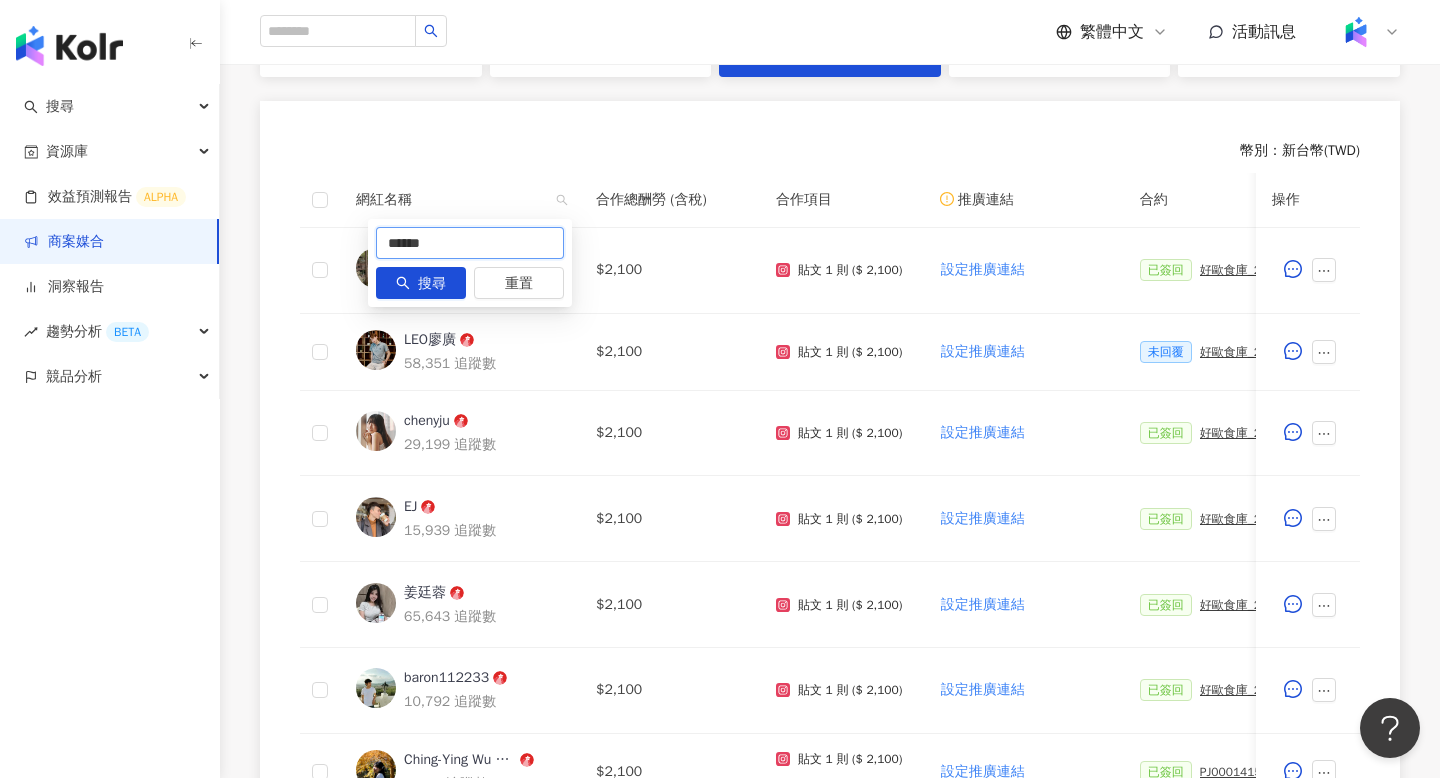 type on "******" 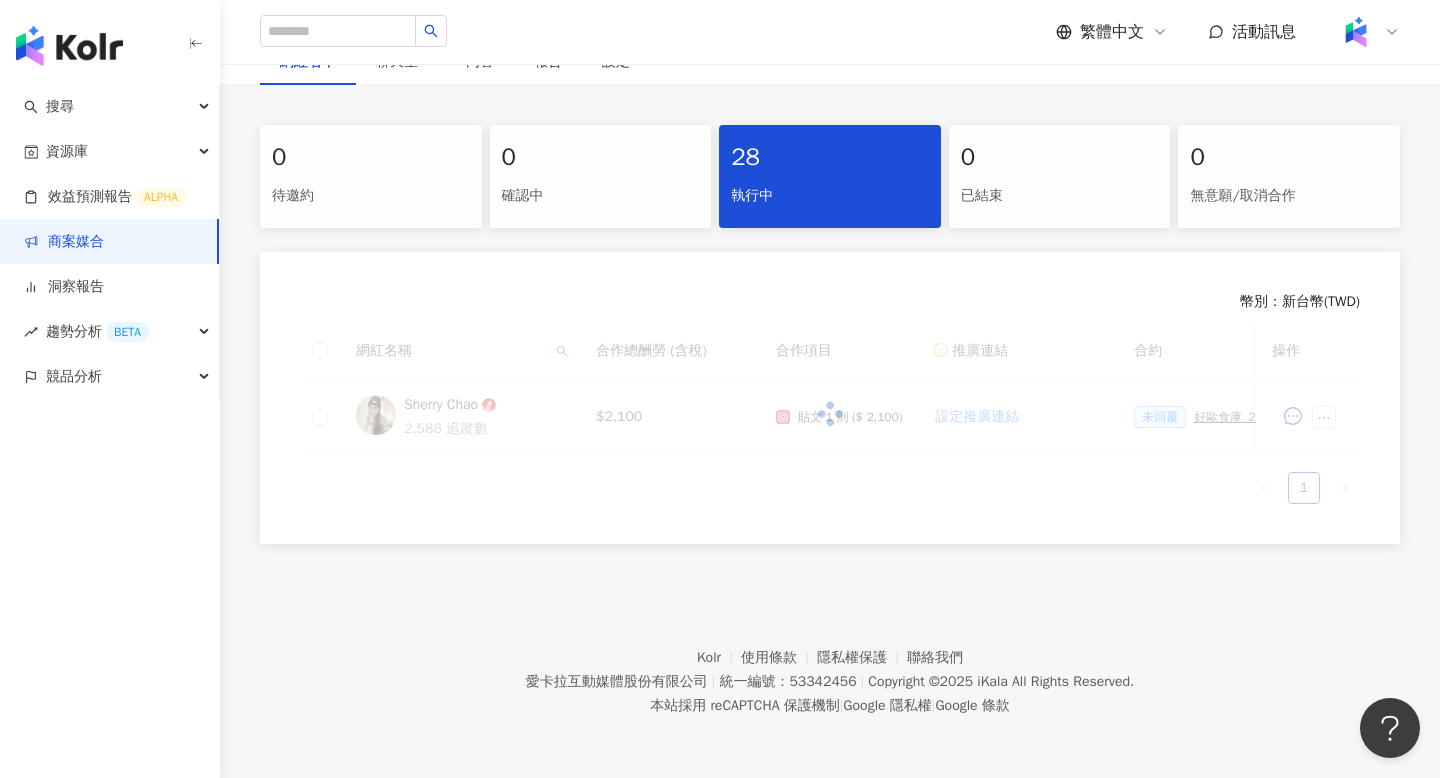 scroll, scrollTop: 363, scrollLeft: 0, axis: vertical 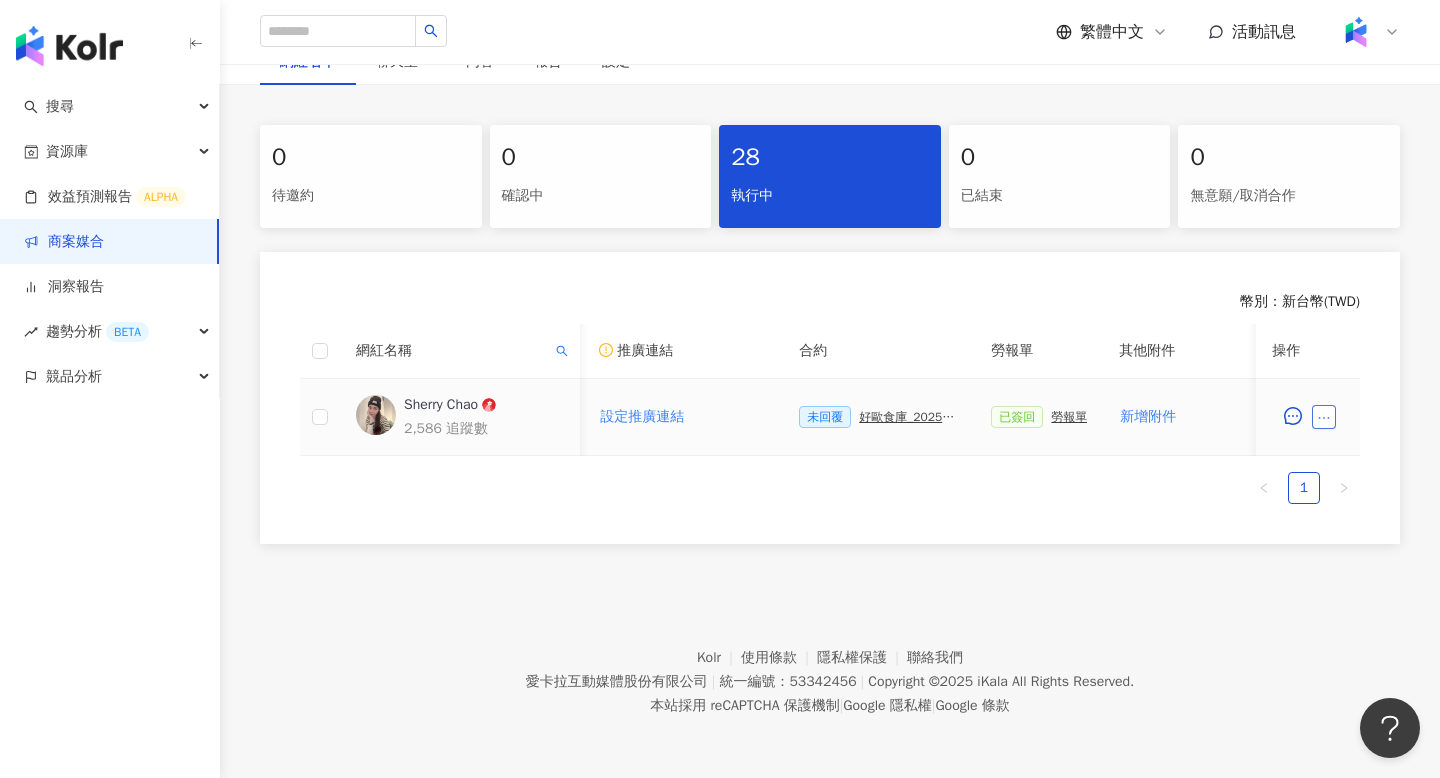 click 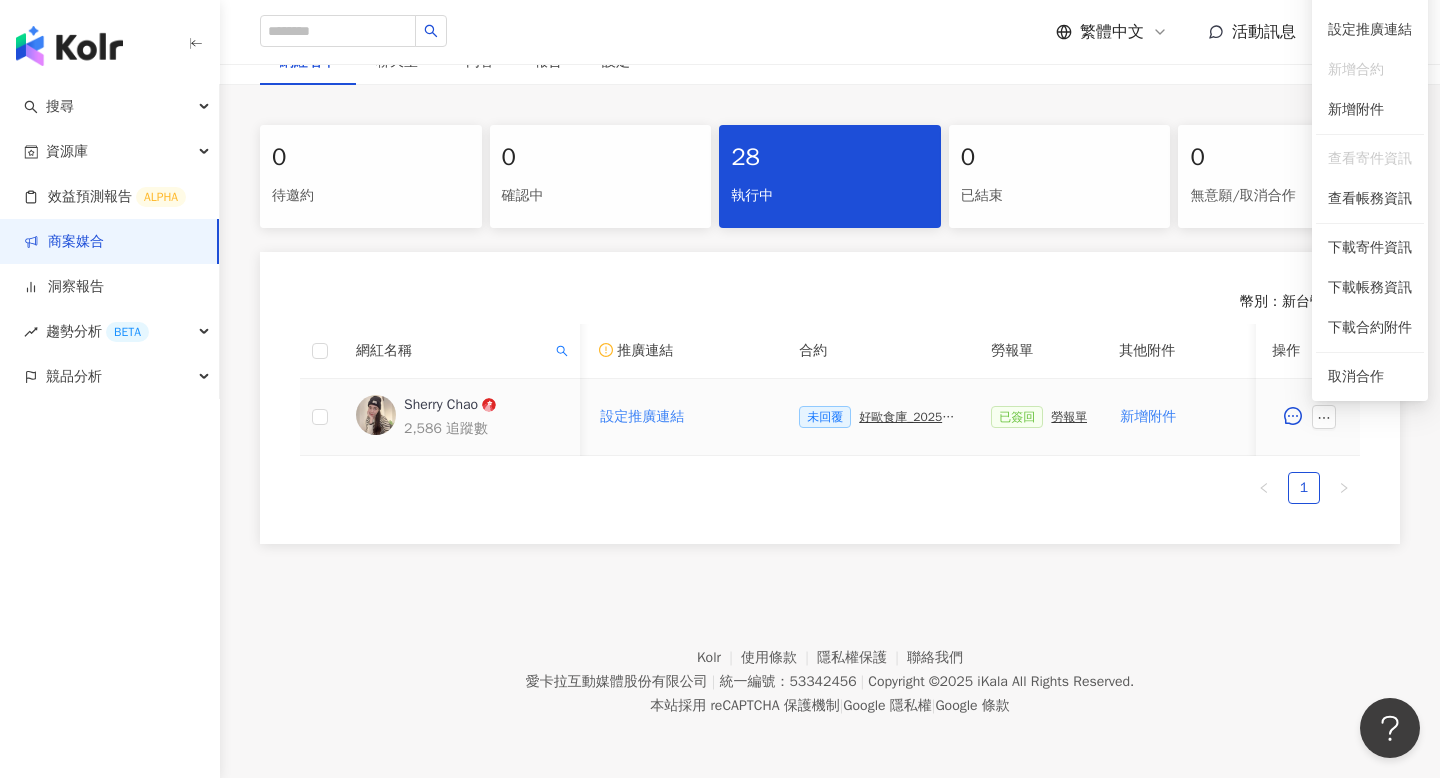 click on "新增附件" at bounding box center [1193, 417] 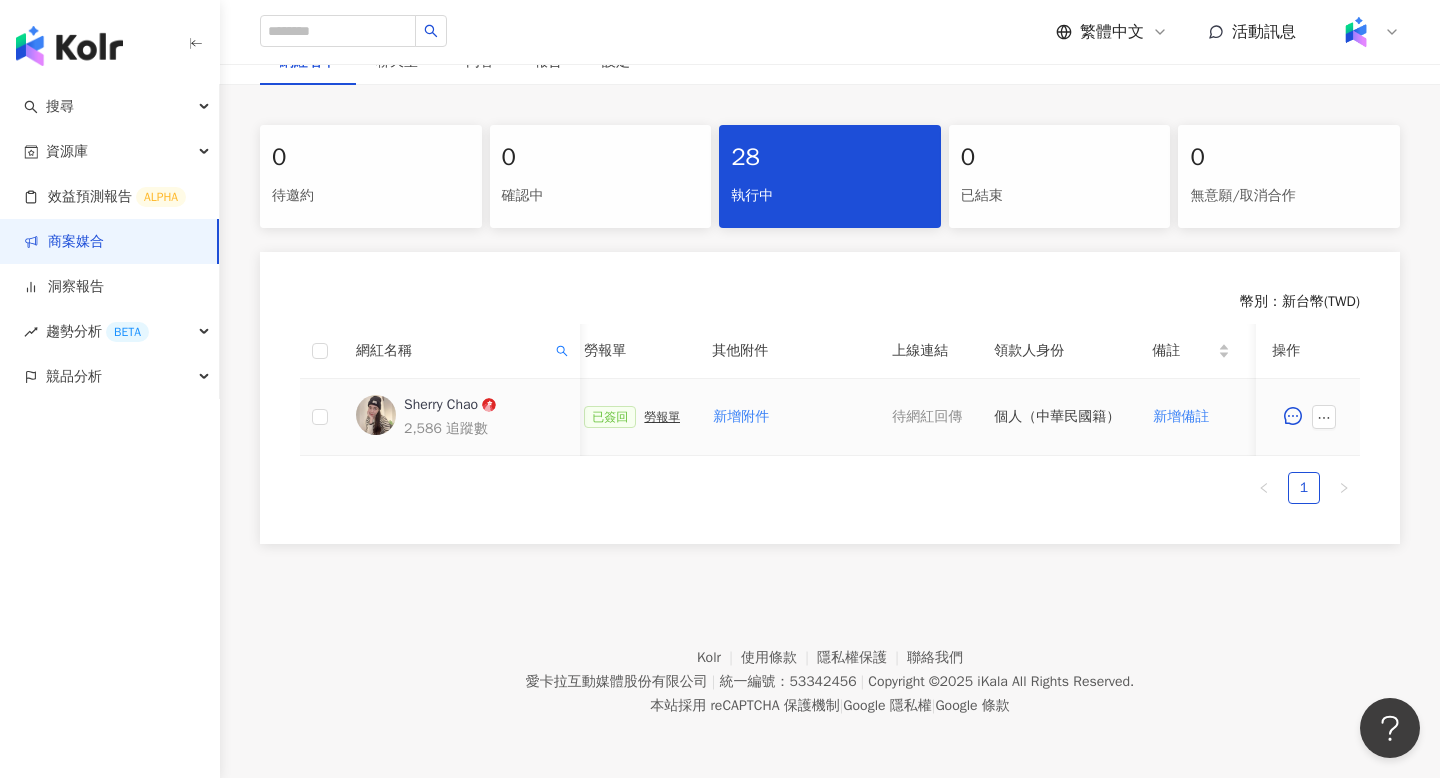scroll, scrollTop: 0, scrollLeft: 825, axis: horizontal 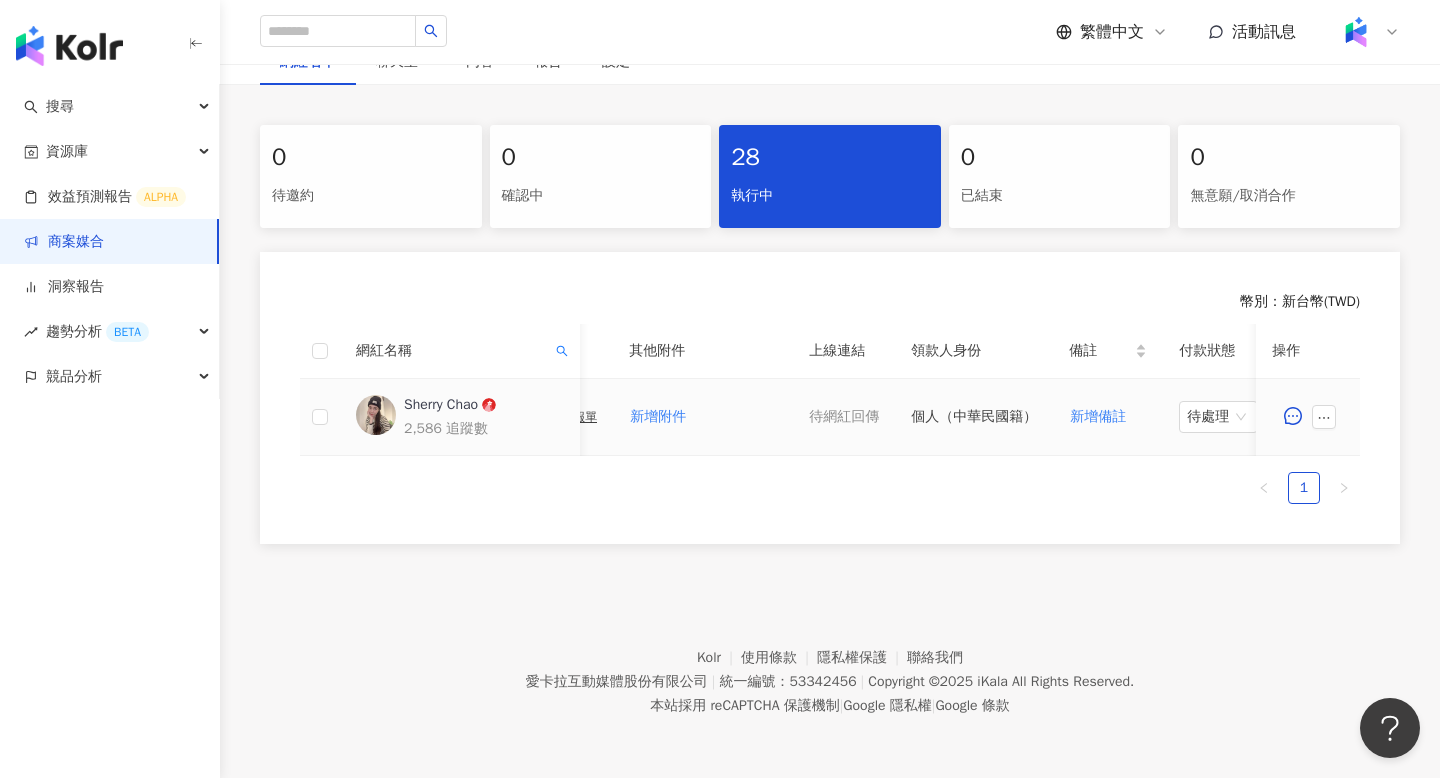 click on "待處理" at bounding box center (1218, 417) 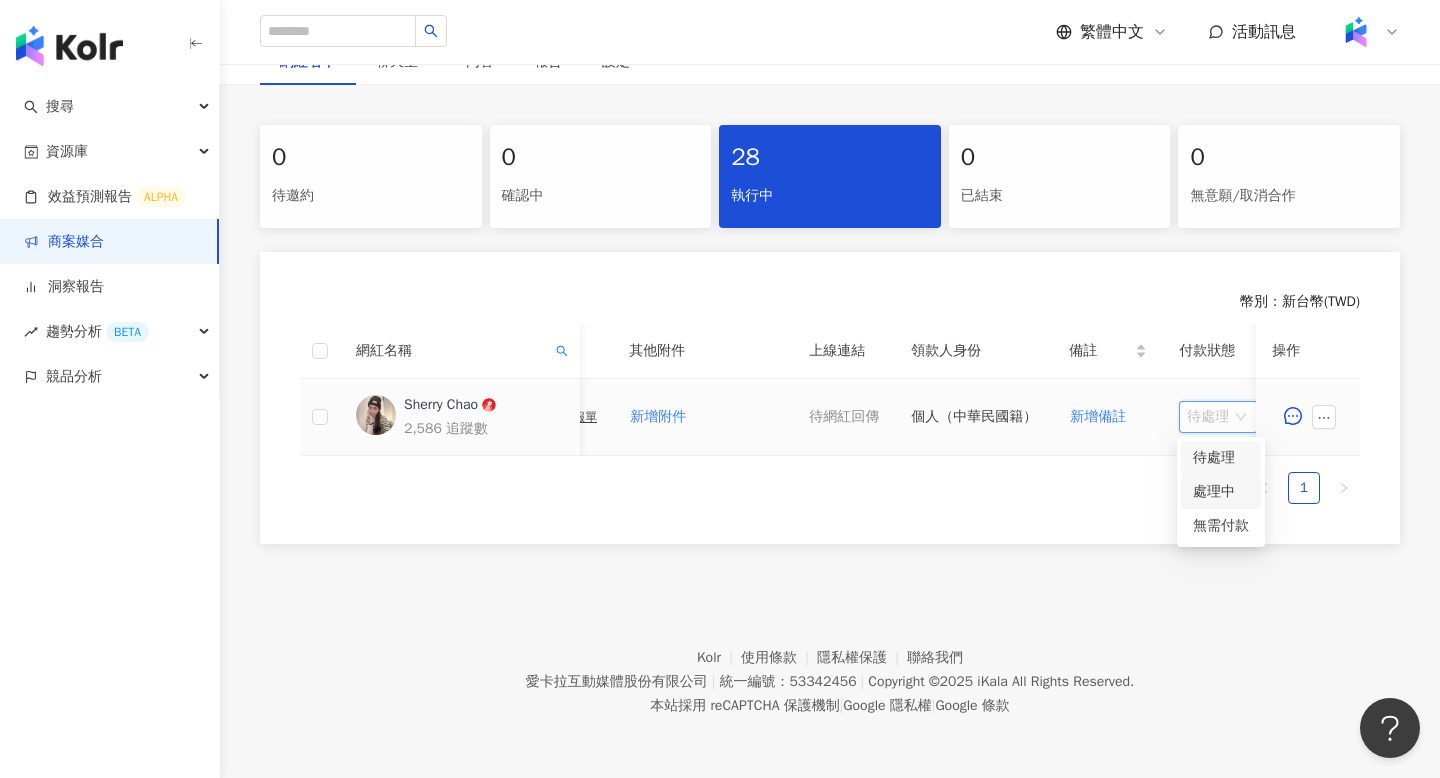 click on "處理中" at bounding box center (1221, 492) 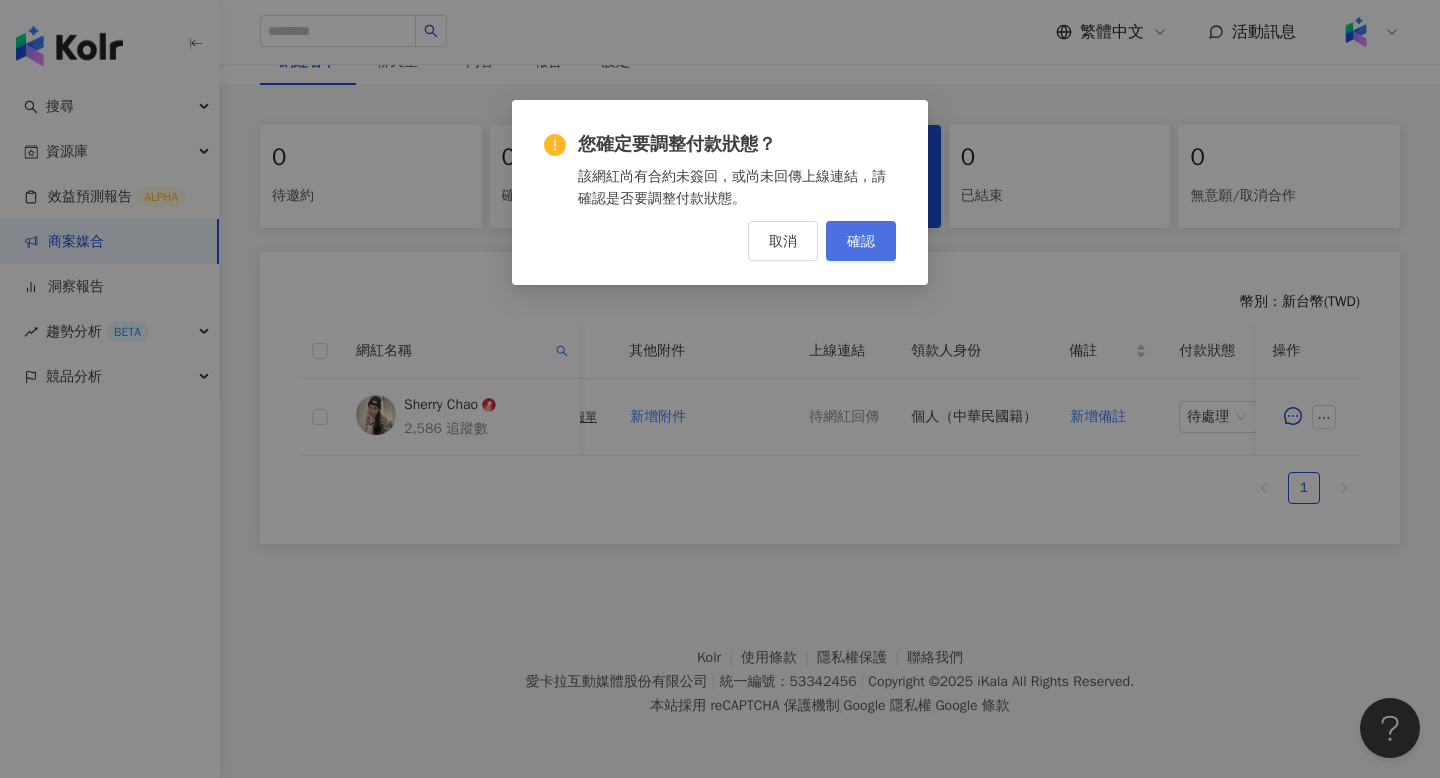 click on "確認" at bounding box center [861, 241] 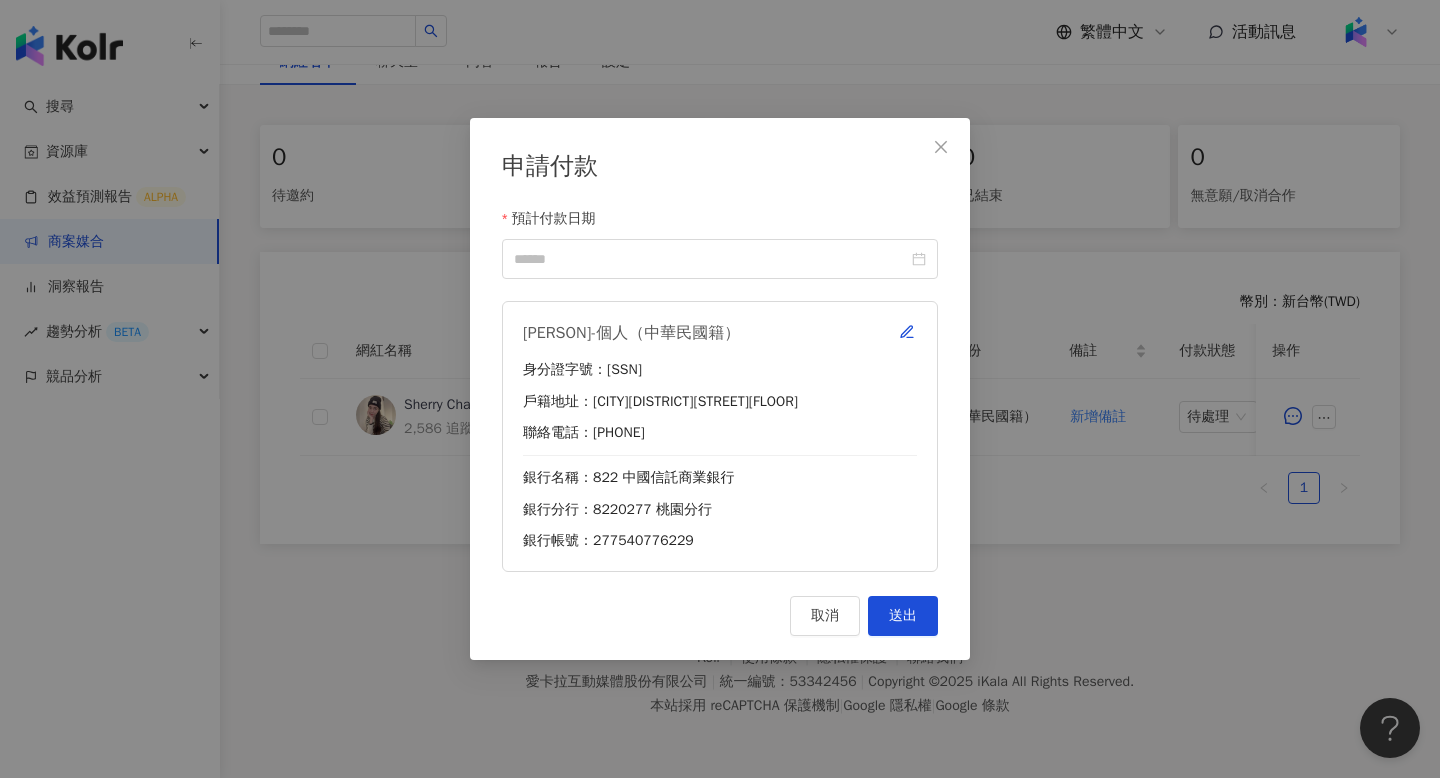 click on "[PERSON]-個人（中華民國籍） 身分證字號：[SSN] 戶籍地址：[CITY][DISTRICT][STREET][FLOOR] 聯絡電話：[PHONE] 銀行名稱：822 中國信託商業銀行 銀行分行：8220277 桃園分行 銀行帳號：277540776229" at bounding box center (720, 436) 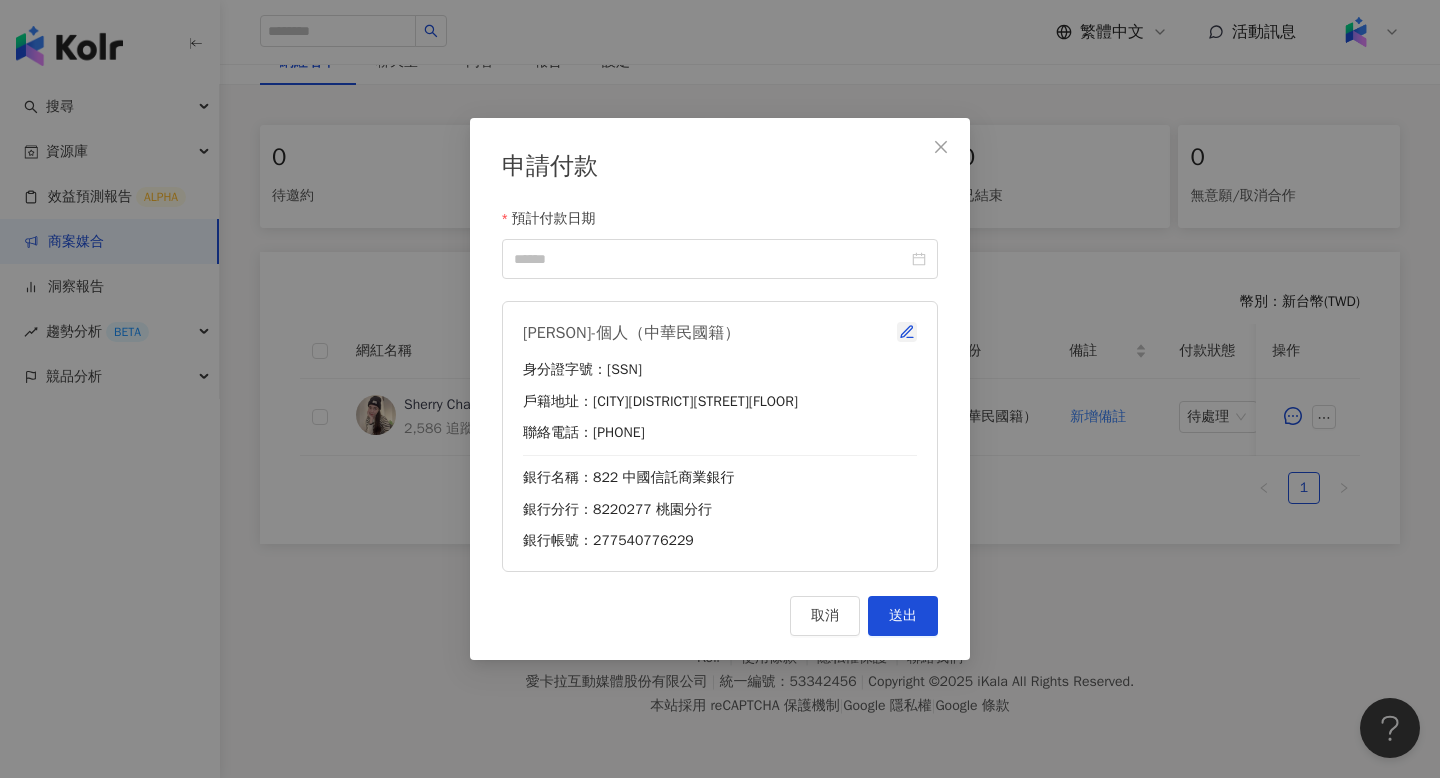 click 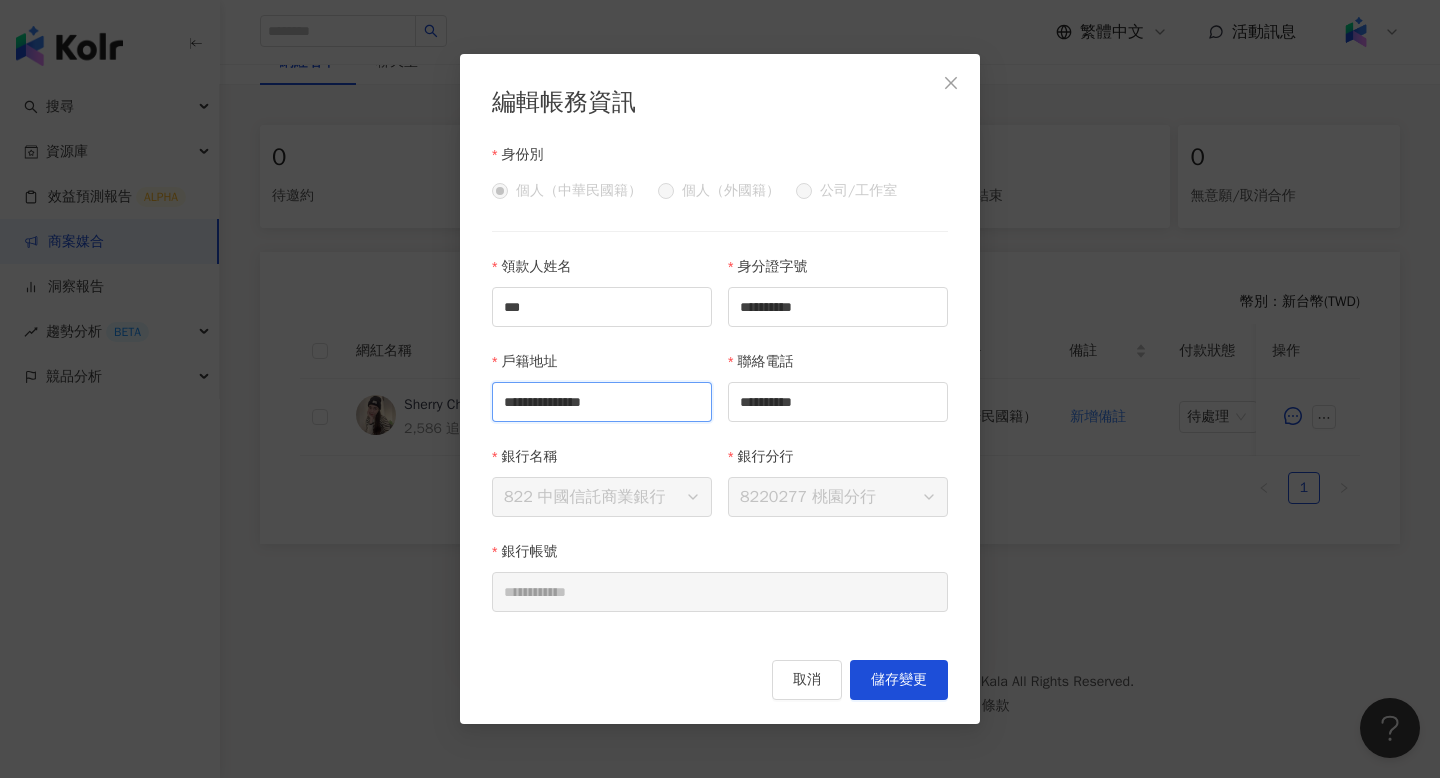 click on "**********" at bounding box center (602, 402) 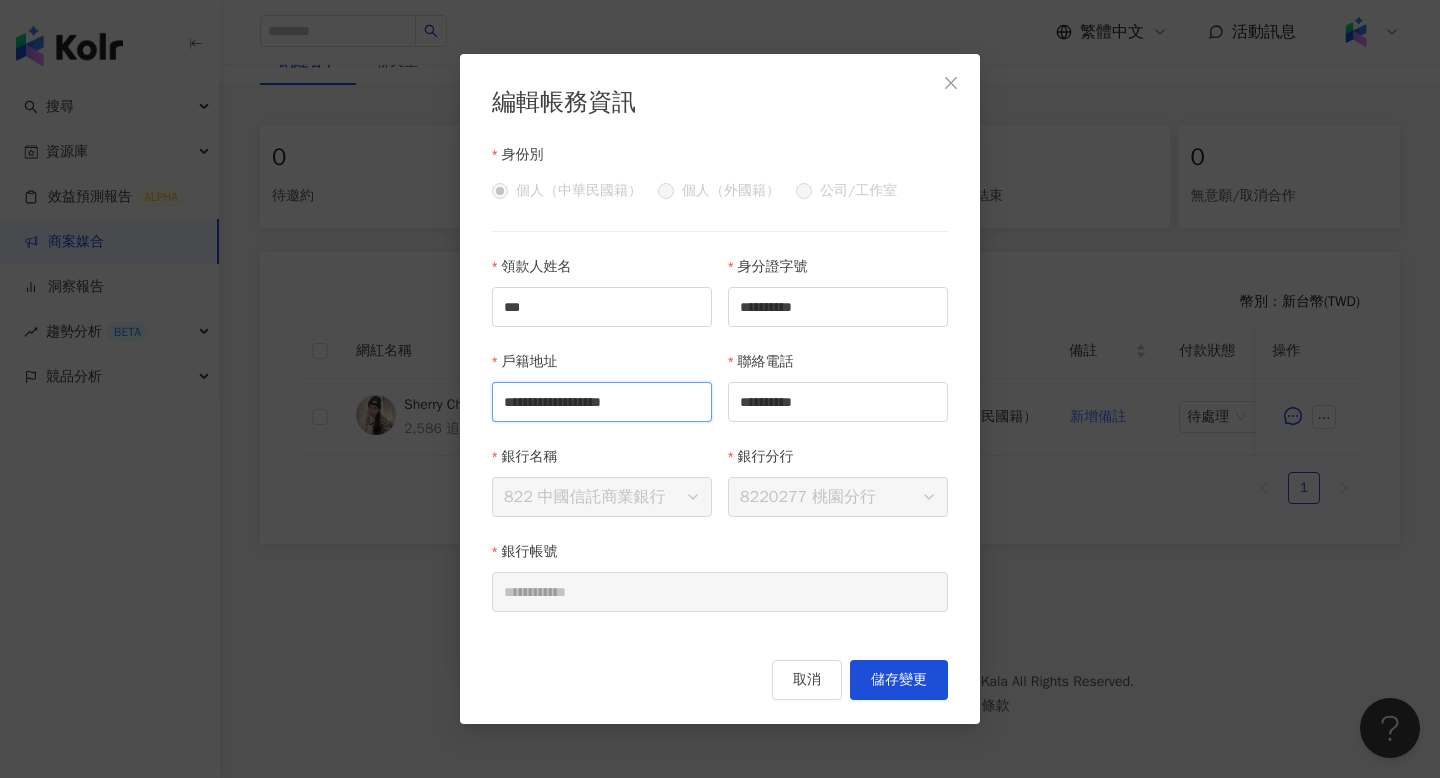 scroll, scrollTop: 0, scrollLeft: 0, axis: both 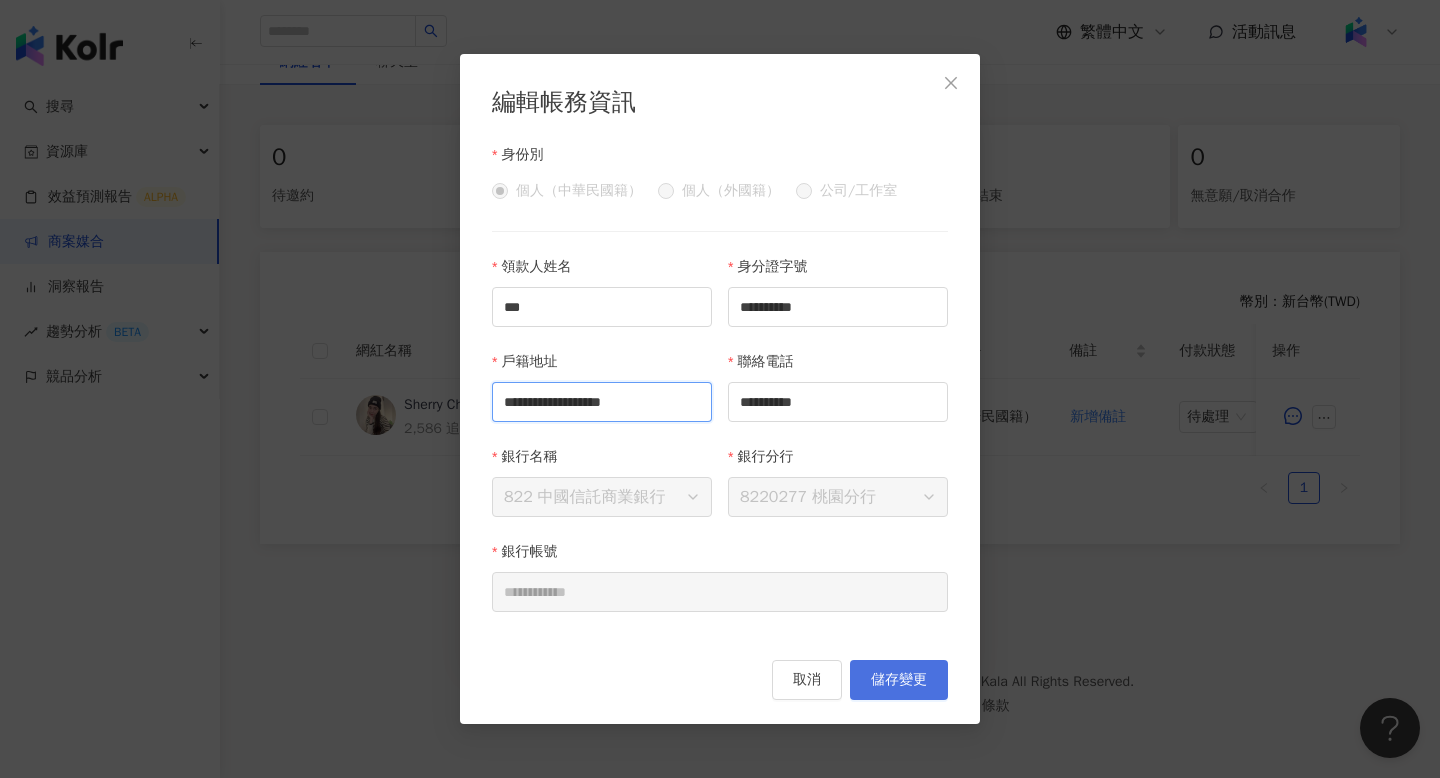 type on "**********" 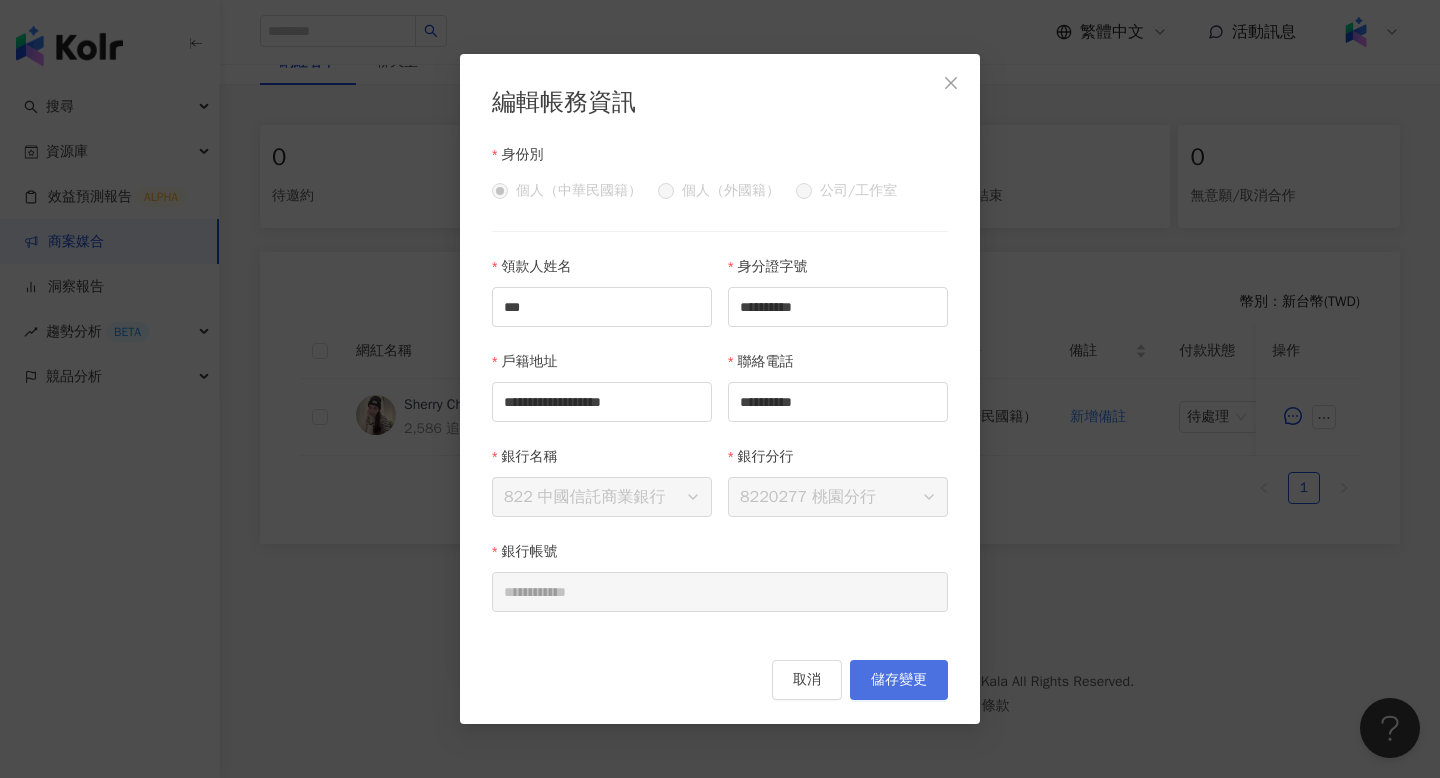 click on "儲存變更" at bounding box center (899, 680) 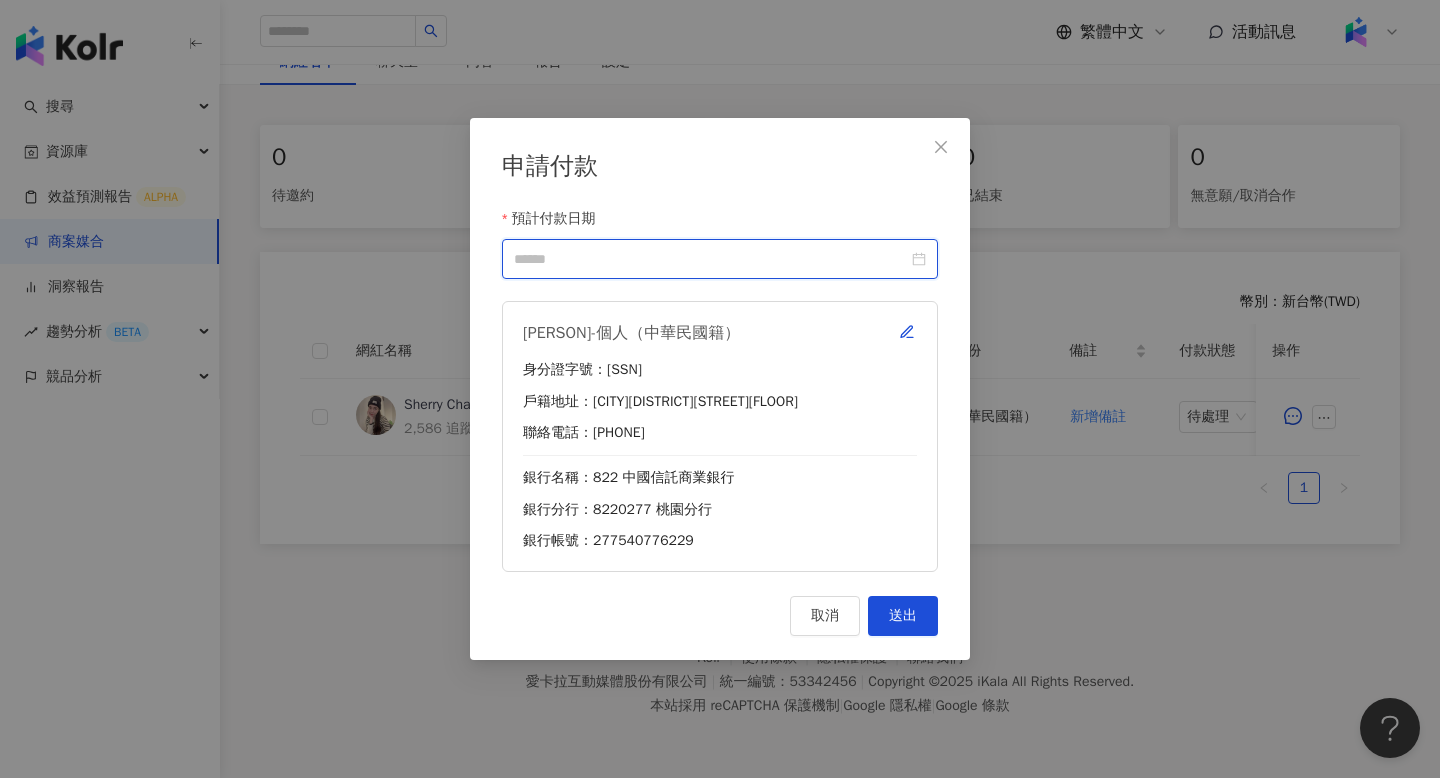 click on "預計付款日期" at bounding box center (711, 259) 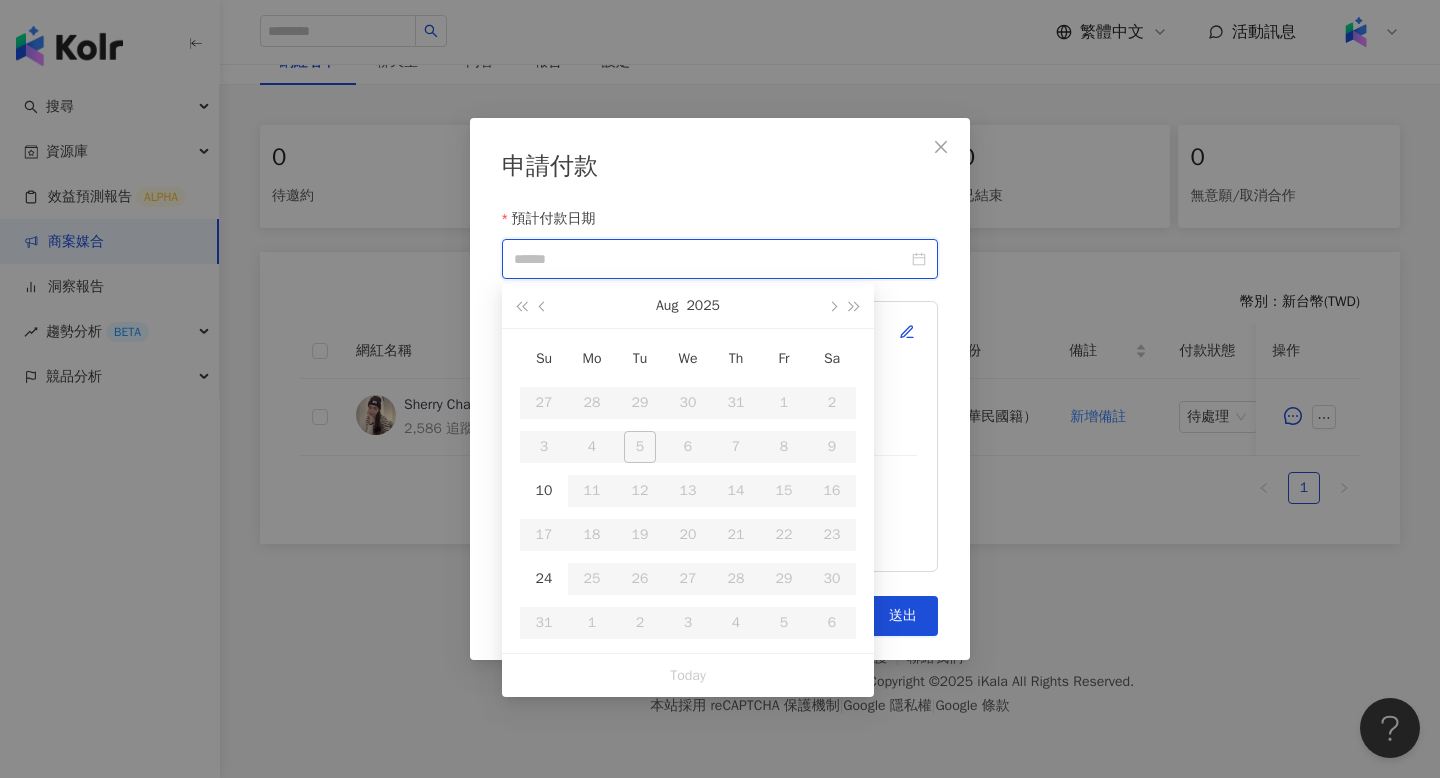 type on "**********" 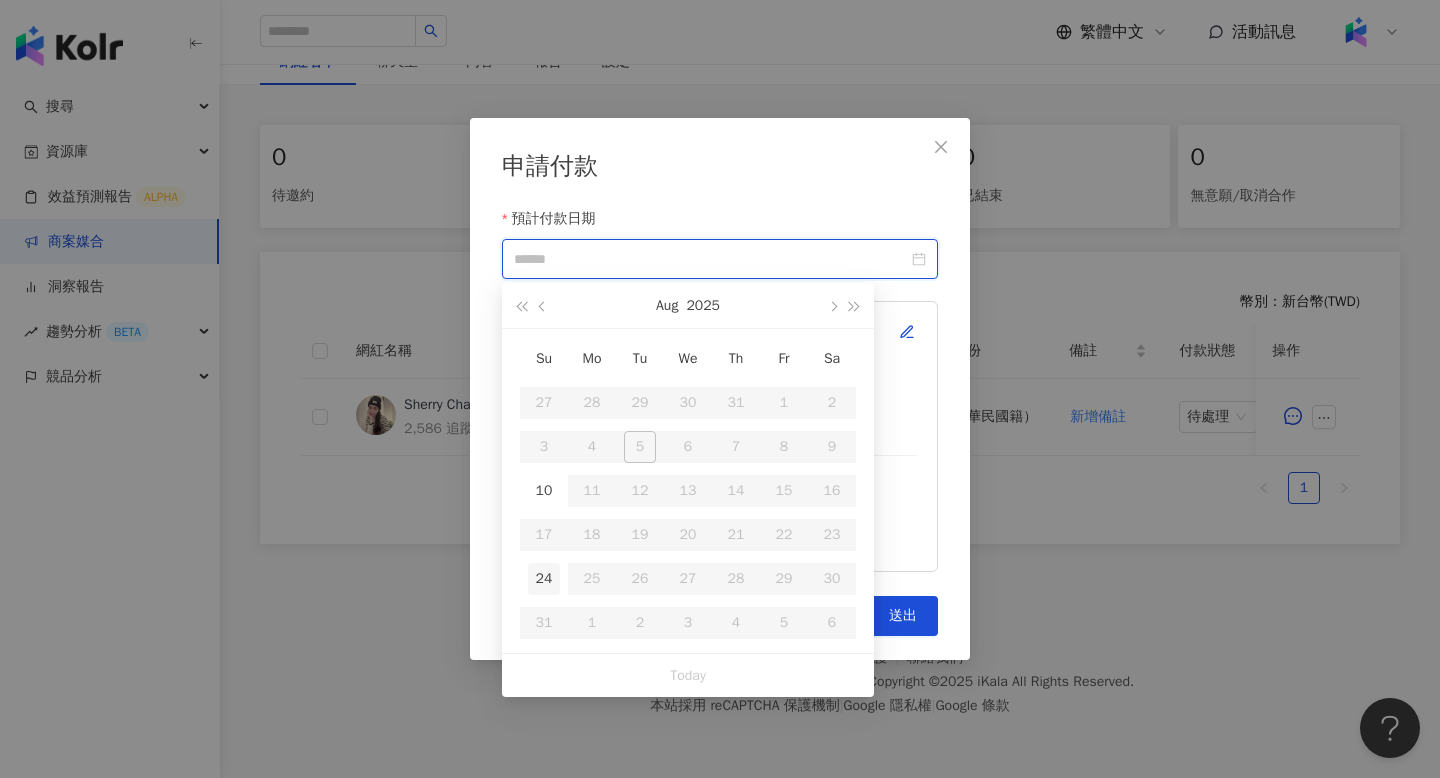 type on "**********" 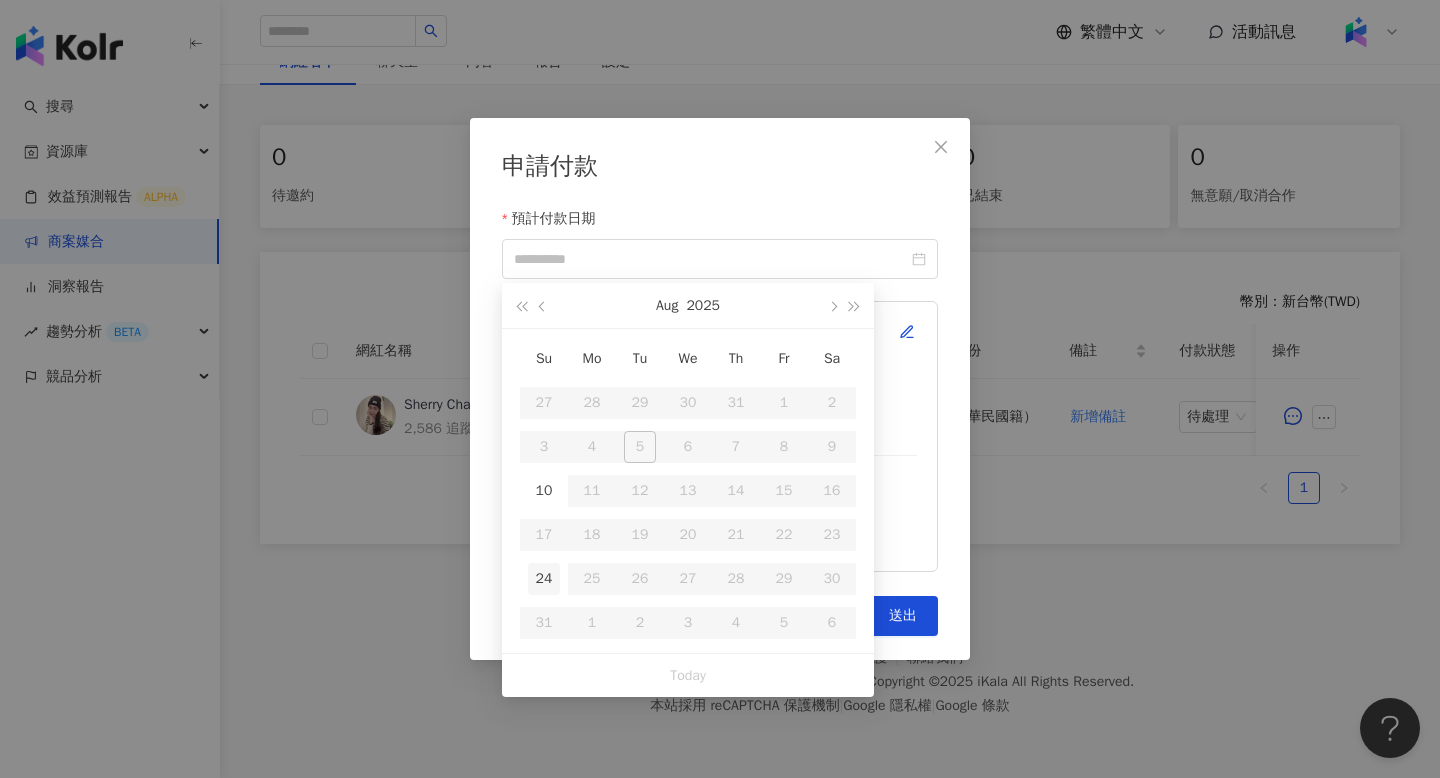 click on "24" at bounding box center [544, 579] 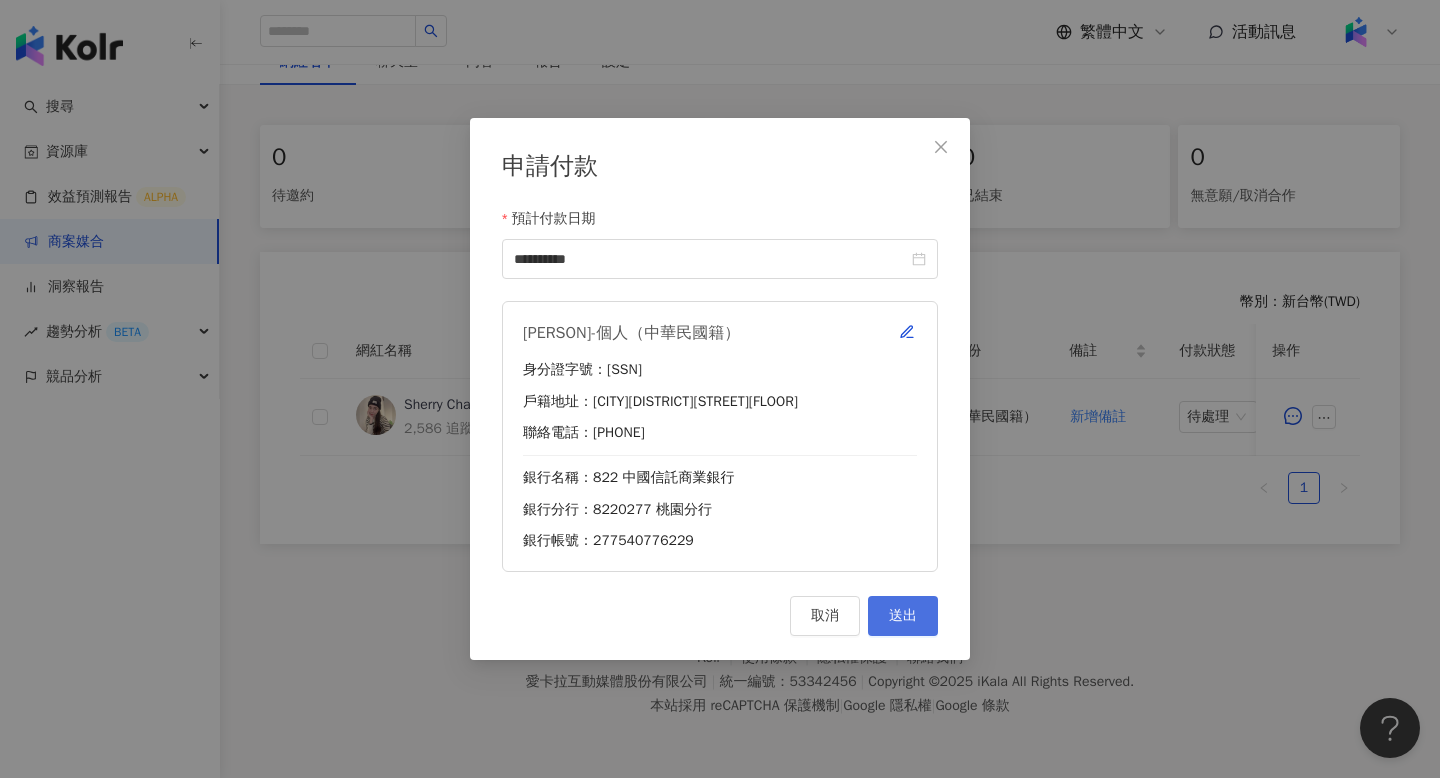click on "送出" at bounding box center [903, 616] 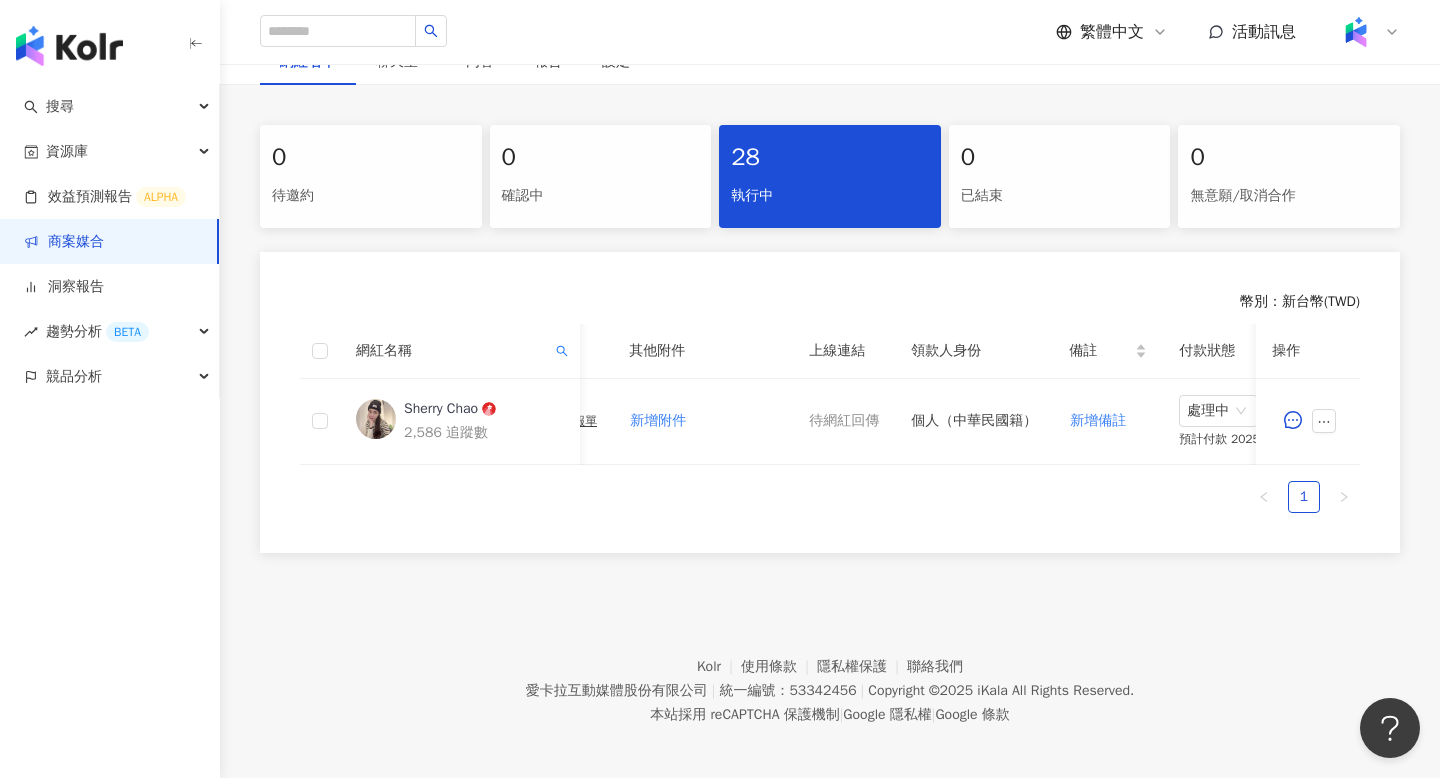 click on "處理中" at bounding box center [1218, 411] 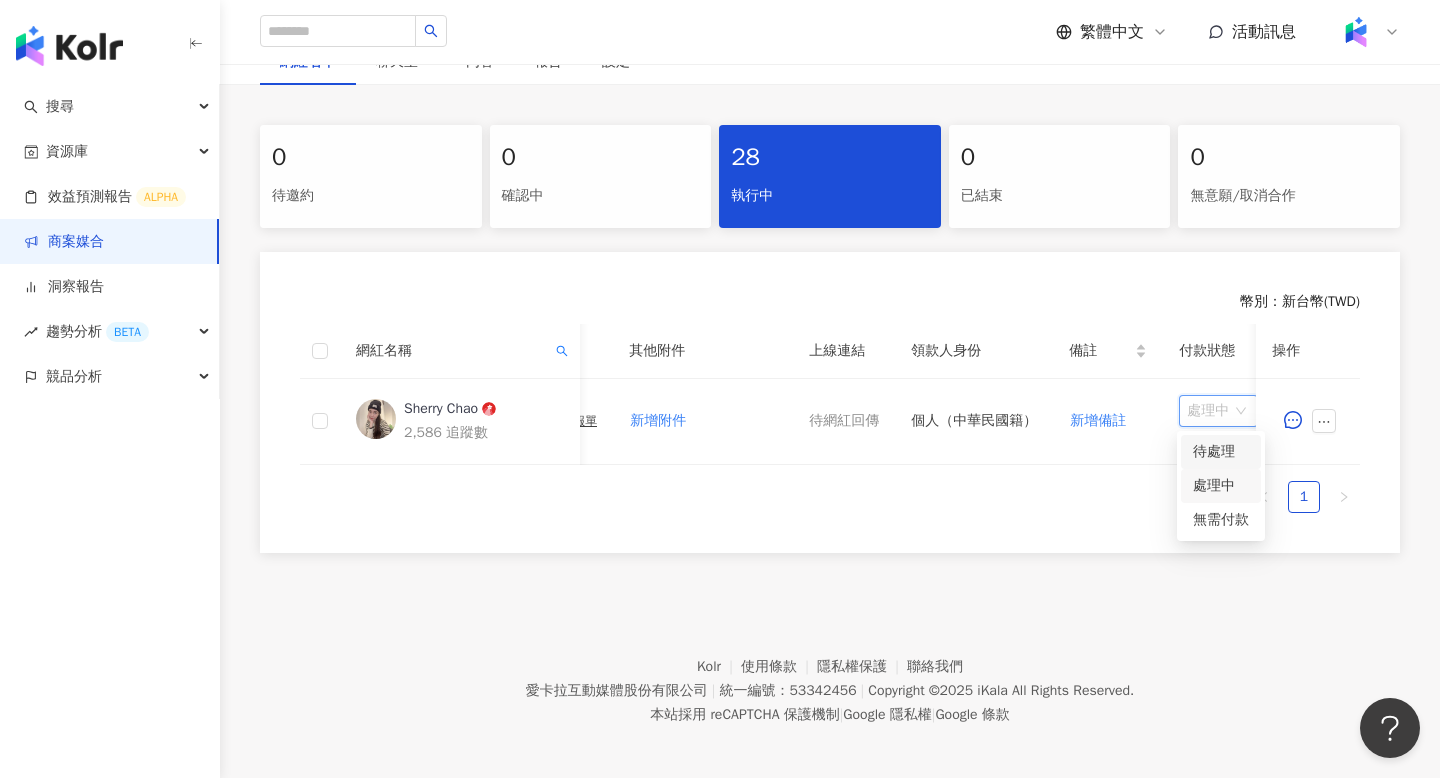 click on "待處理" at bounding box center (1221, 452) 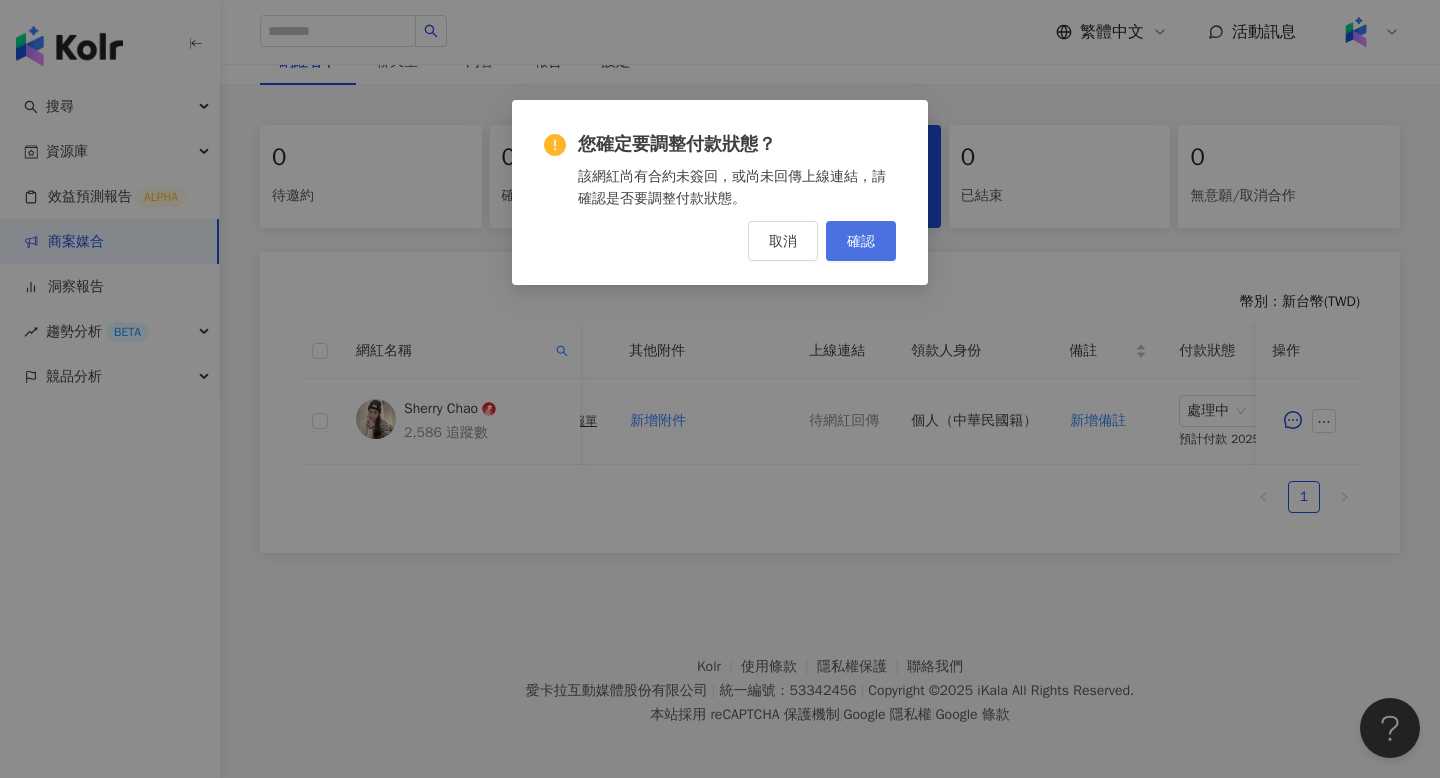 click on "確認" at bounding box center (861, 241) 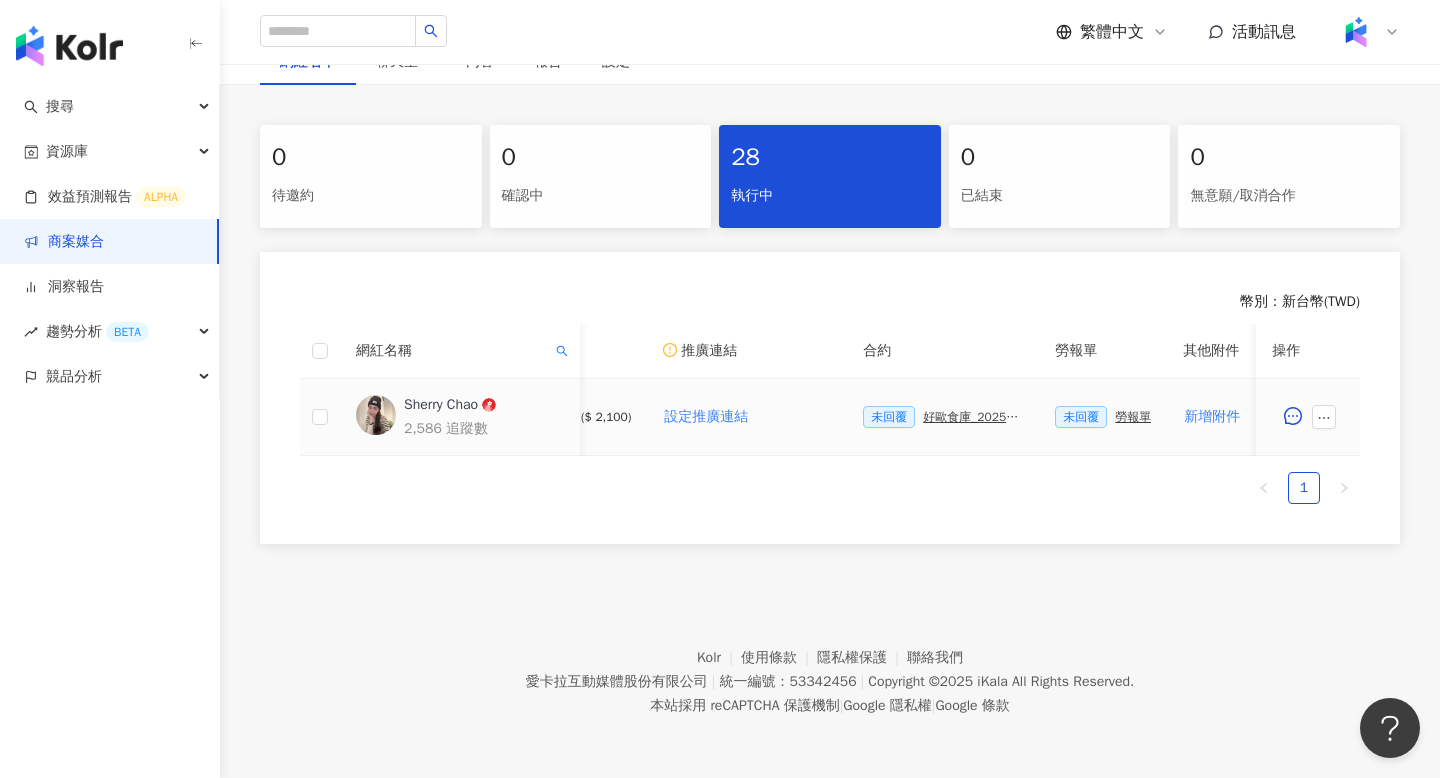 scroll, scrollTop: 0, scrollLeft: 373, axis: horizontal 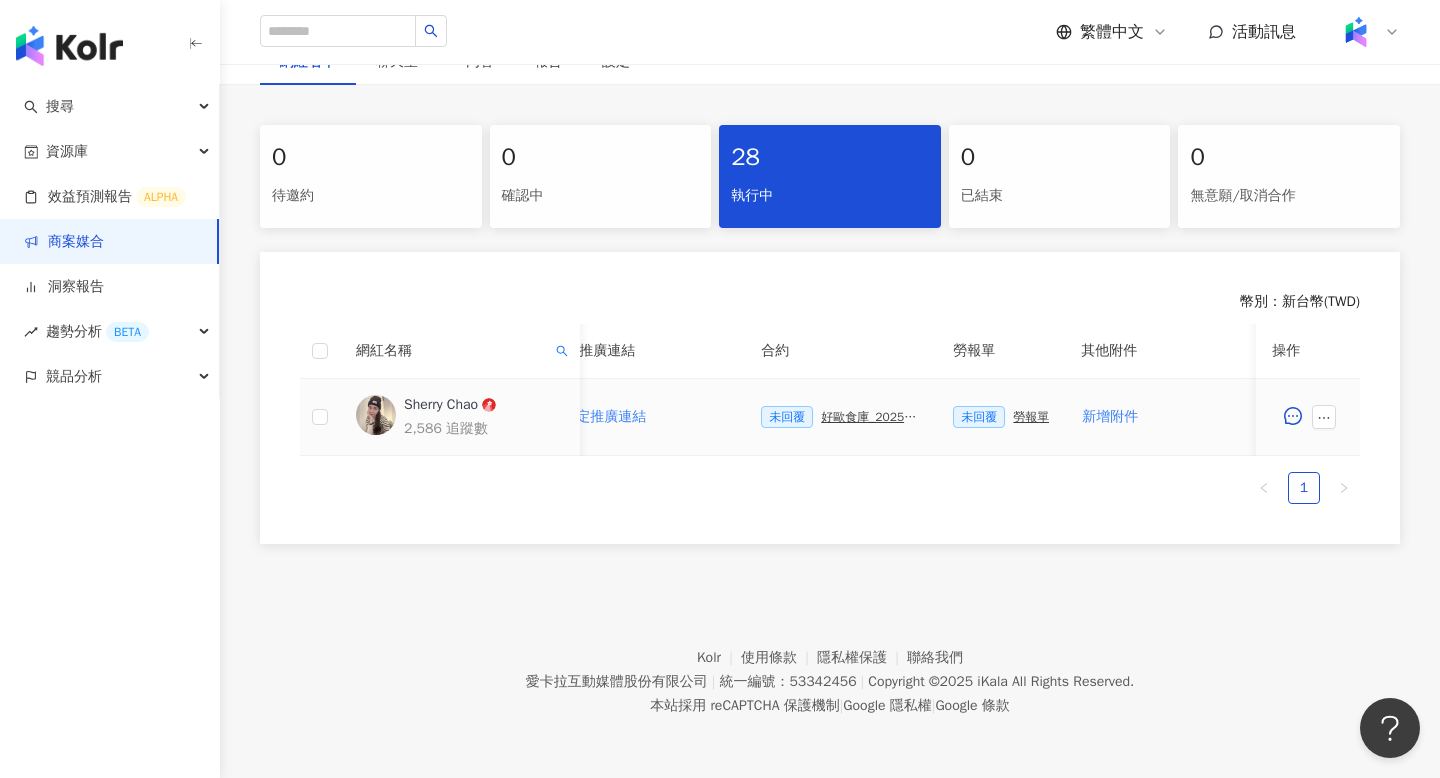 click on "好歐食庫_202503_口碑牆專案" at bounding box center [871, 417] 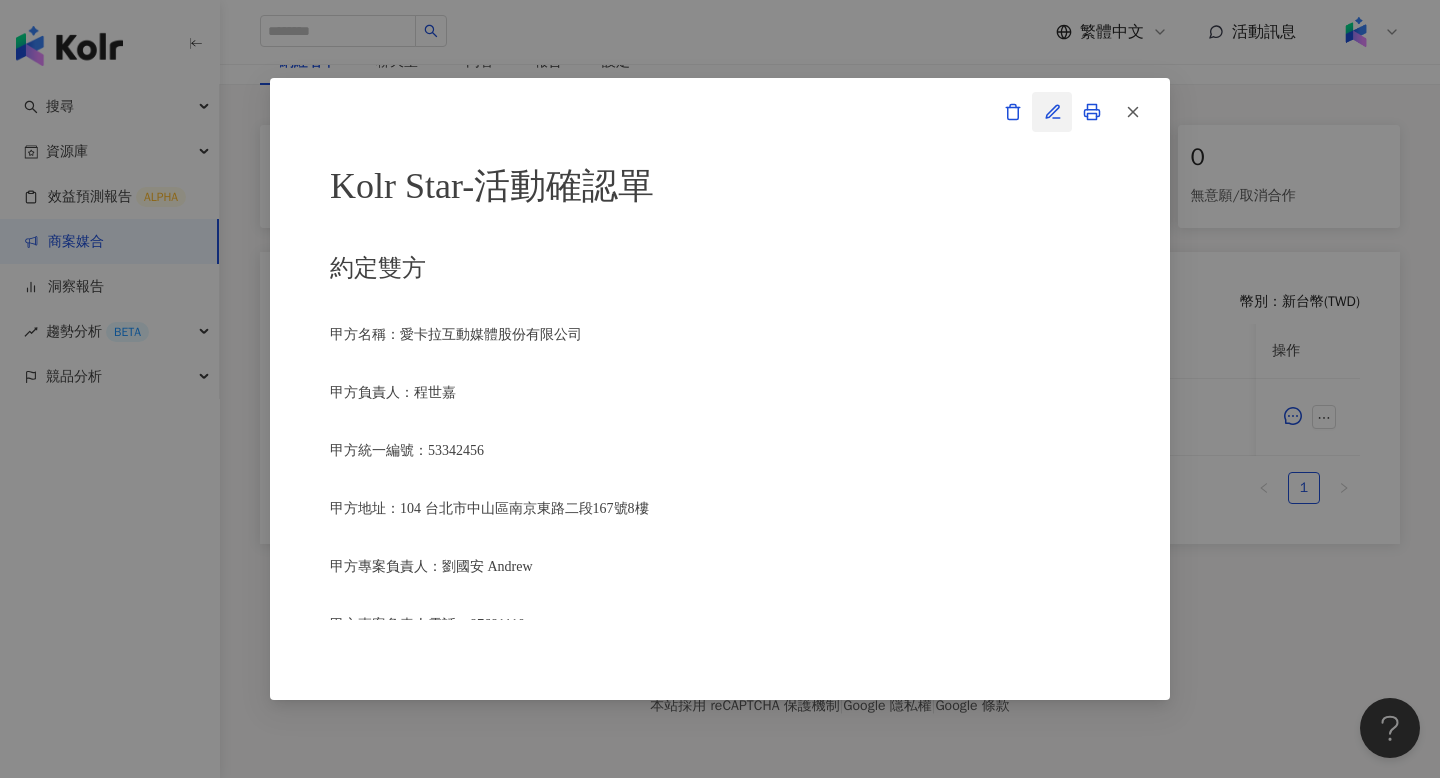 click 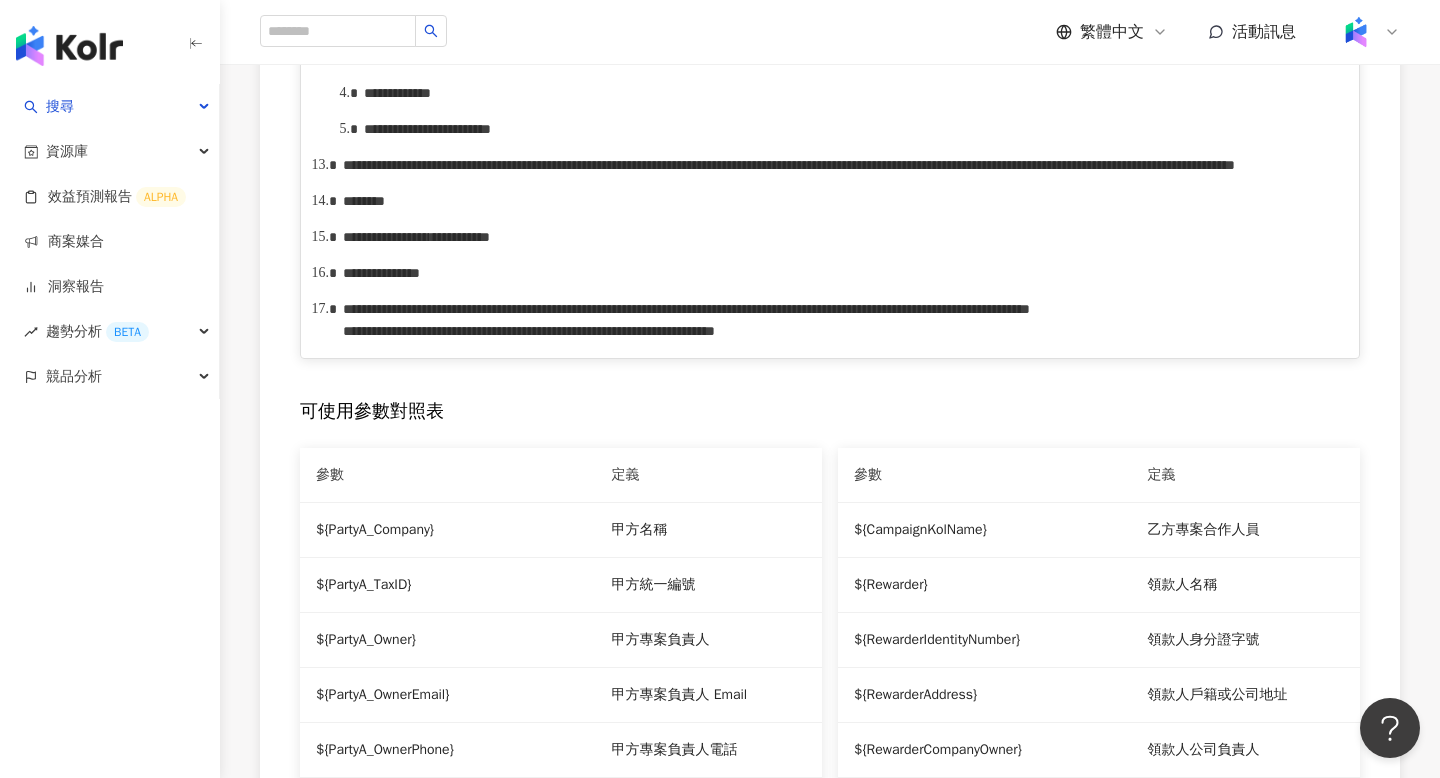 scroll, scrollTop: 1852, scrollLeft: 0, axis: vertical 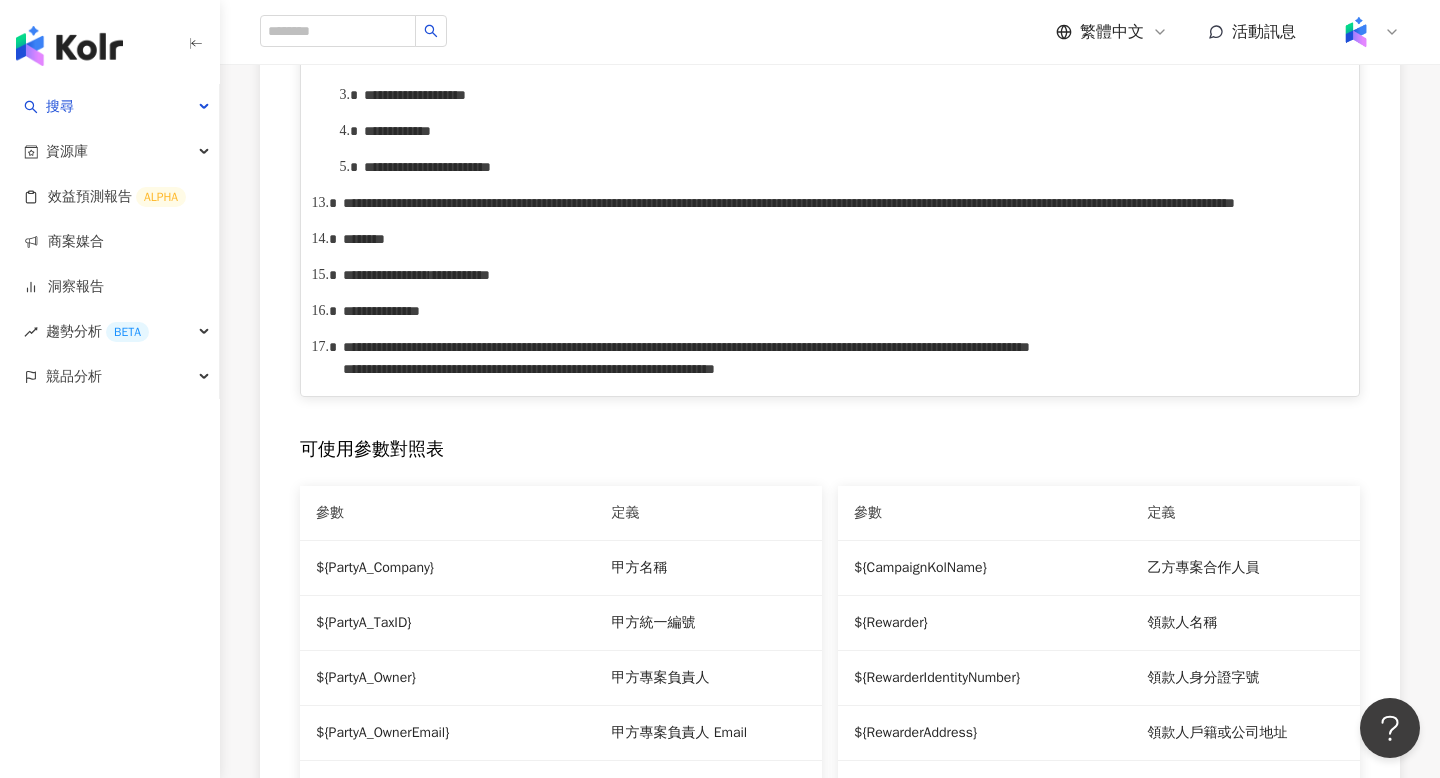 click on "**********" at bounding box center (789, 203) 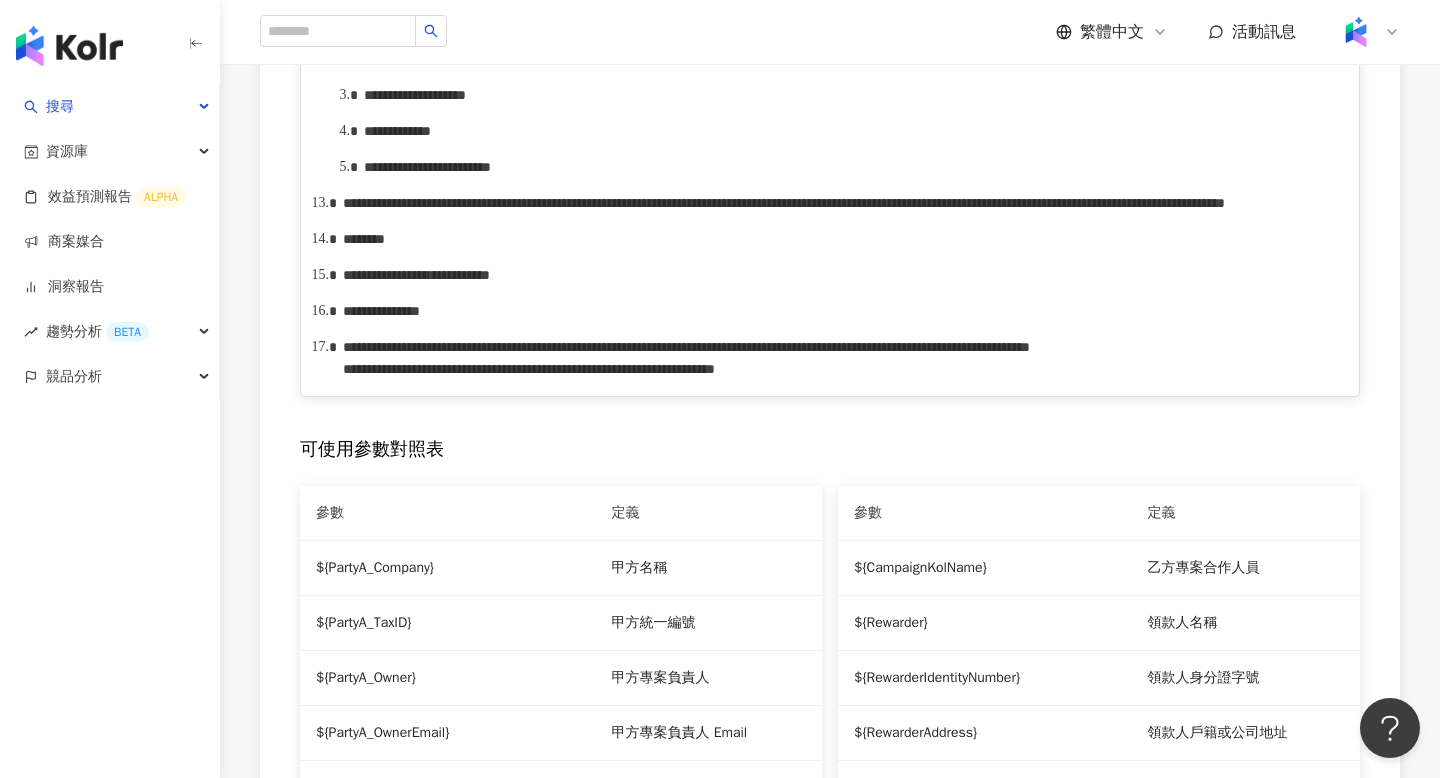 type 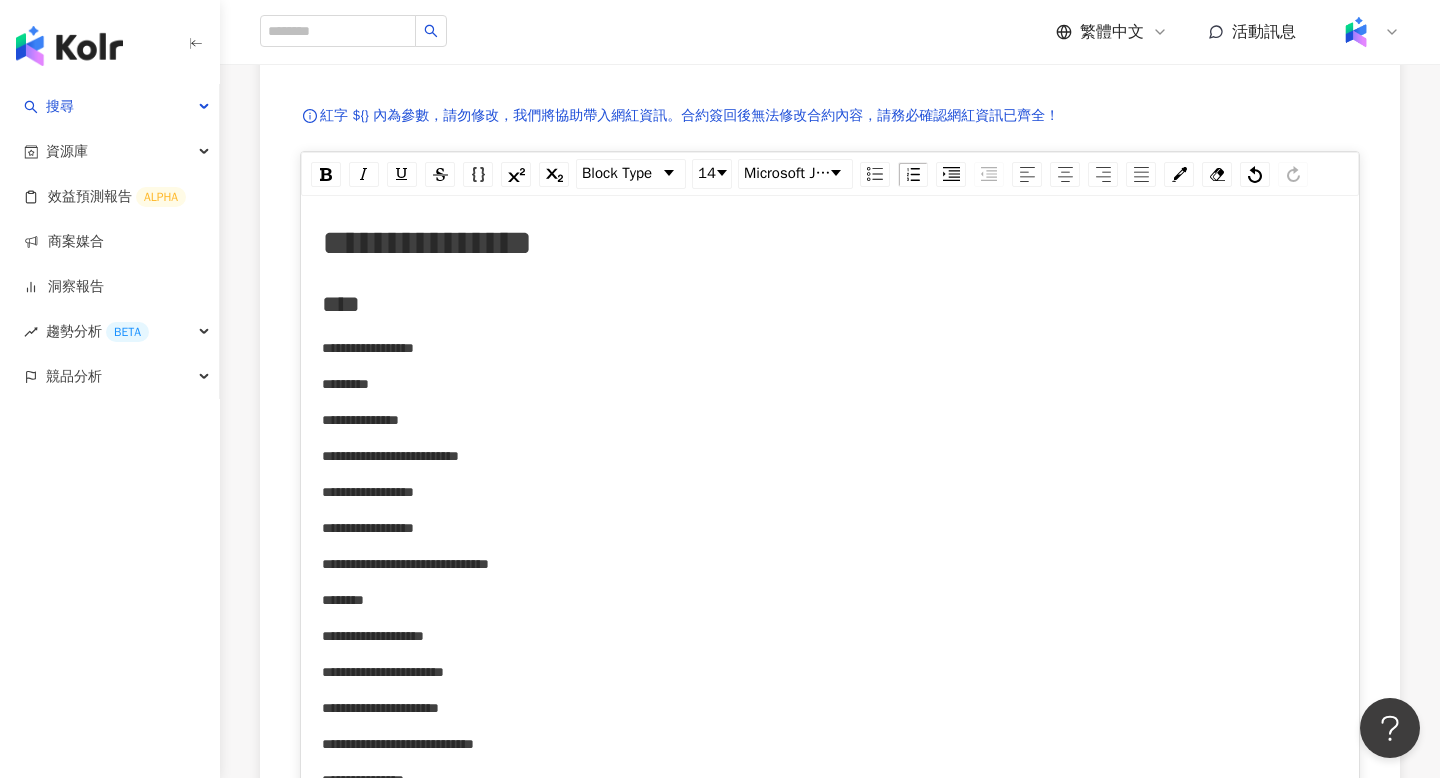 scroll, scrollTop: 0, scrollLeft: 0, axis: both 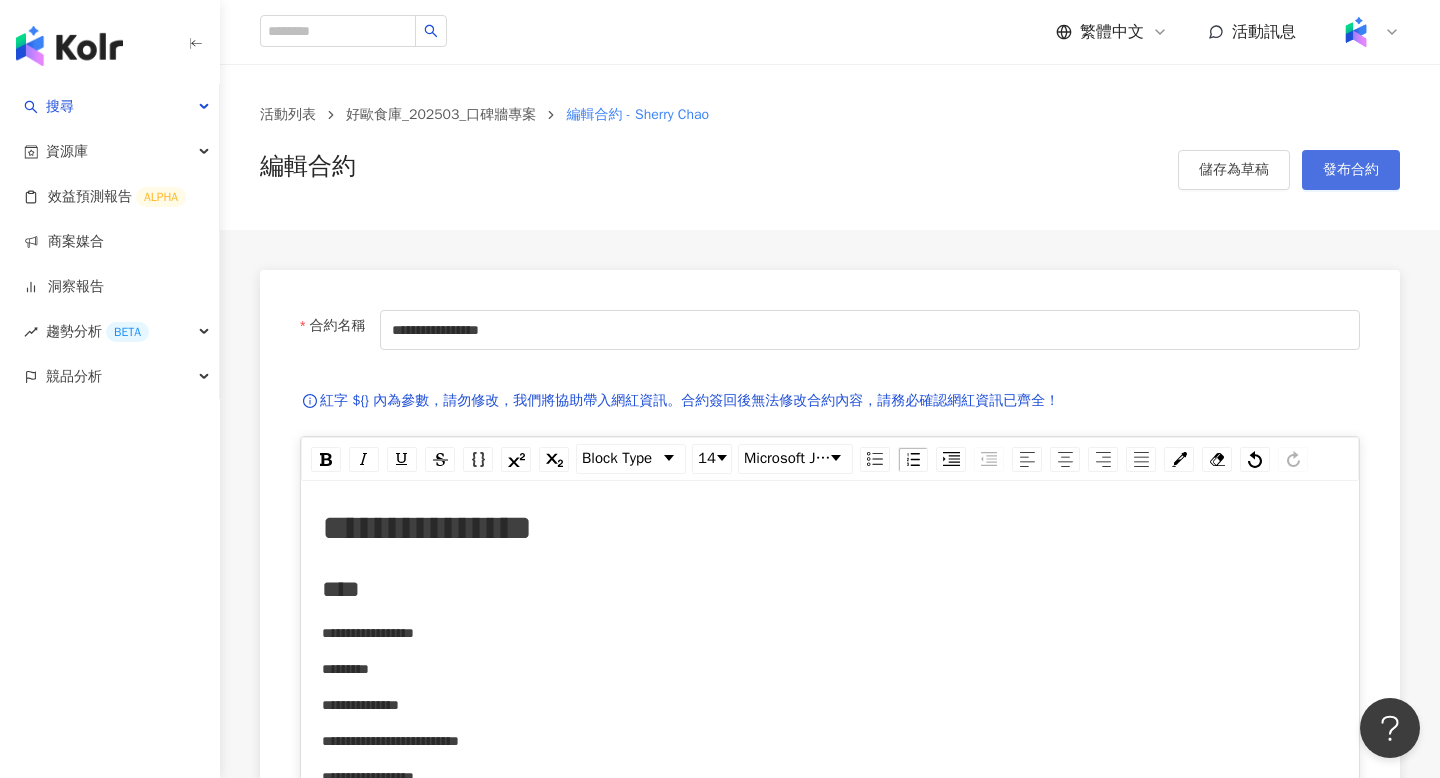click on "發布合約" at bounding box center (1351, 170) 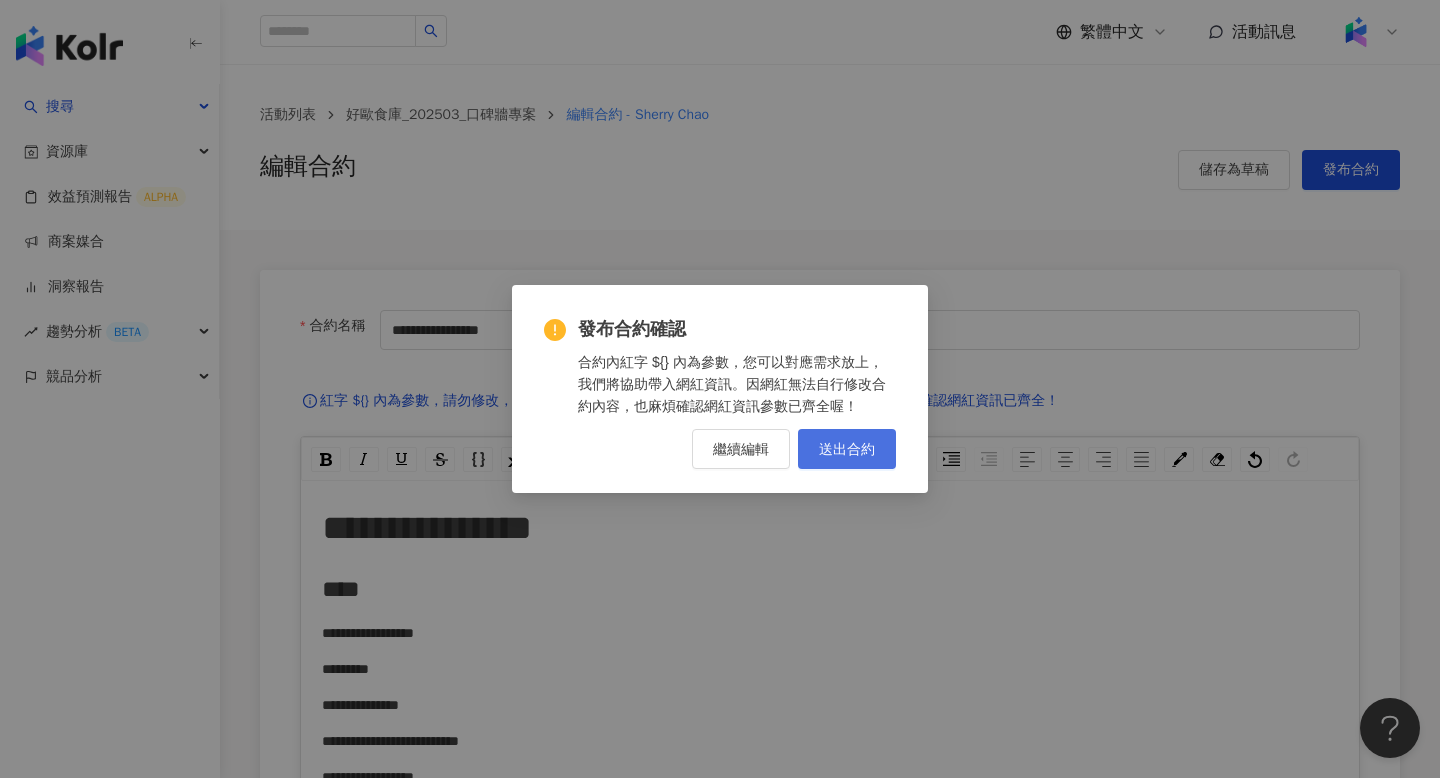 click on "送出合約" at bounding box center (847, 449) 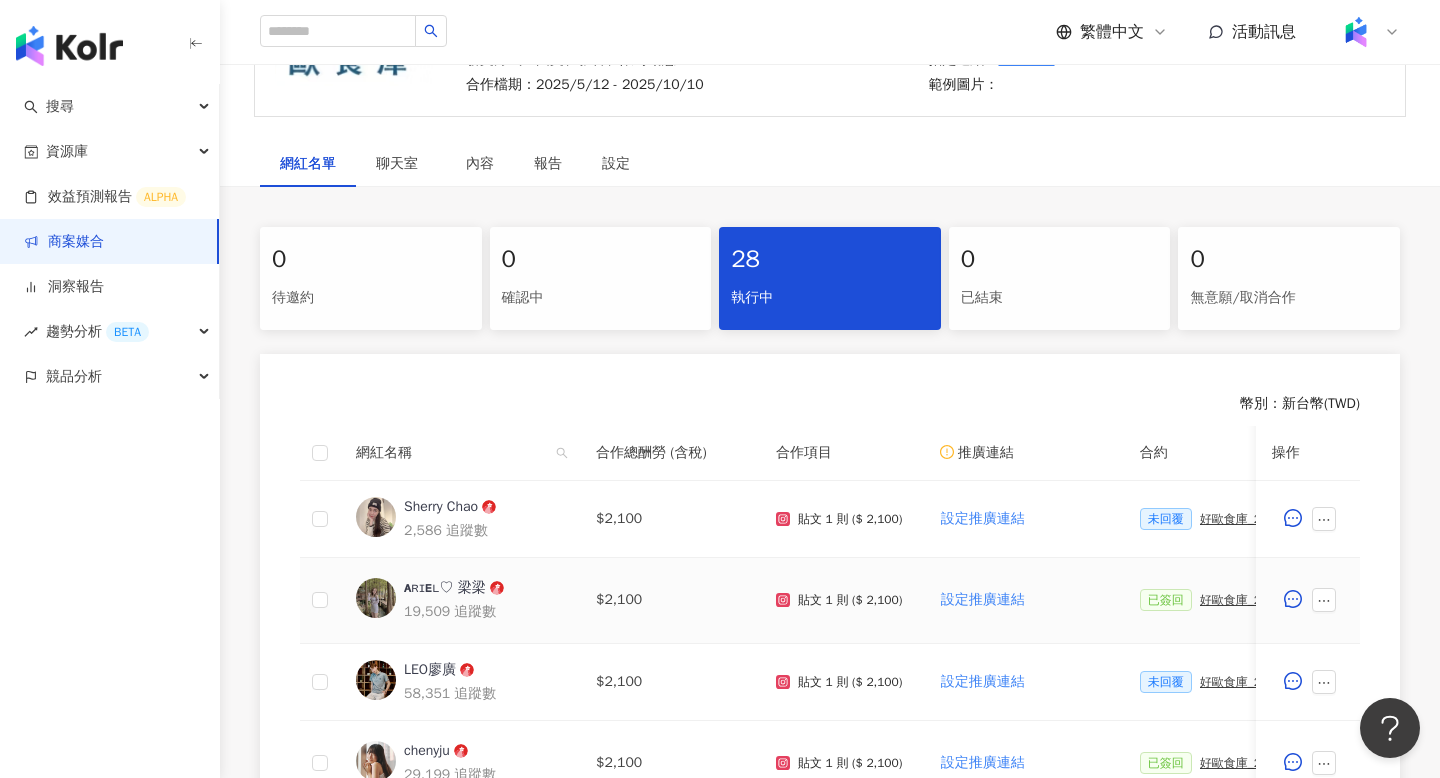 scroll, scrollTop: 301, scrollLeft: 0, axis: vertical 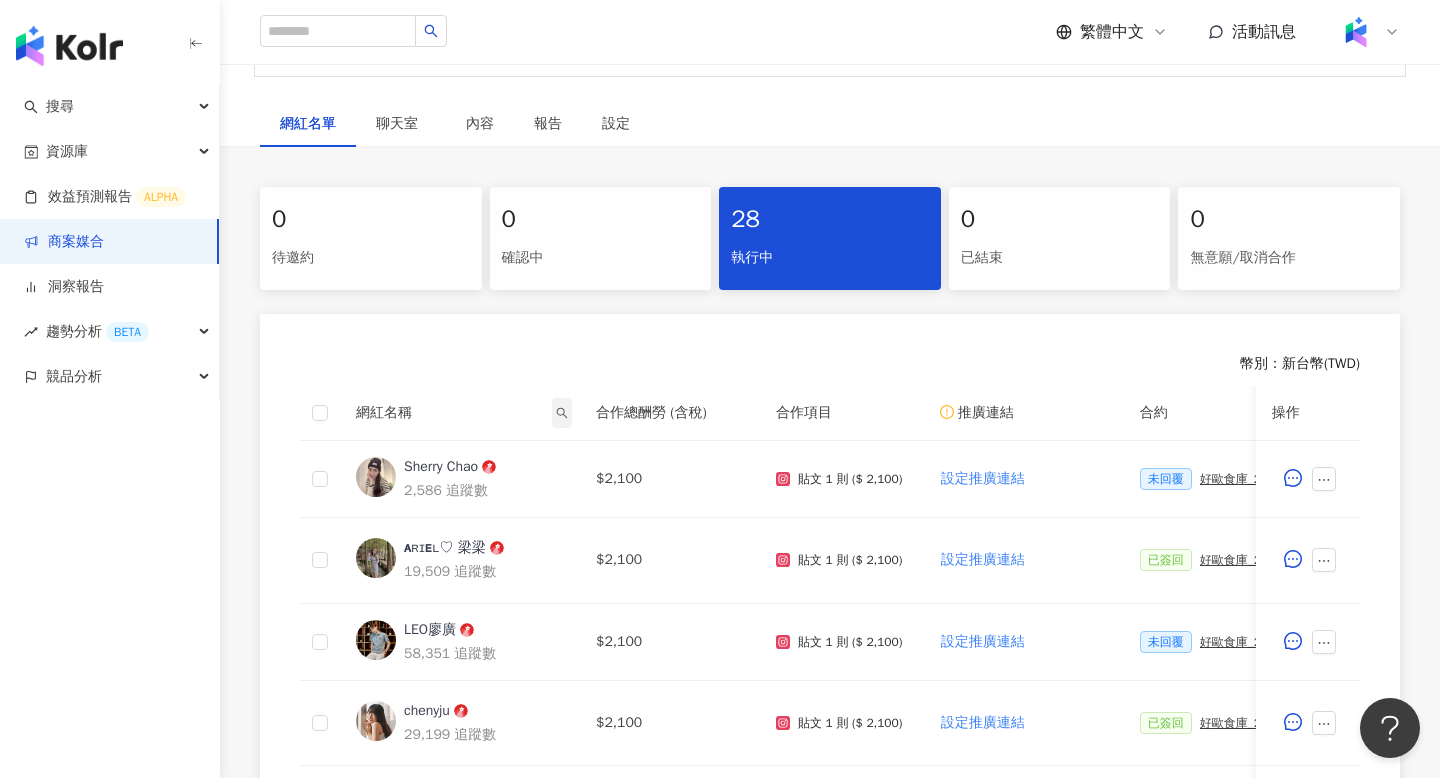 click at bounding box center (562, 413) 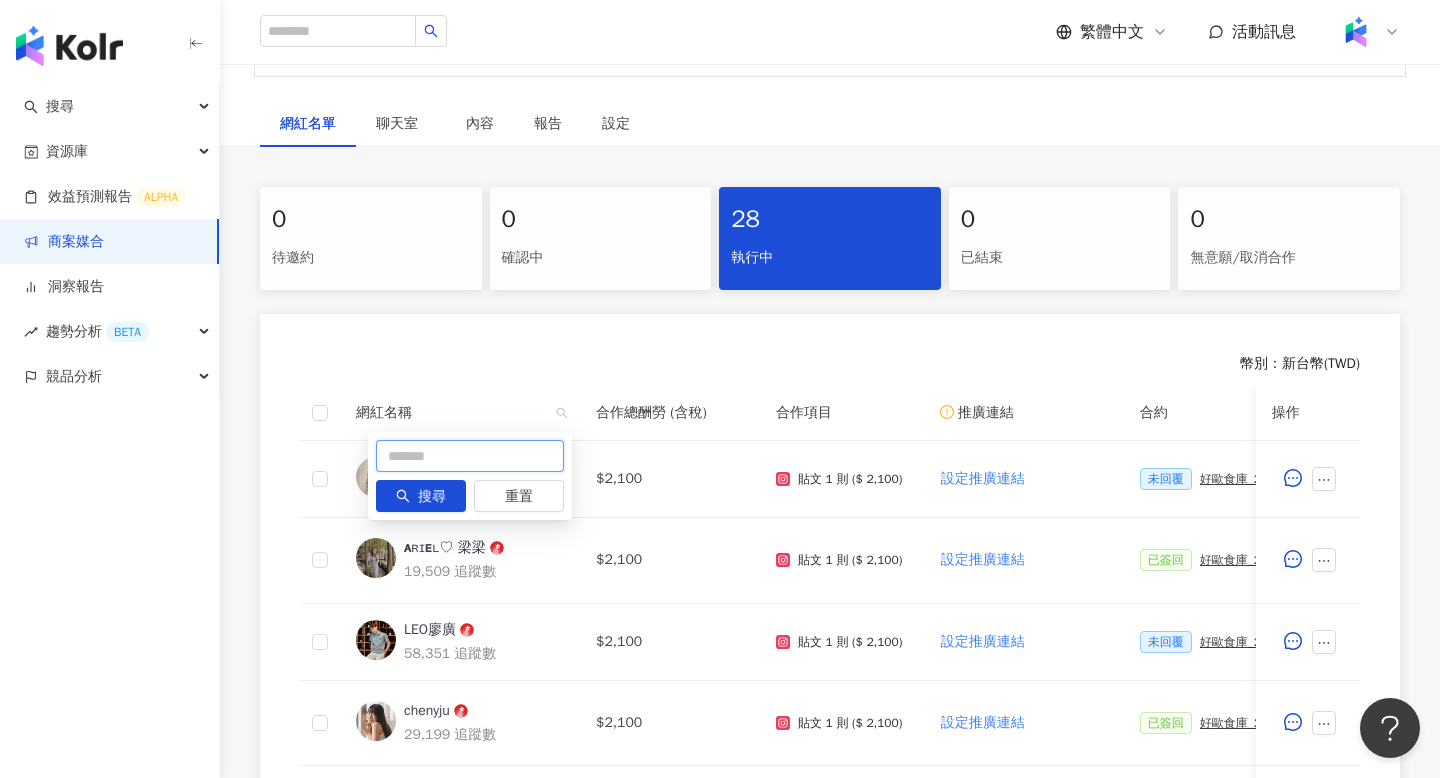 click at bounding box center [470, 456] 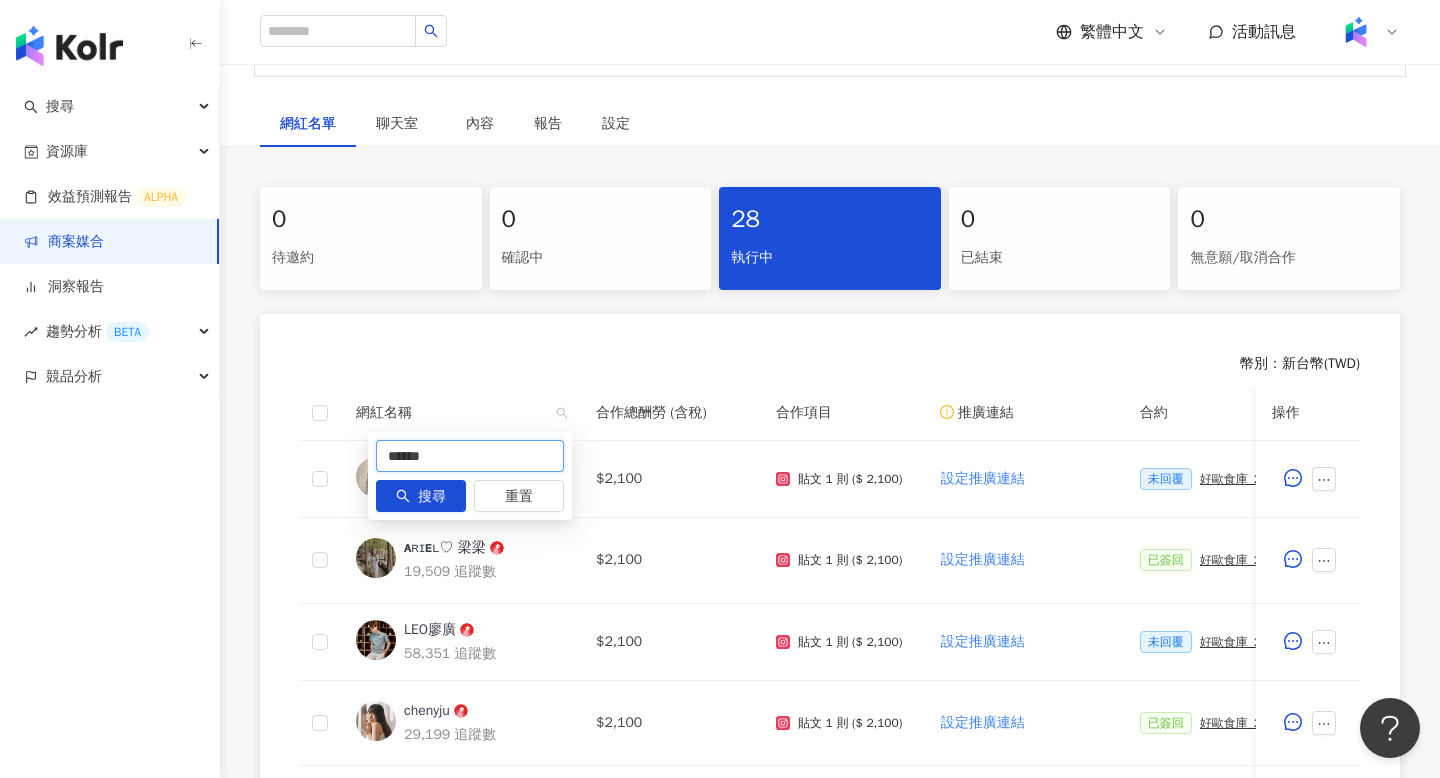 click on "******" at bounding box center (470, 456) 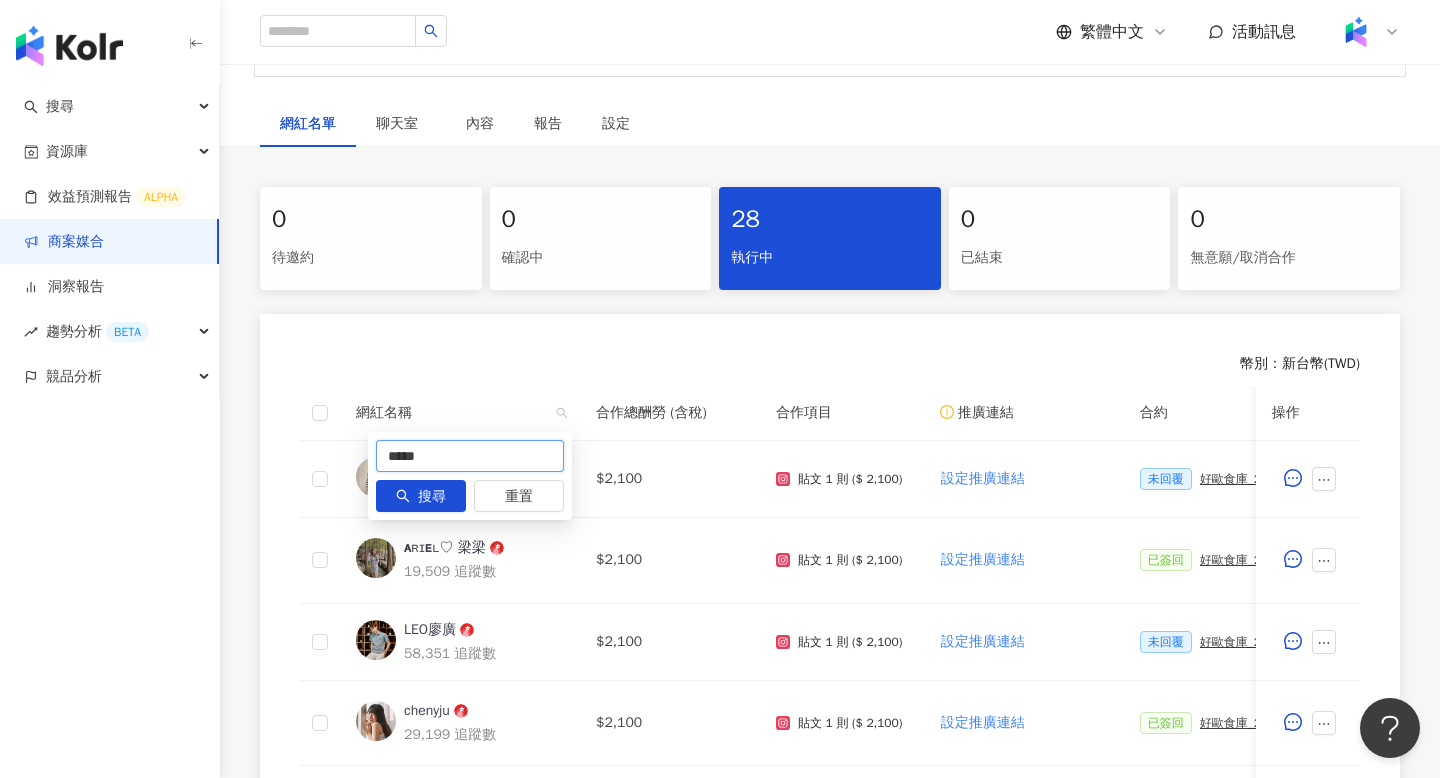 type on "*****" 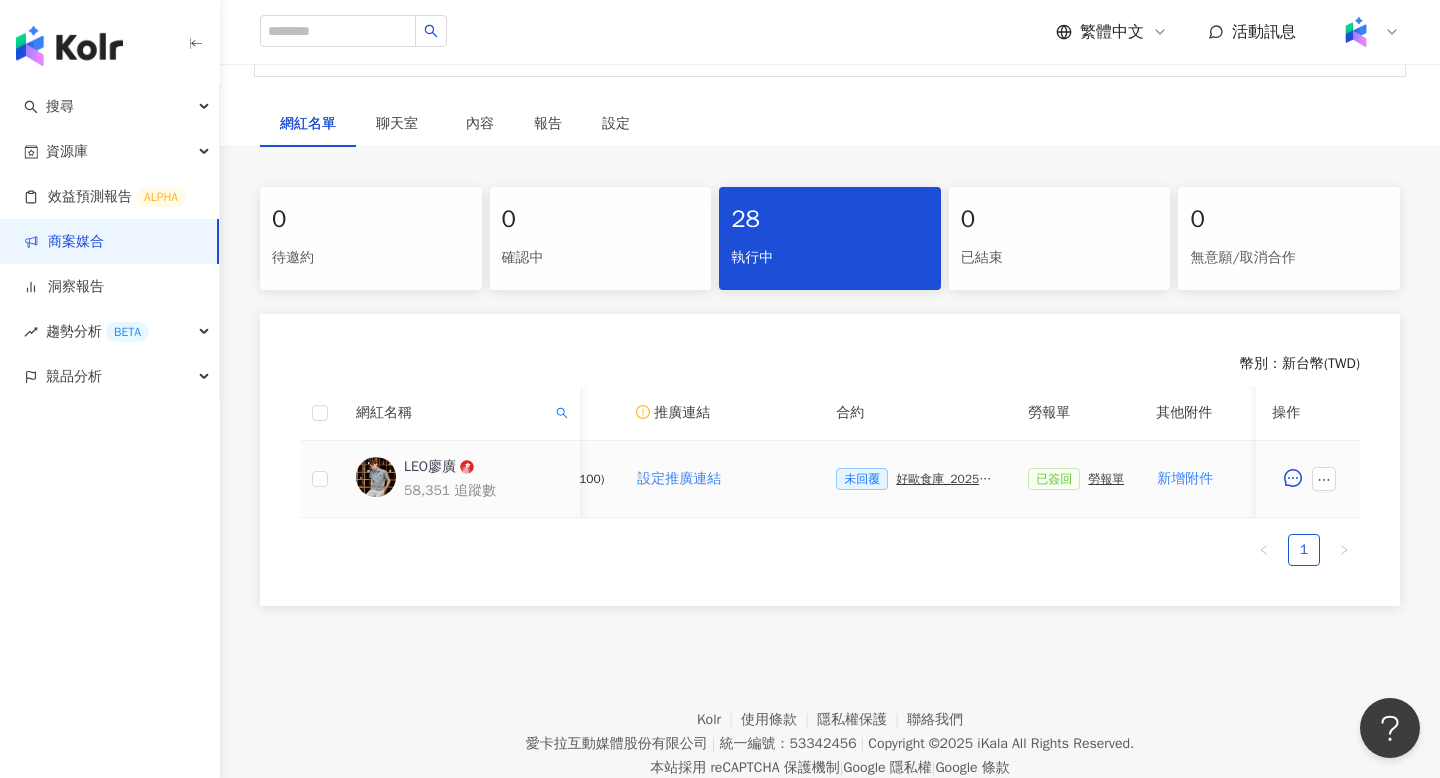 scroll, scrollTop: 0, scrollLeft: 370, axis: horizontal 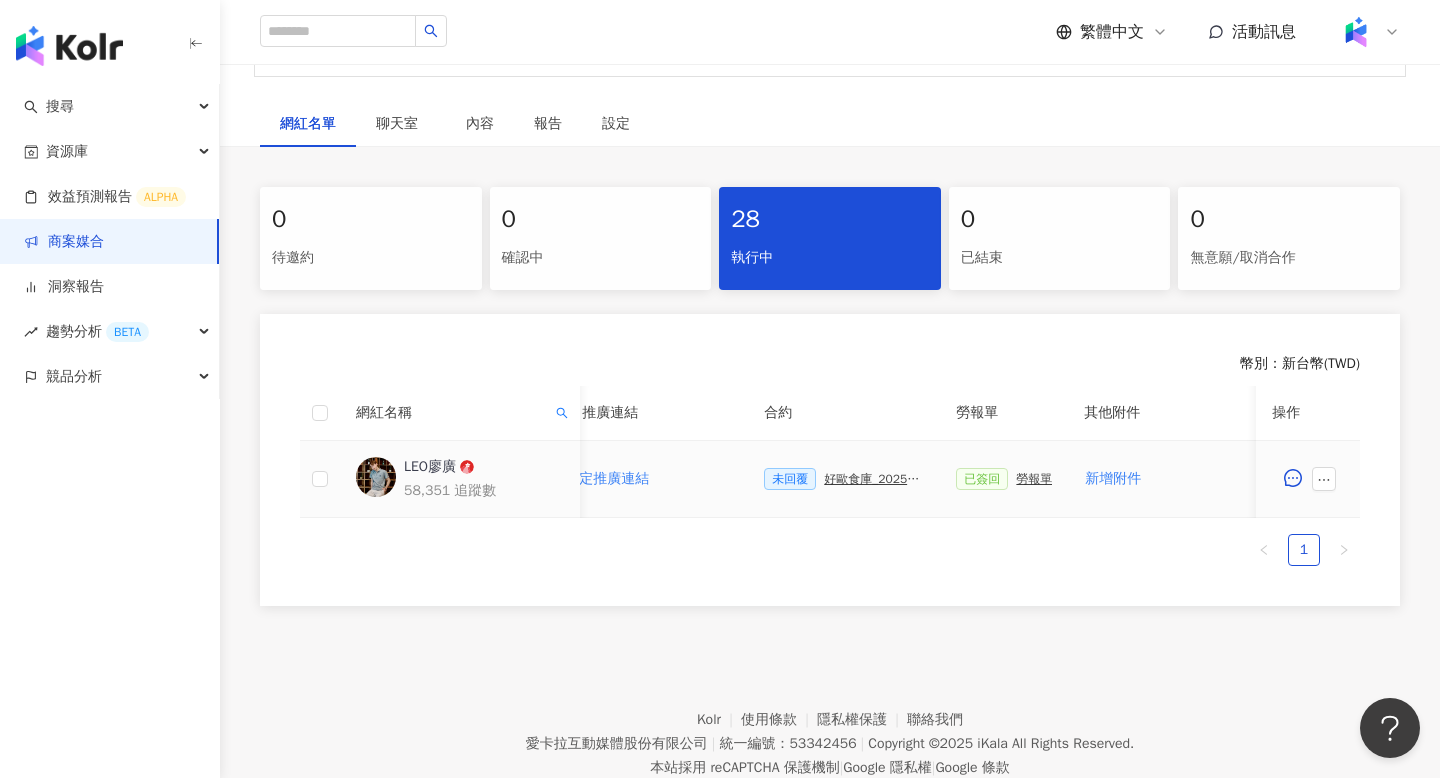 click on "好歐食庫_202503_口碑牆專案" at bounding box center (874, 479) 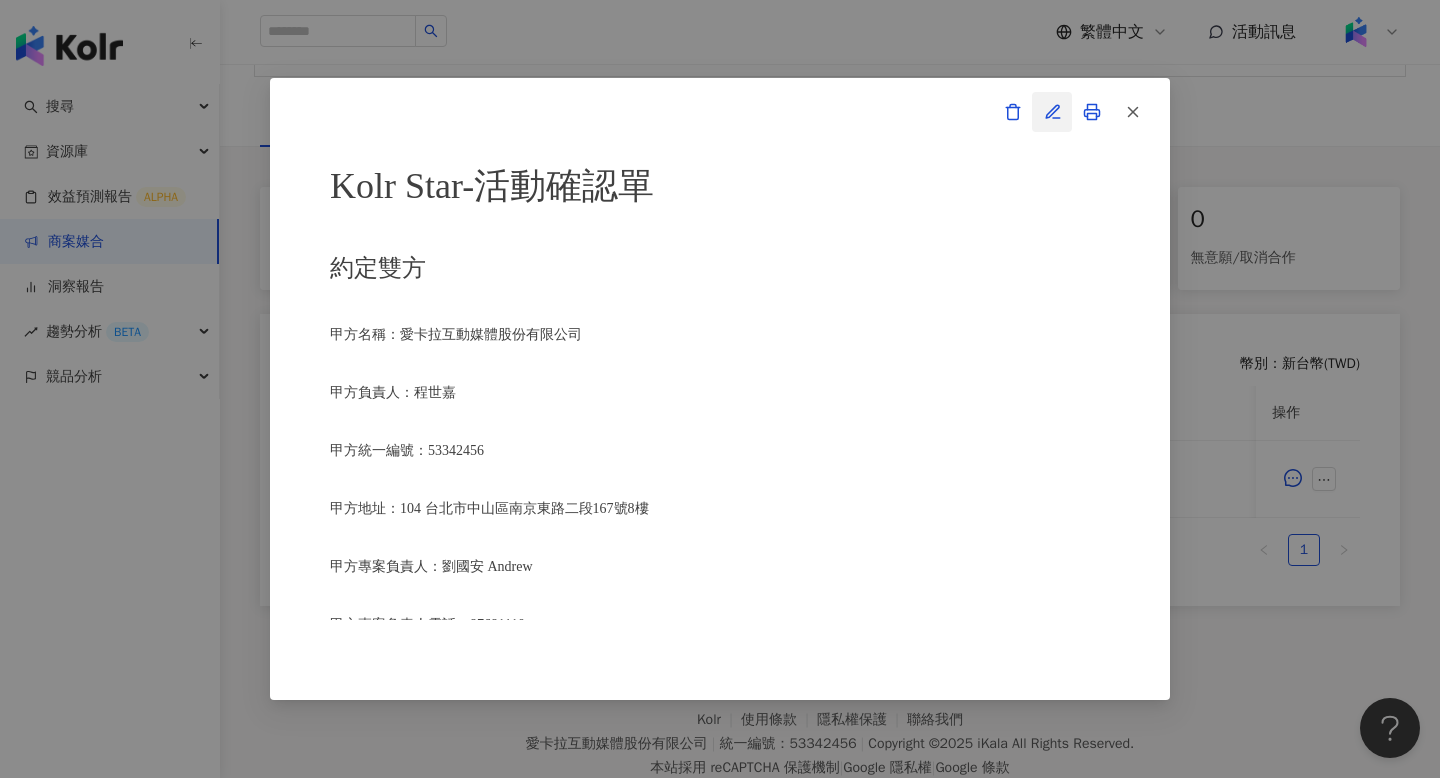 click at bounding box center [1052, 112] 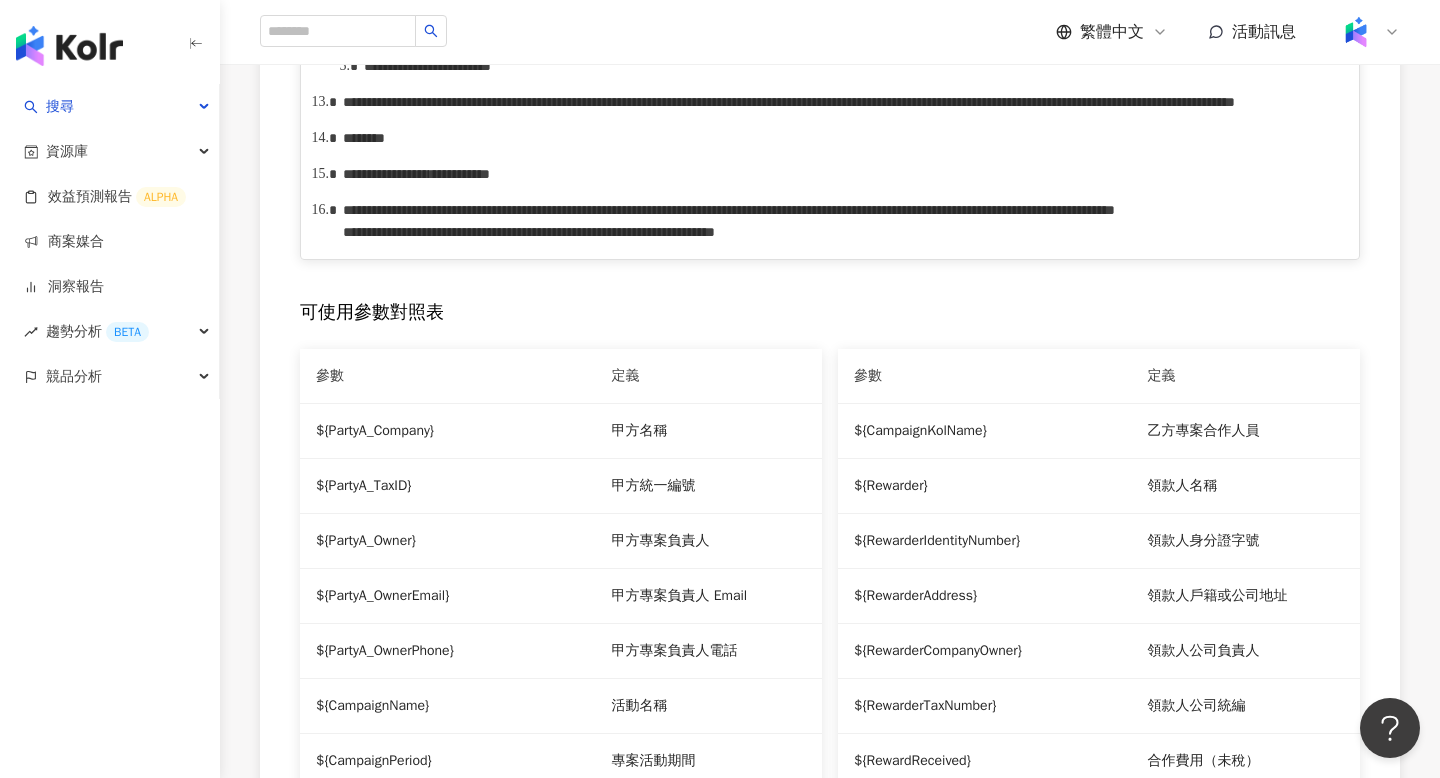 scroll, scrollTop: 1875, scrollLeft: 0, axis: vertical 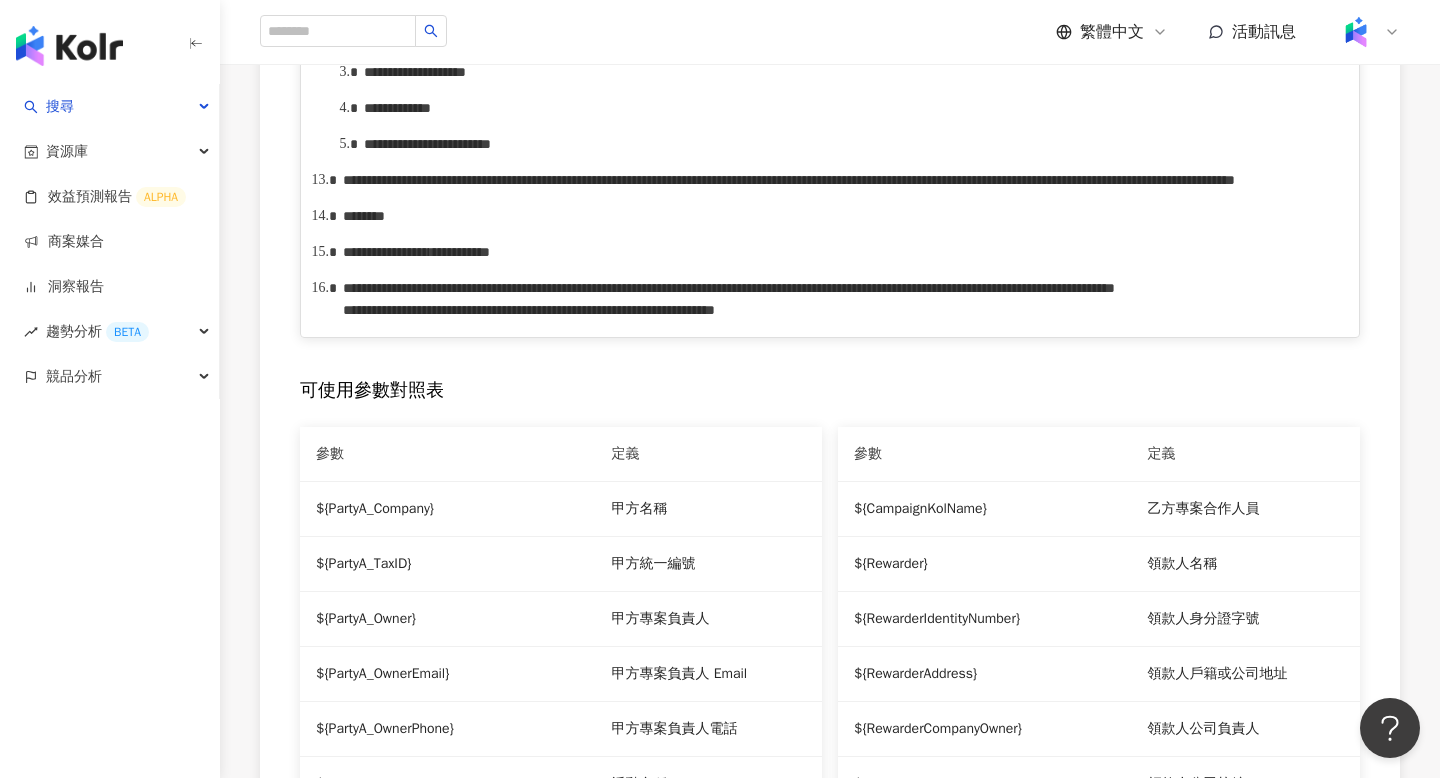 click on "**********" at bounding box center [789, 180] 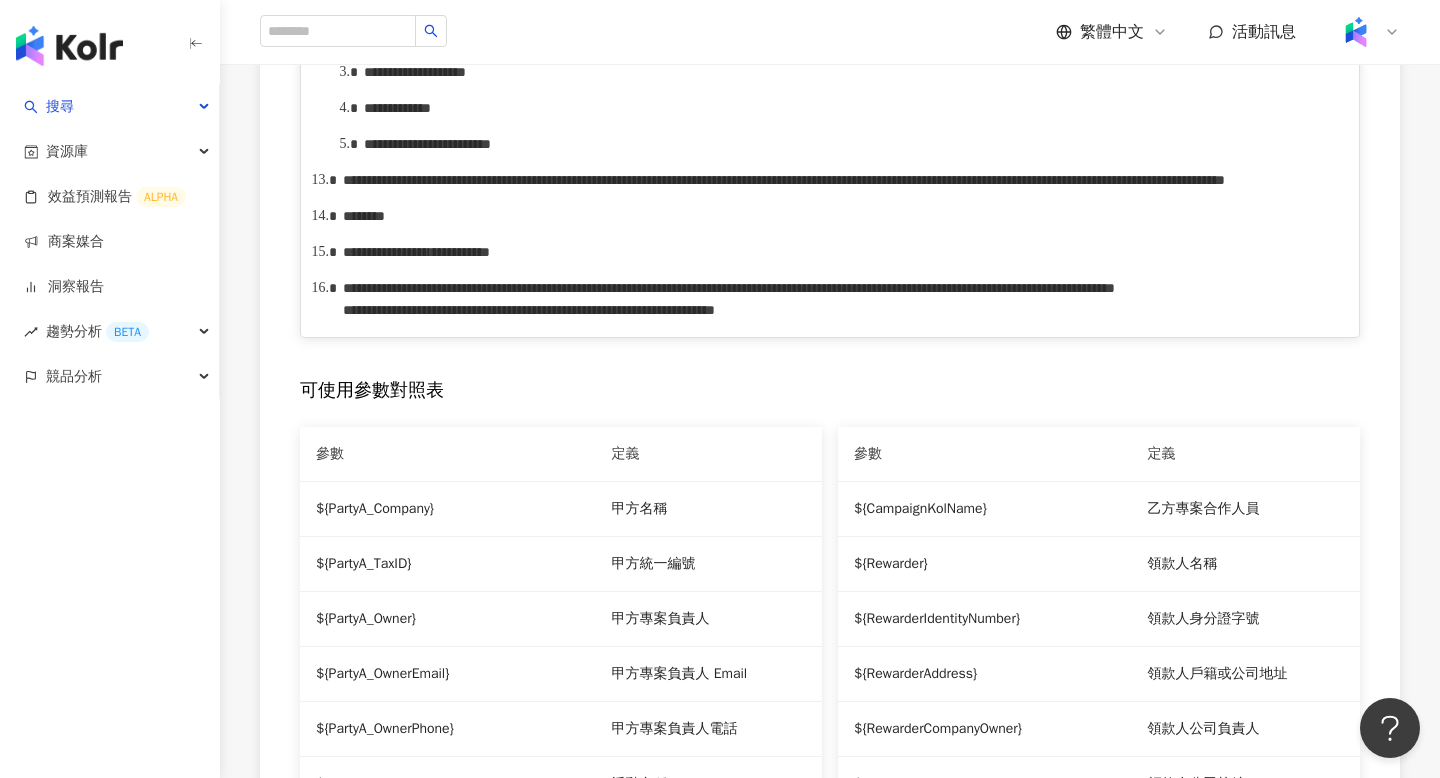 type 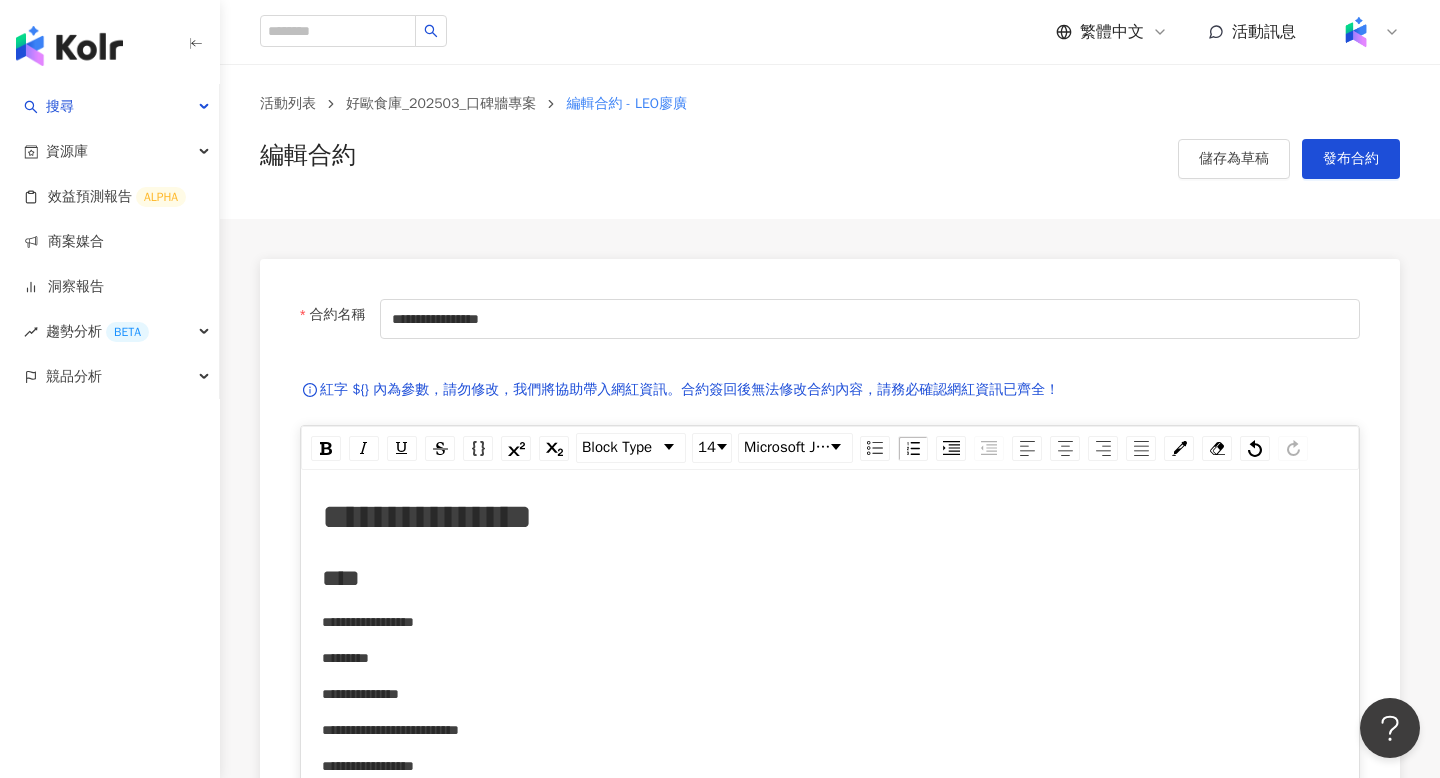 scroll, scrollTop: 0, scrollLeft: 0, axis: both 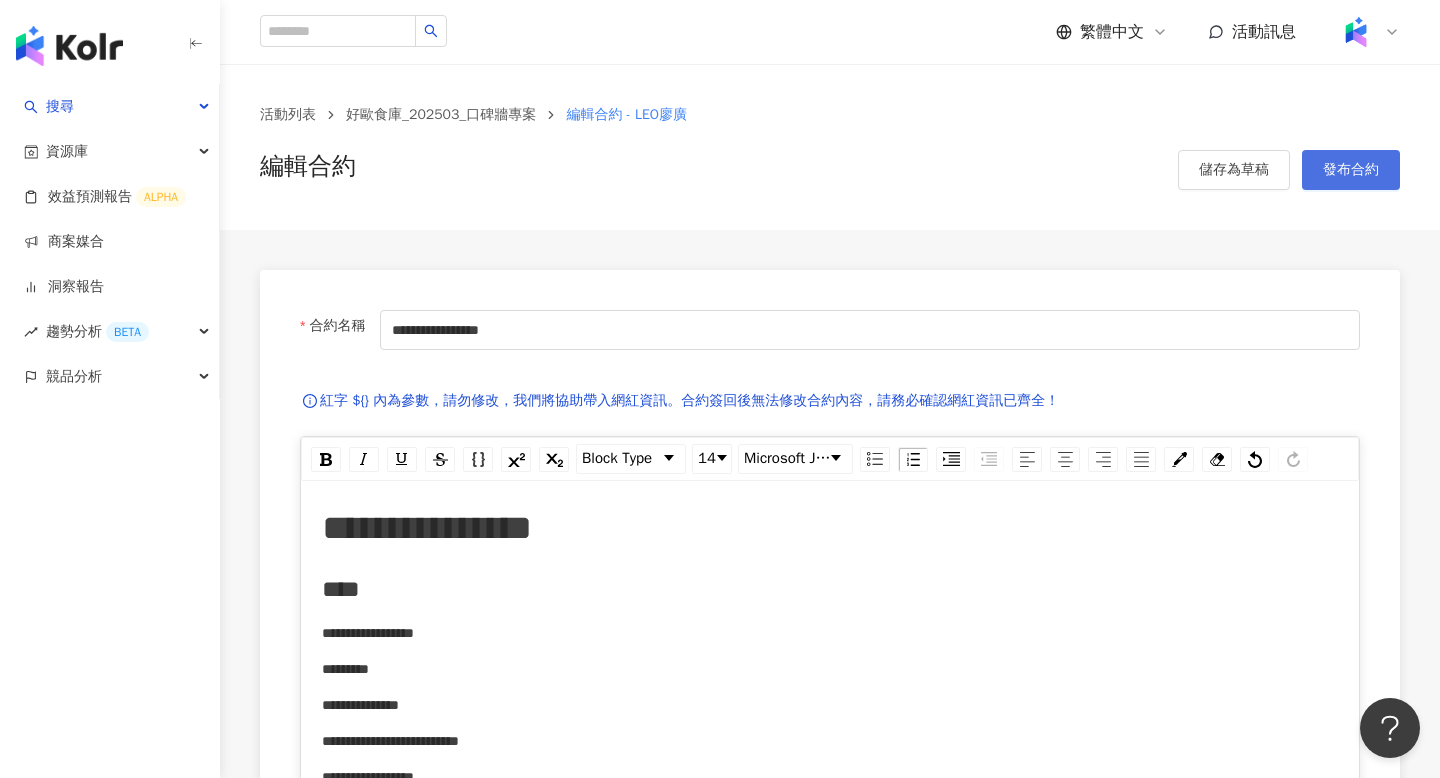 click on "發布合約" at bounding box center [1351, 170] 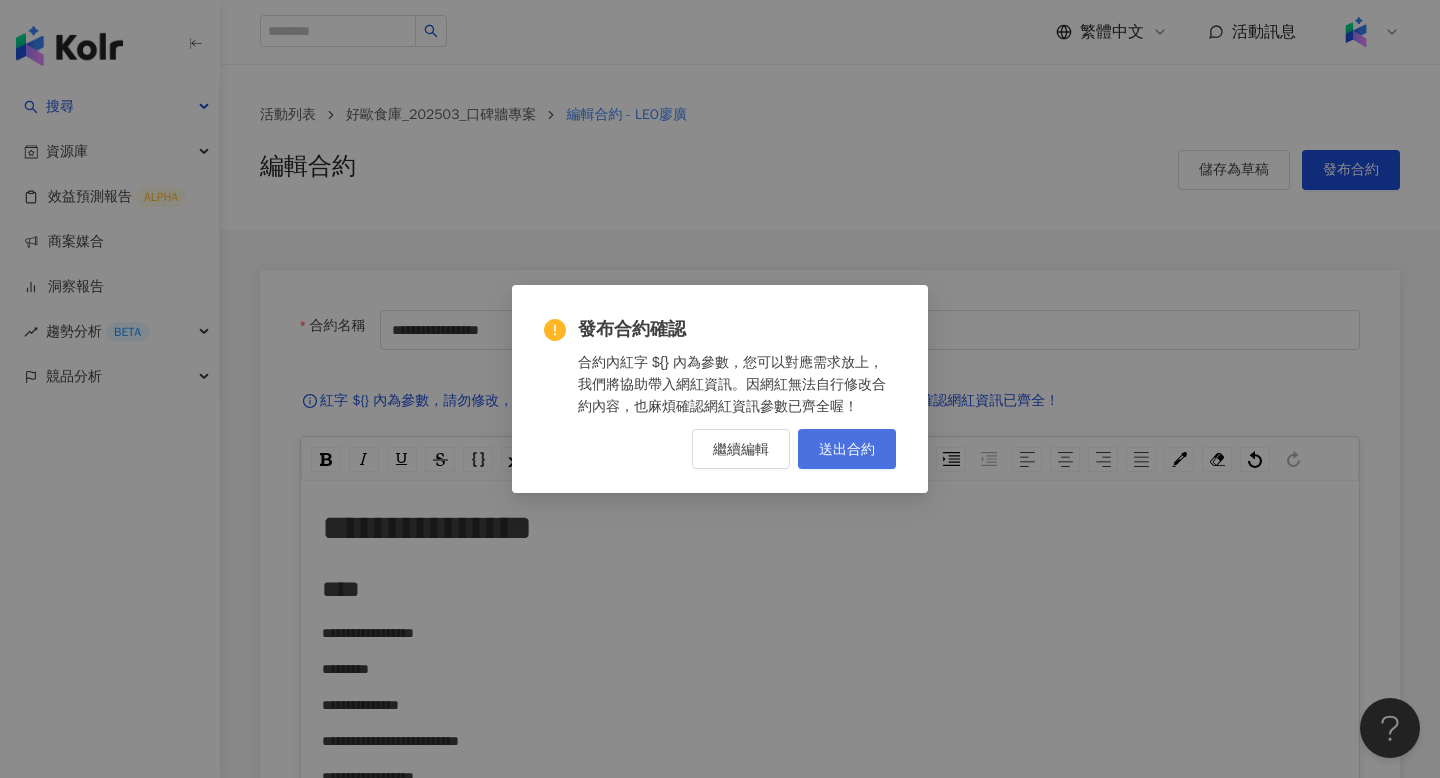 click on "送出合約" at bounding box center (847, 449) 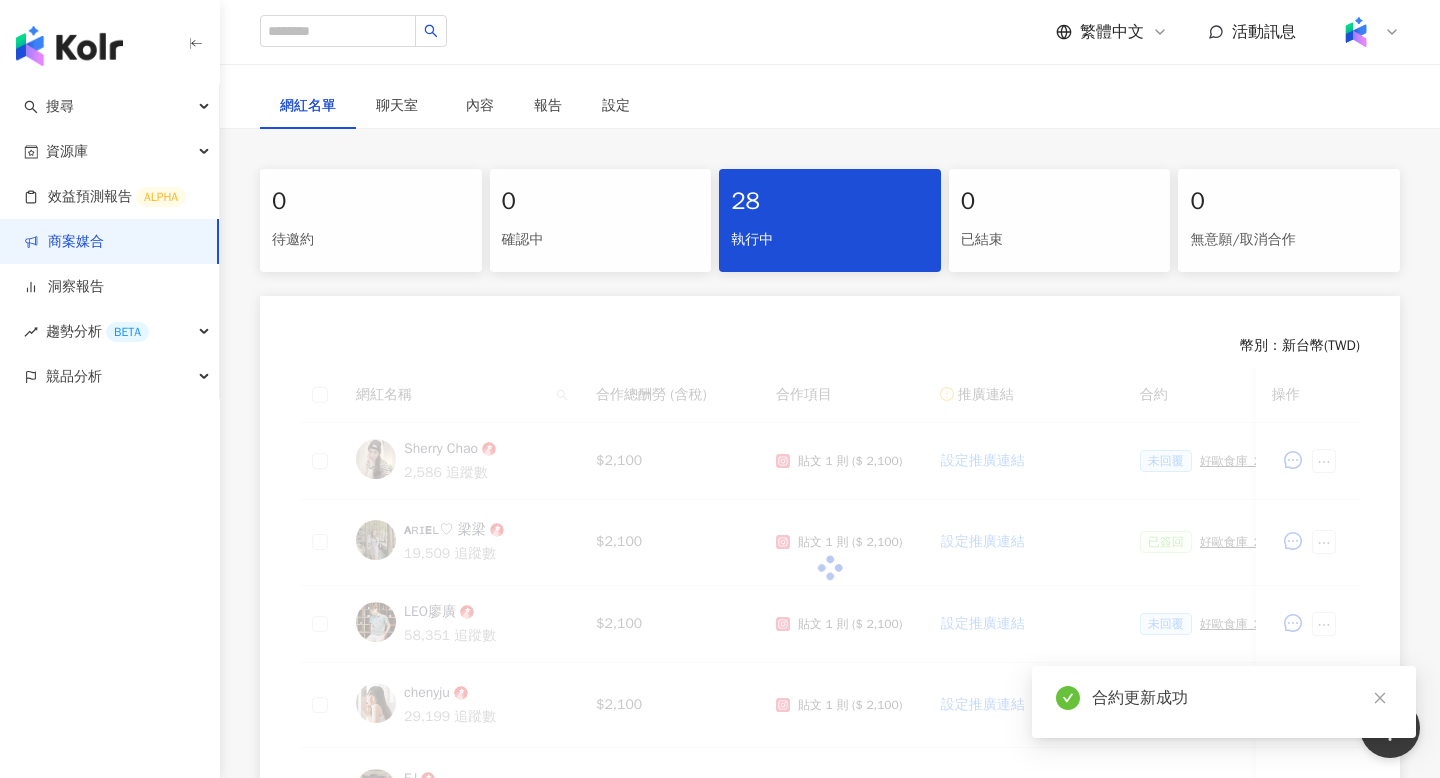 scroll, scrollTop: 351, scrollLeft: 0, axis: vertical 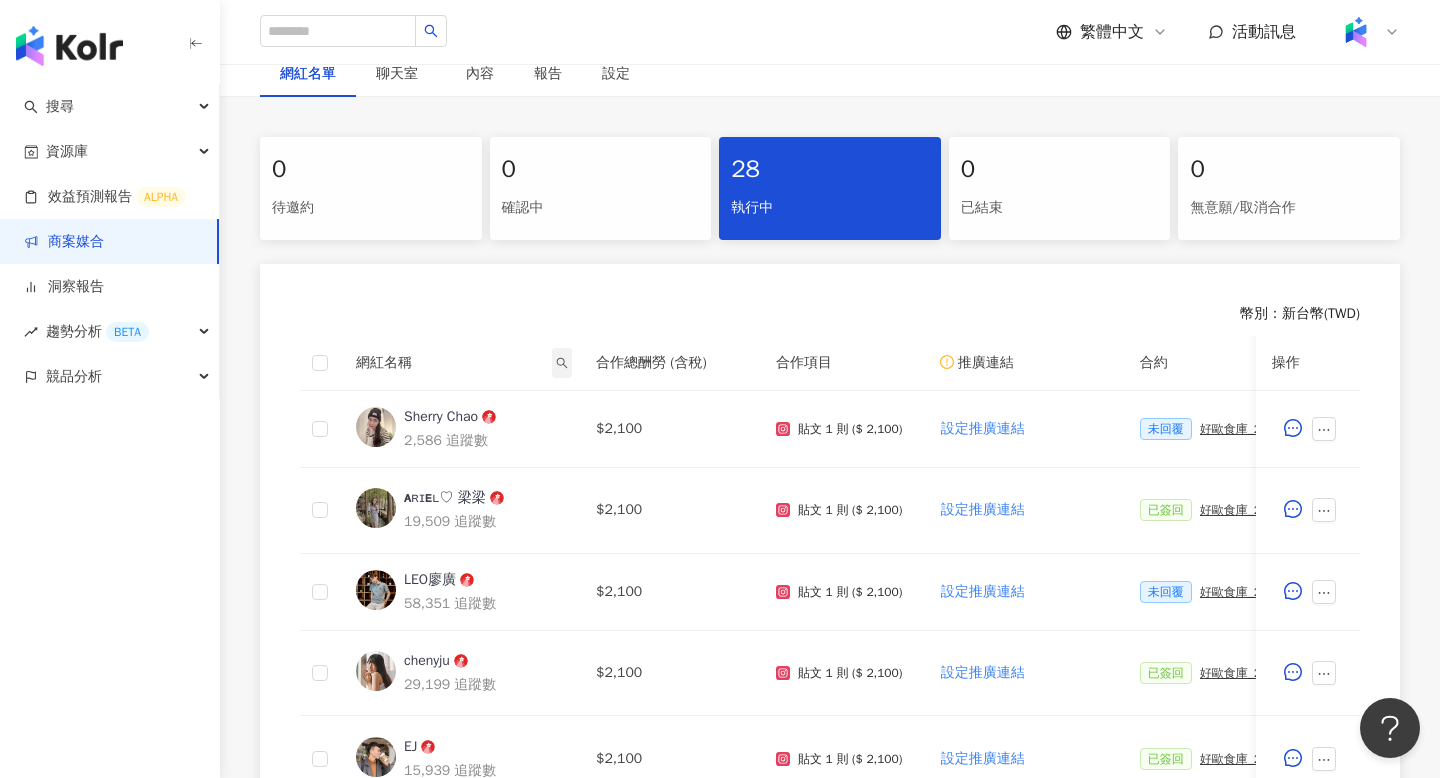click at bounding box center [562, 363] 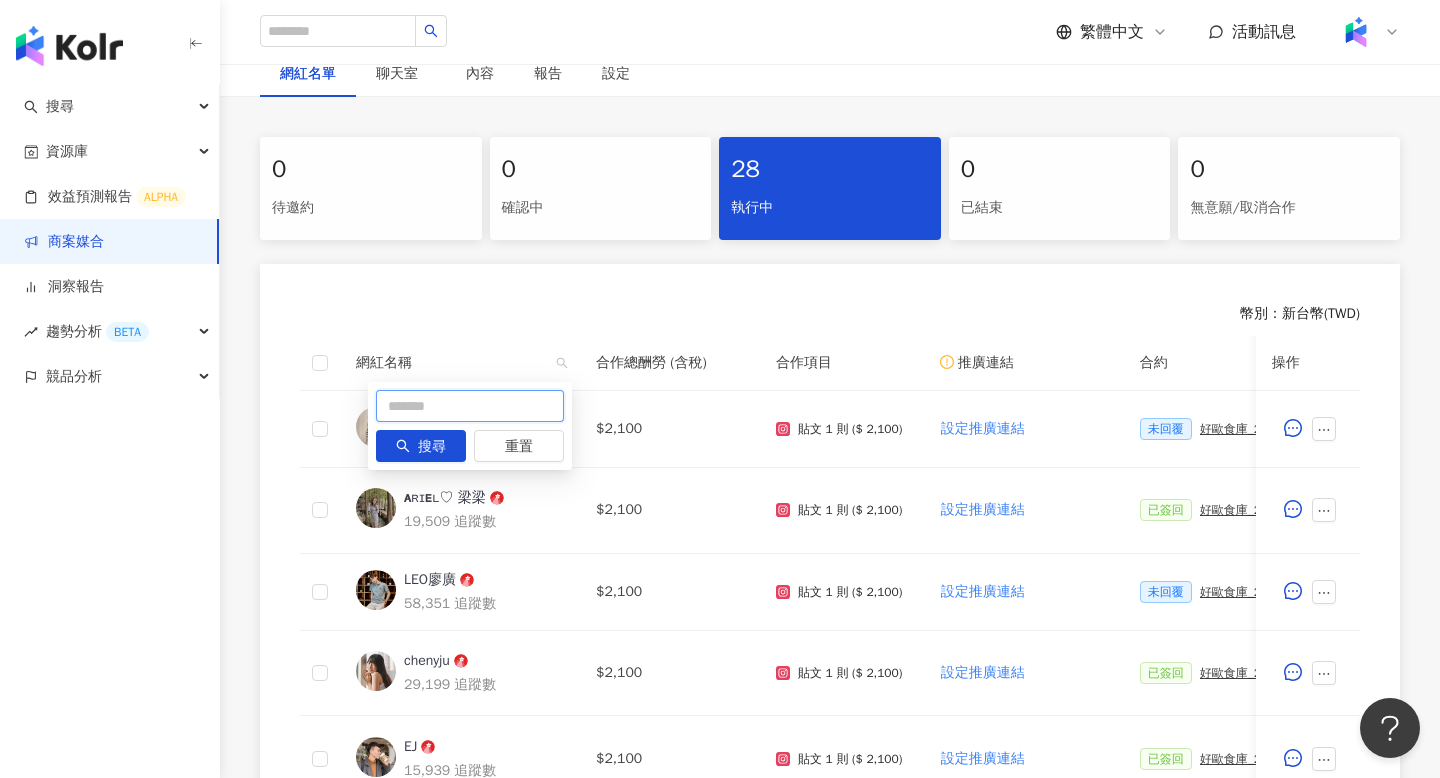 click at bounding box center (470, 406) 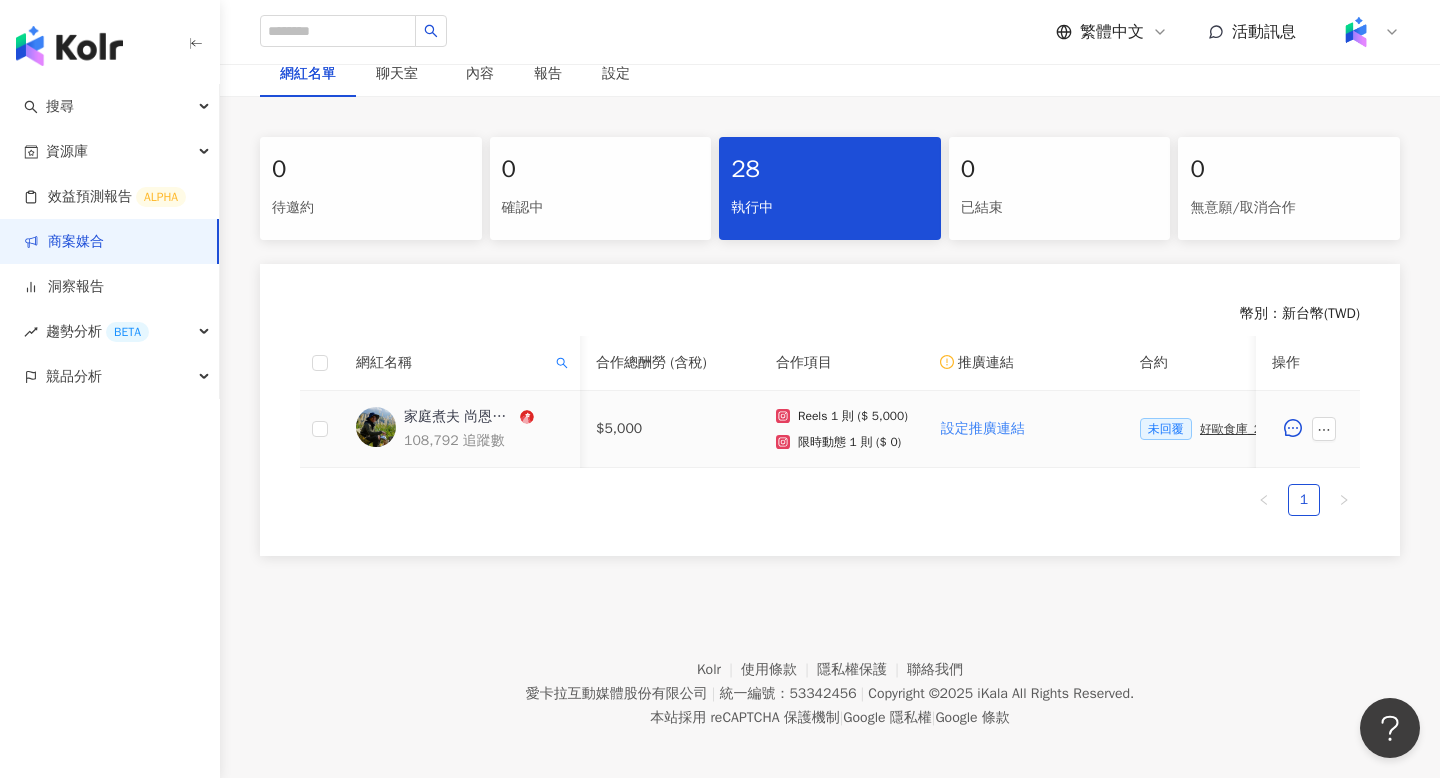 scroll, scrollTop: 0, scrollLeft: 342, axis: horizontal 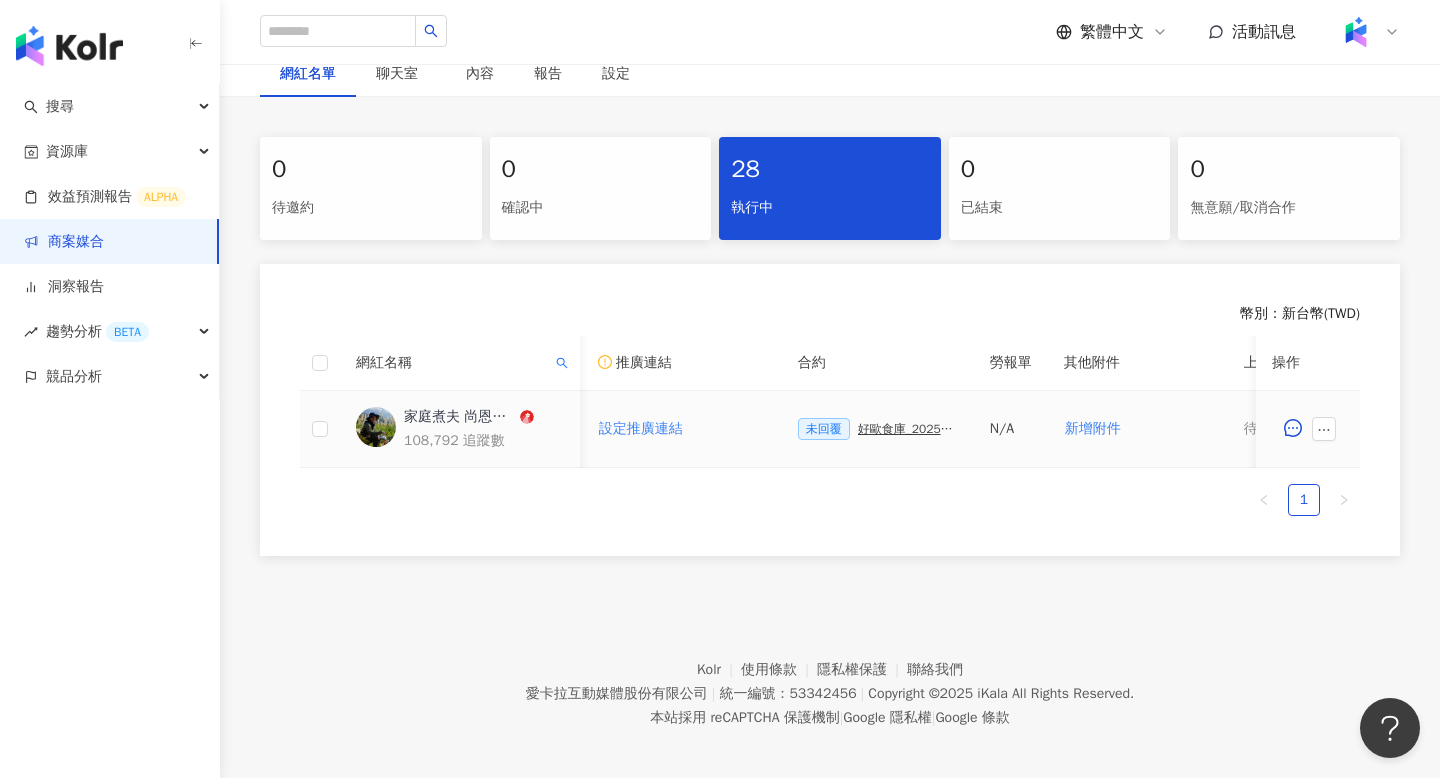 click on "好歐食庫_202503_口碑牆專案" at bounding box center [908, 429] 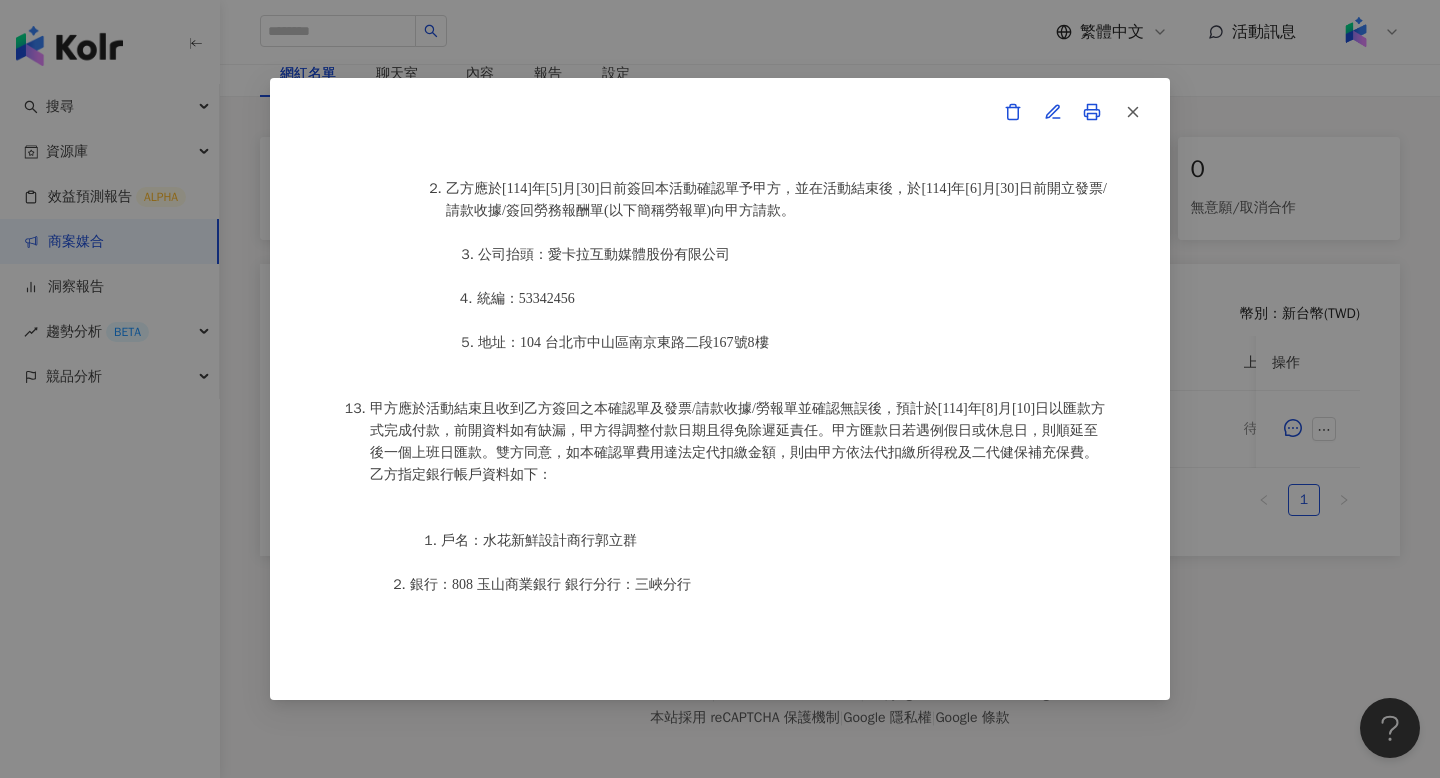 scroll, scrollTop: 2624, scrollLeft: 0, axis: vertical 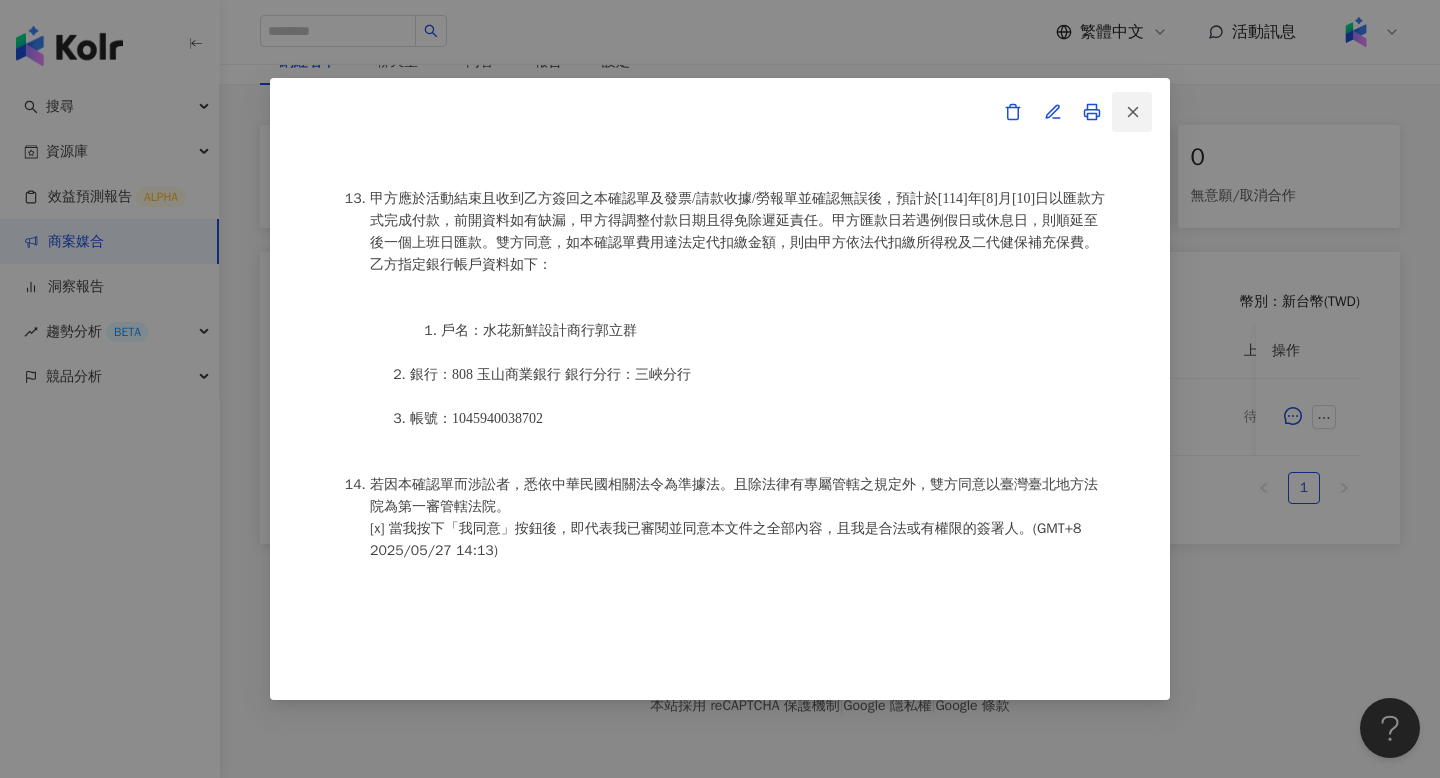 click at bounding box center (1132, 112) 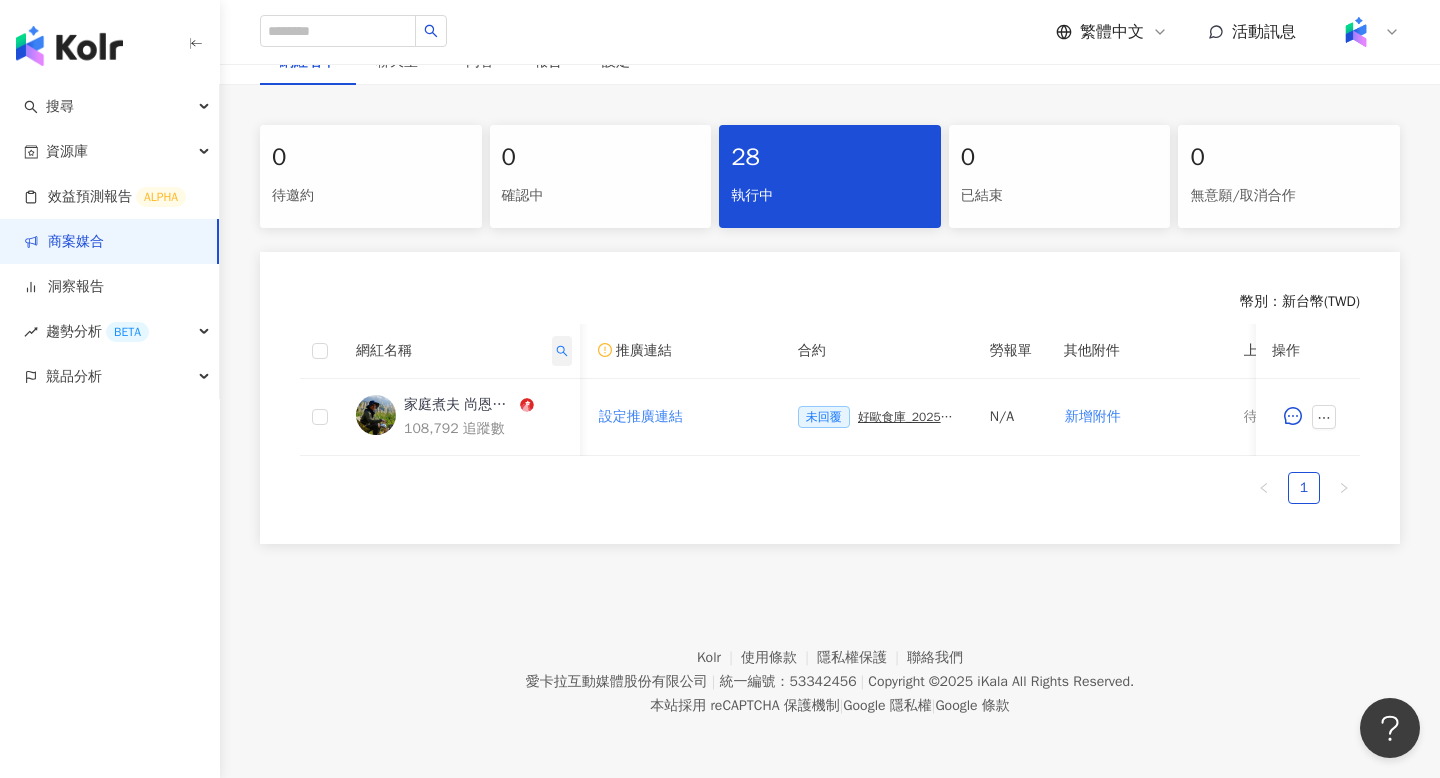 click at bounding box center [562, 351] 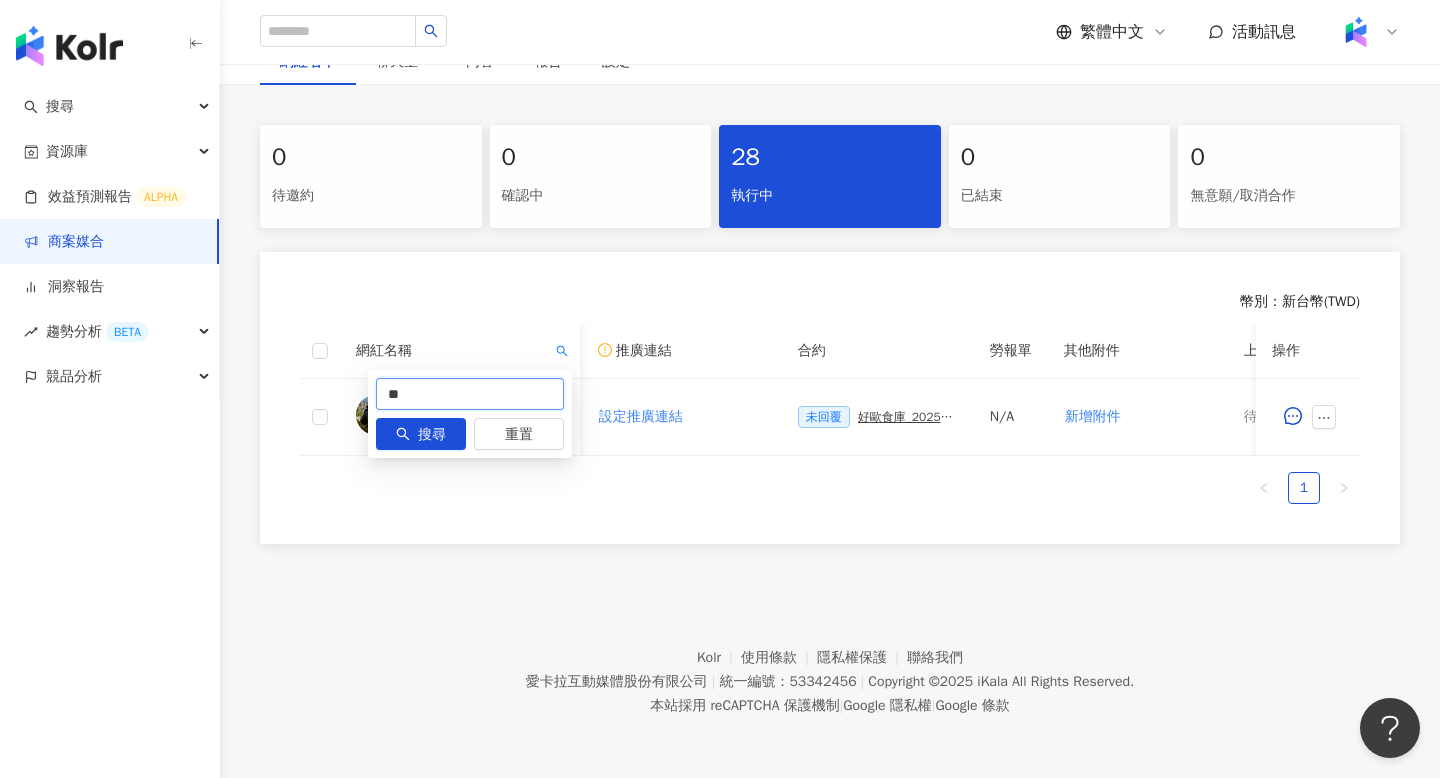 click on "**" at bounding box center (470, 394) 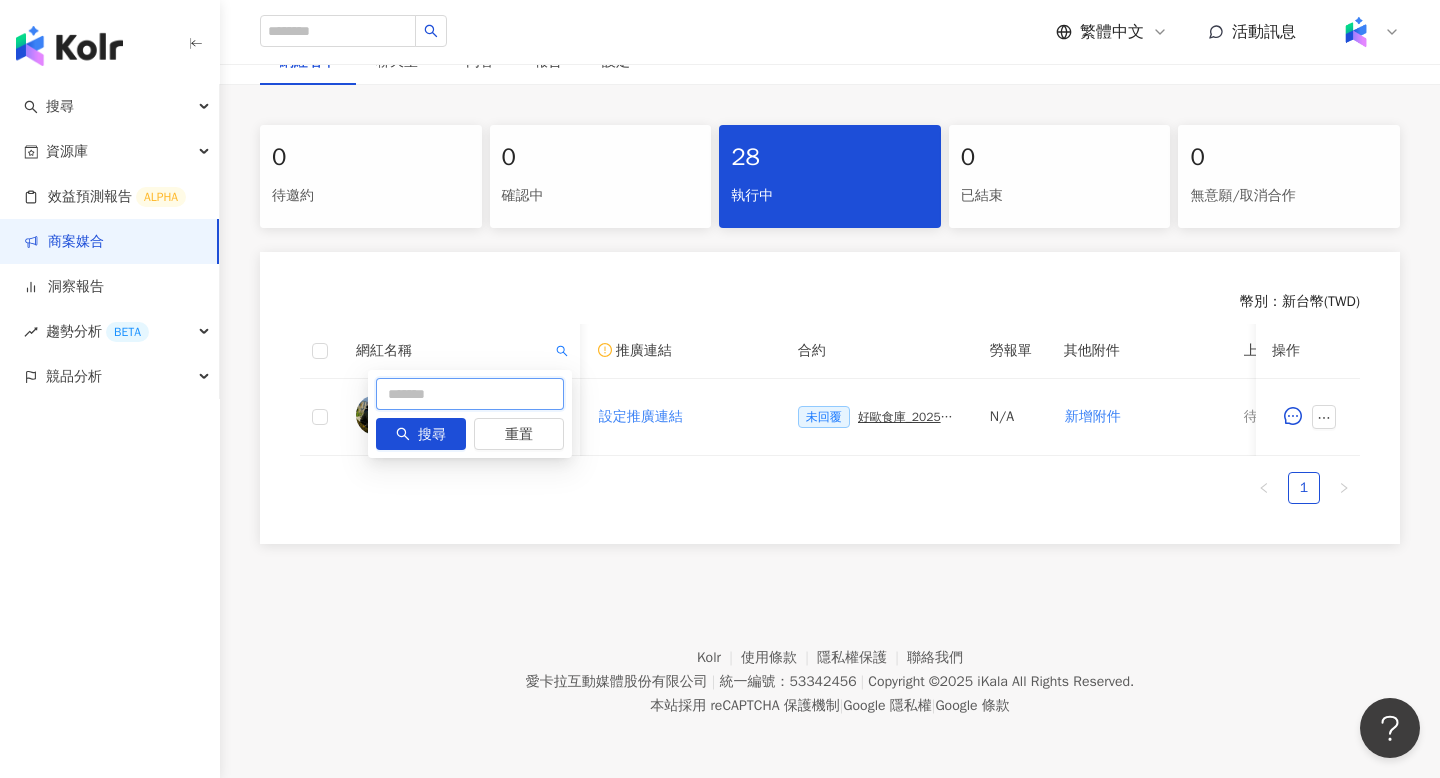 paste on "**********" 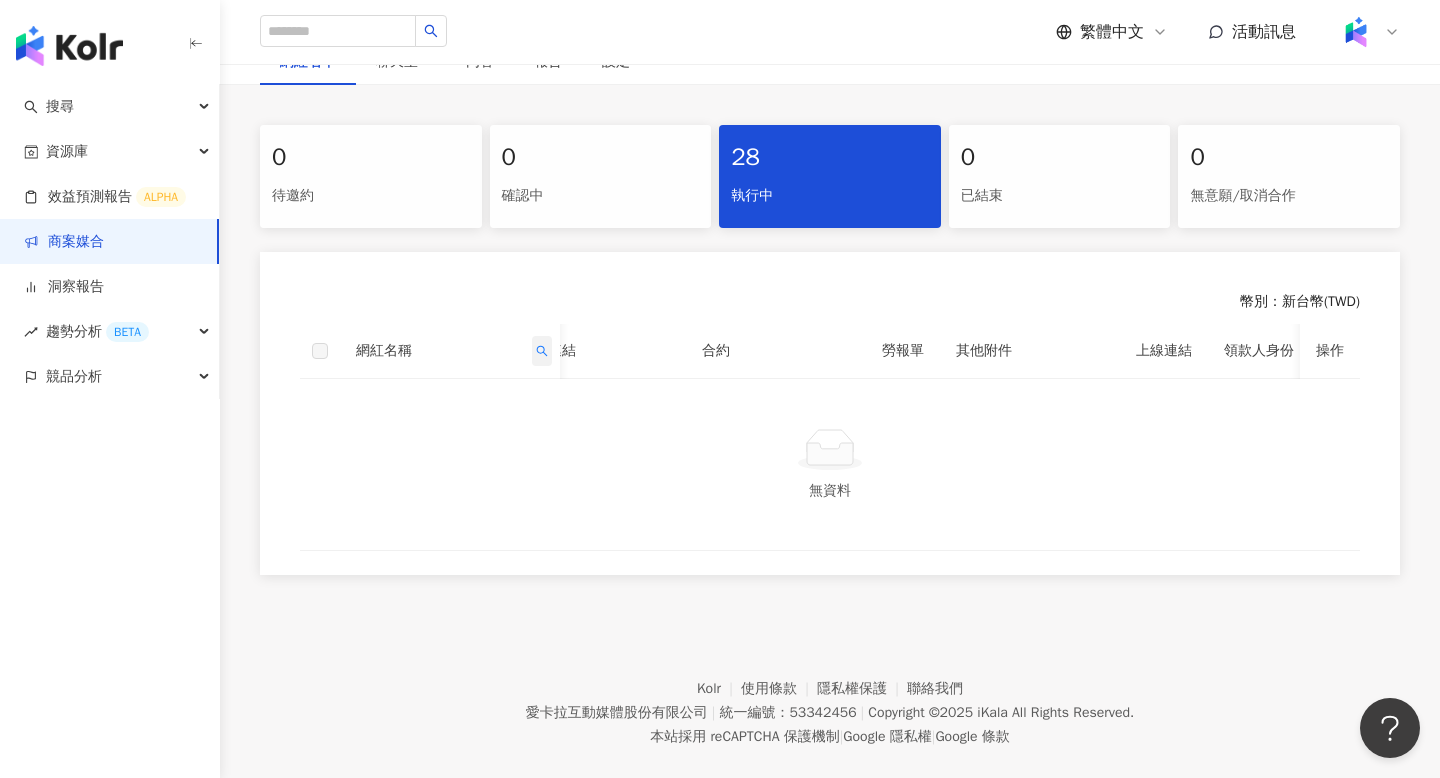 click at bounding box center (542, 351) 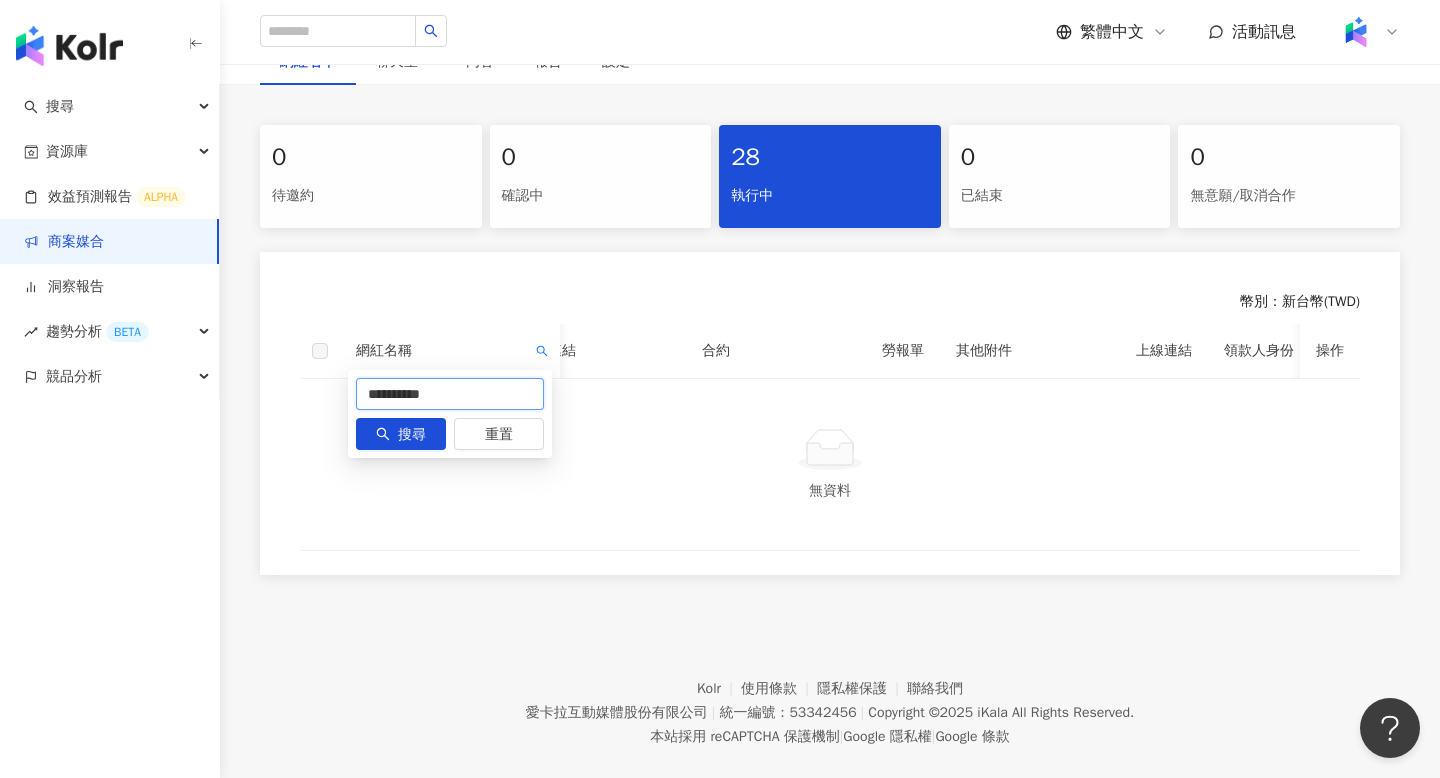 click on "**********" at bounding box center [450, 394] 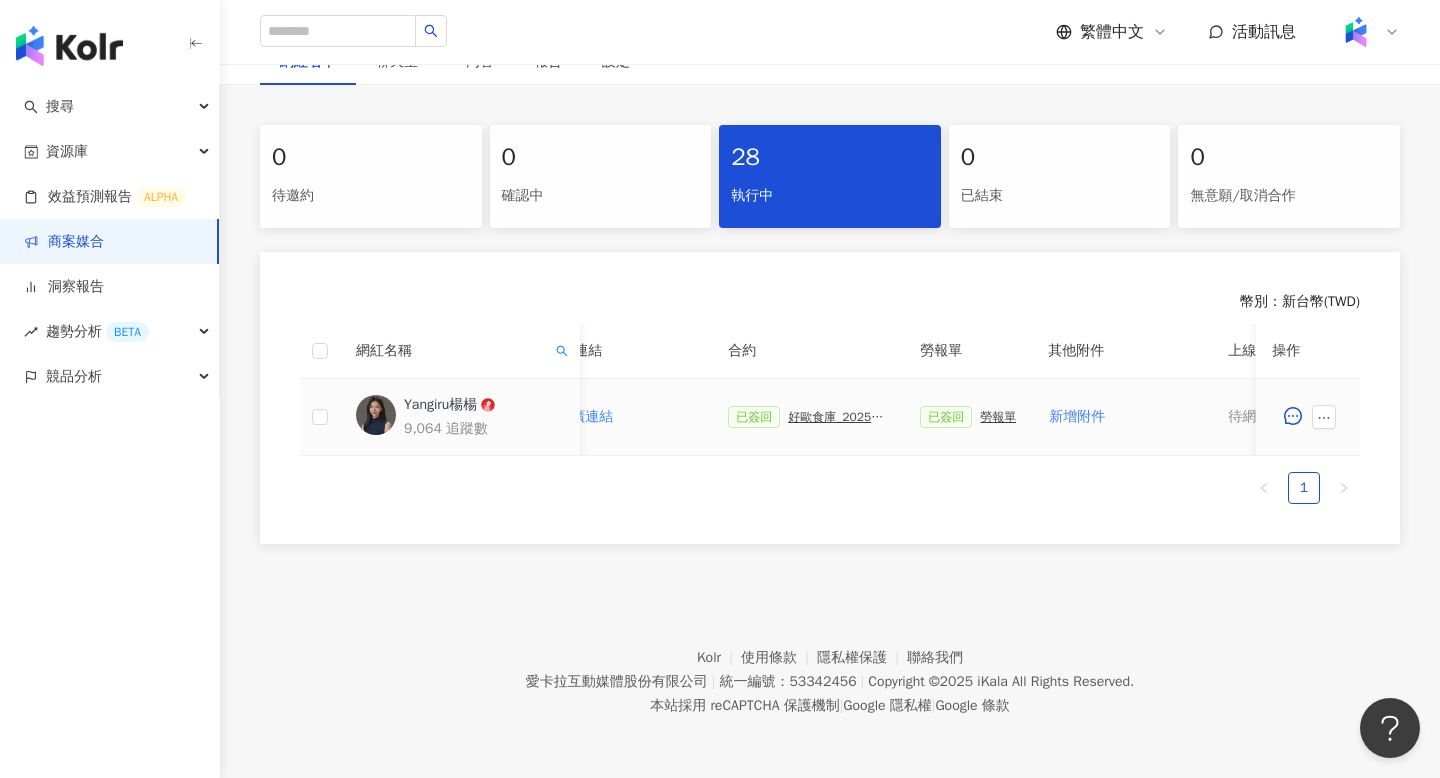 scroll, scrollTop: 0, scrollLeft: 420, axis: horizontal 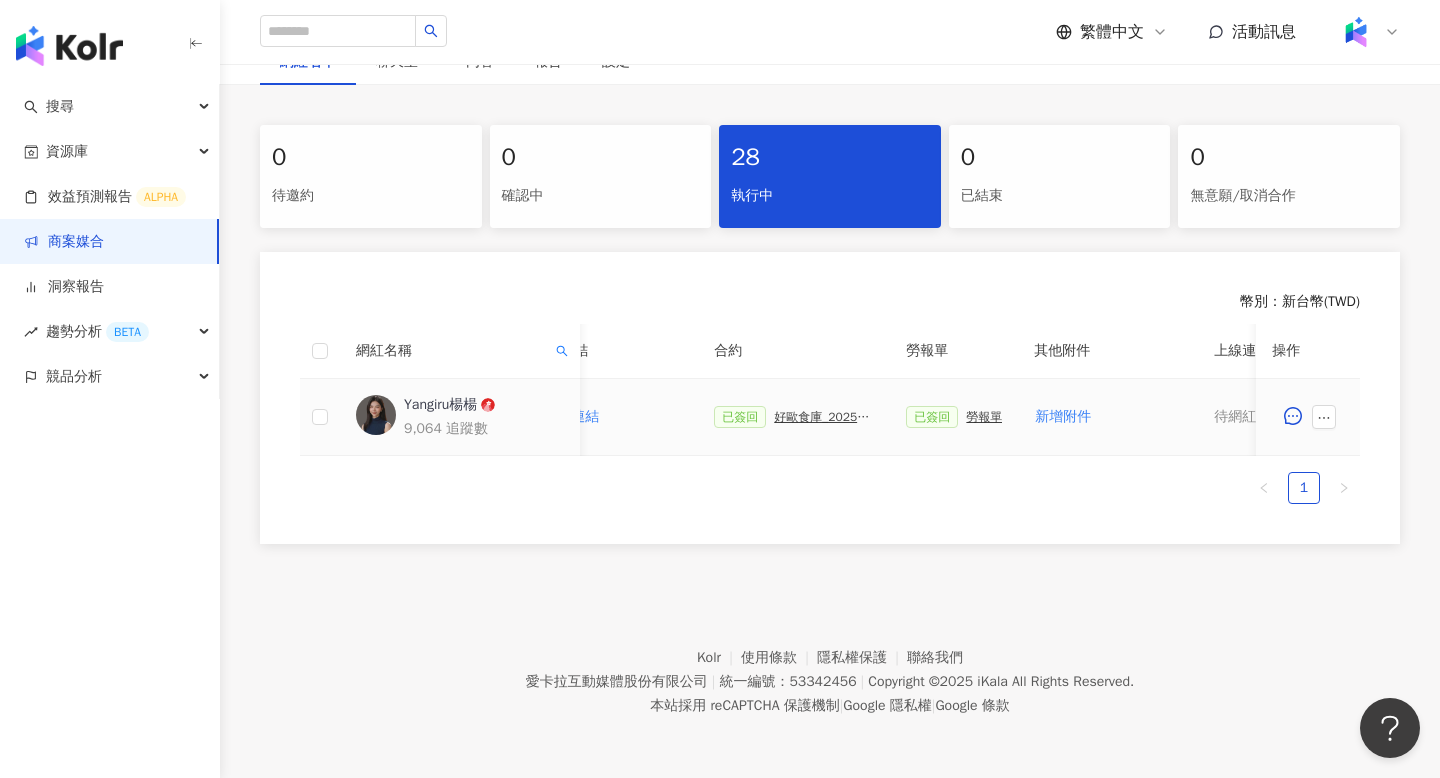 click on "好歐食庫_202503_口碑牆專案" at bounding box center (824, 417) 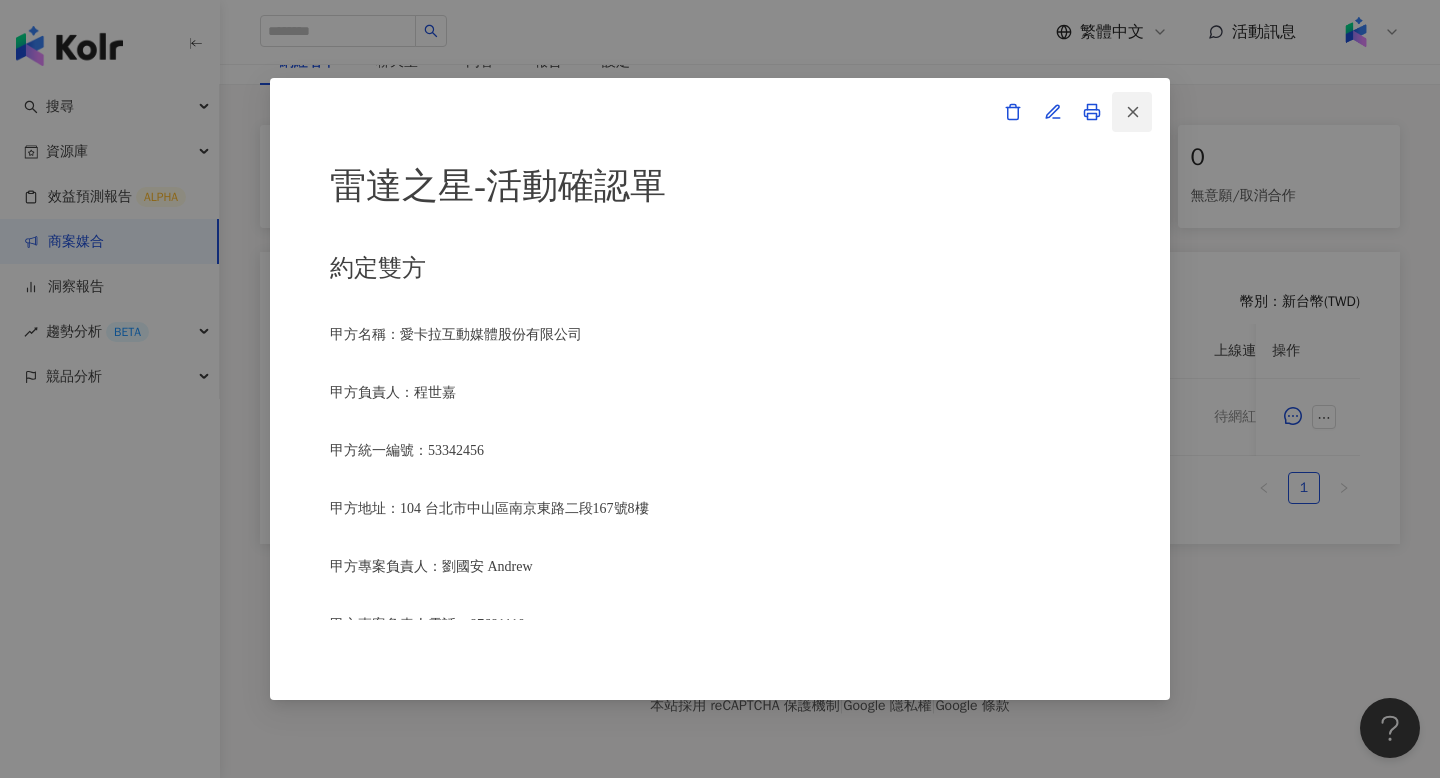 click at bounding box center [1132, 112] 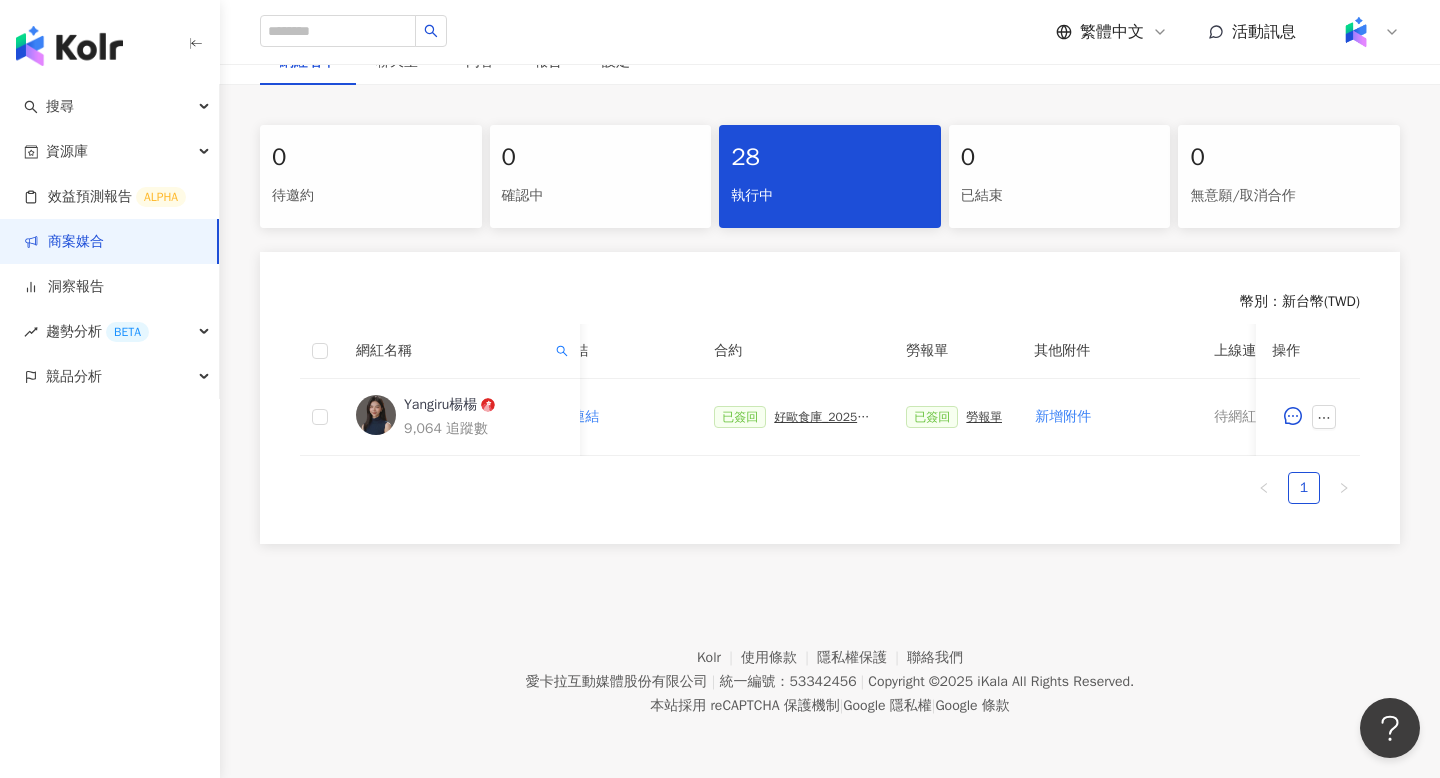 click on "28 執行中" at bounding box center (830, 176) 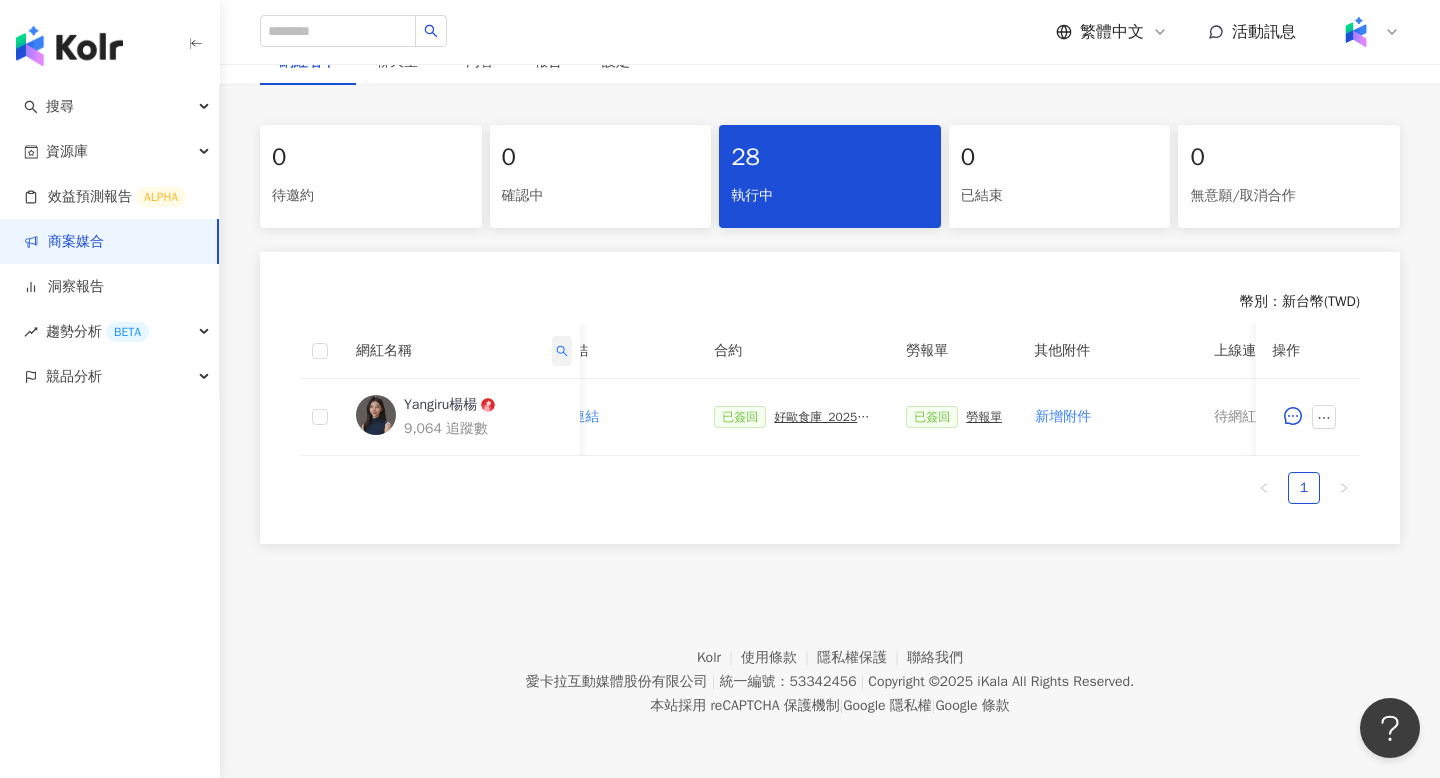 click at bounding box center [562, 351] 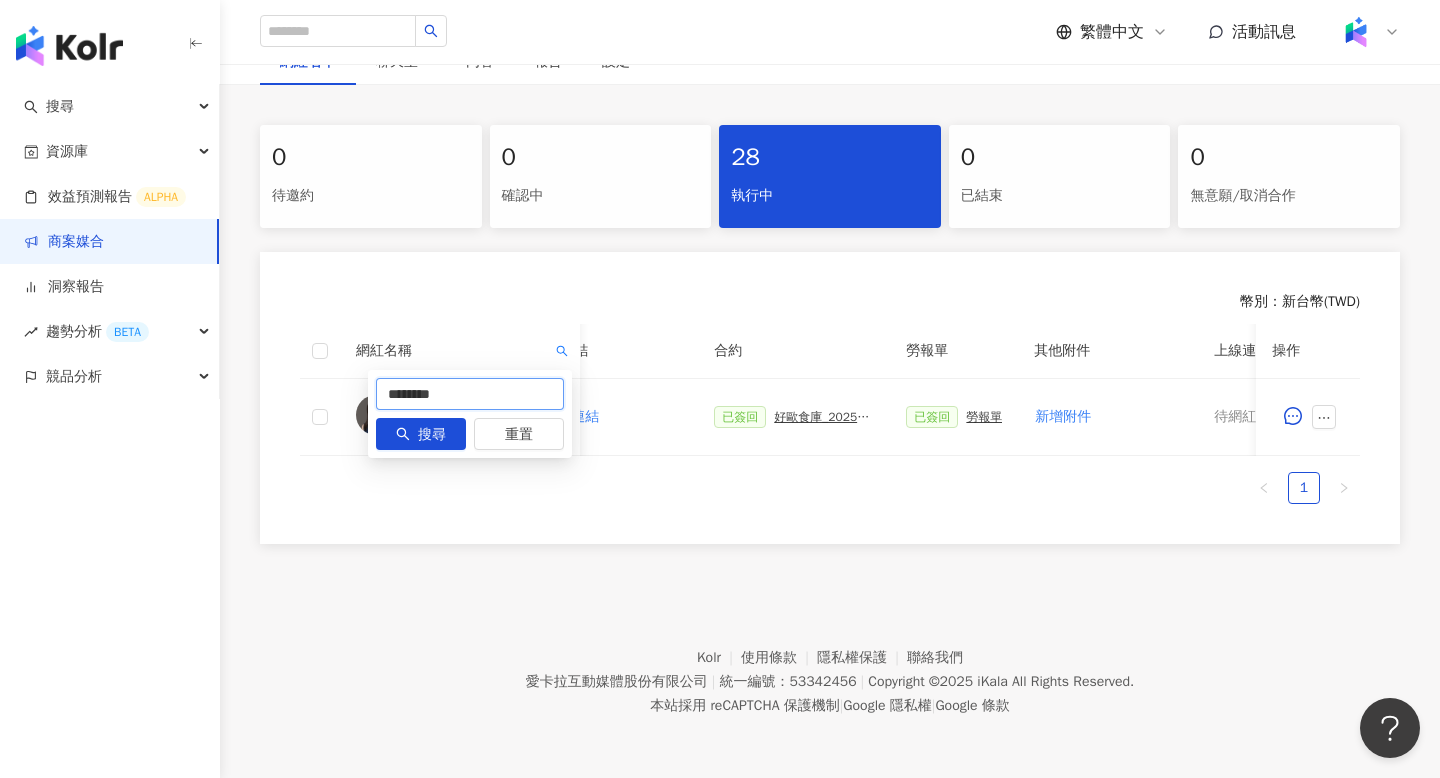 click on "********" at bounding box center [470, 394] 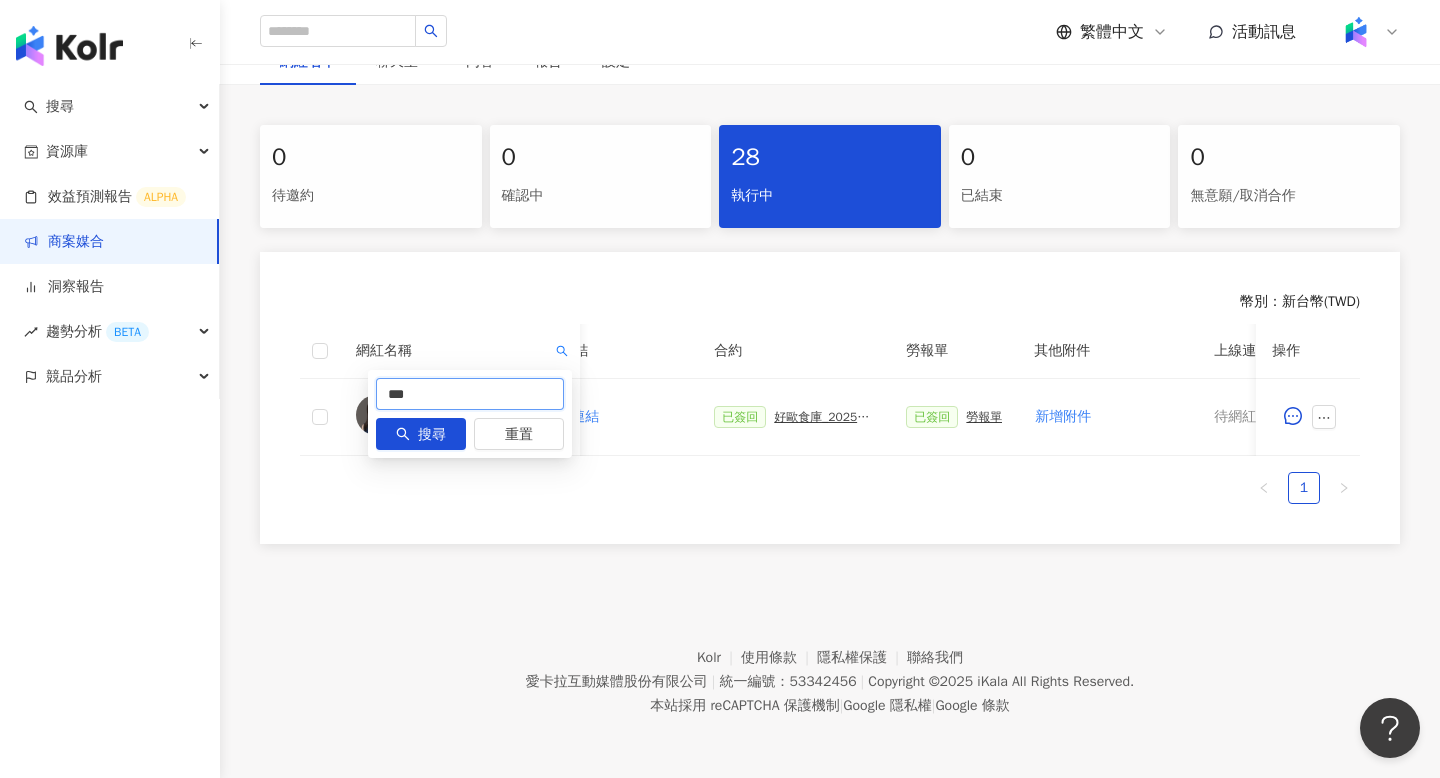 type on "***" 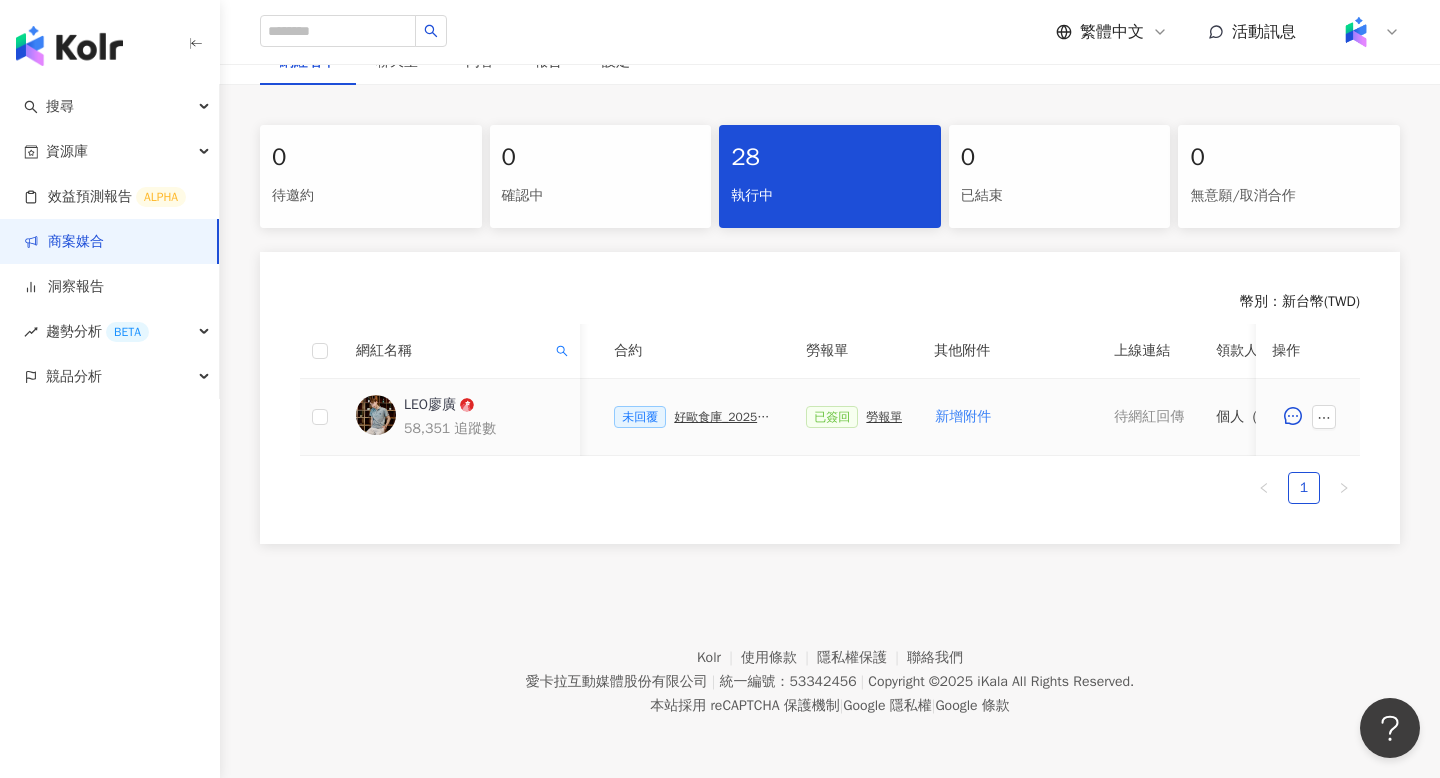 scroll, scrollTop: 0, scrollLeft: 545, axis: horizontal 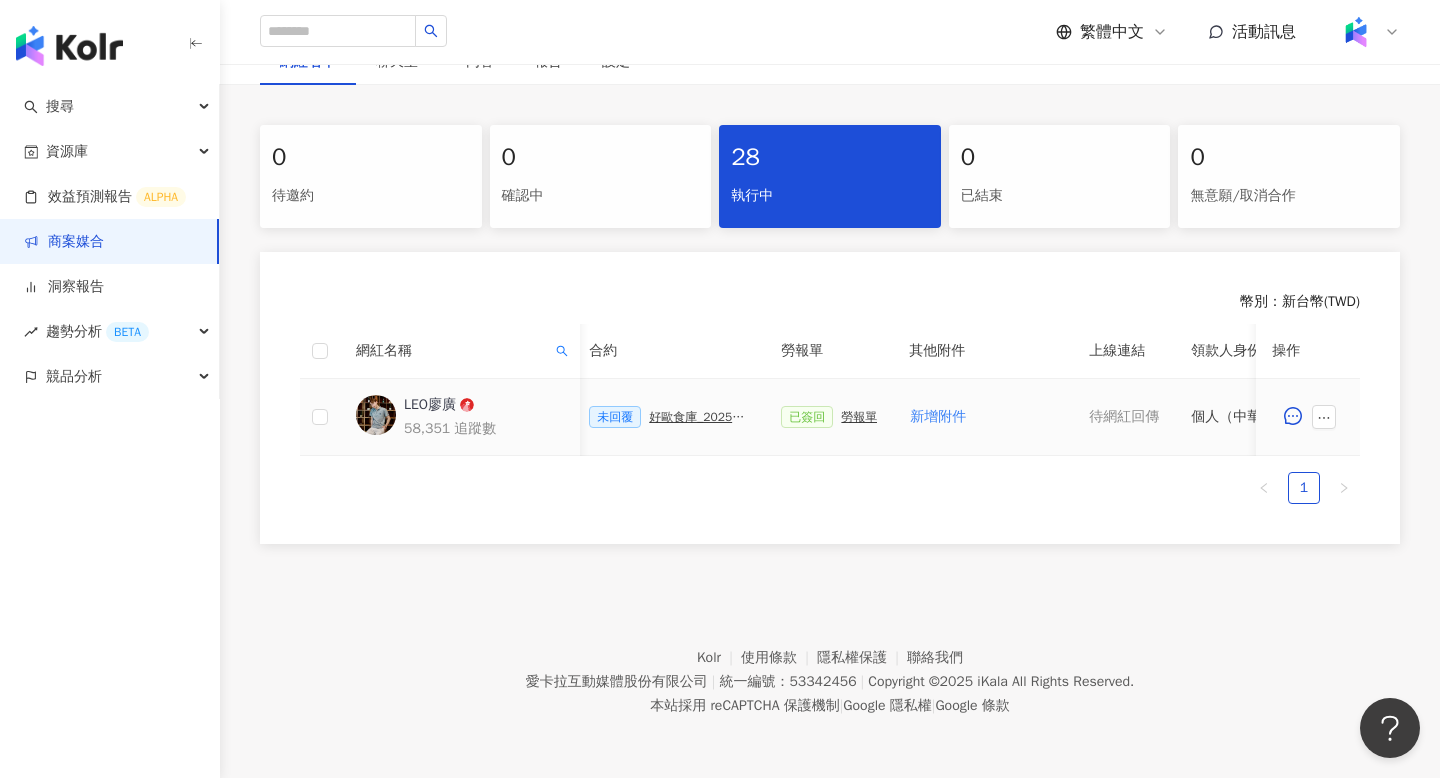 click on "勞報單" at bounding box center [859, 417] 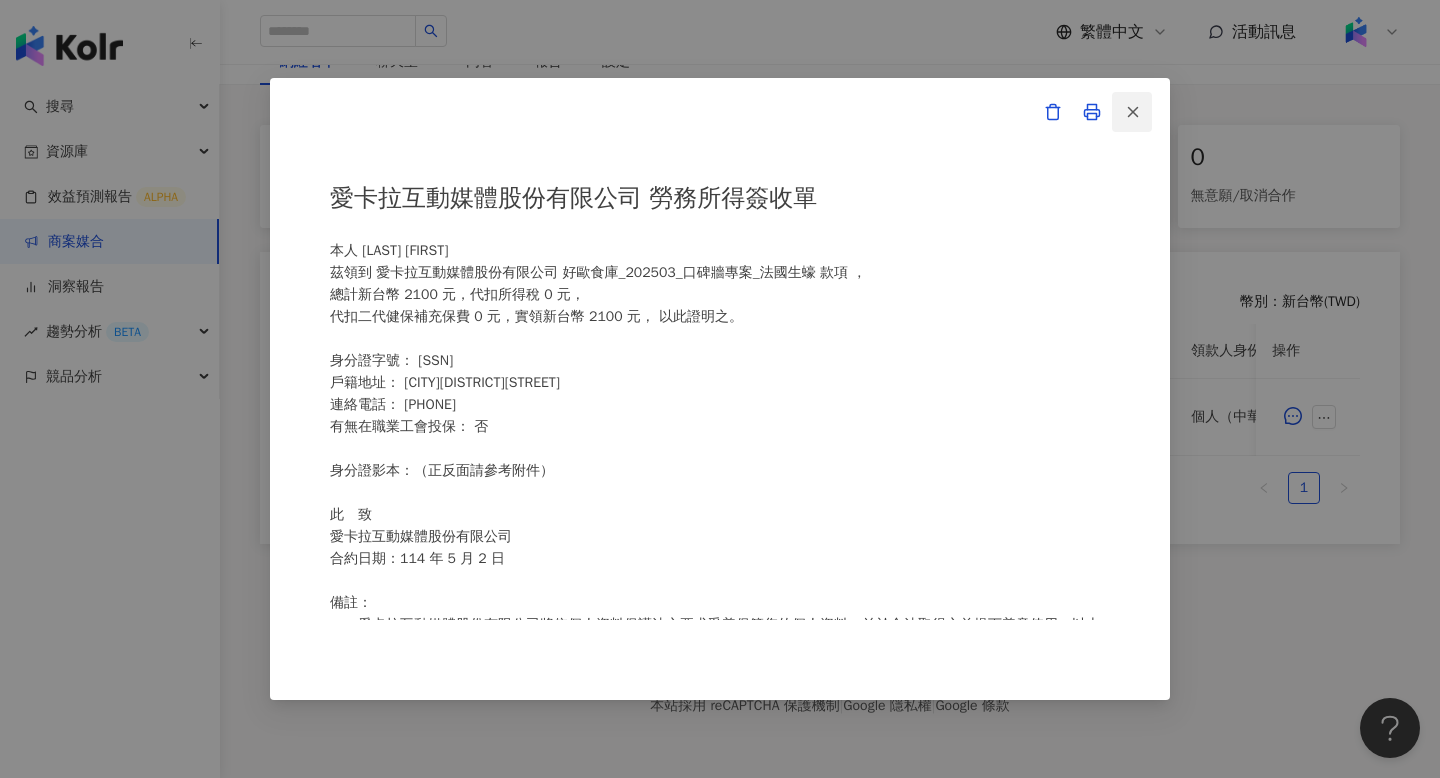 click 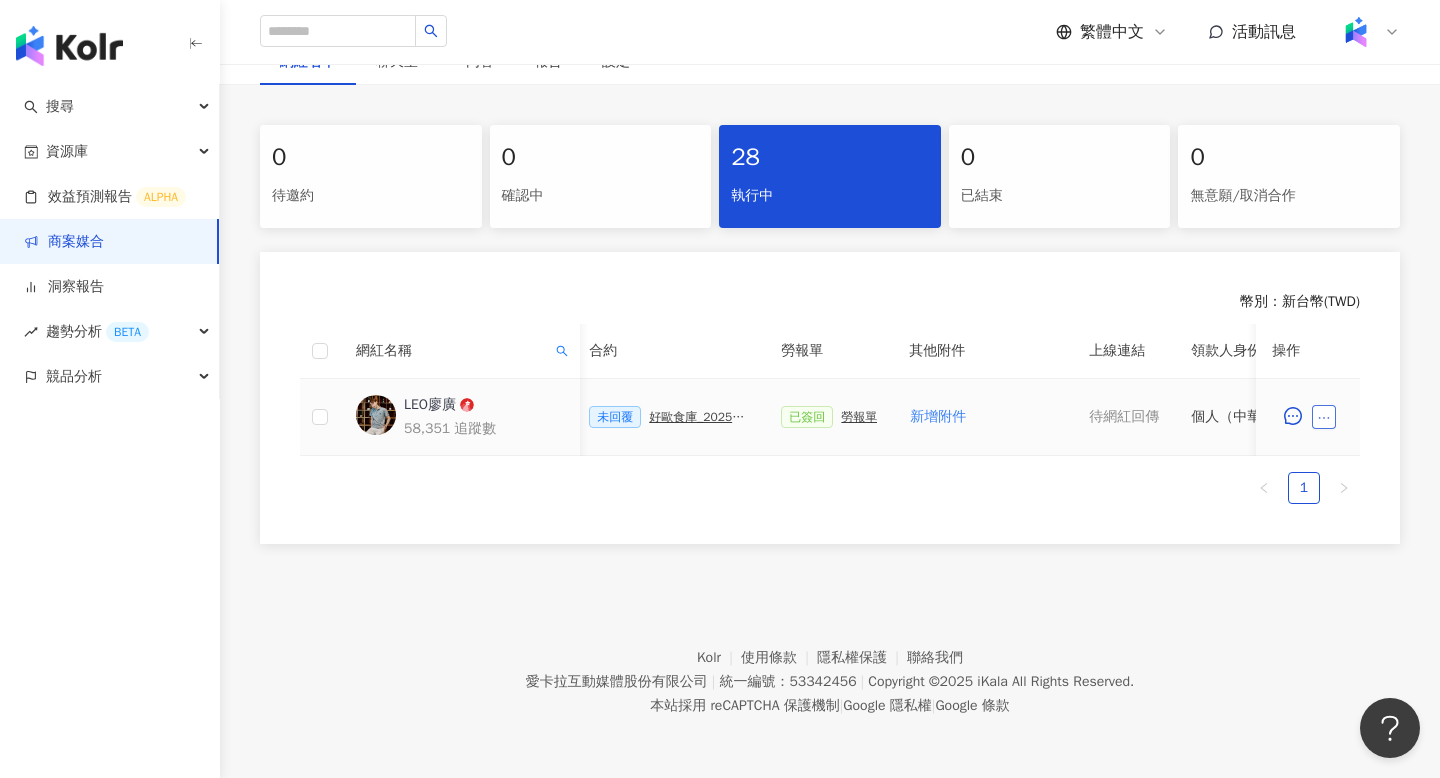 click 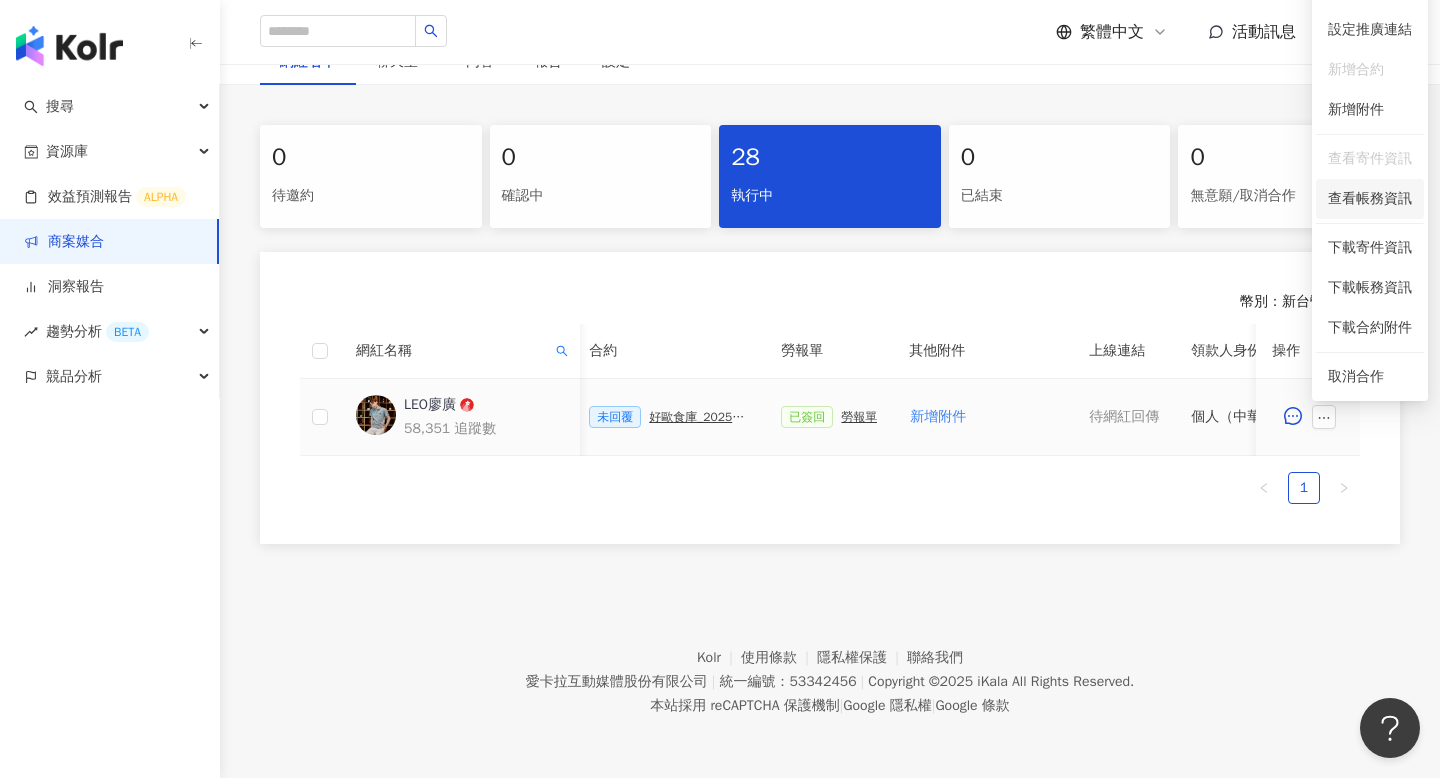 click on "查看帳務資訊" at bounding box center [1370, 199] 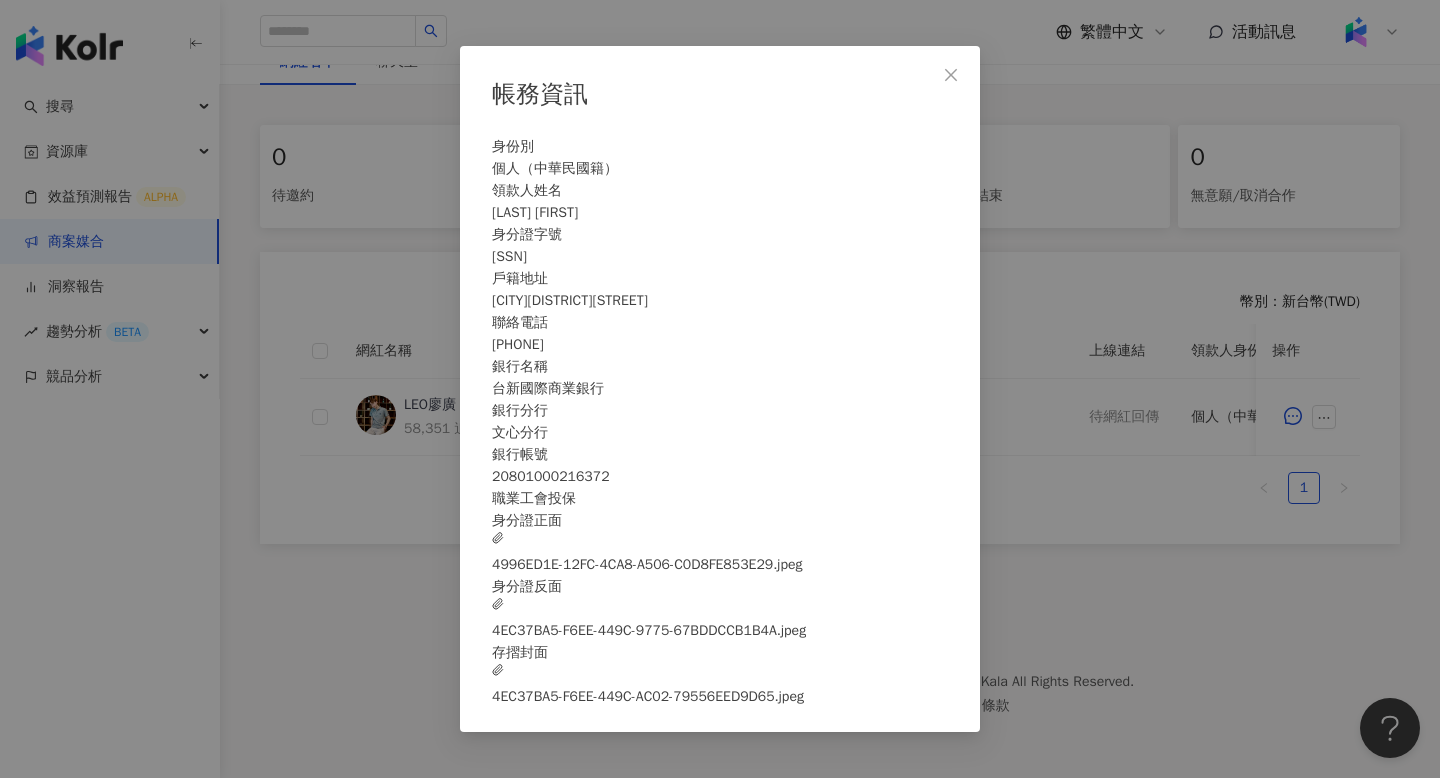 click on "4EC37BA5-F6EE-449C-9775-67BDDCCB1B4A.jpeg" at bounding box center [649, 620] 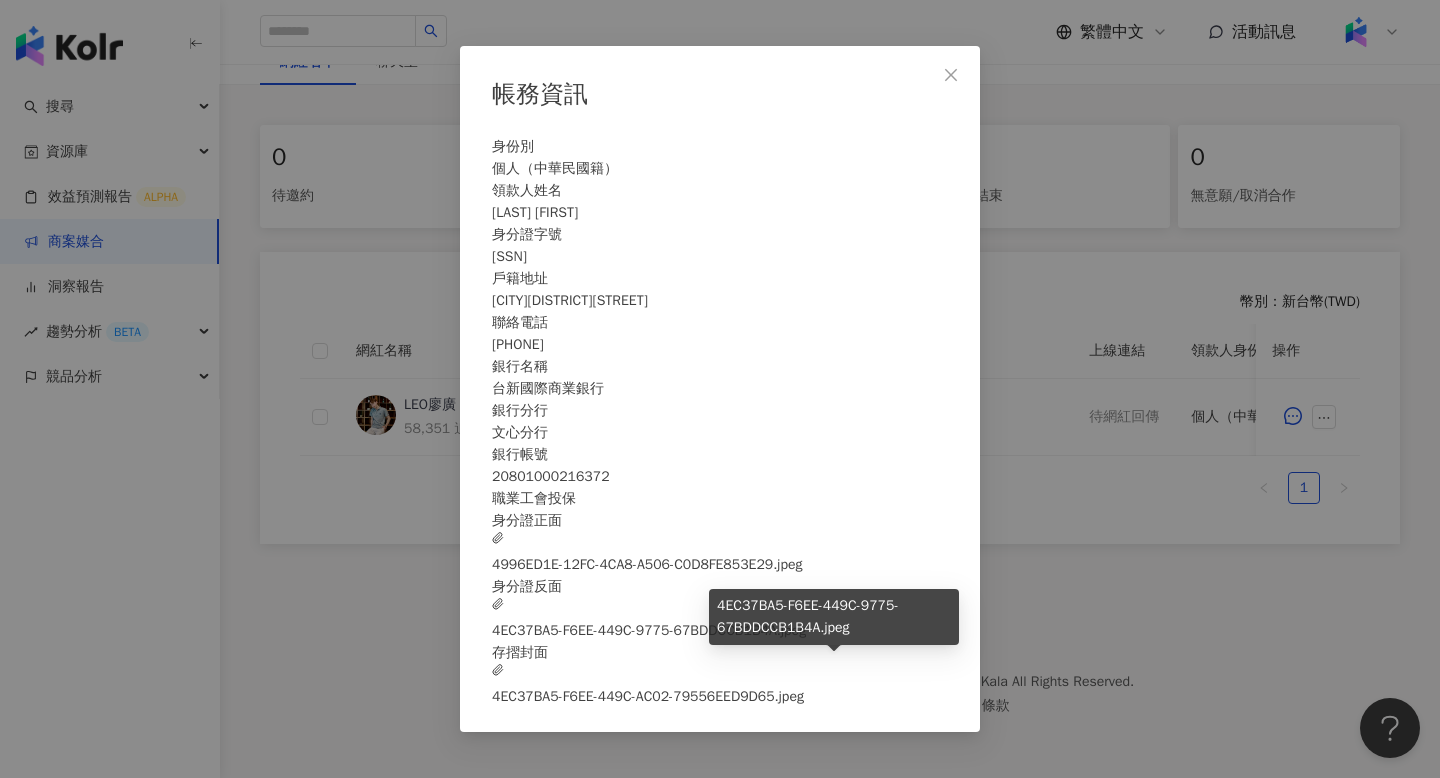click on "4EC37BA5-F6EE-449C-9775-67BDDCCB1B4A.jpeg" at bounding box center [649, 620] 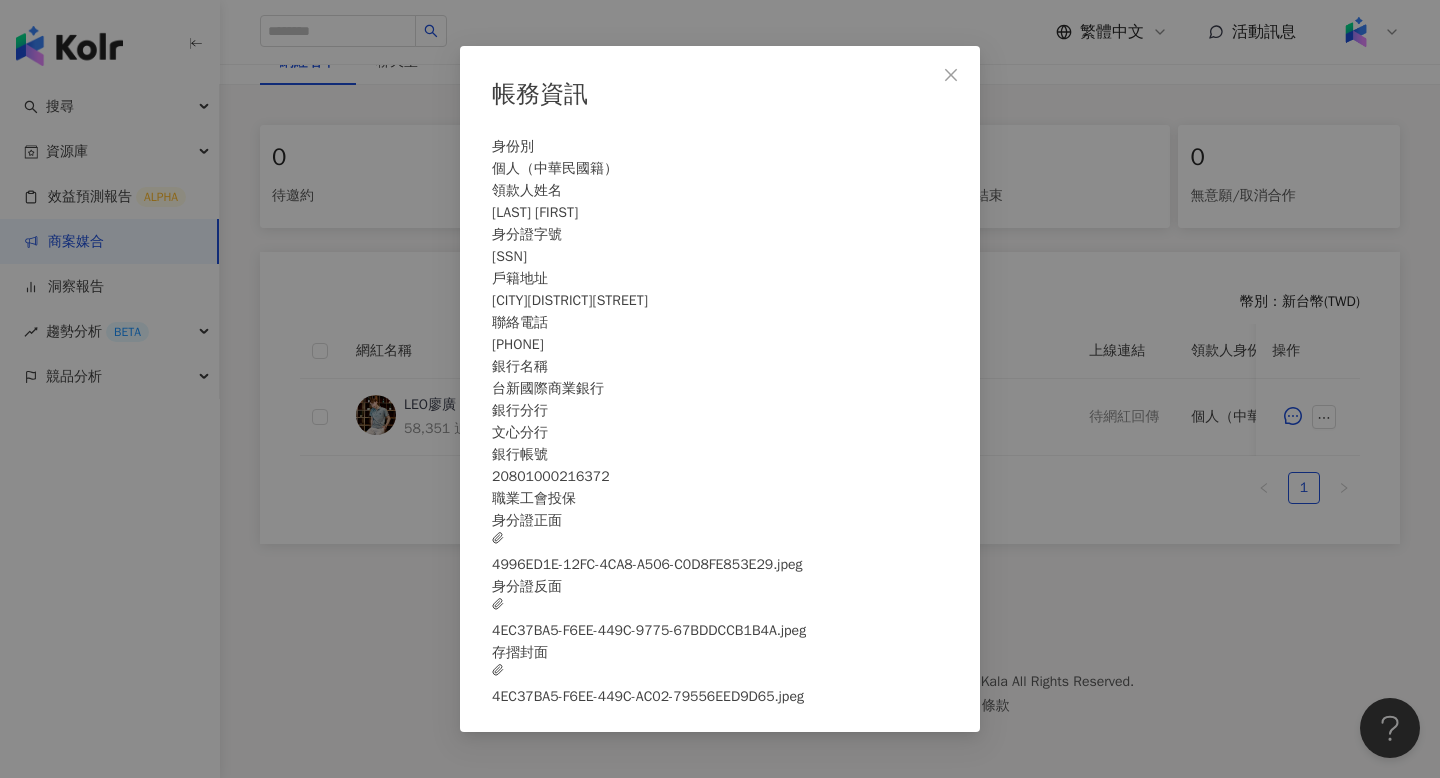 click on "帳務資訊 身份別個人（中華民國籍） 領款人姓名 [LAST] [FIRST] 身分證字號 [SSN] 戶籍地址 [CITY][DISTRICT][STREET] 聯絡電話 [PHONE] 銀行名稱 台新國際商業銀行 銀行分行 文心分行 銀行帳號 20801000216372 職業工會投保 身分證正面 4996ED1E-12FC-4CA8-A506-C0D8FE853E29.jpeg 身分證反面 4EC37BA5-F6EE-449C-9775-67BDDCCB1B4A.jpeg 存摺封面 74924755-AEF5-454F-AC02-79556EED9D65.jpeg" at bounding box center (720, 389) 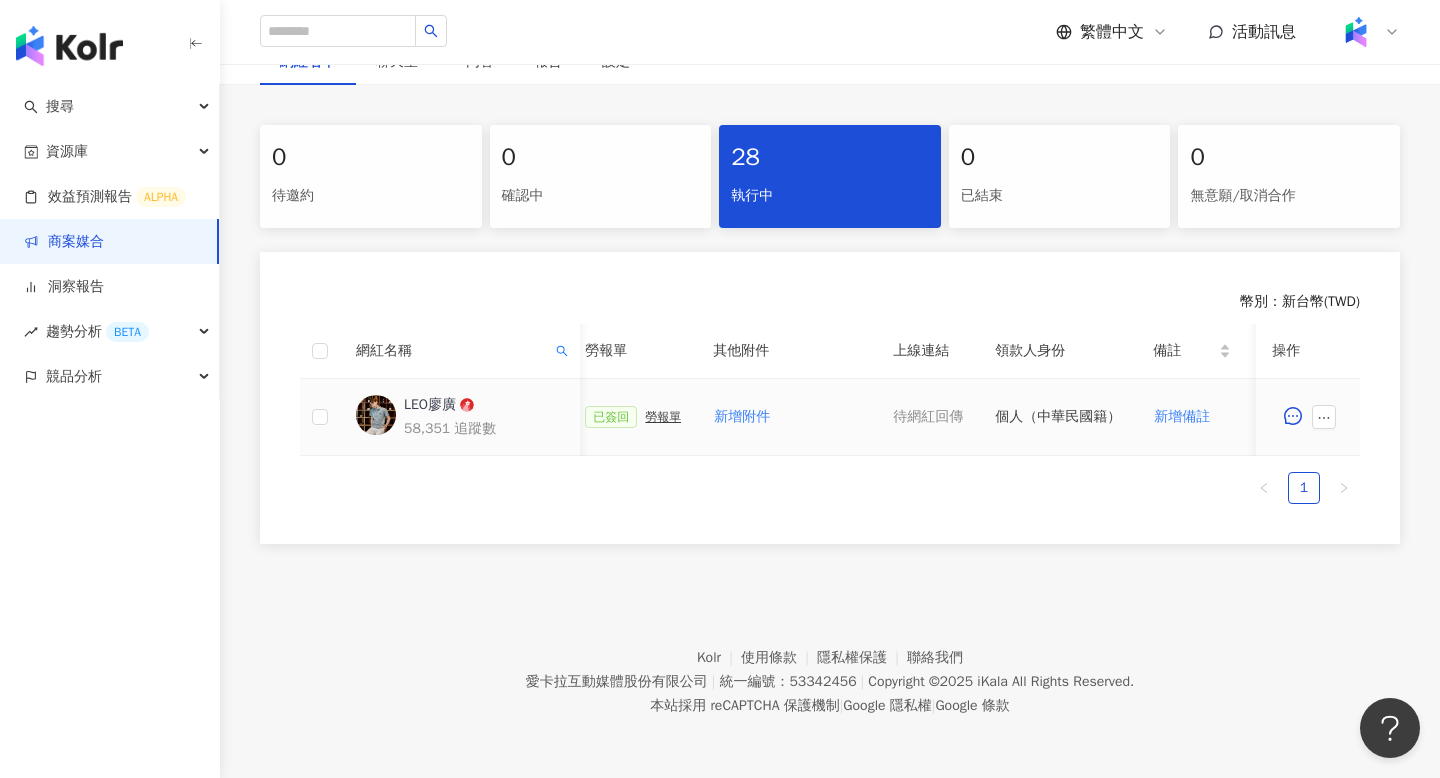 scroll, scrollTop: 0, scrollLeft: 930, axis: horizontal 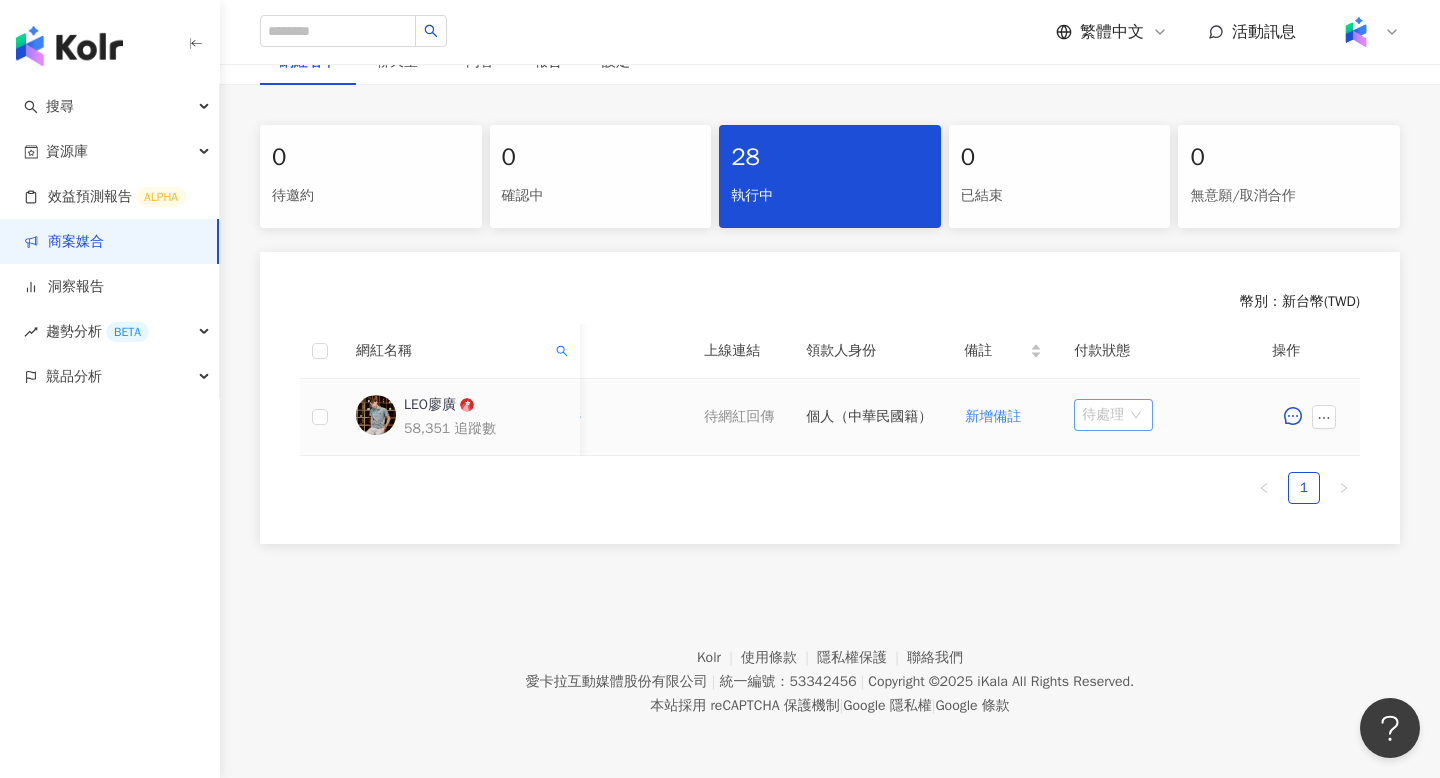 click on "待處理" at bounding box center (1113, 415) 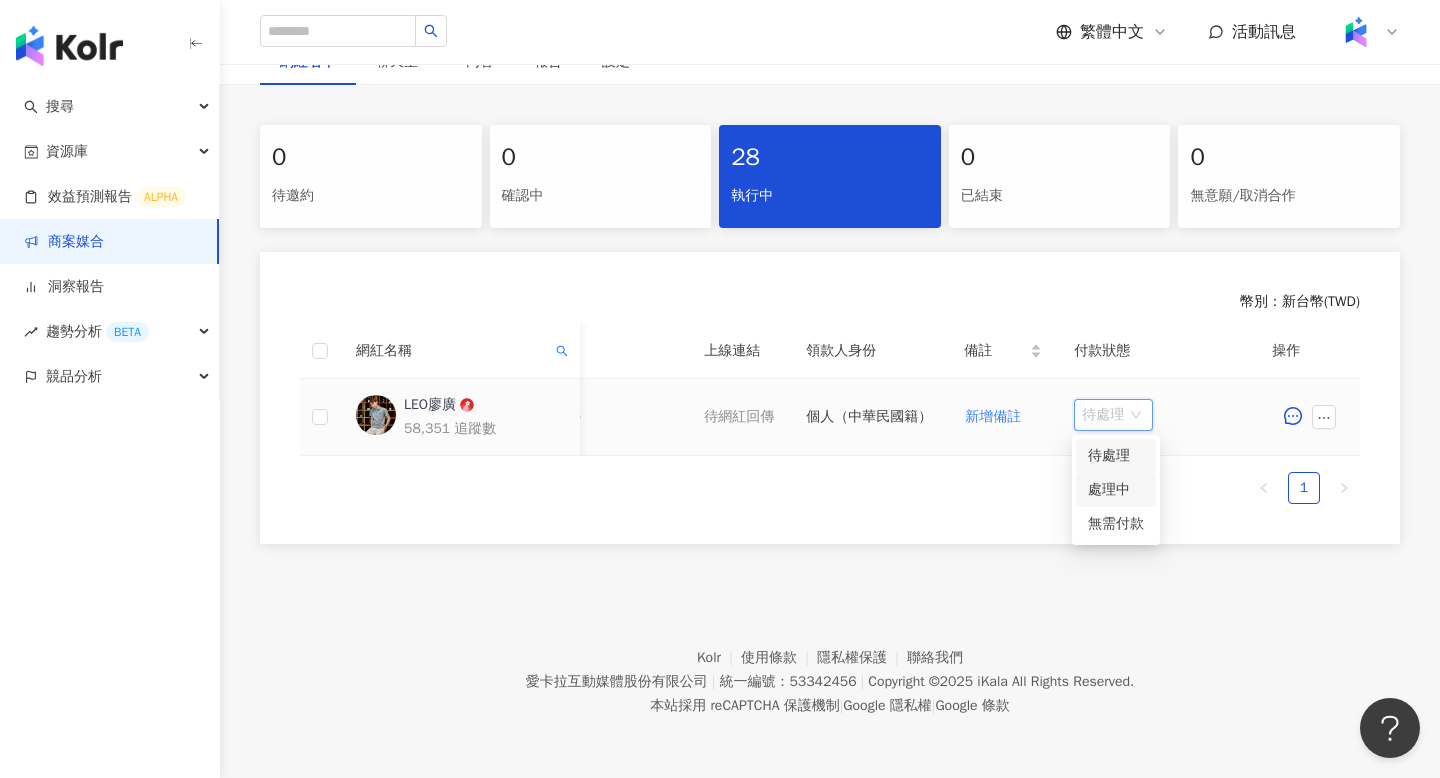 click on "處理中" at bounding box center (1116, 490) 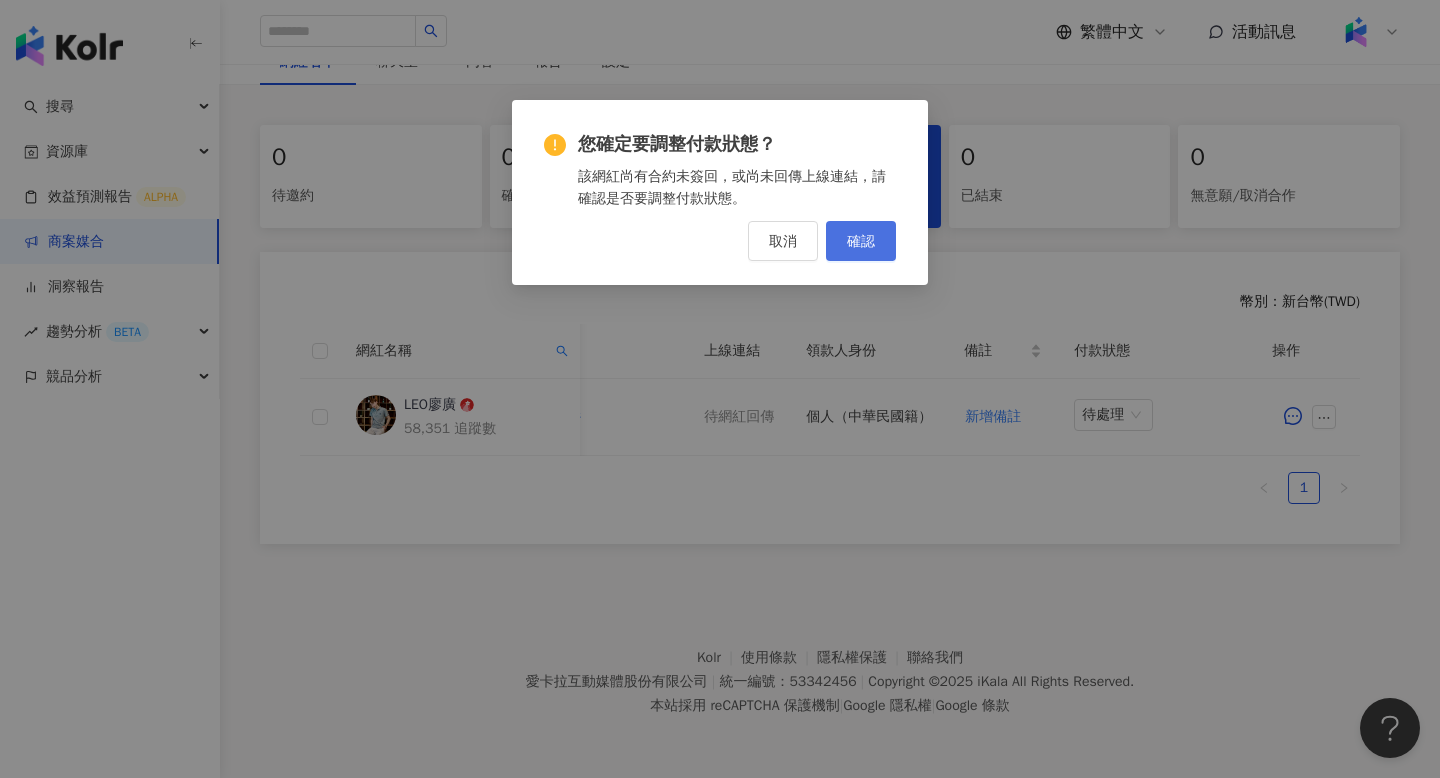 click on "確認" at bounding box center (861, 241) 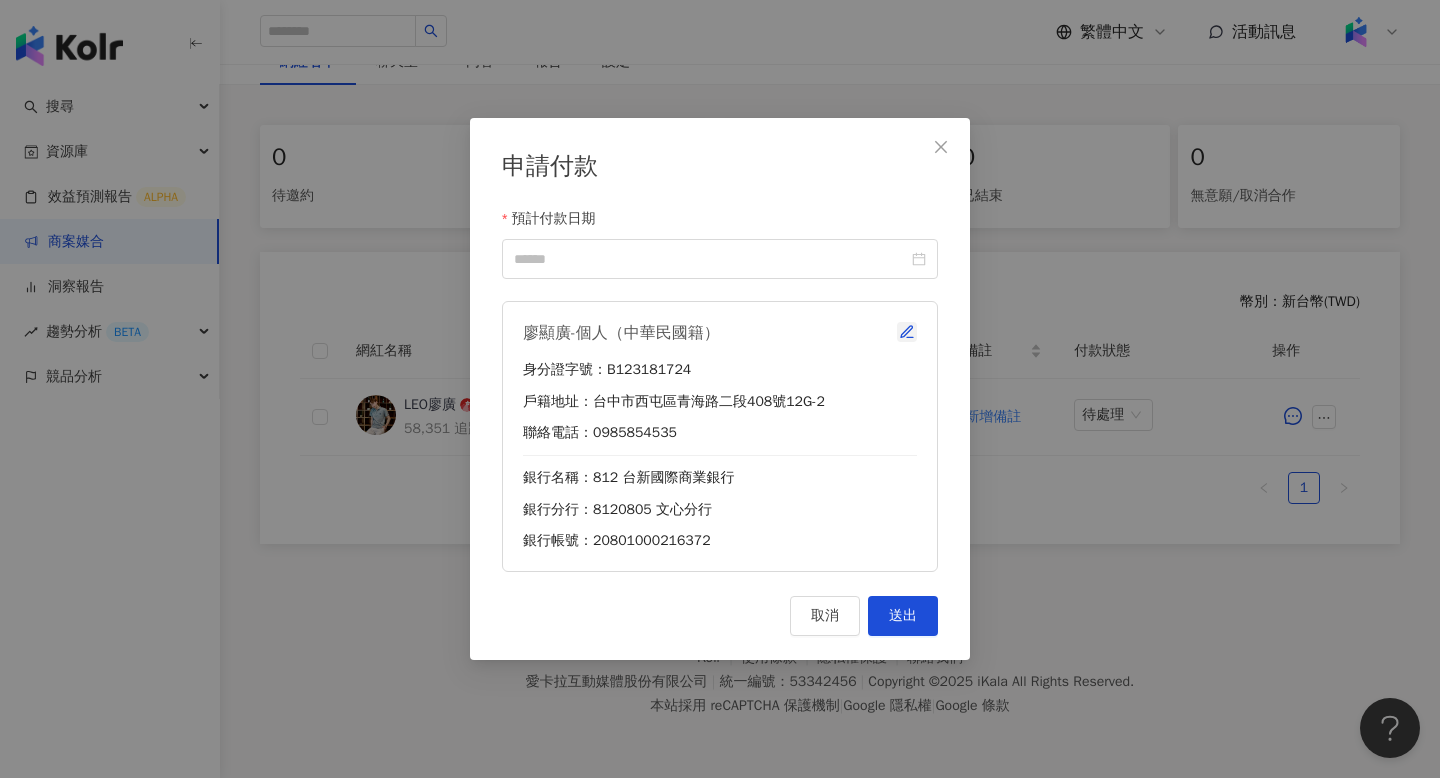click 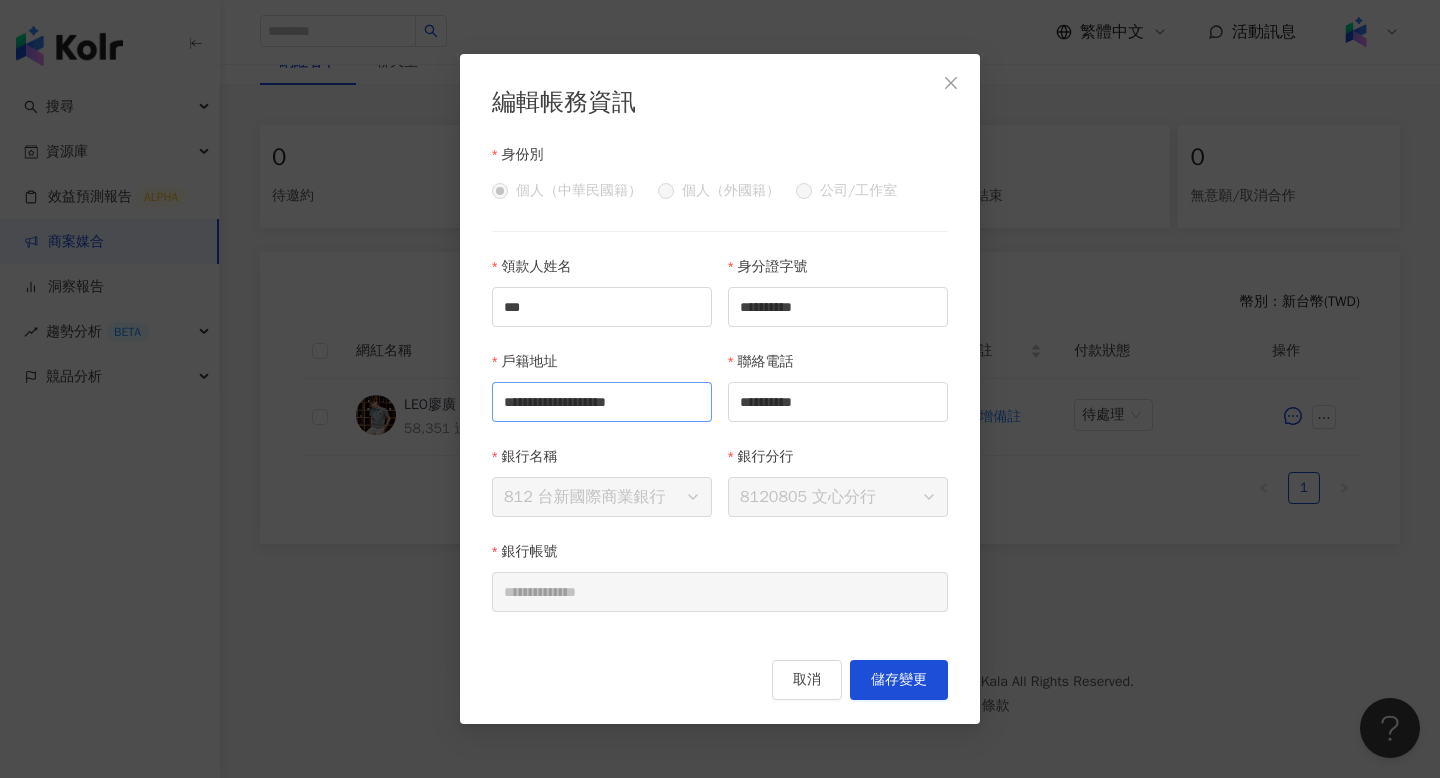 scroll, scrollTop: 0, scrollLeft: 24, axis: horizontal 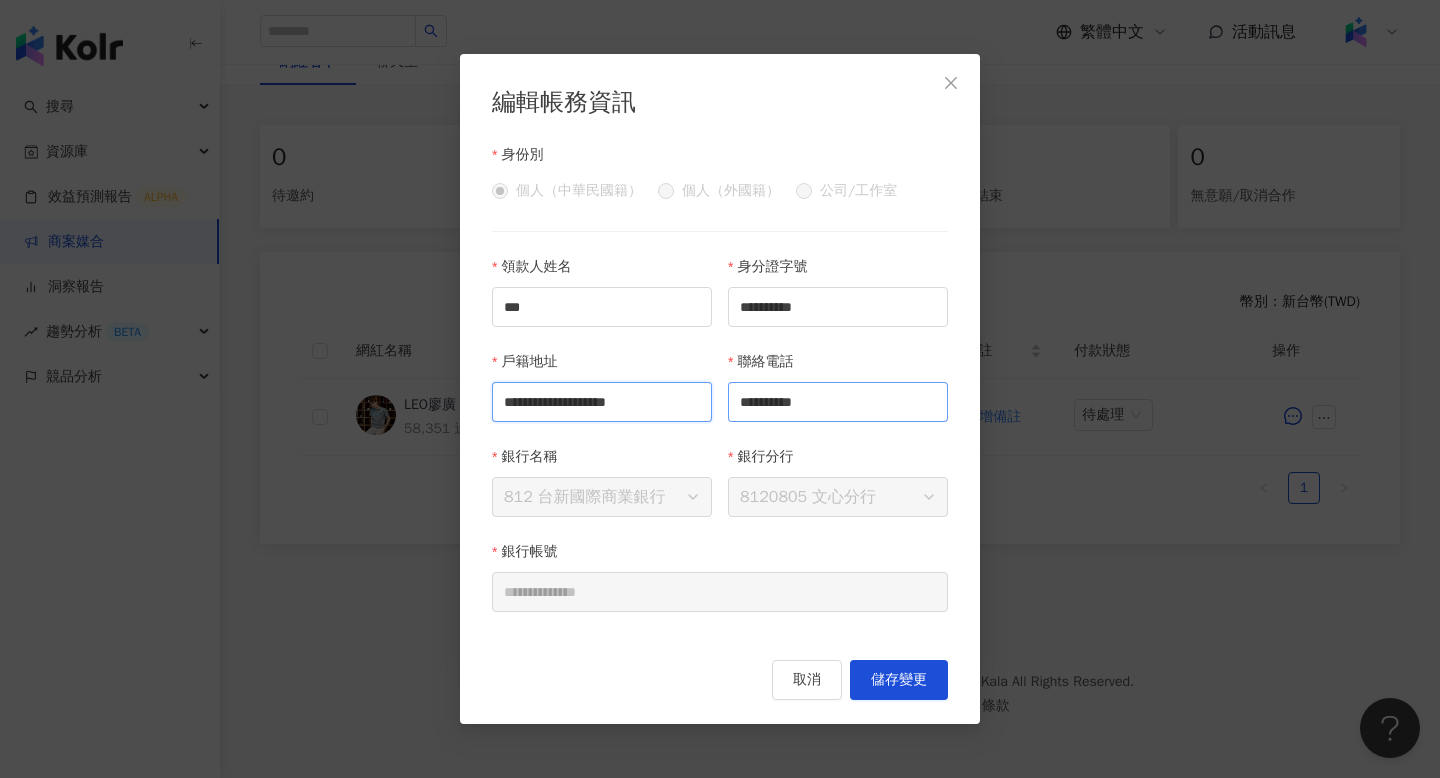 drag, startPoint x: 567, startPoint y: 403, endPoint x: 831, endPoint y: 399, distance: 264.0303 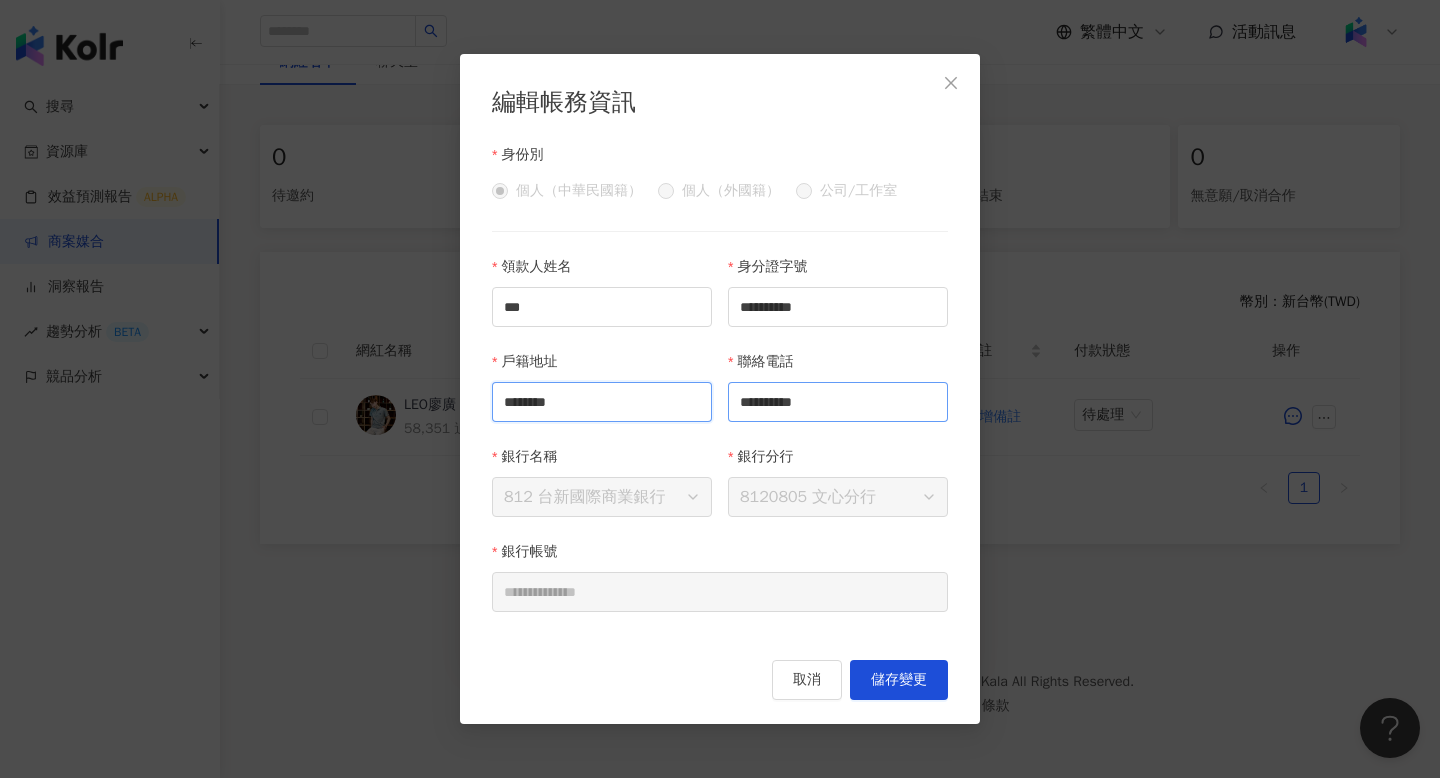 scroll, scrollTop: 0, scrollLeft: 0, axis: both 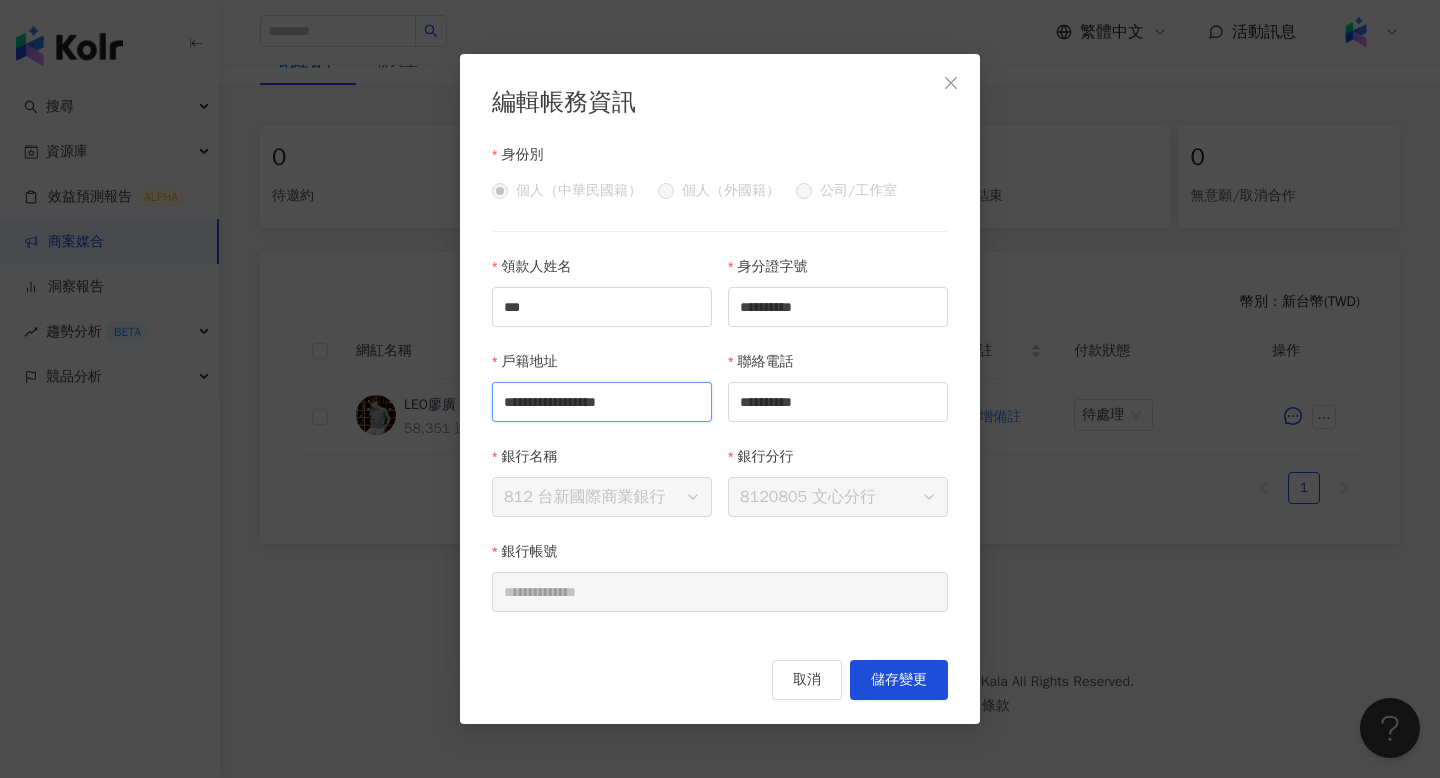 type on "**********" 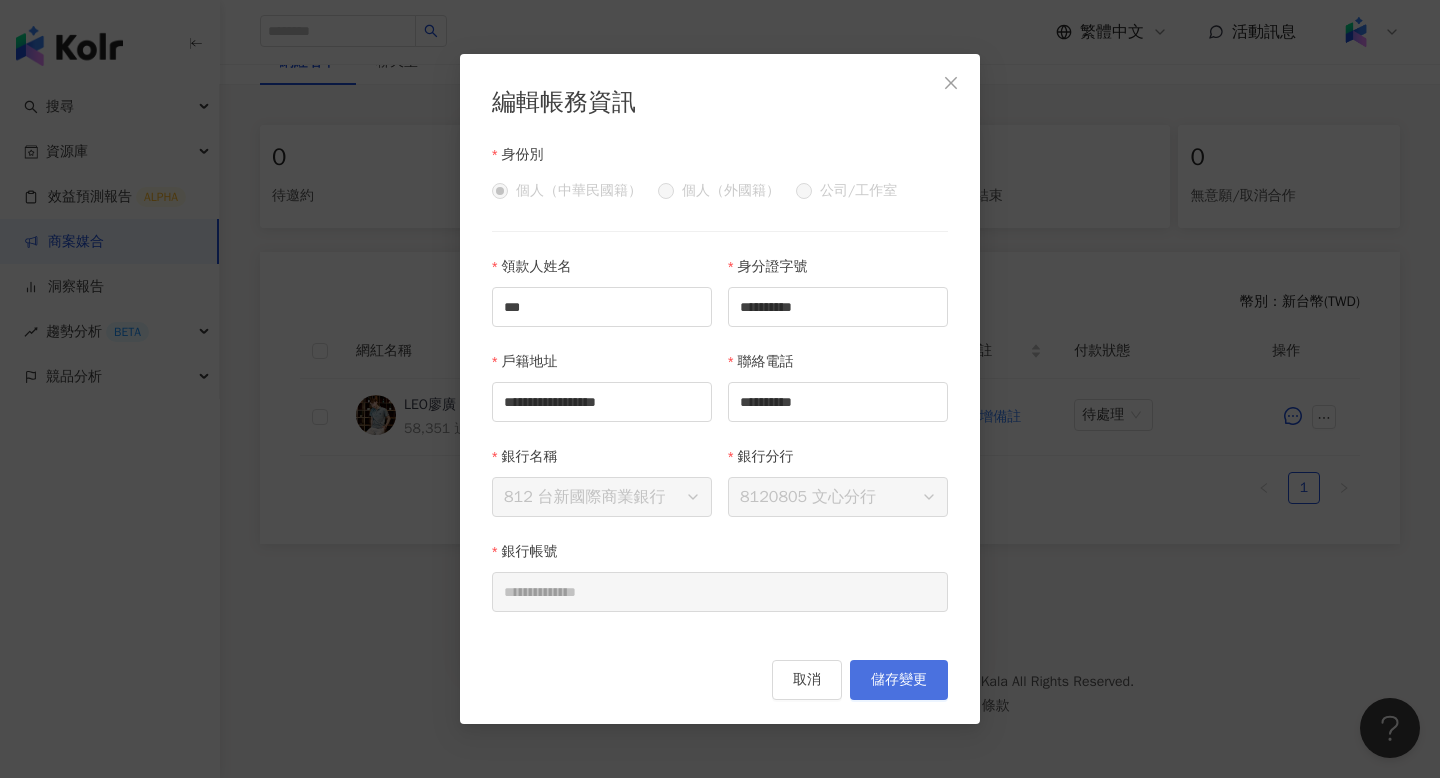 click on "儲存變更" at bounding box center (899, 680) 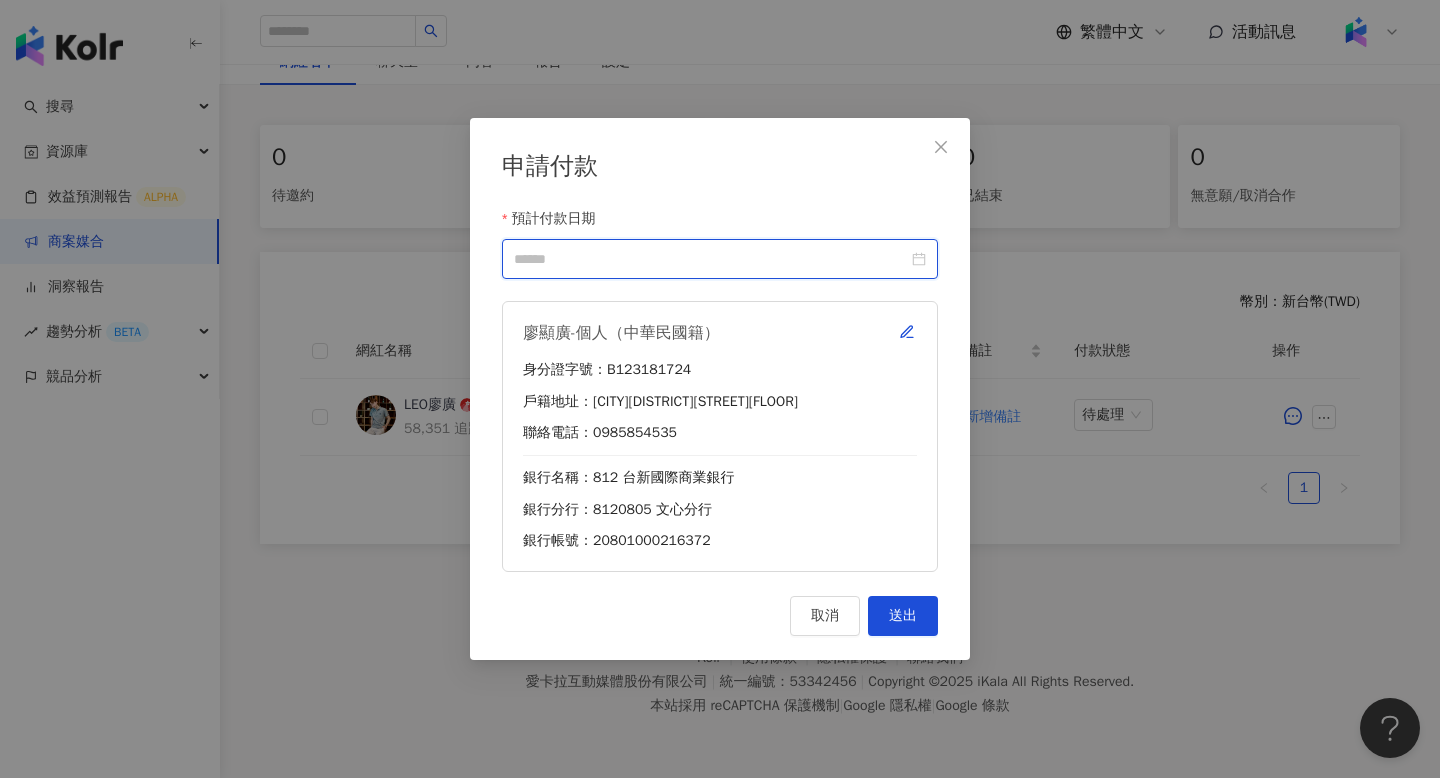 click on "預計付款日期" at bounding box center (711, 259) 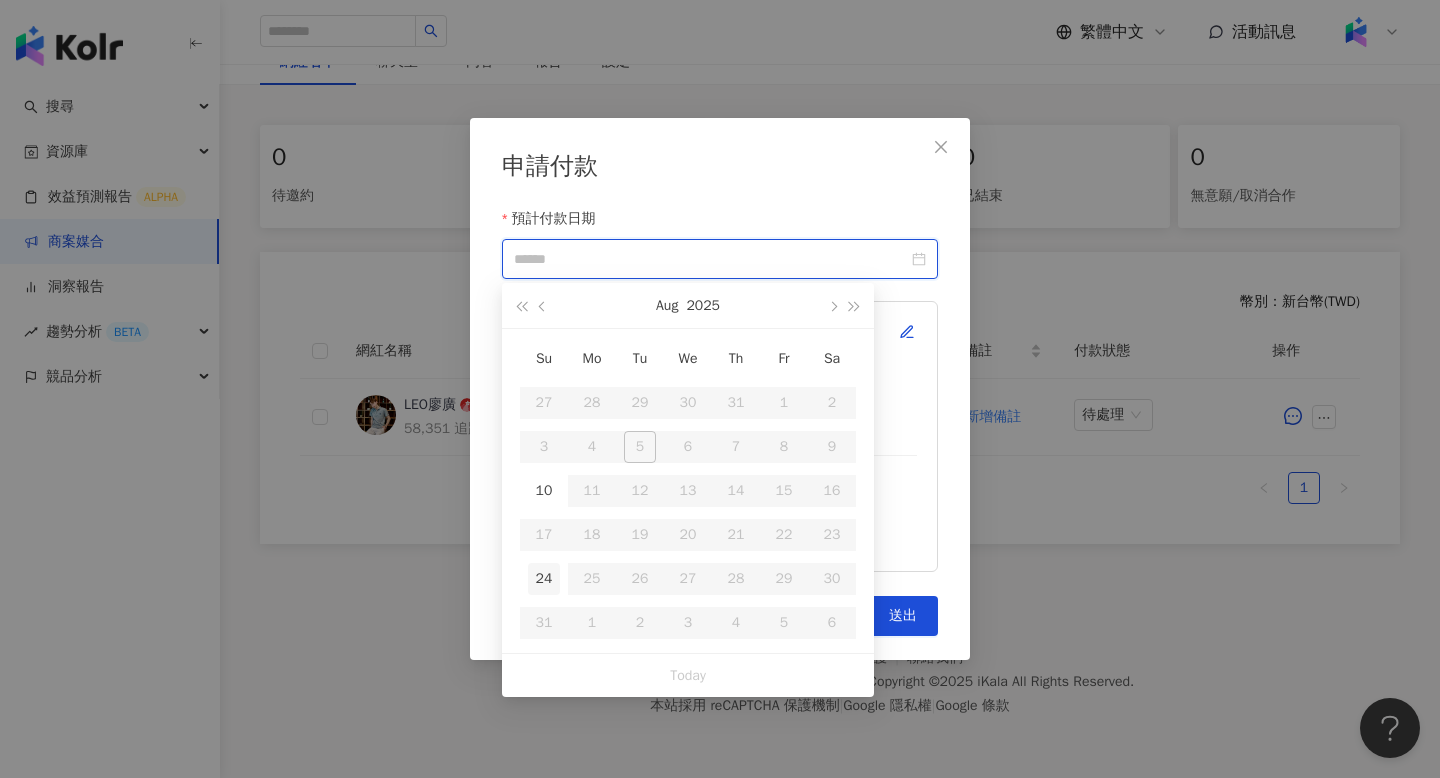 type on "**********" 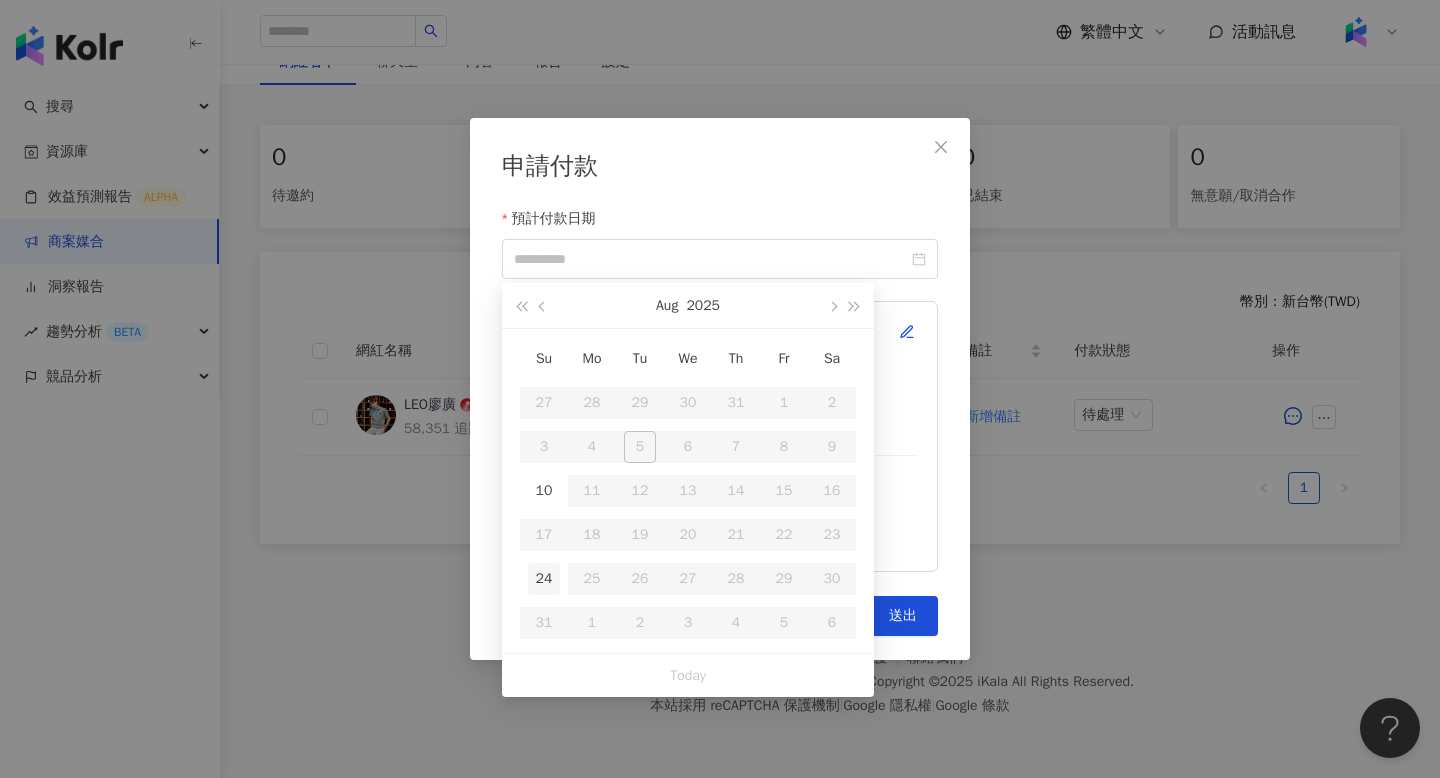 click on "24" at bounding box center [544, 579] 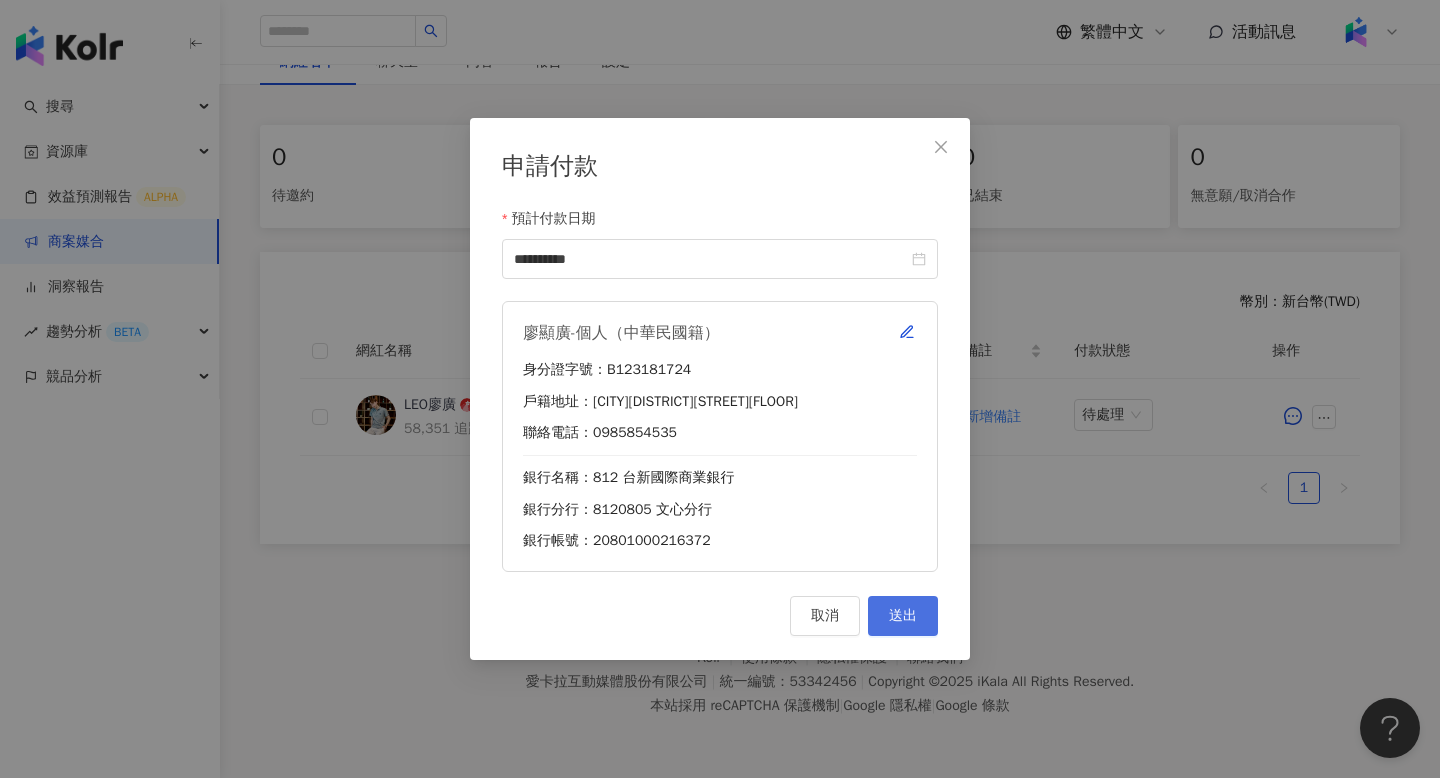 click on "送出" at bounding box center [903, 616] 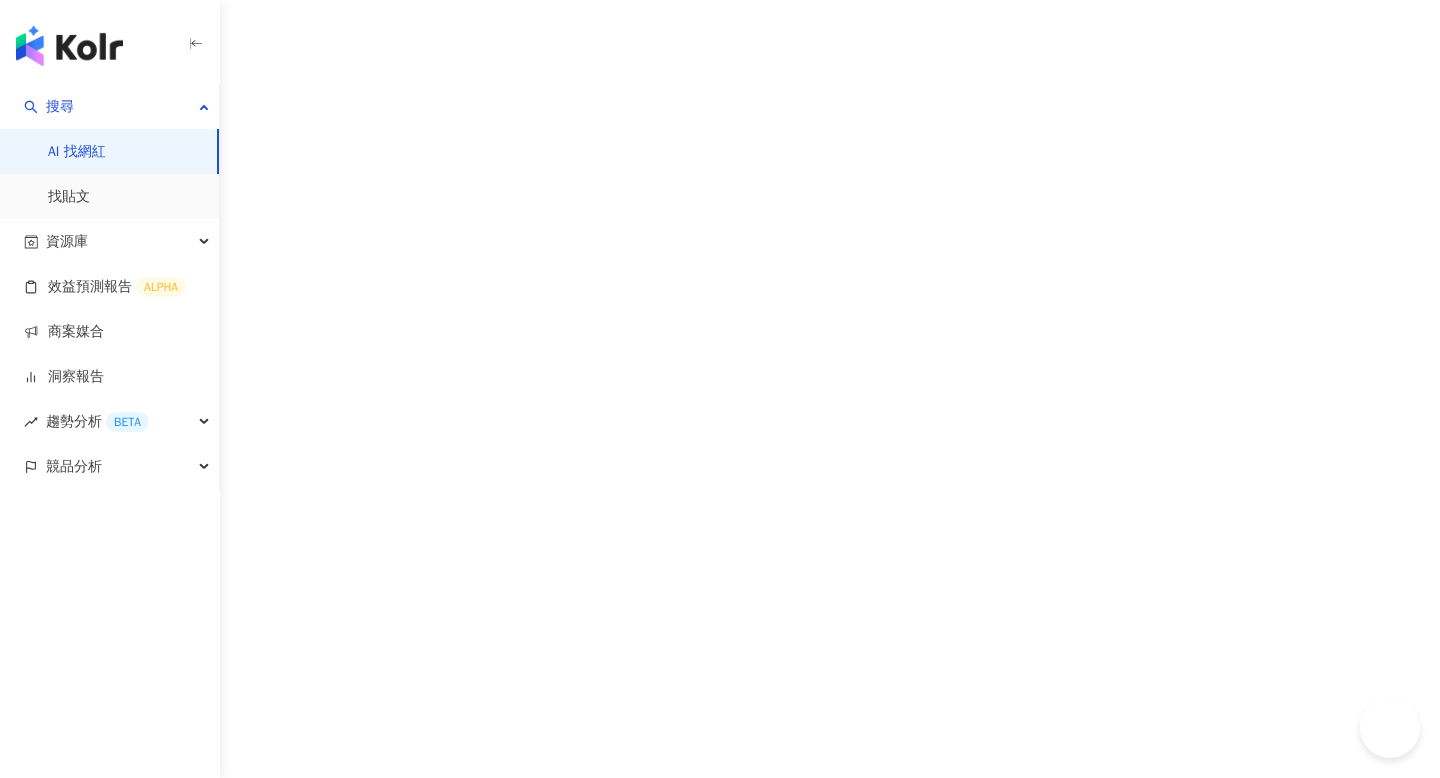 scroll, scrollTop: 0, scrollLeft: 0, axis: both 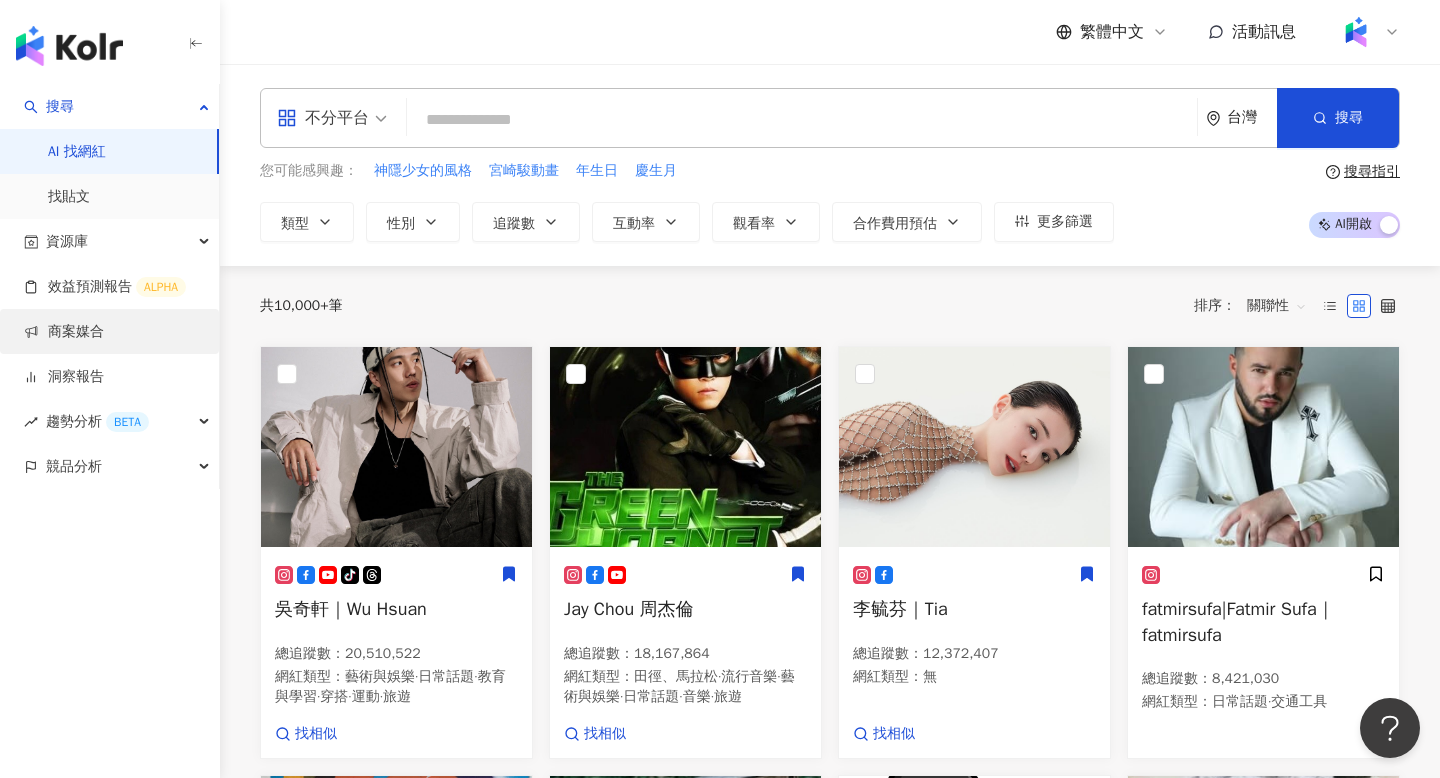 click on "商案媒合" at bounding box center [64, 332] 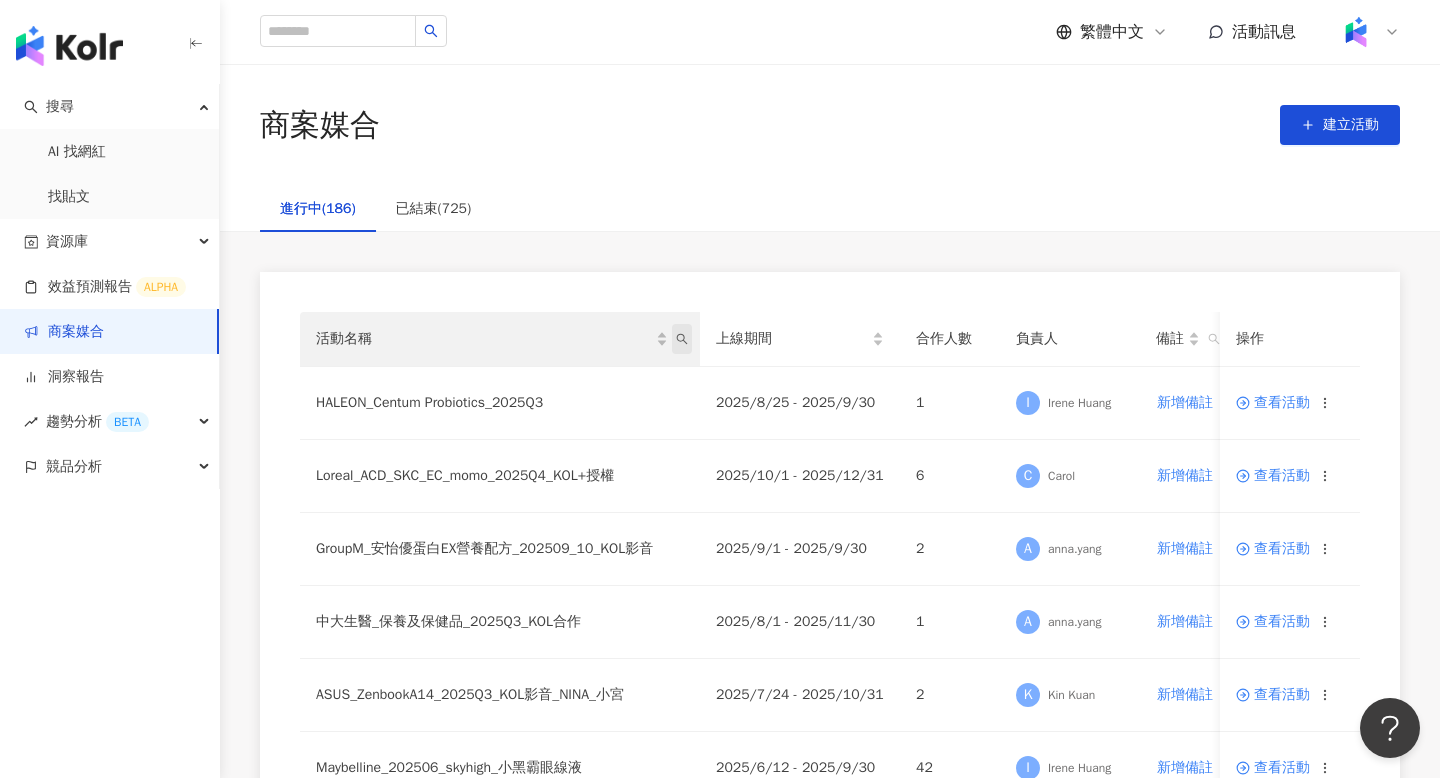 click 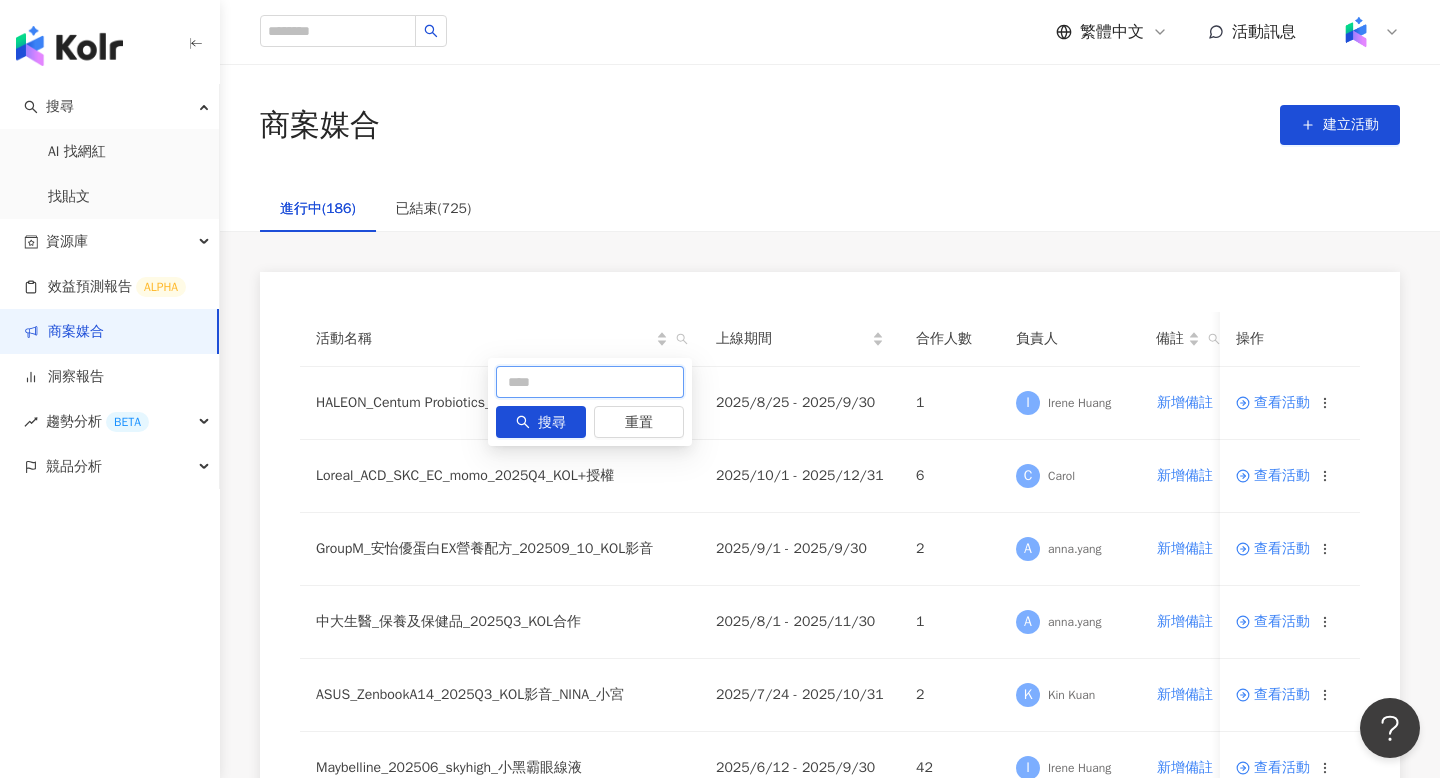 click at bounding box center [590, 382] 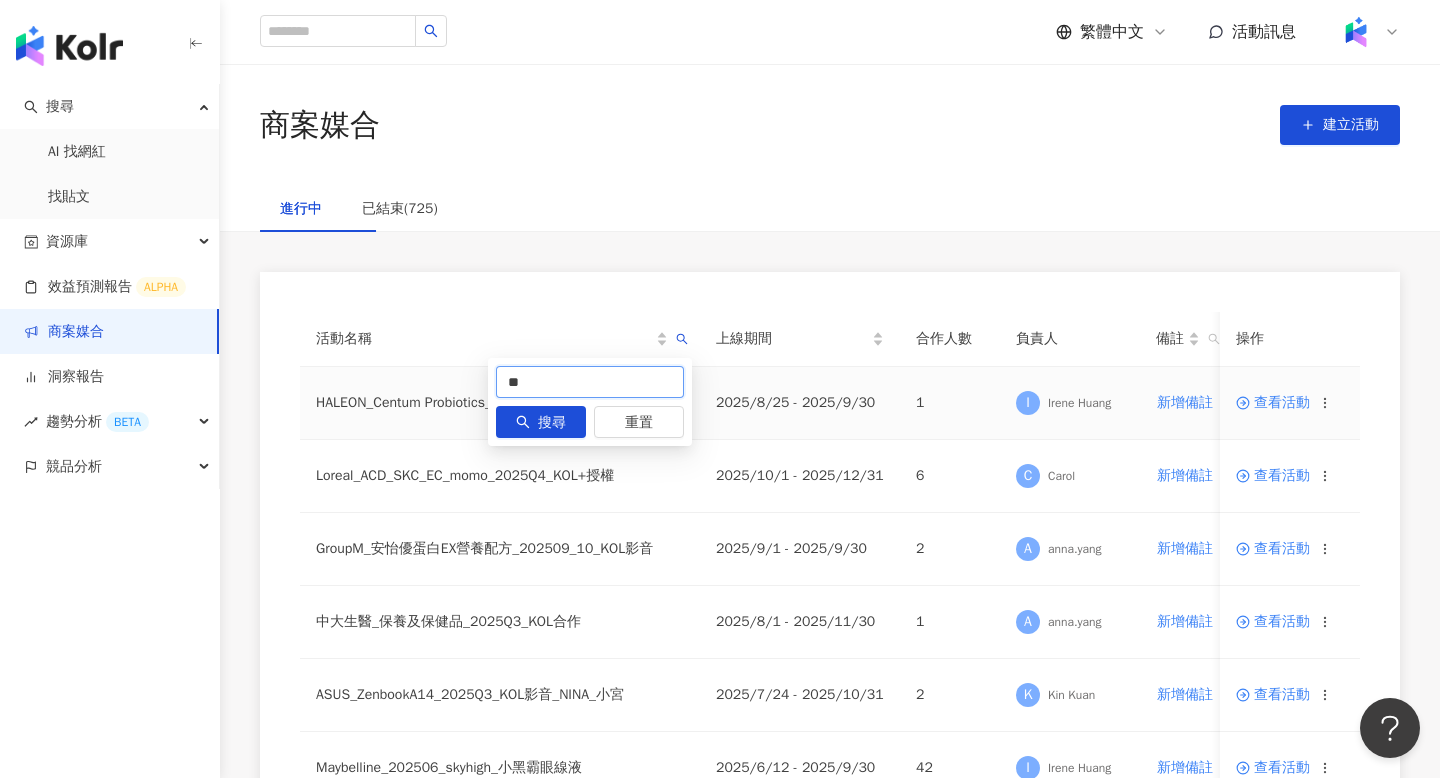 type on "**" 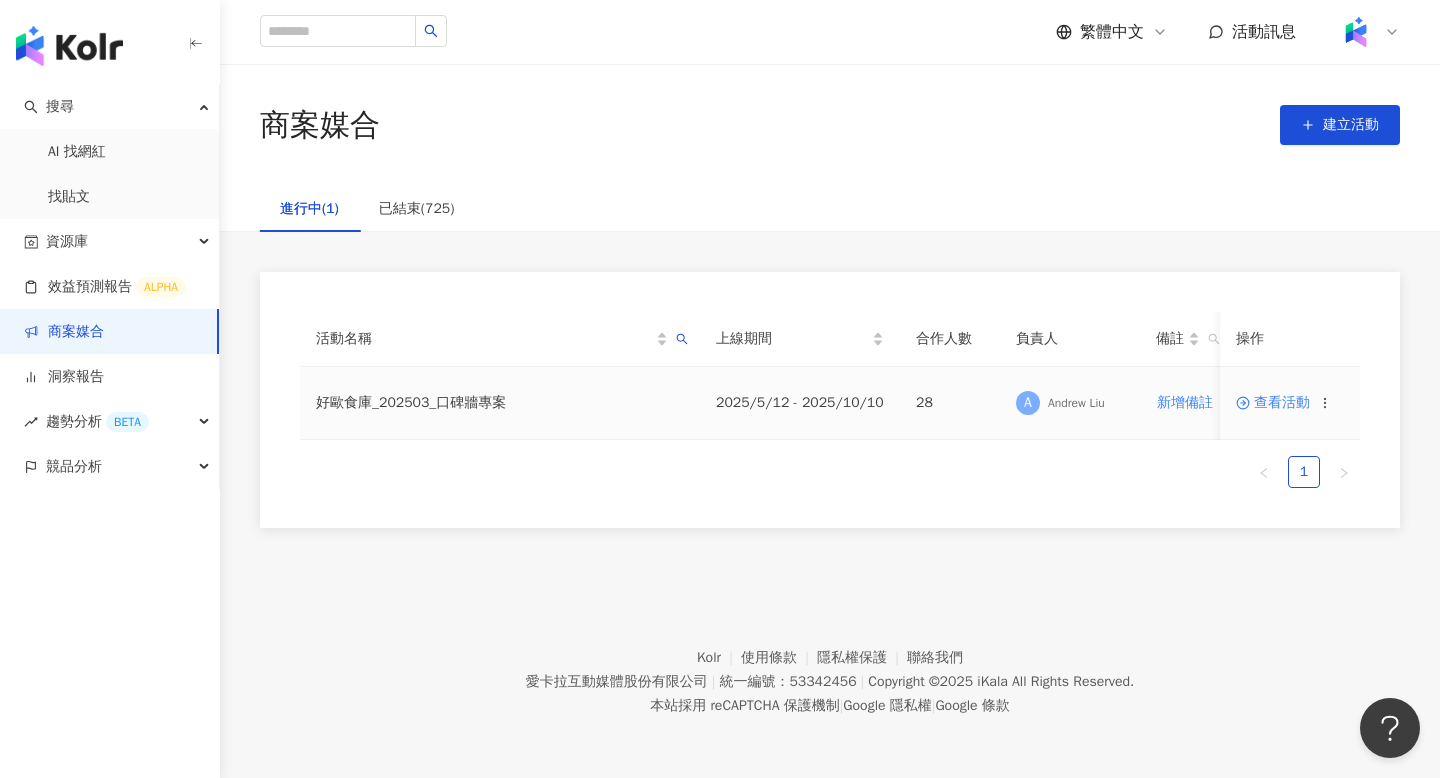 click on "查看活動" at bounding box center [1273, 403] 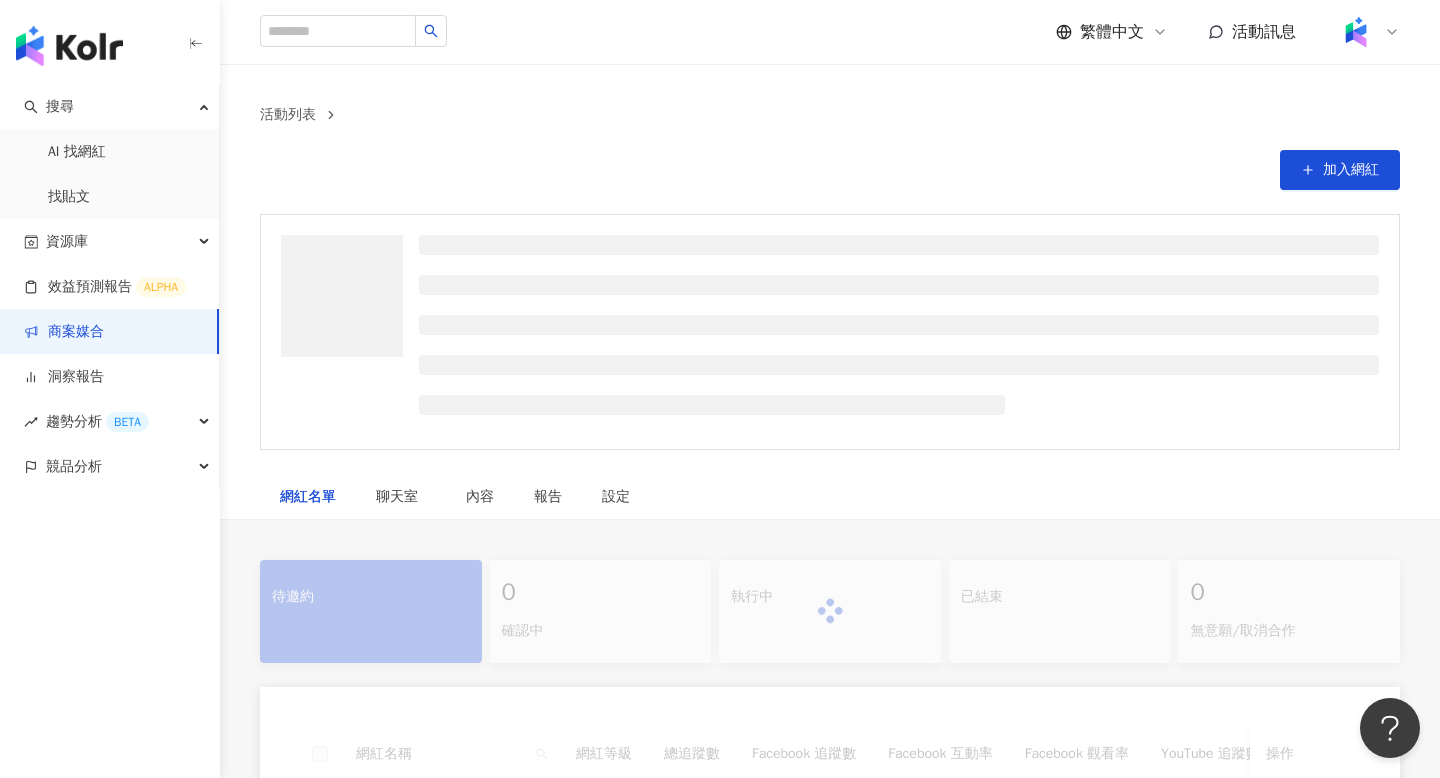 click at bounding box center (899, 325) 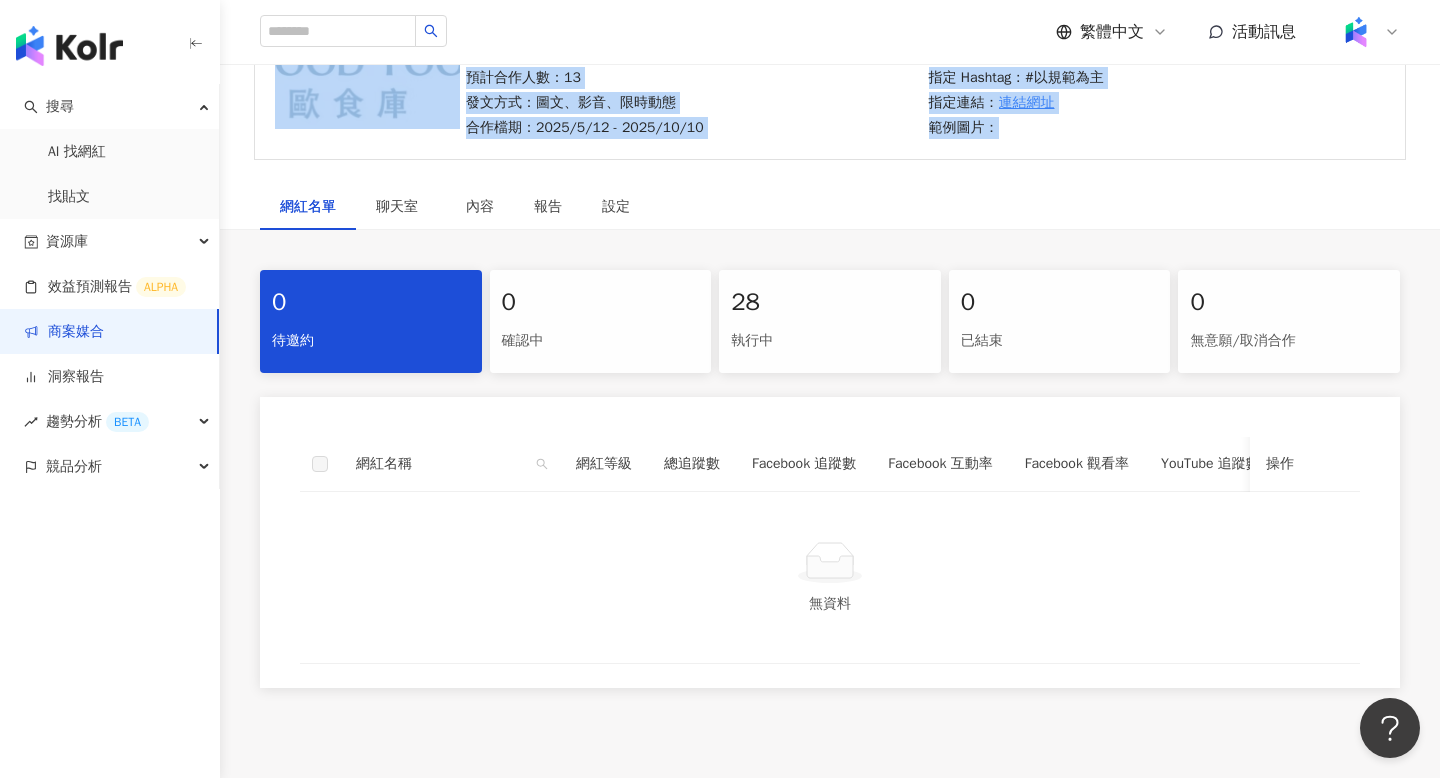 scroll, scrollTop: 223, scrollLeft: 0, axis: vertical 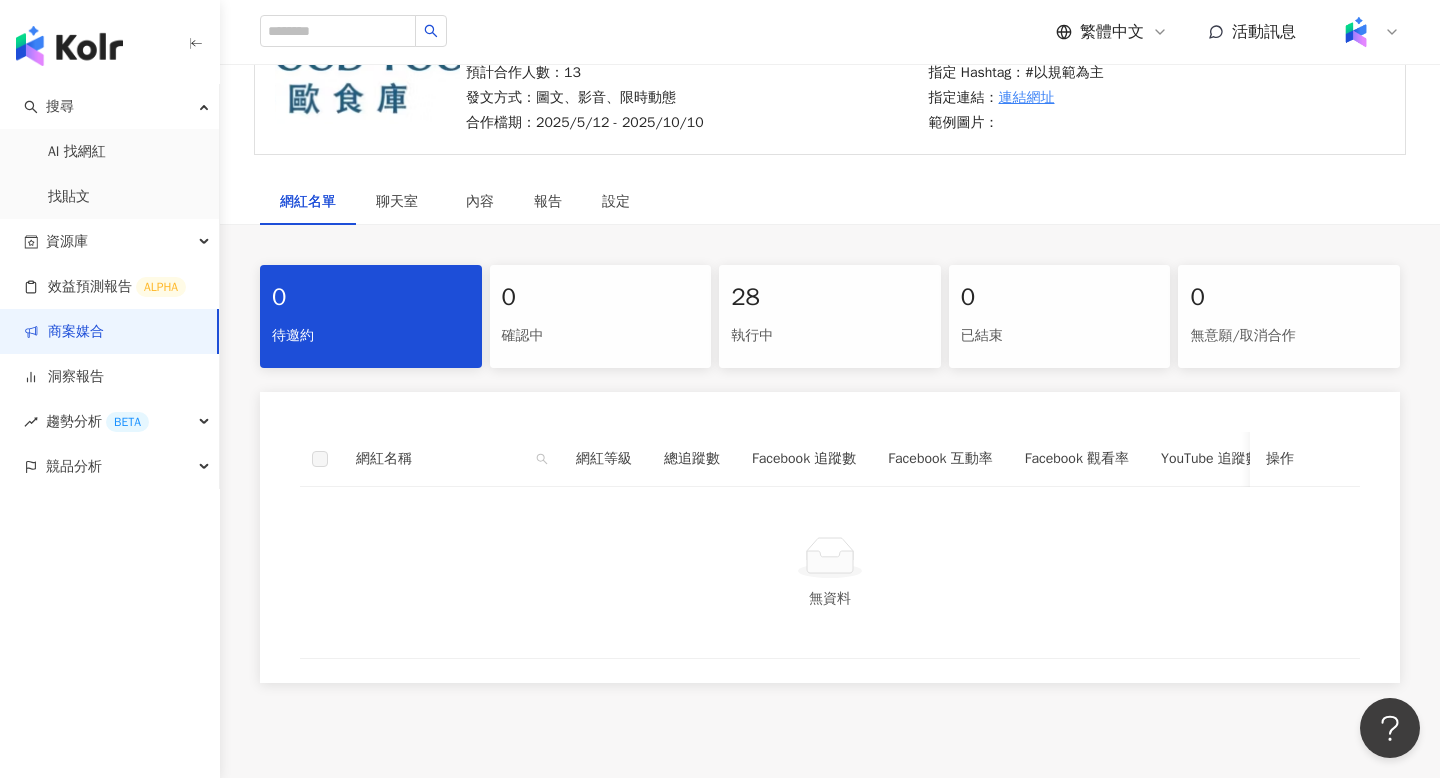 click on "28" at bounding box center (830, 298) 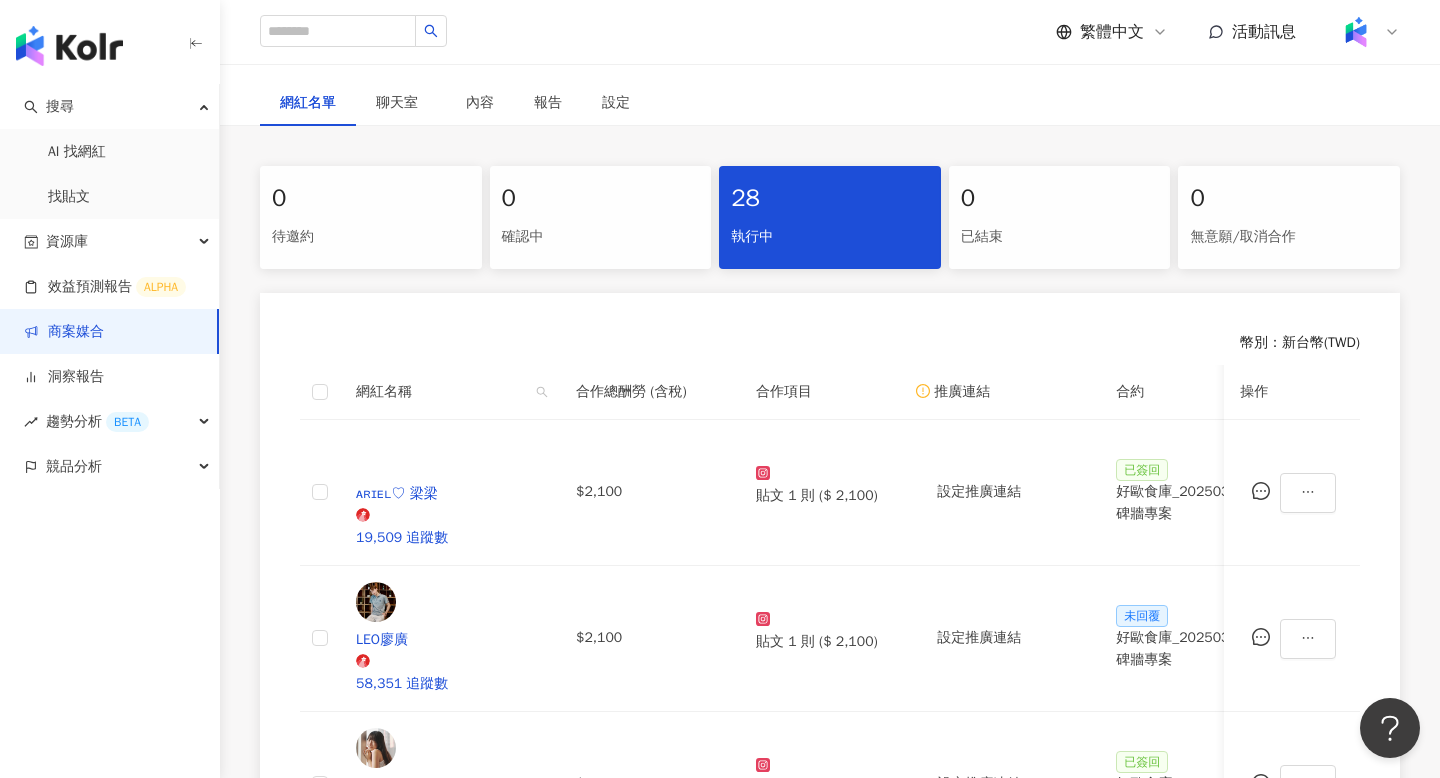 scroll, scrollTop: 334, scrollLeft: 0, axis: vertical 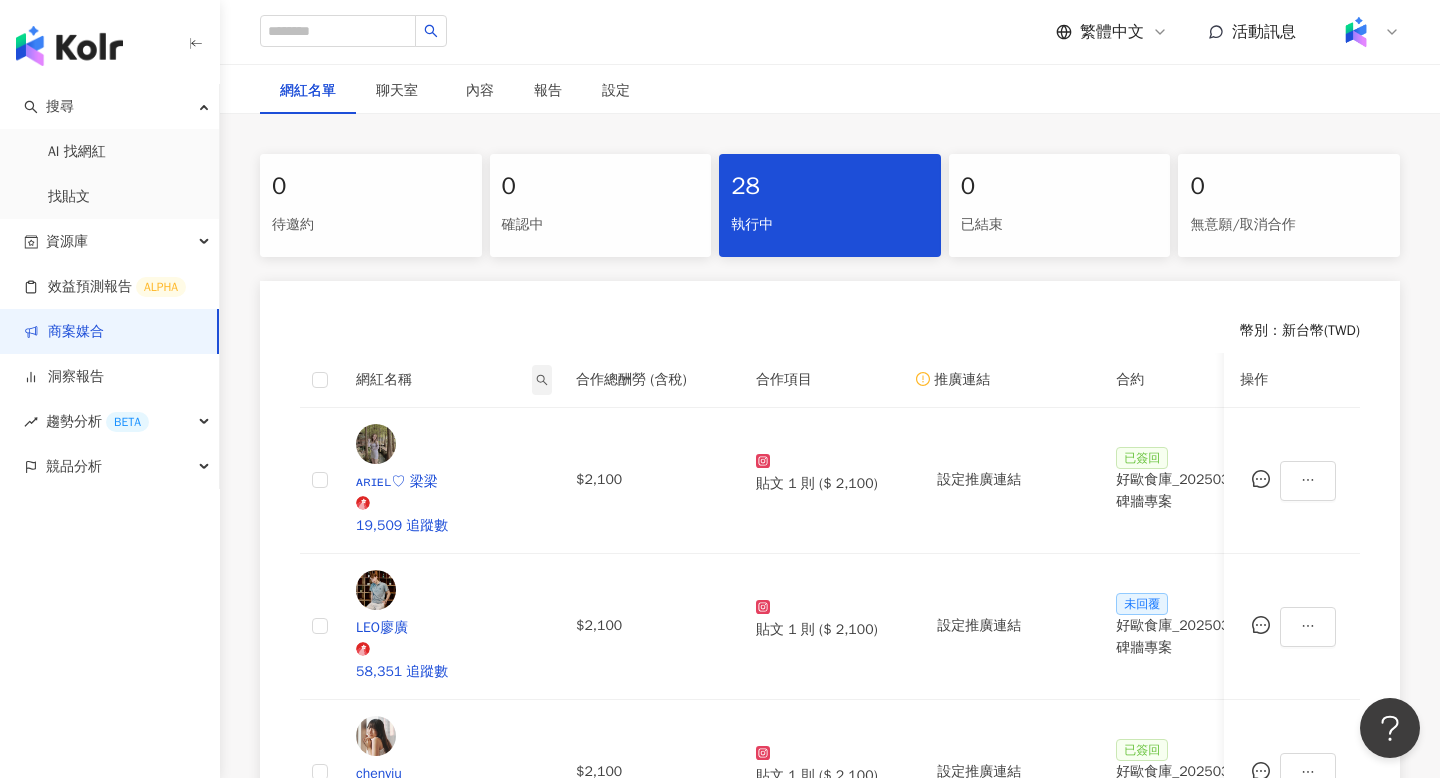click 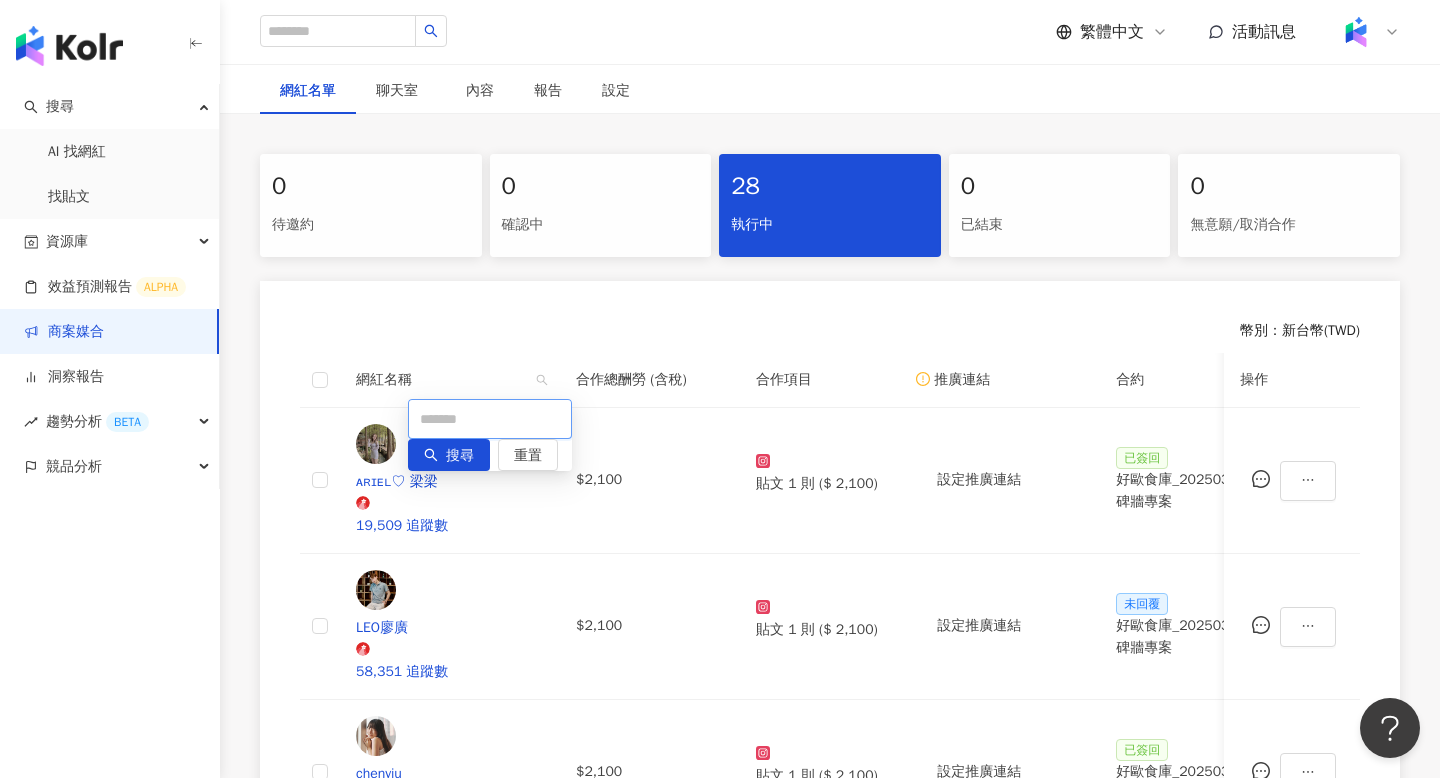 click at bounding box center [490, 419] 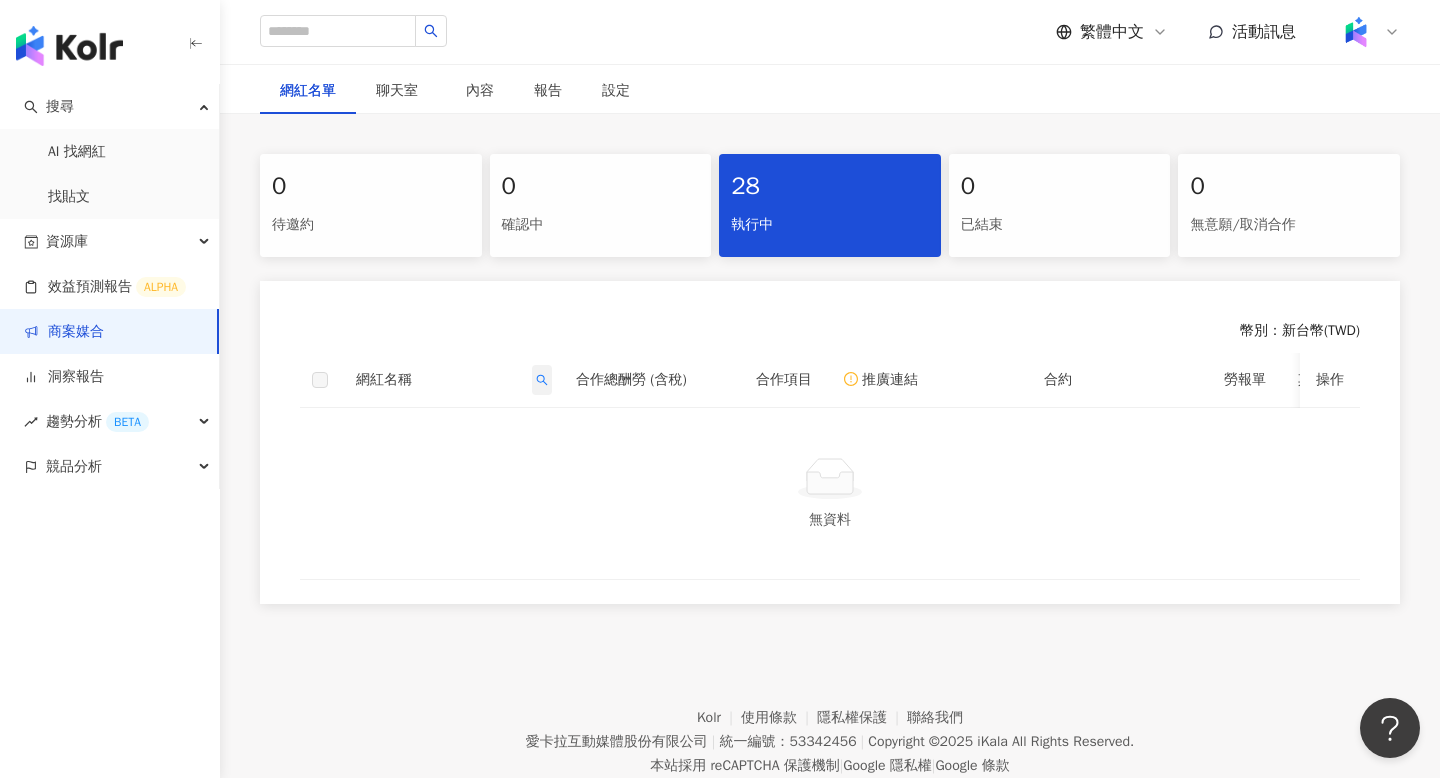 click 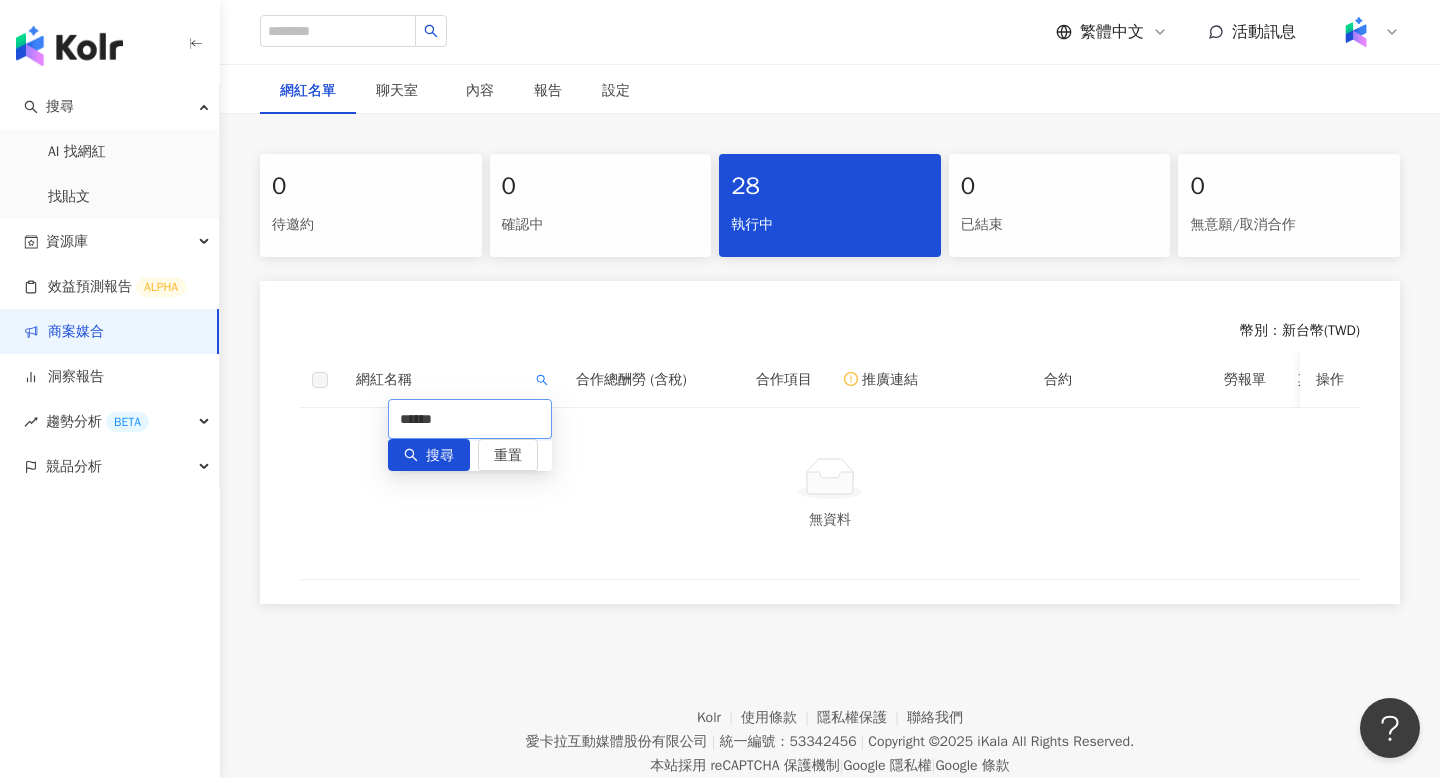 click on "******" at bounding box center (470, 419) 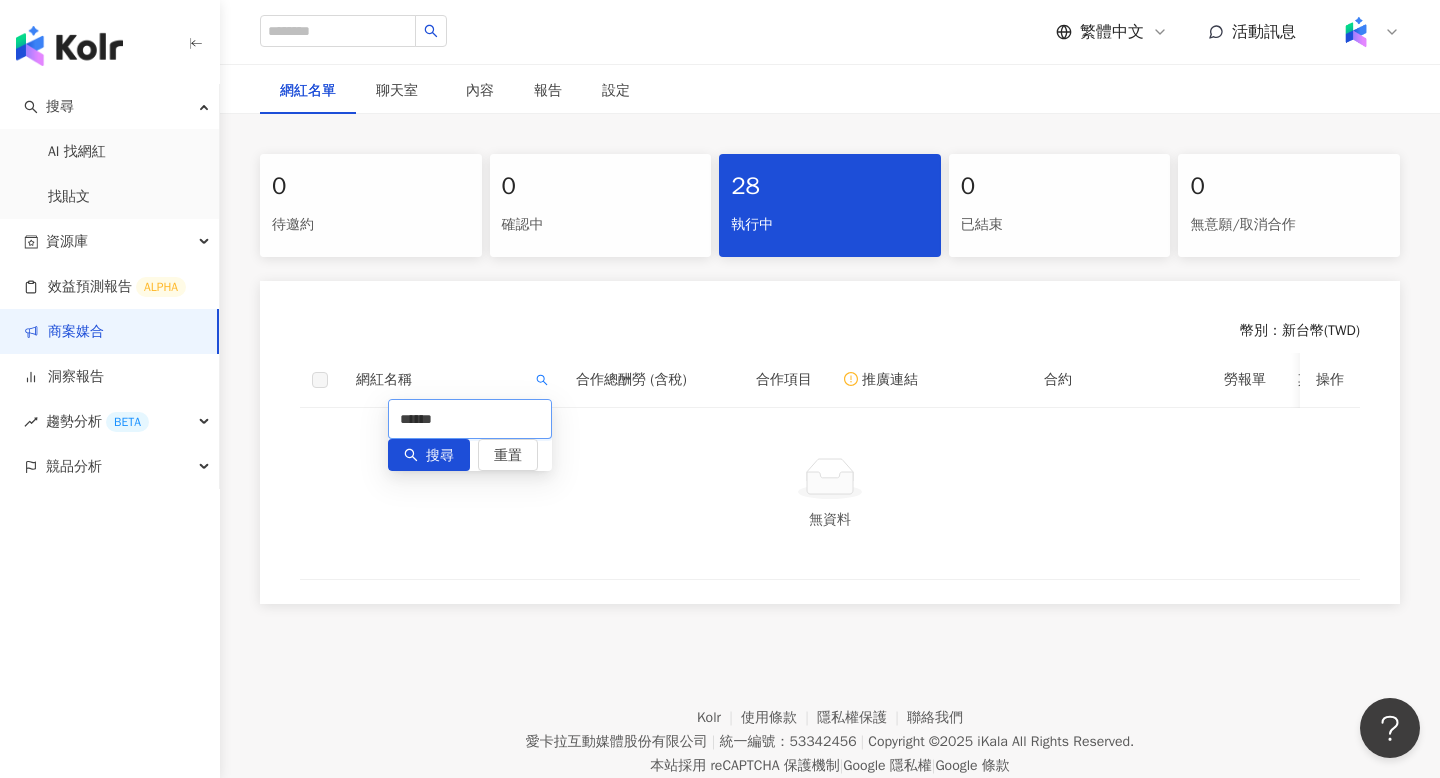 click on "******" at bounding box center (470, 419) 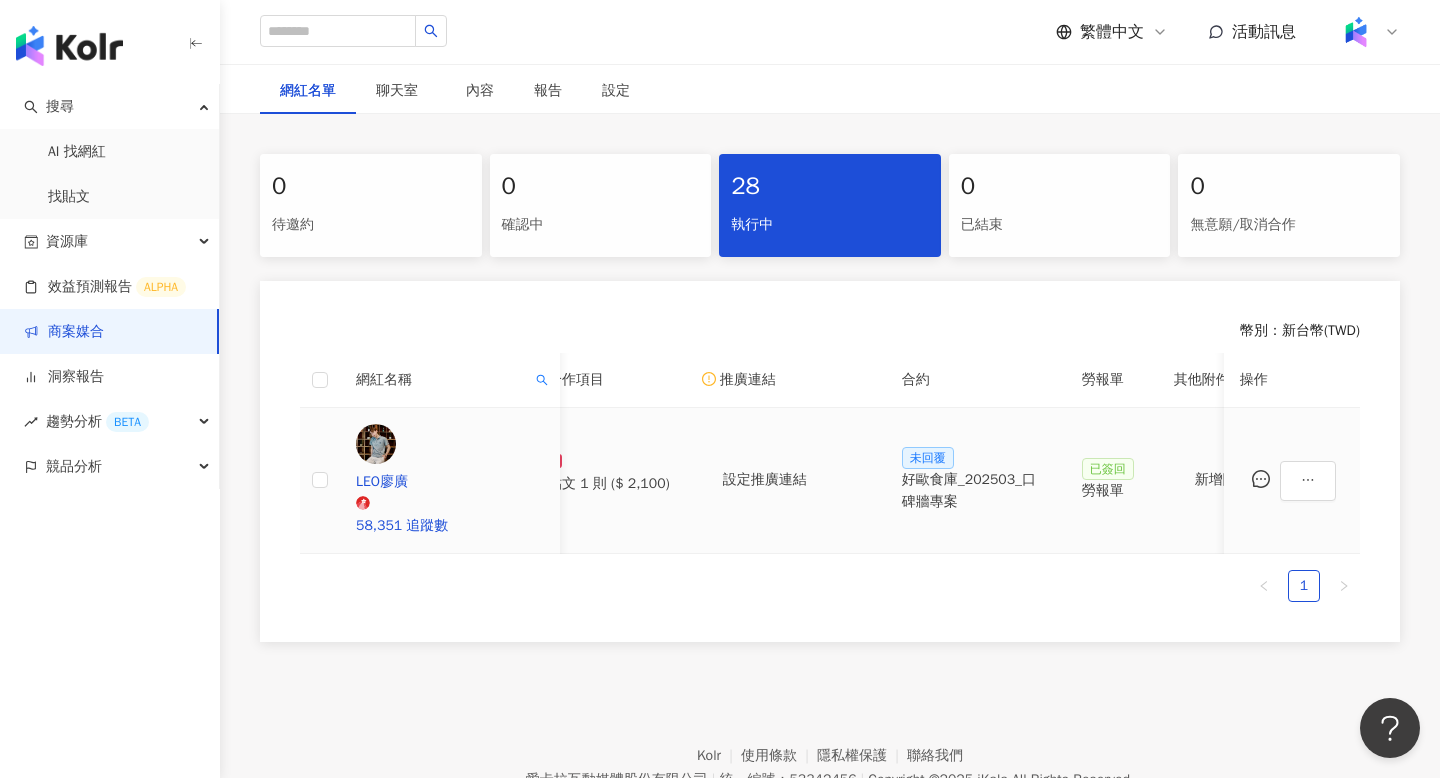 scroll, scrollTop: 0, scrollLeft: 273, axis: horizontal 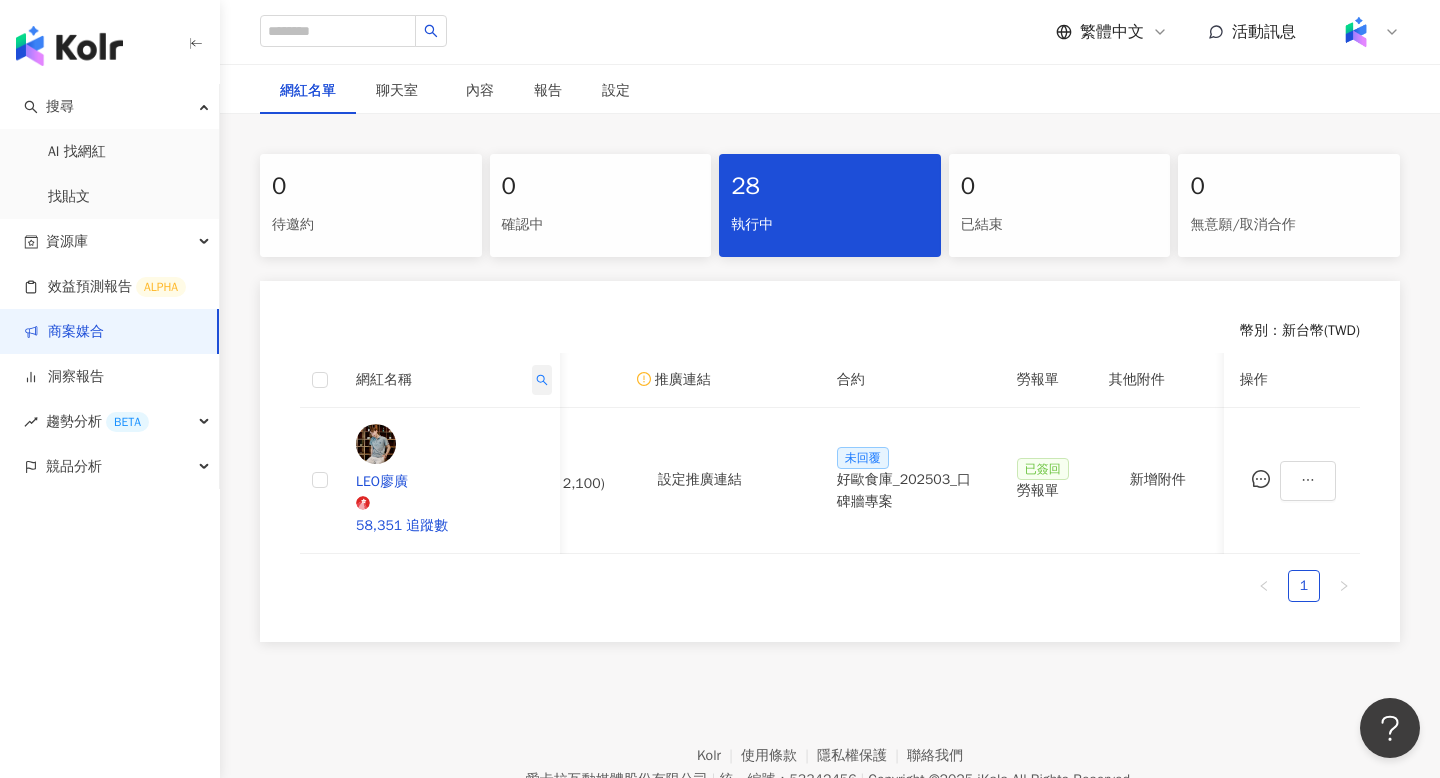 click 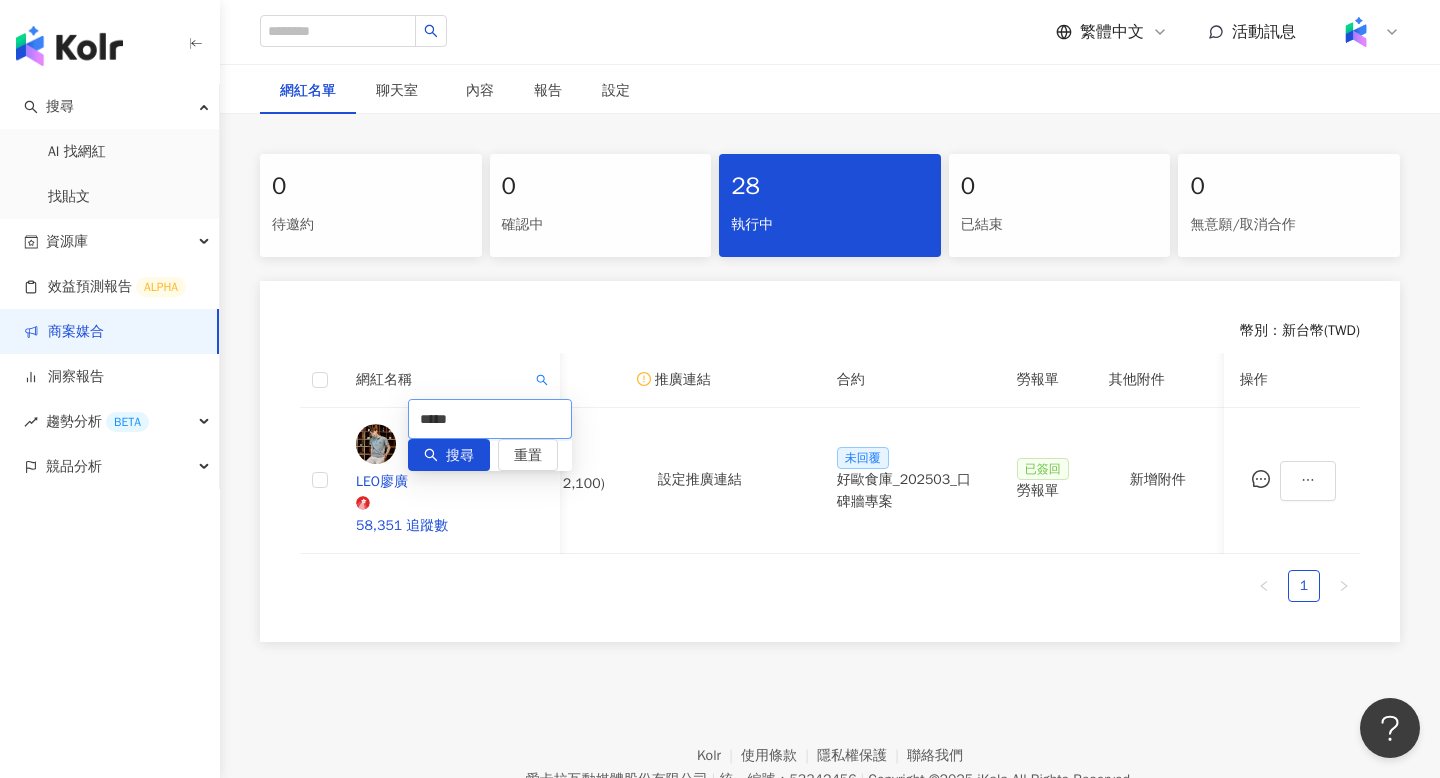 click on "*****" at bounding box center [490, 419] 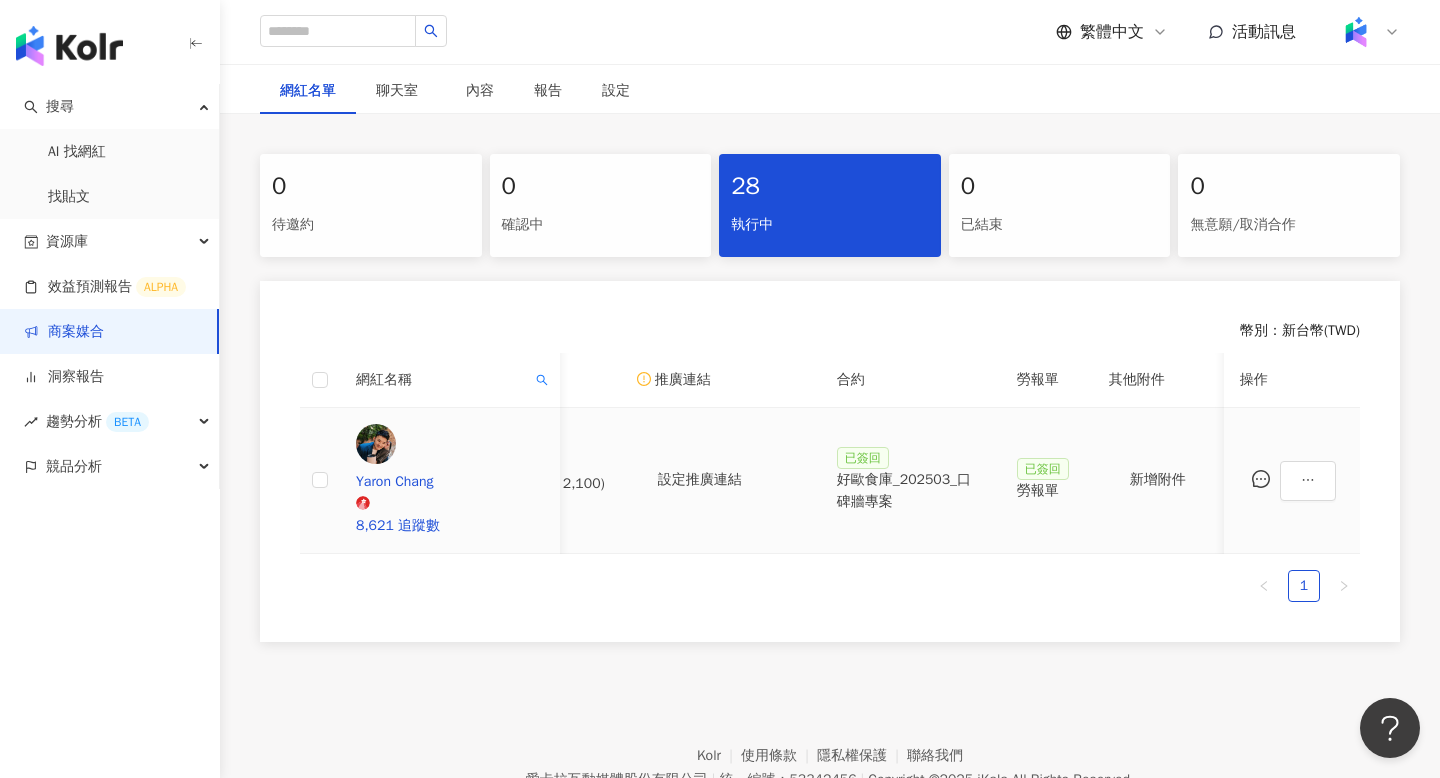 click on "好歐食庫_202503_口碑牆專案" at bounding box center (911, 491) 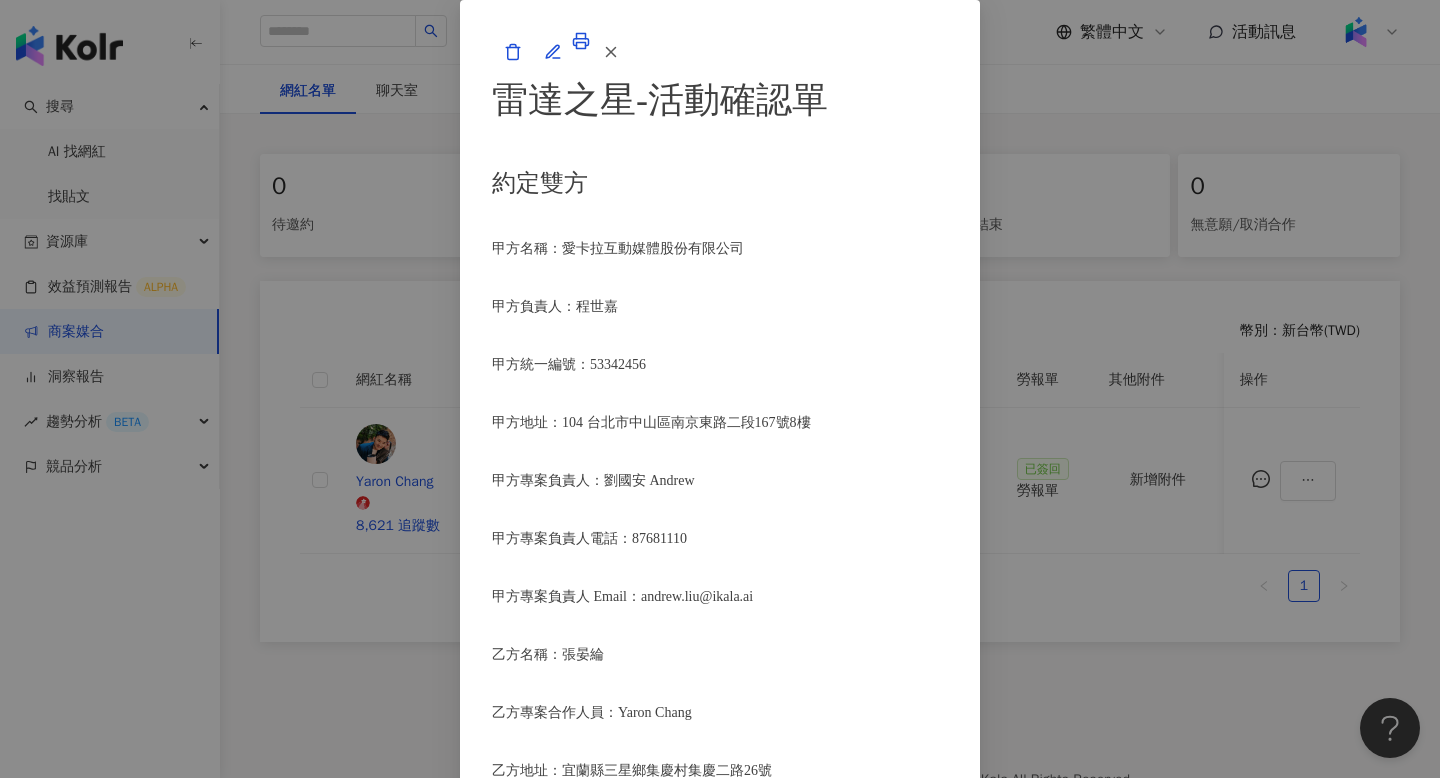 scroll, scrollTop: 546, scrollLeft: 0, axis: vertical 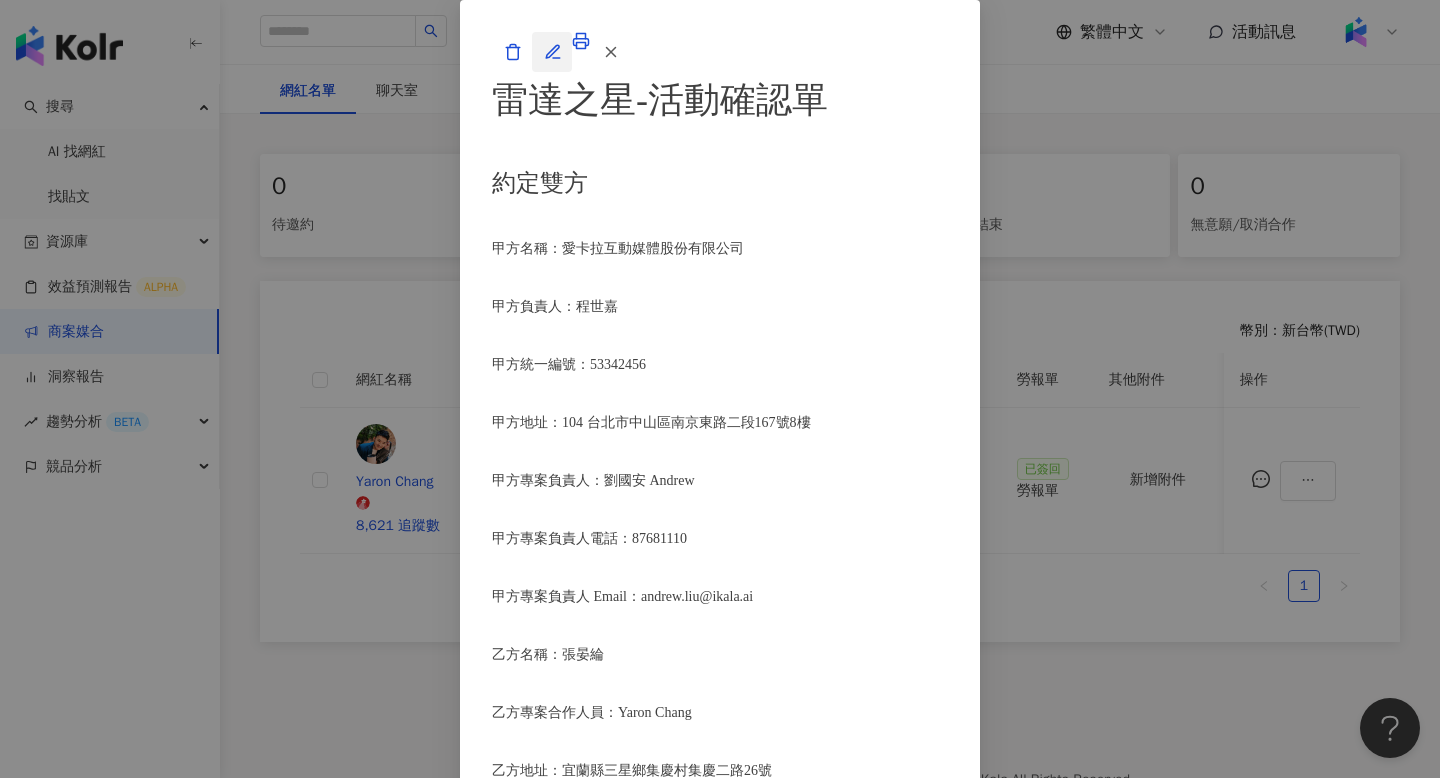 click 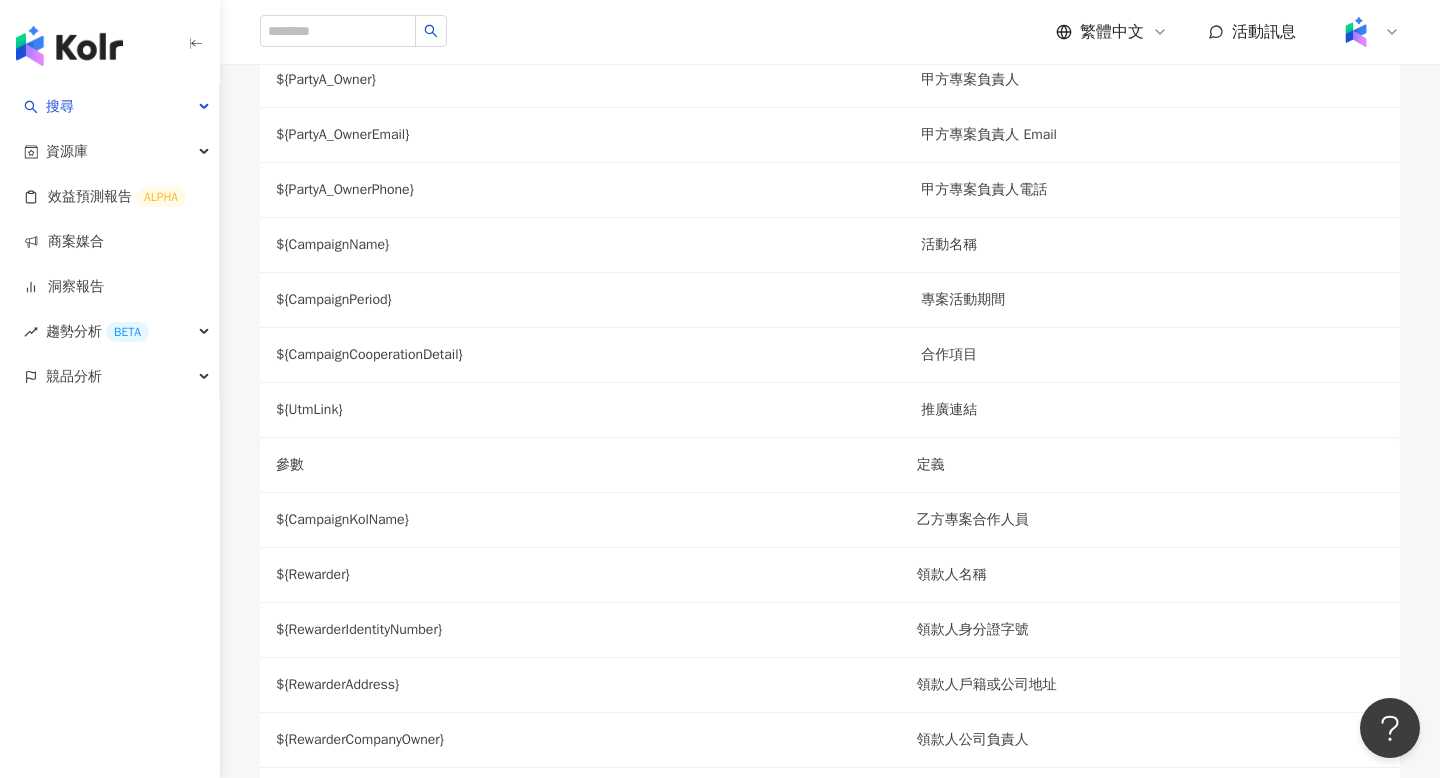 scroll, scrollTop: 1969, scrollLeft: 0, axis: vertical 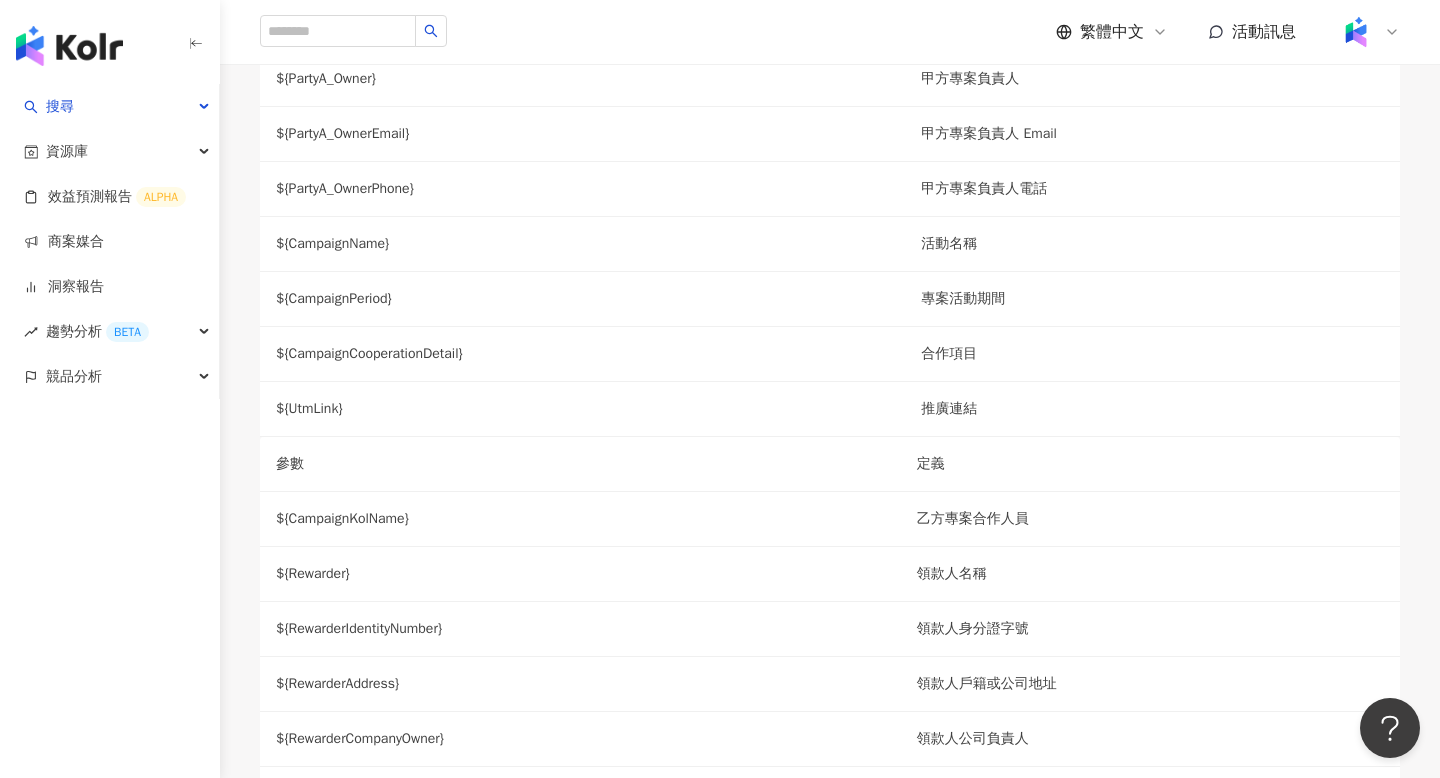click on "**********" at bounding box center [503, -204] 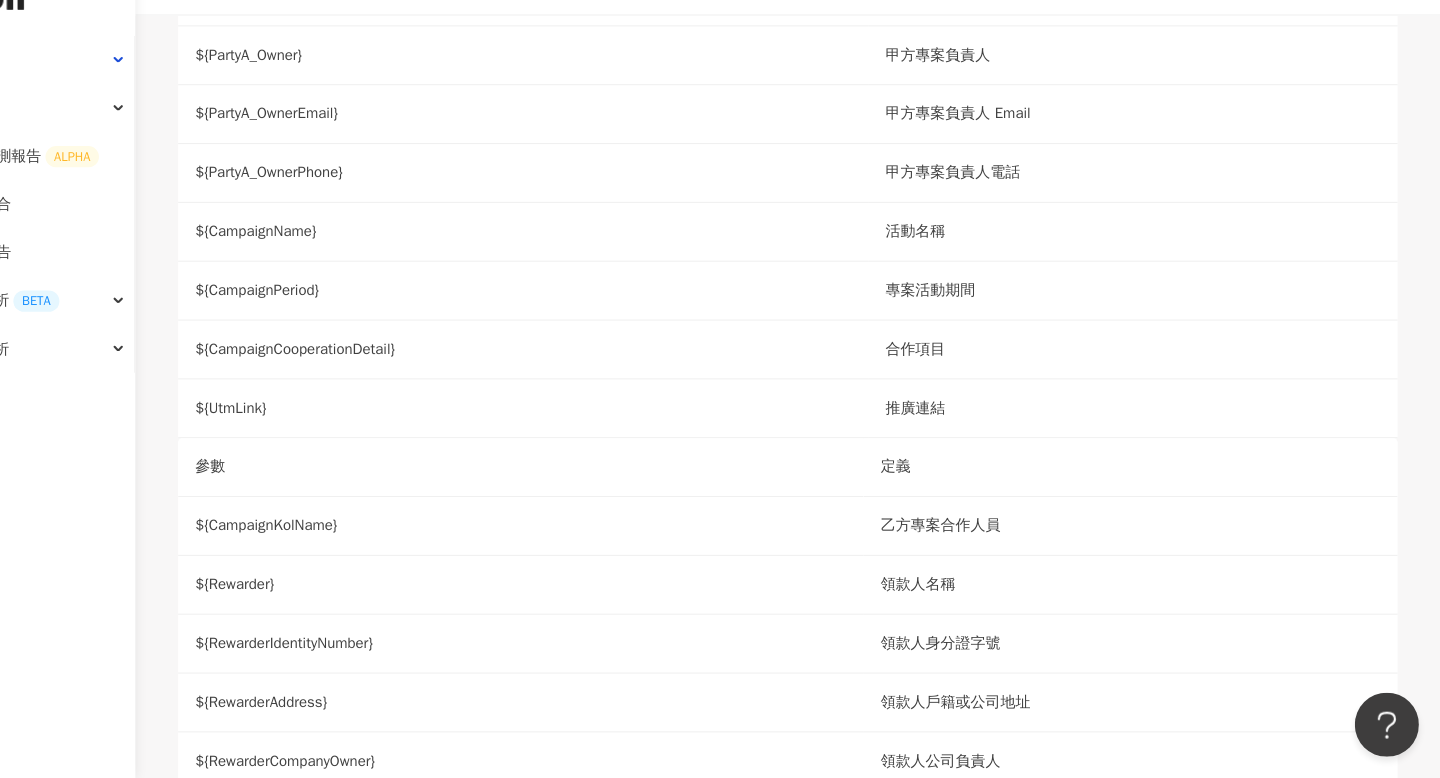 scroll, scrollTop: 1968, scrollLeft: 0, axis: vertical 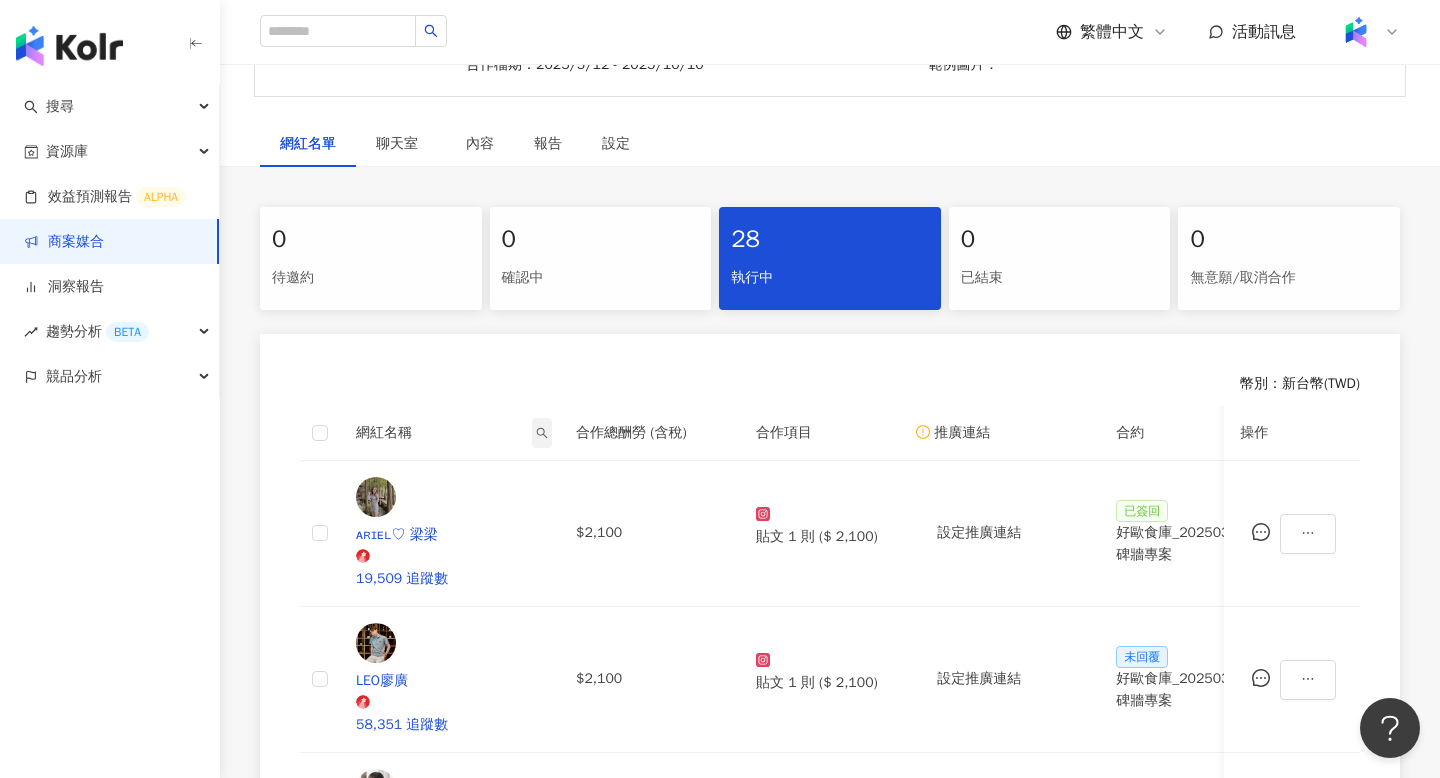 click at bounding box center (542, 433) 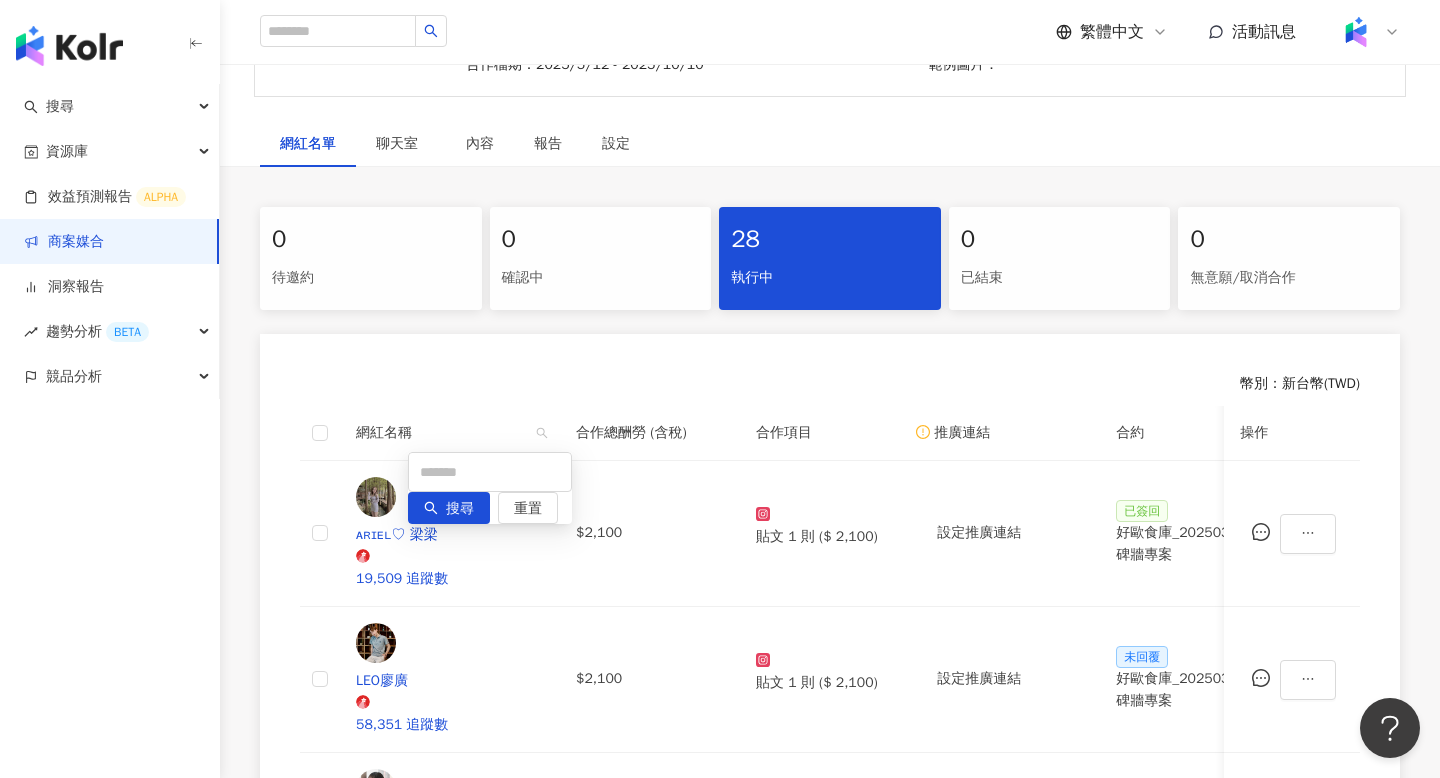 click on "搜尋 重置" at bounding box center (490, 488) 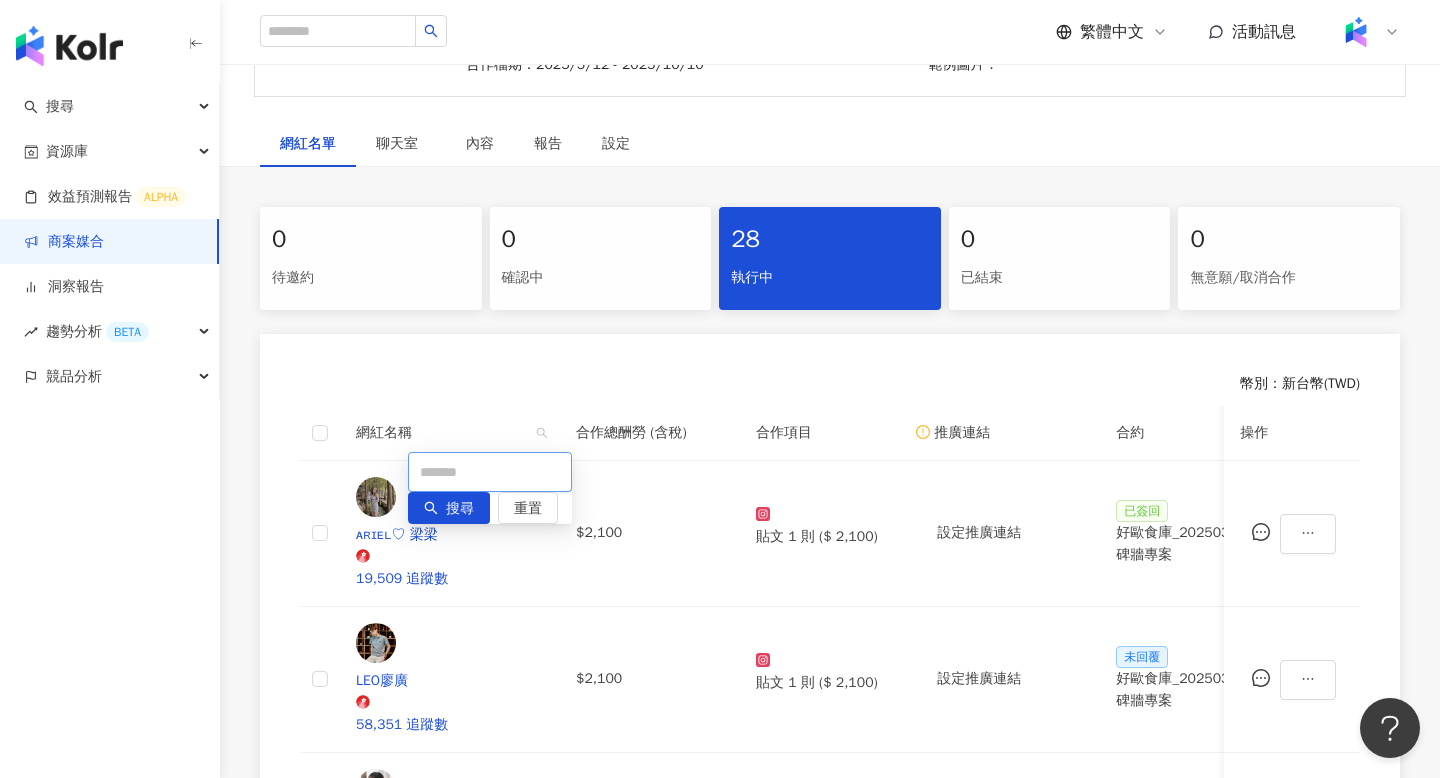 click at bounding box center [490, 472] 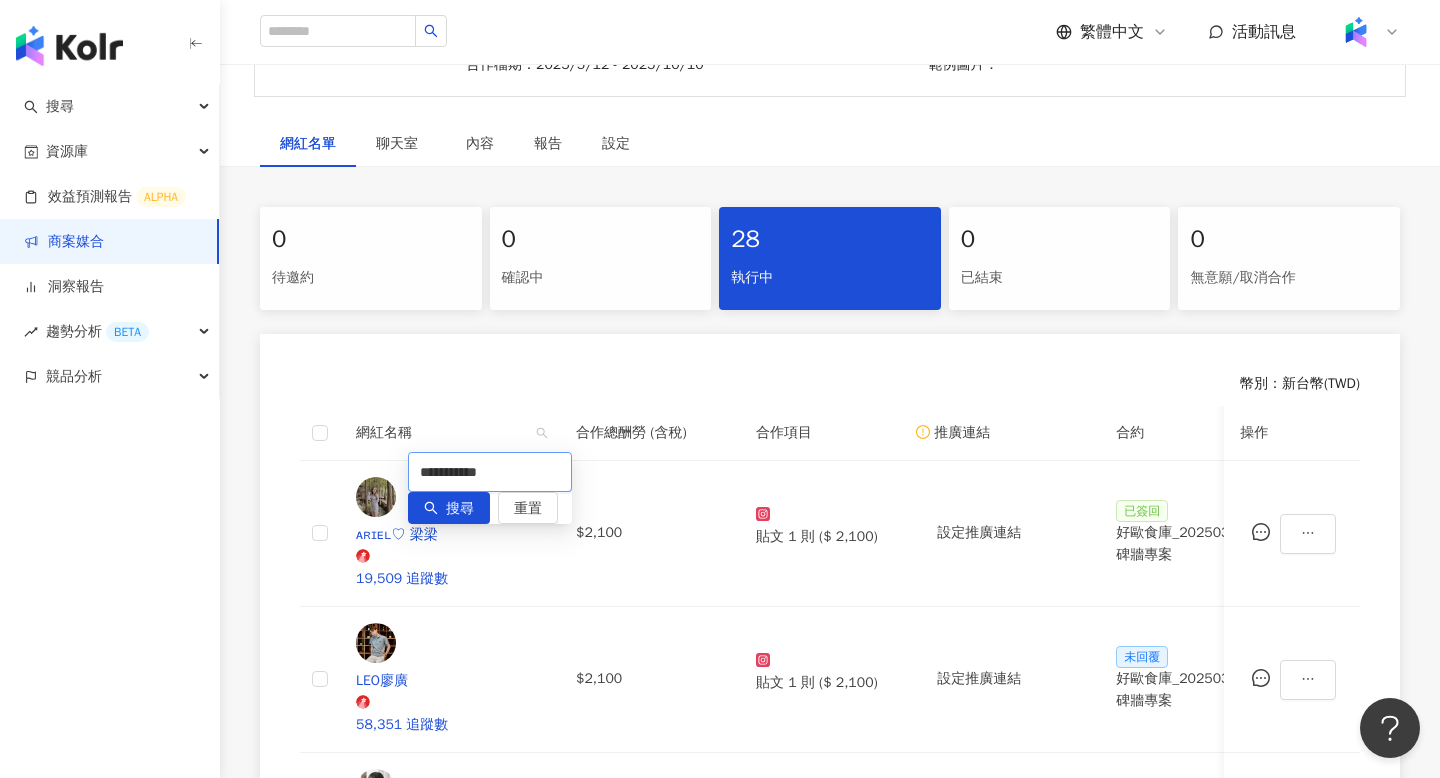 click on "**********" at bounding box center (490, 472) 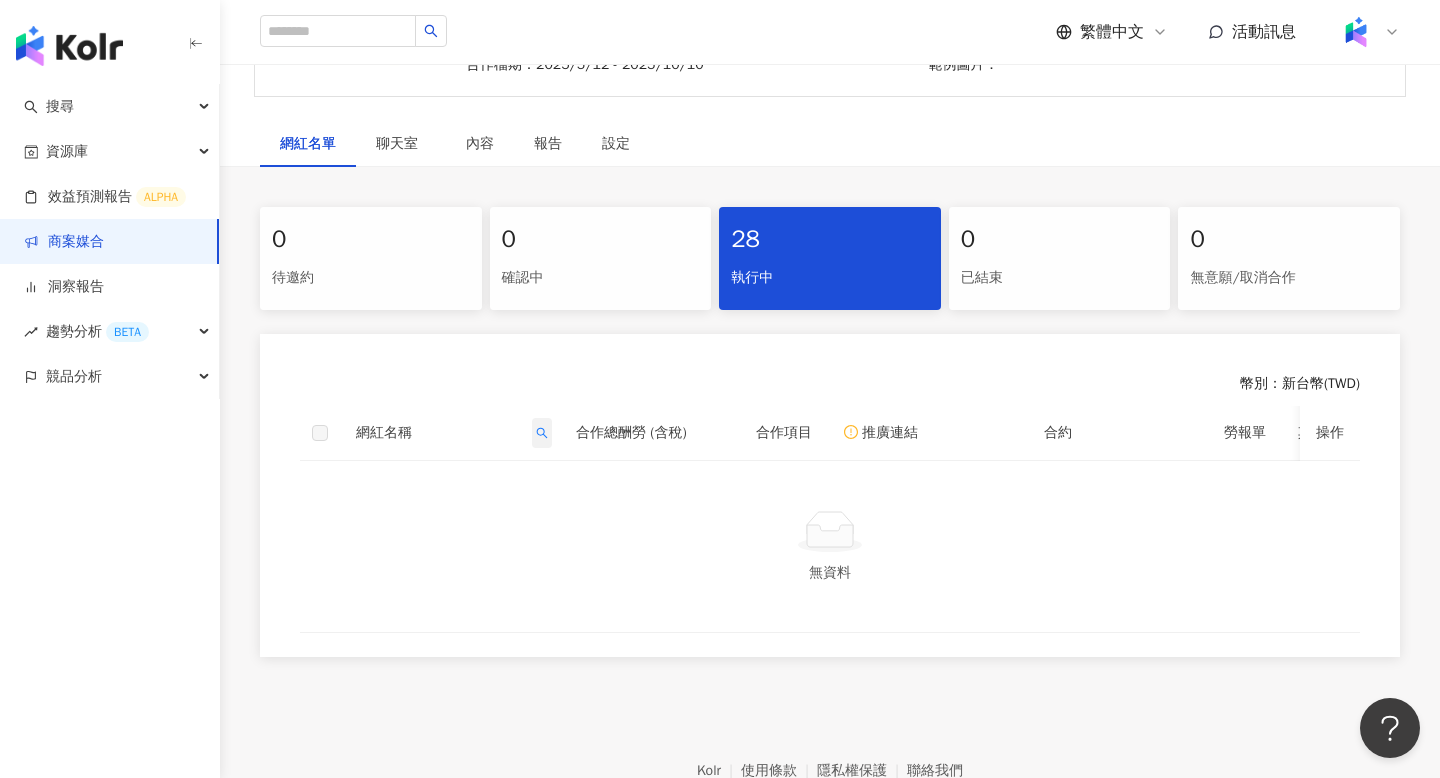 click 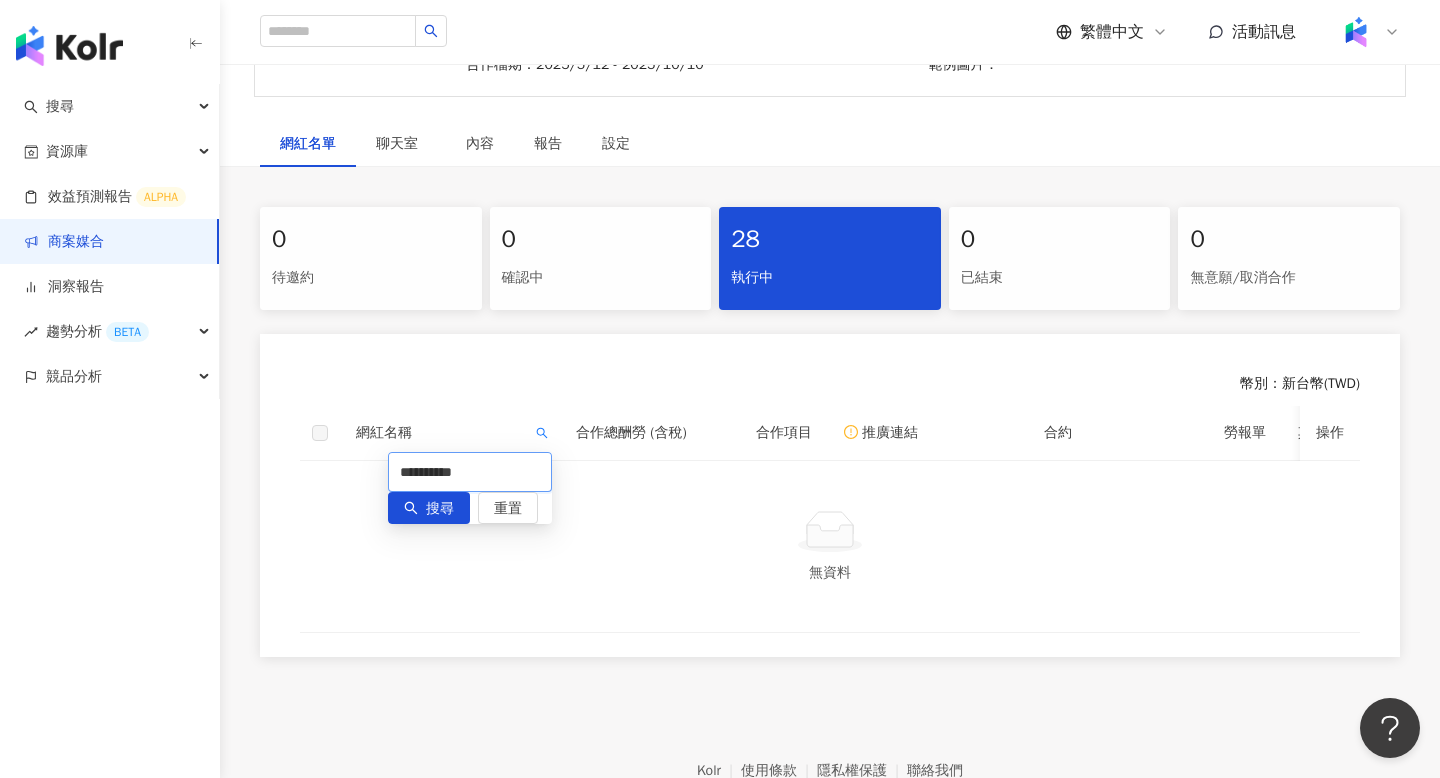 click on "**********" at bounding box center [470, 472] 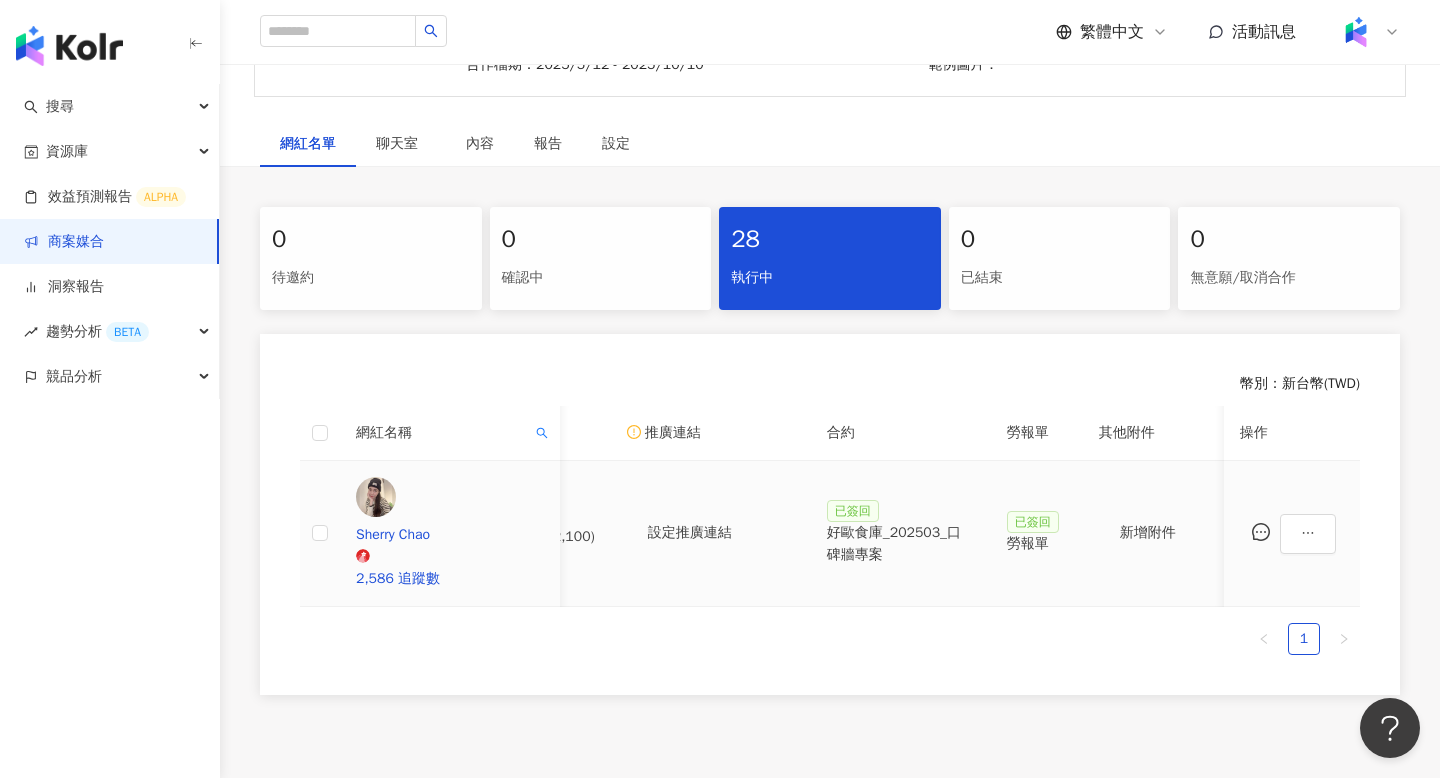scroll, scrollTop: 0, scrollLeft: 370, axis: horizontal 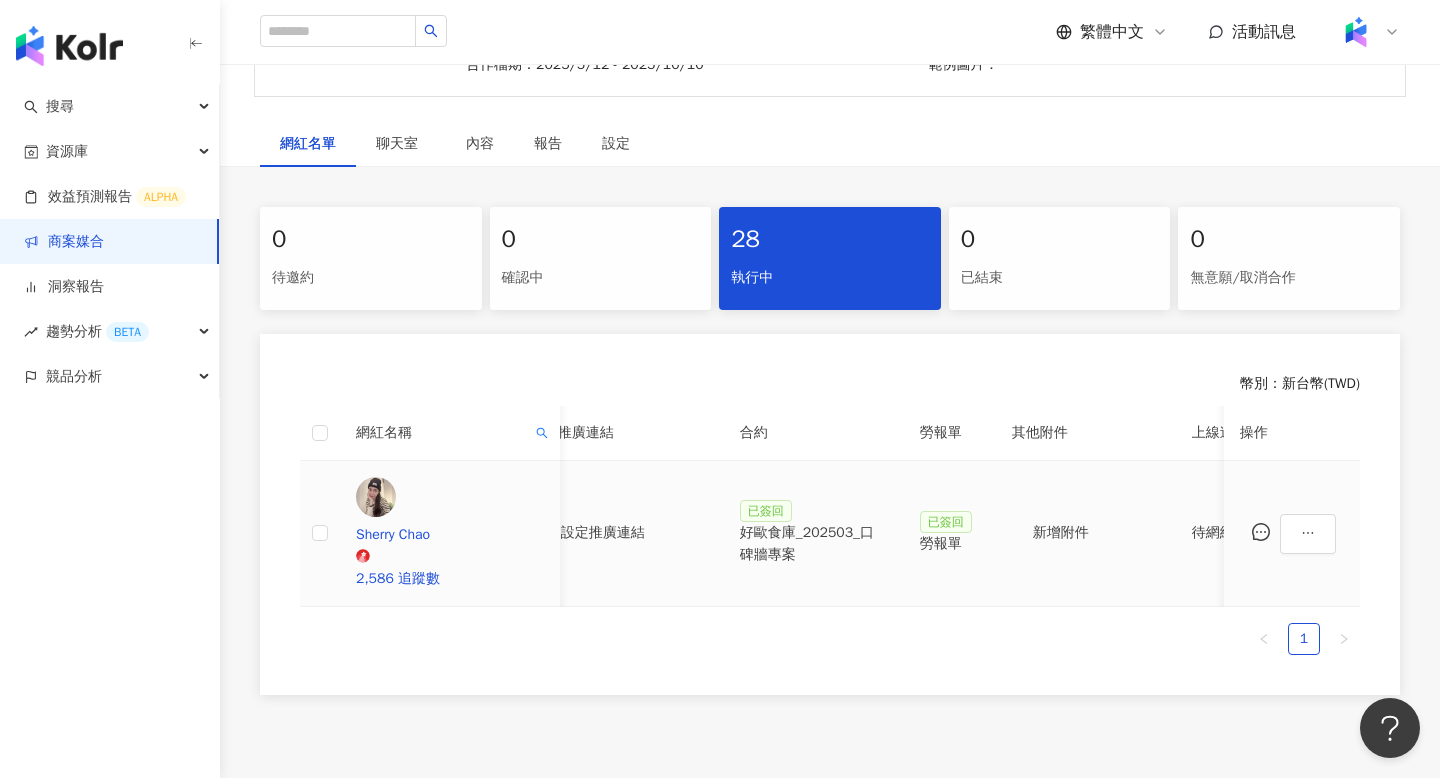 click on "好歐食庫_202503_口碑牆專案" at bounding box center [814, 544] 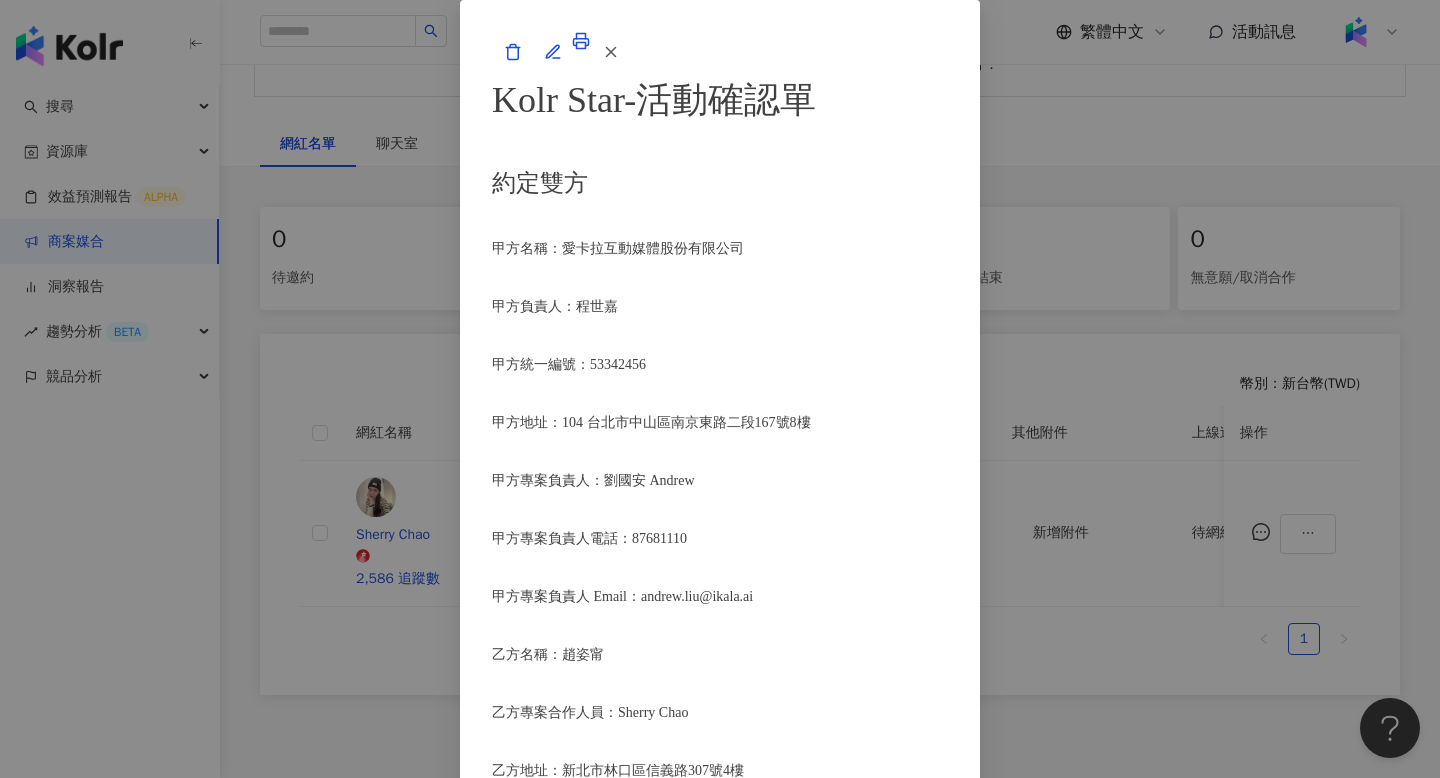 scroll, scrollTop: 1051, scrollLeft: 0, axis: vertical 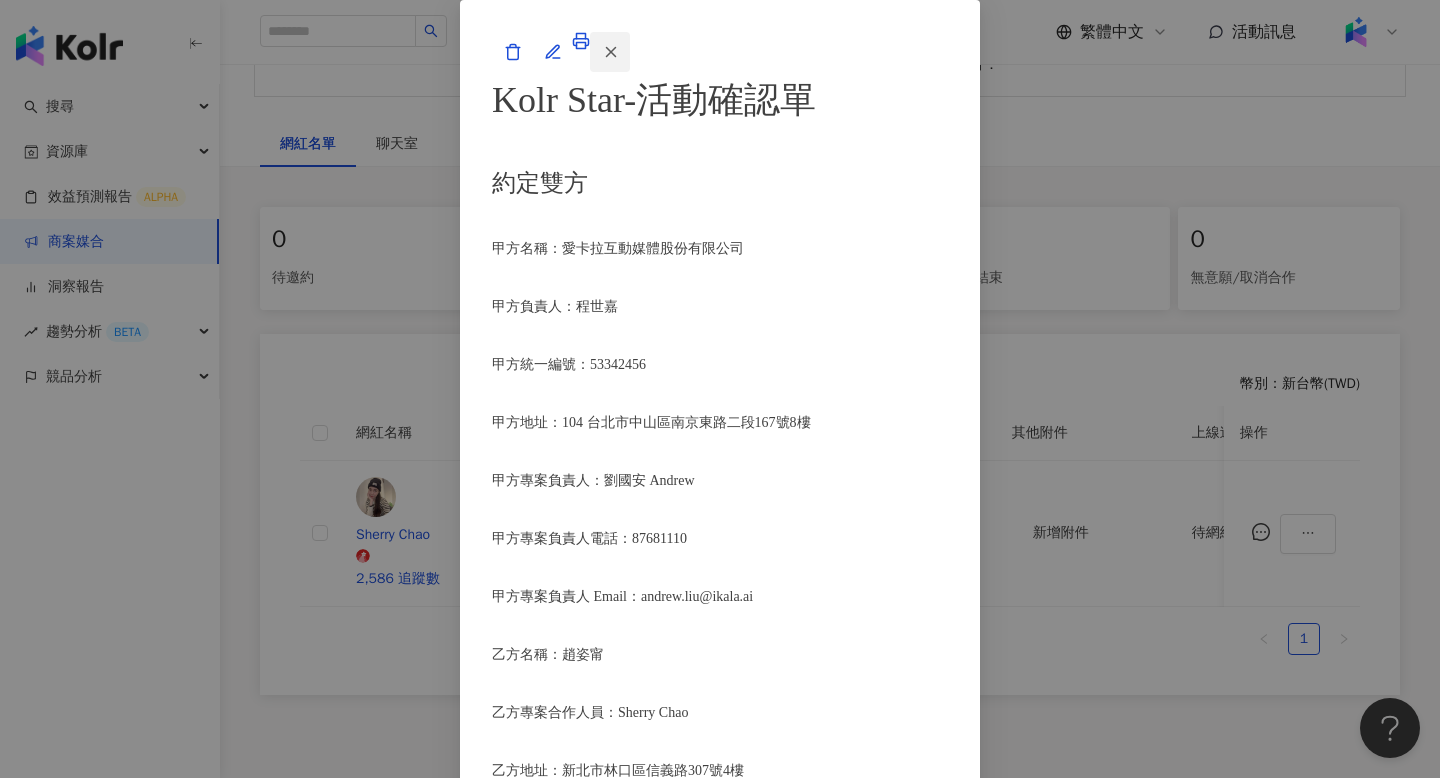 click at bounding box center [610, 52] 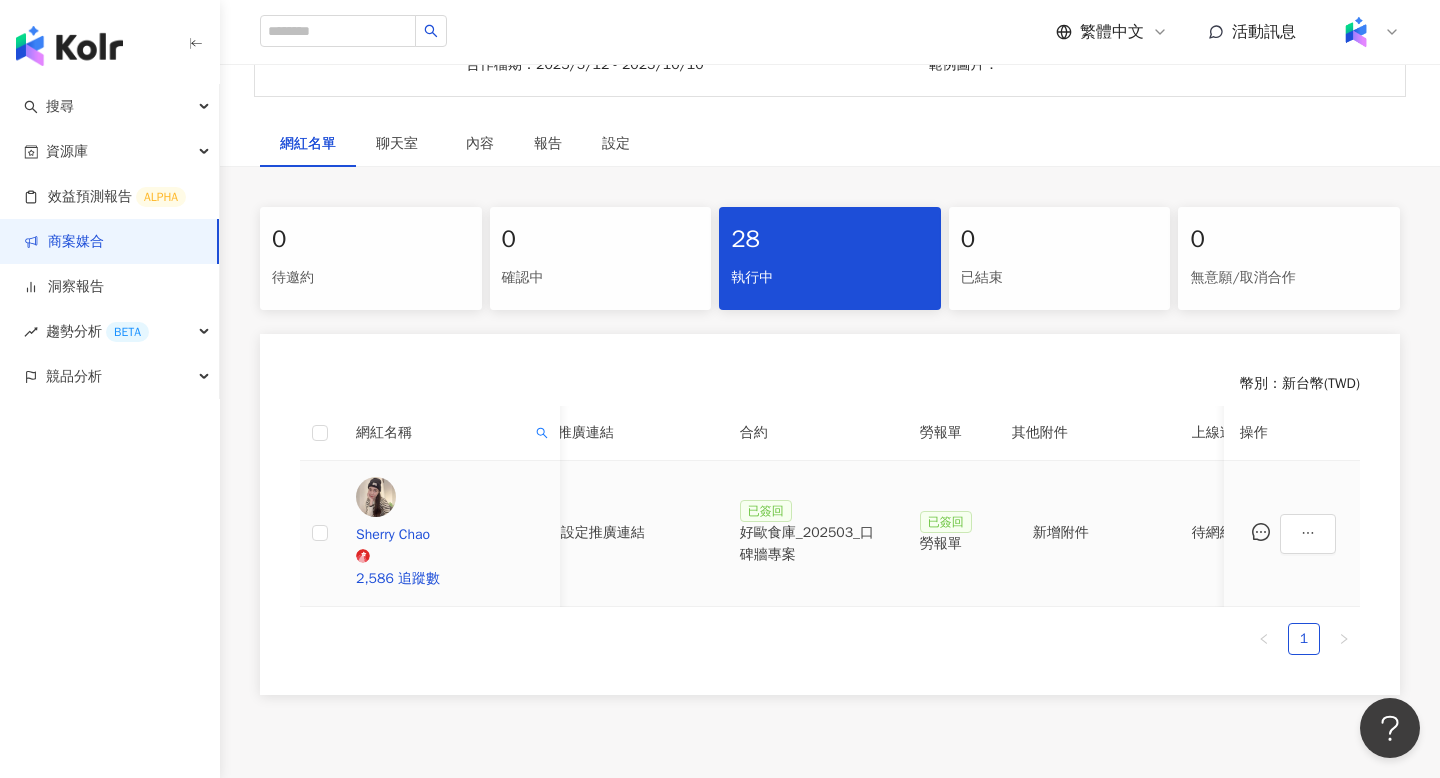 click on "好歐食庫_202503_口碑牆專案" at bounding box center [814, 544] 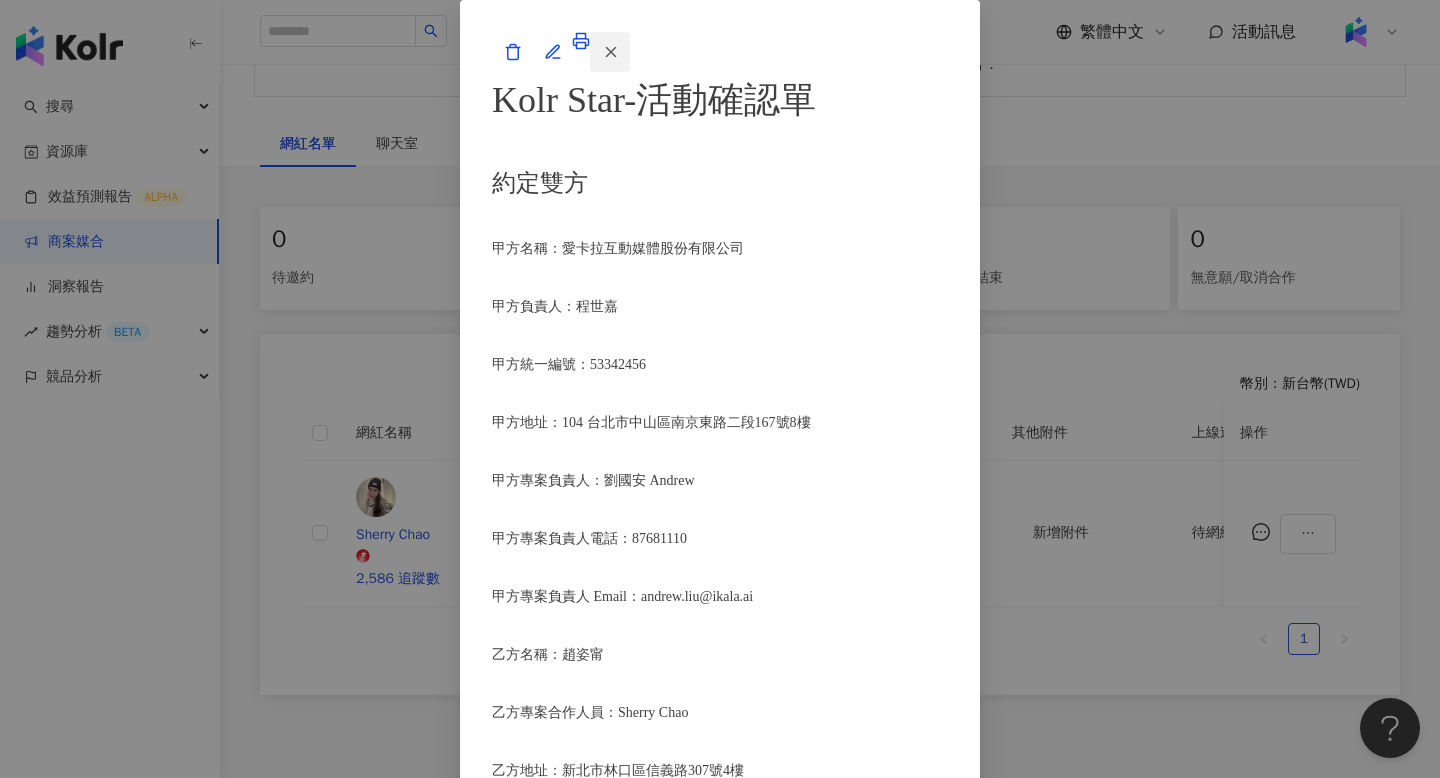 click 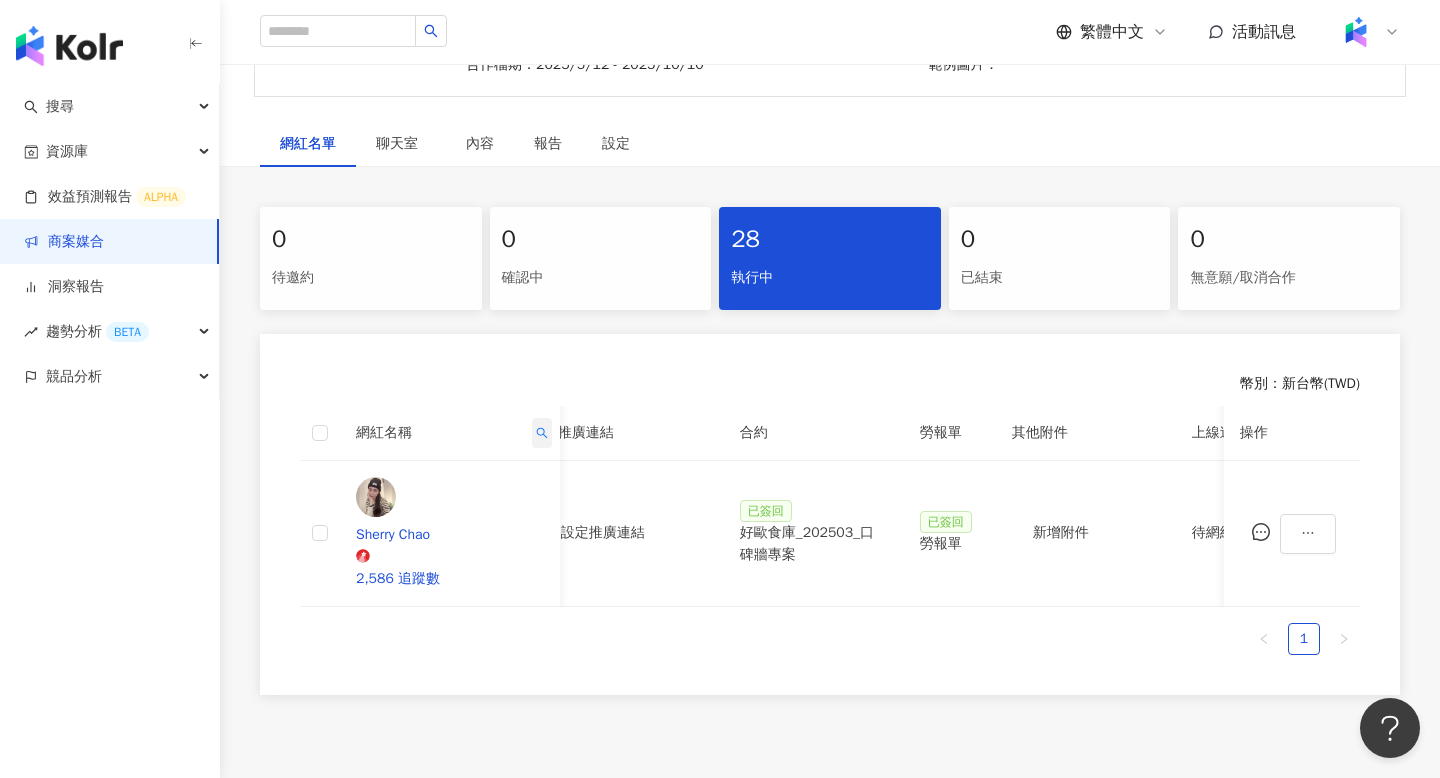 click 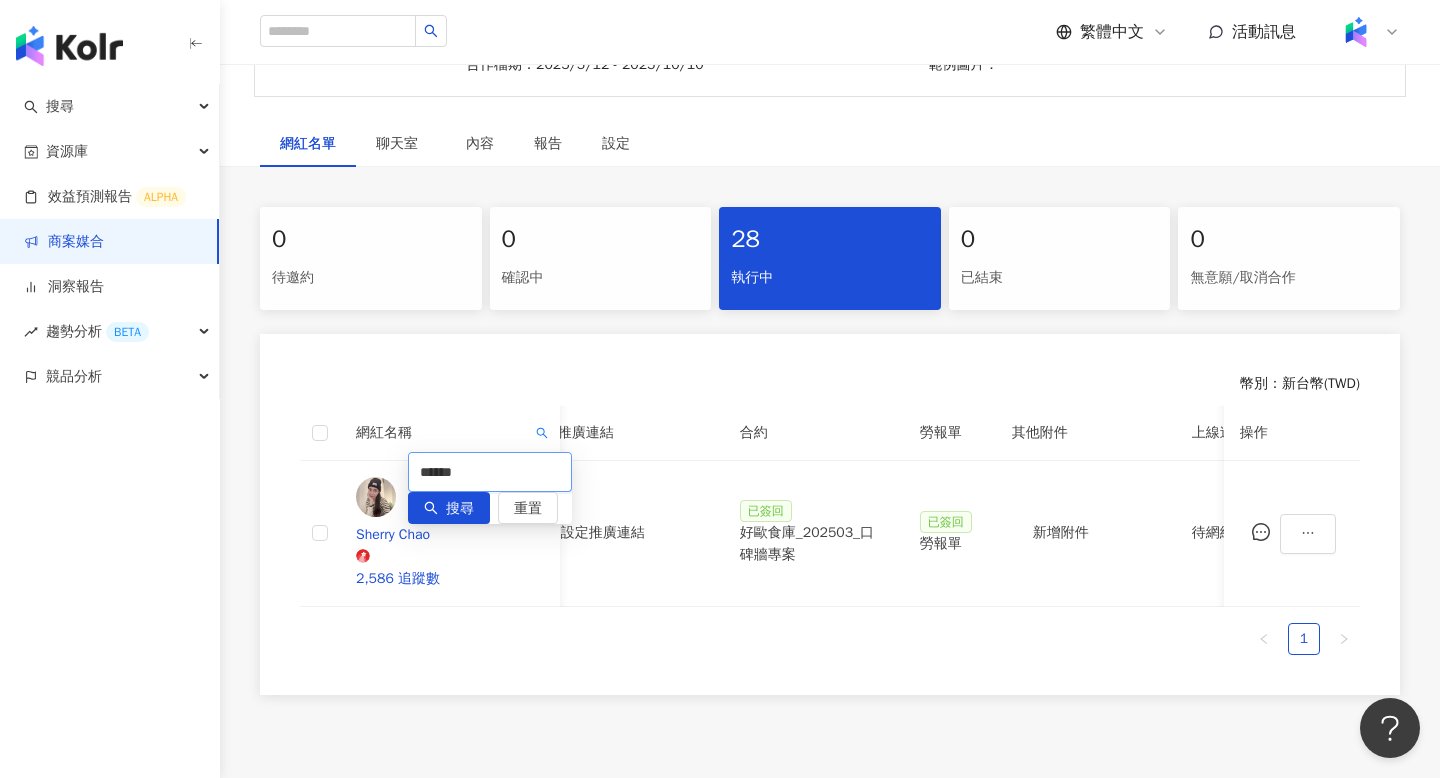 click on "******" at bounding box center (490, 472) 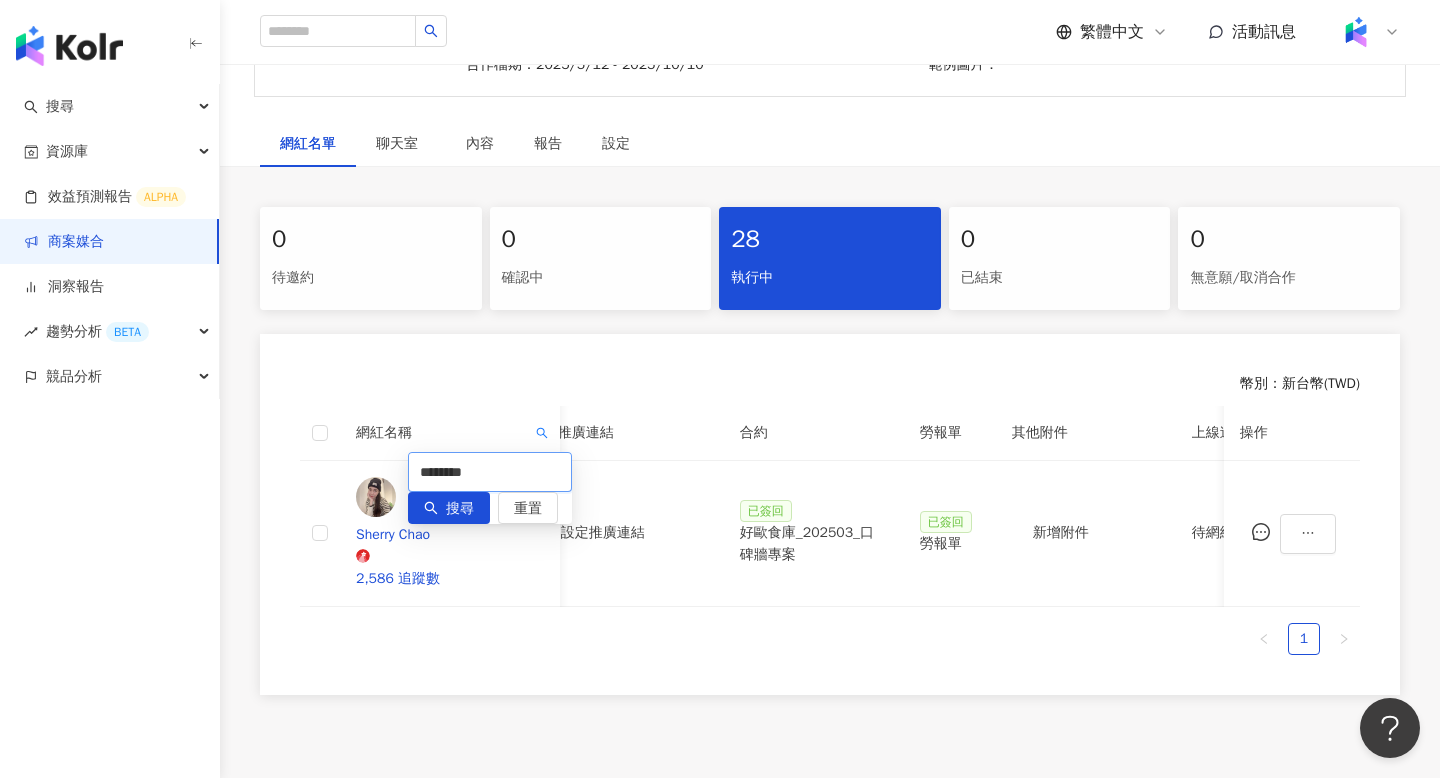 type on "********" 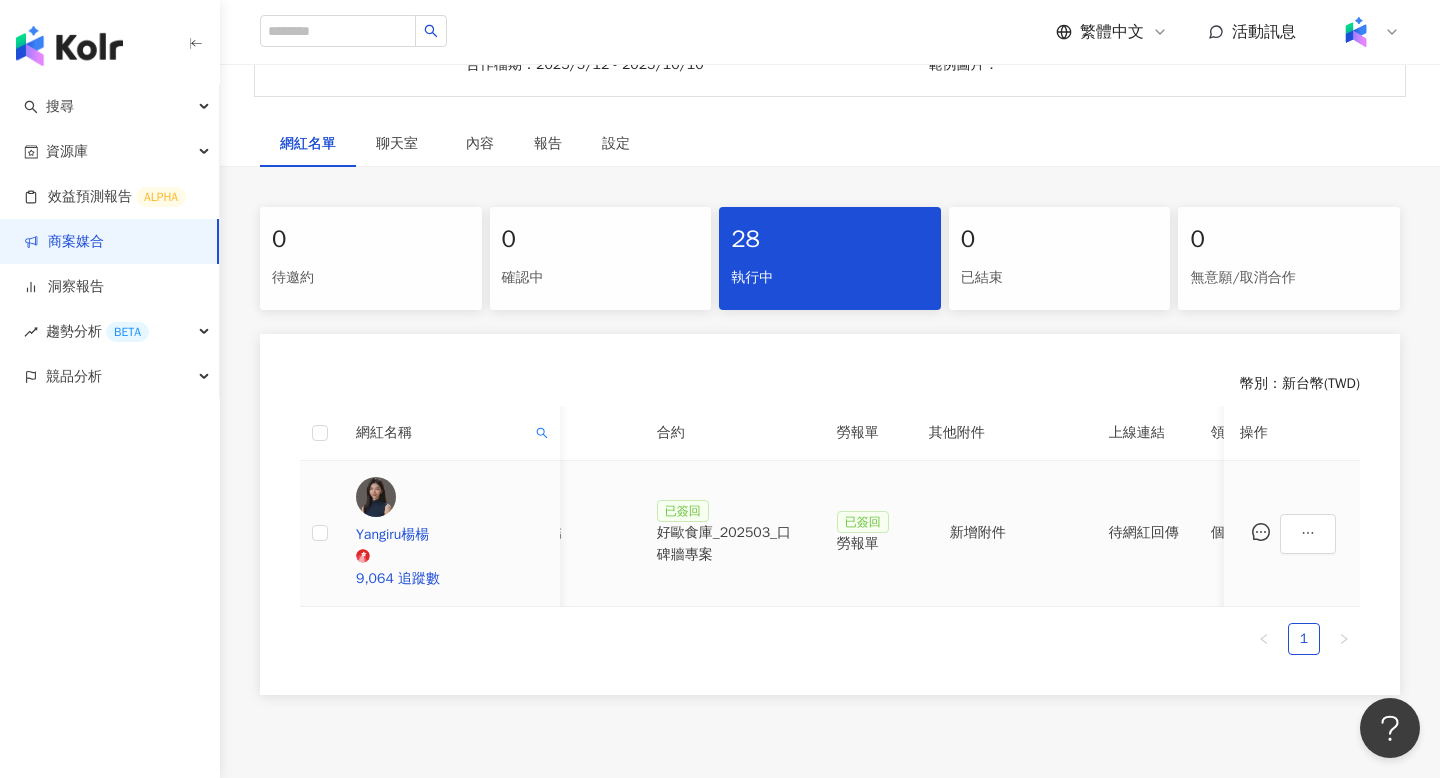scroll, scrollTop: 0, scrollLeft: 503, axis: horizontal 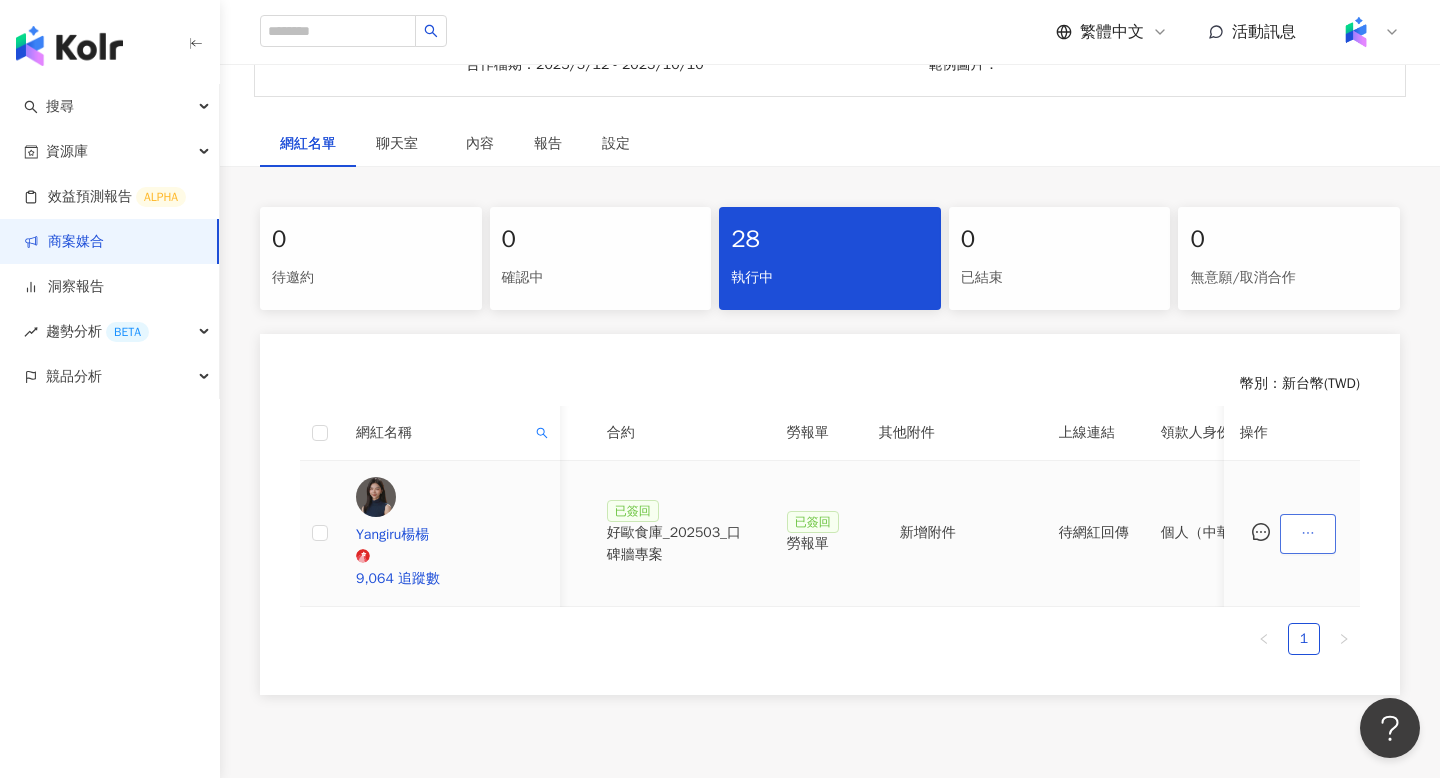 click 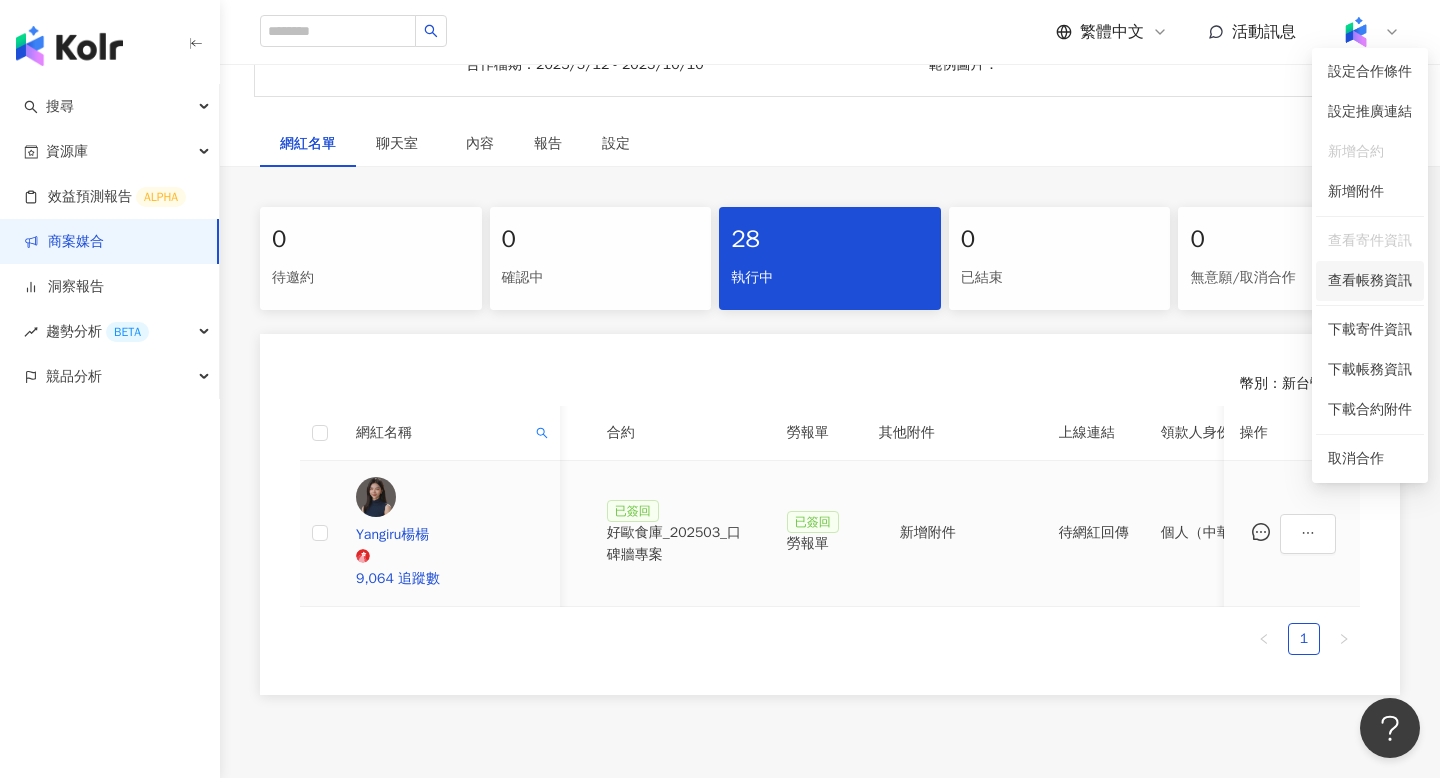 click on "查看帳務資訊" at bounding box center [1370, 281] 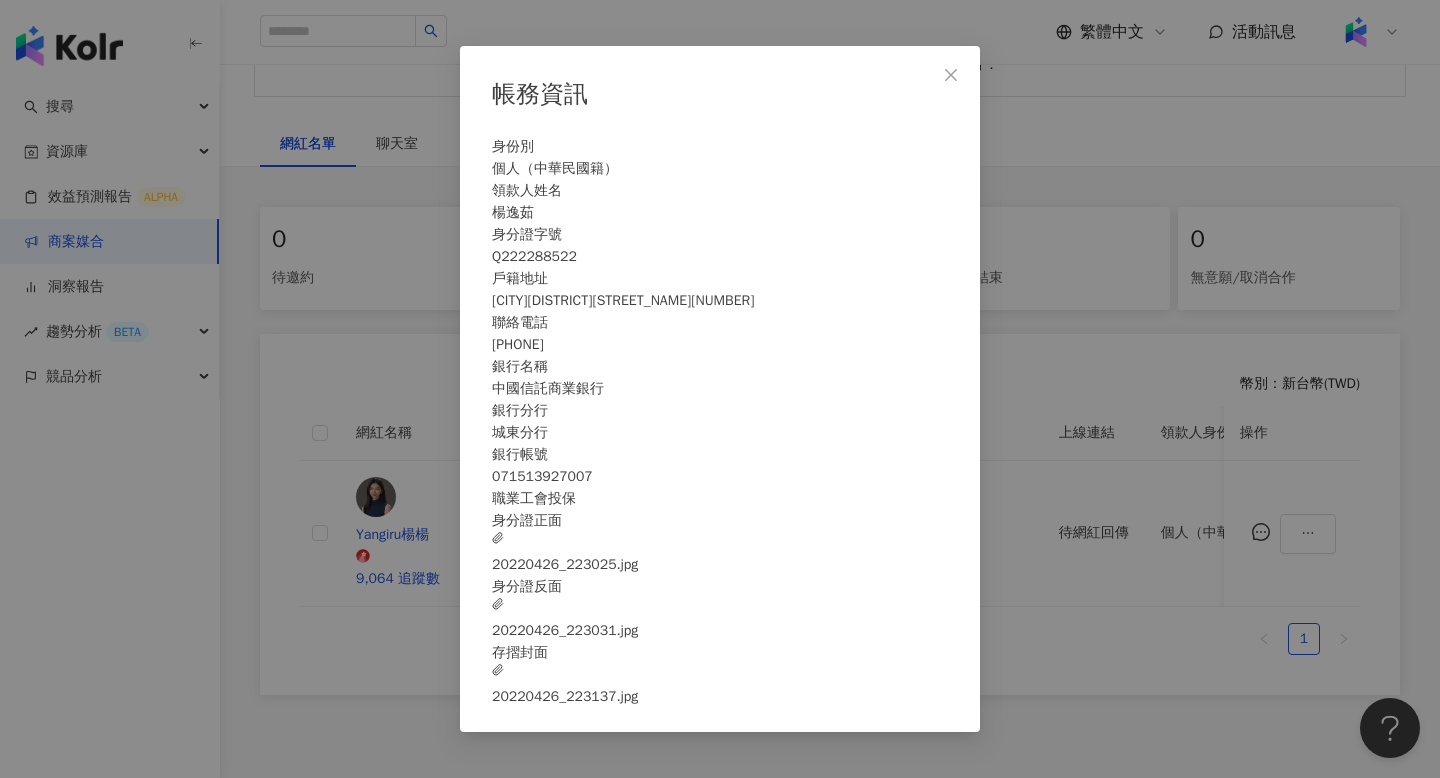 click on "20220426_223031.jpg" at bounding box center (565, 620) 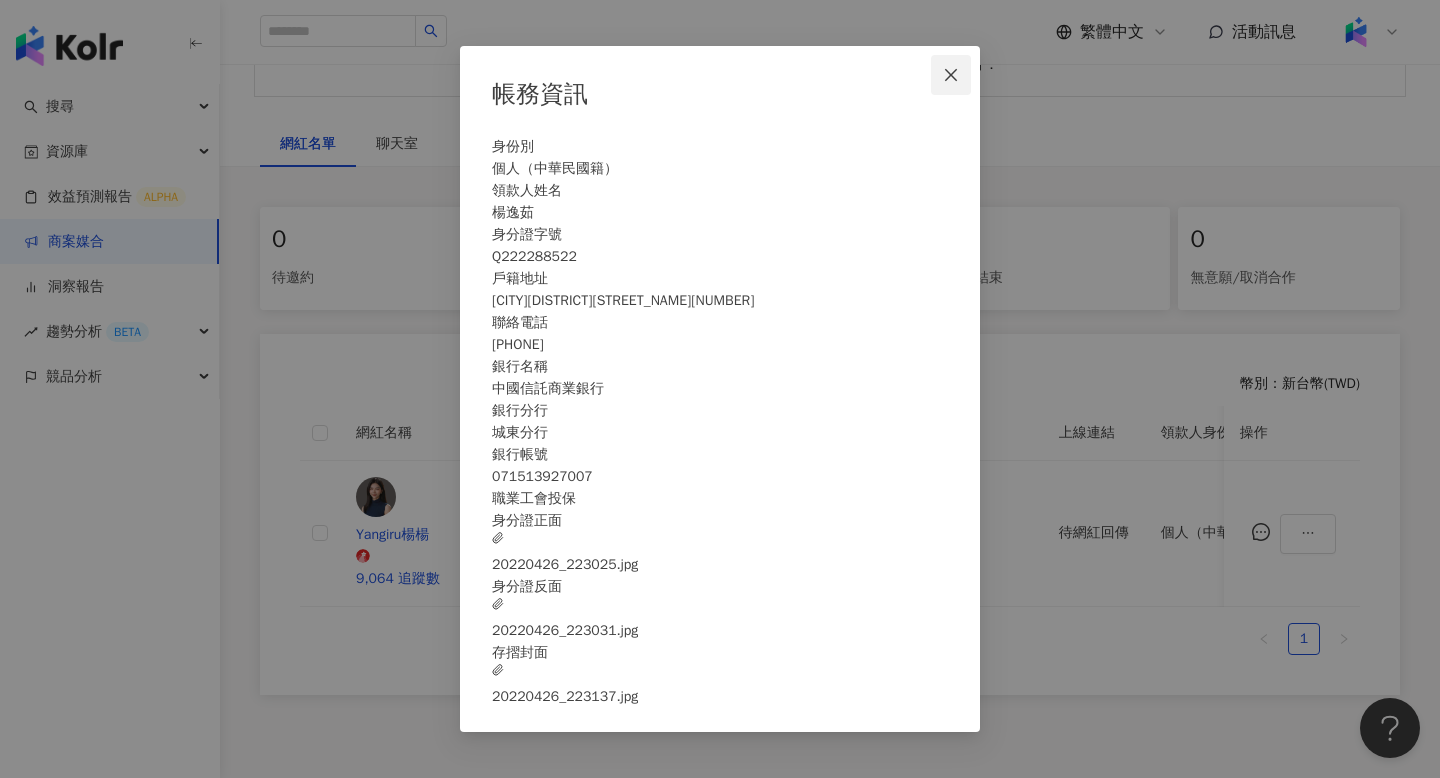 click at bounding box center (951, 75) 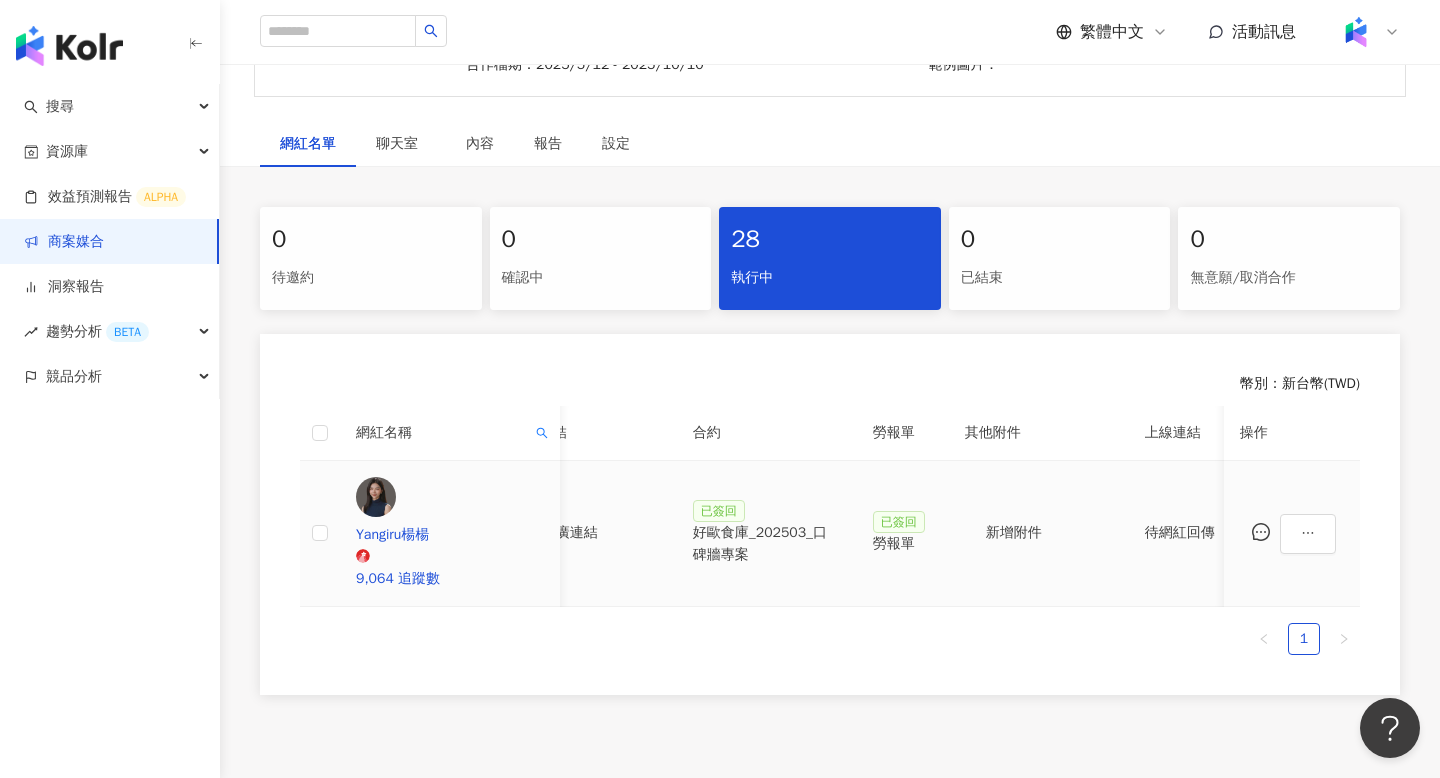 scroll, scrollTop: 0, scrollLeft: 421, axis: horizontal 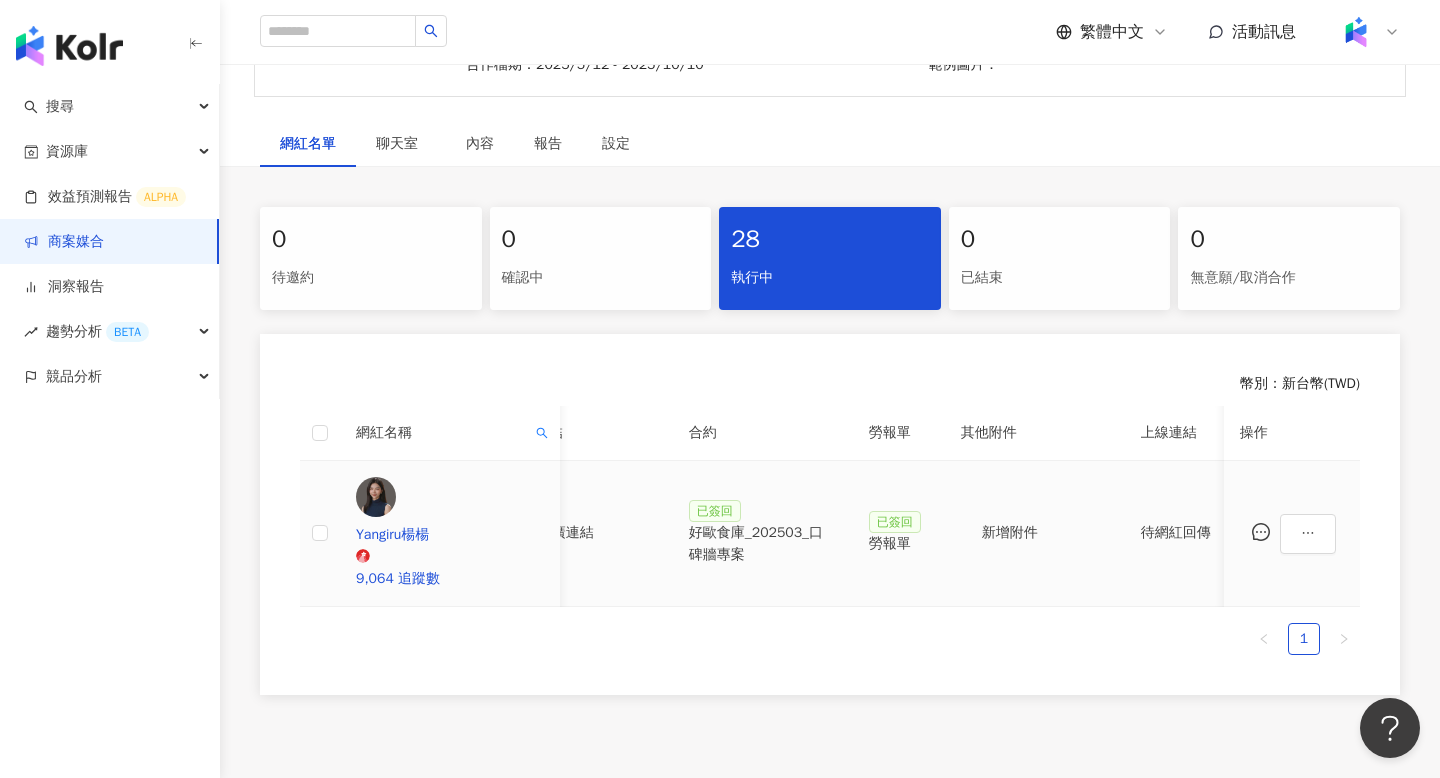 click on "勞報單" at bounding box center [899, 544] 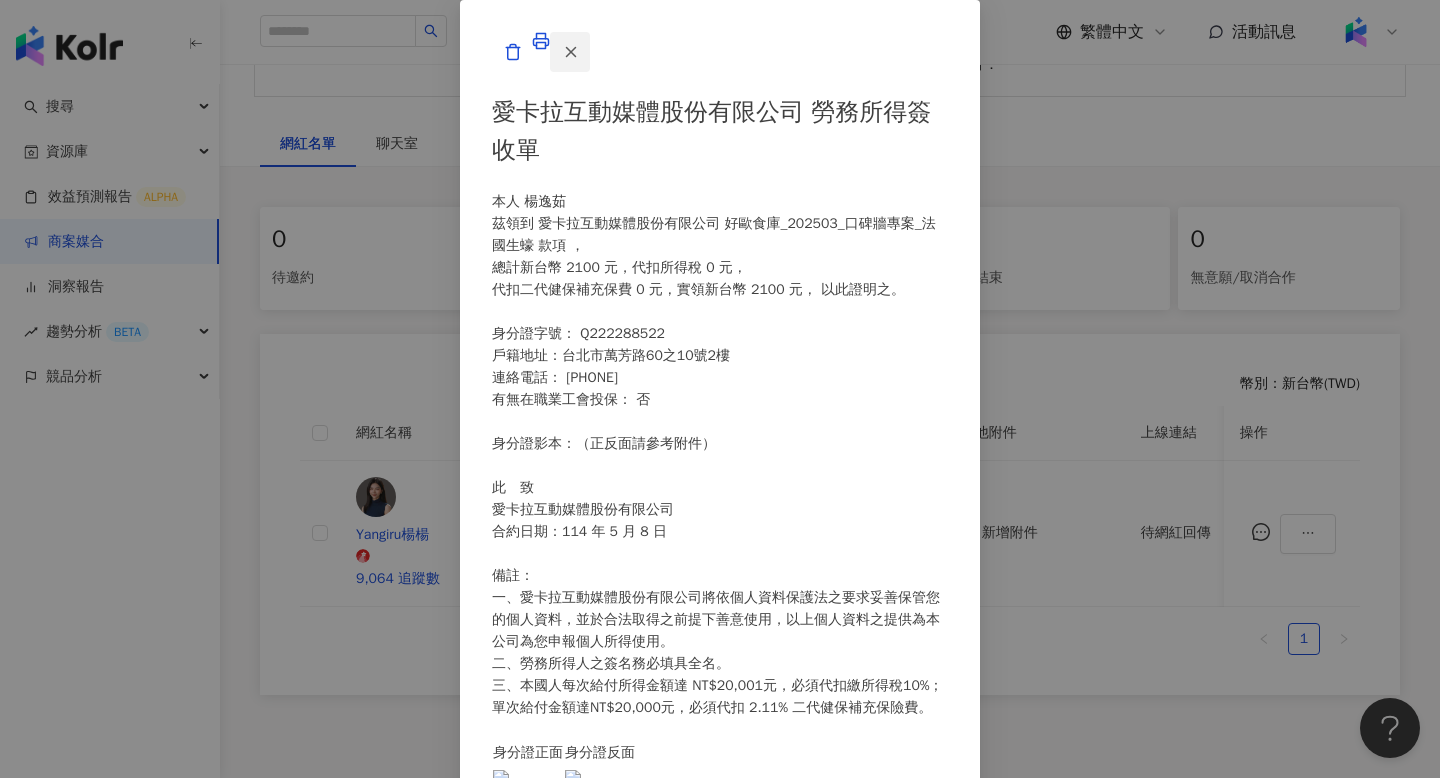 click 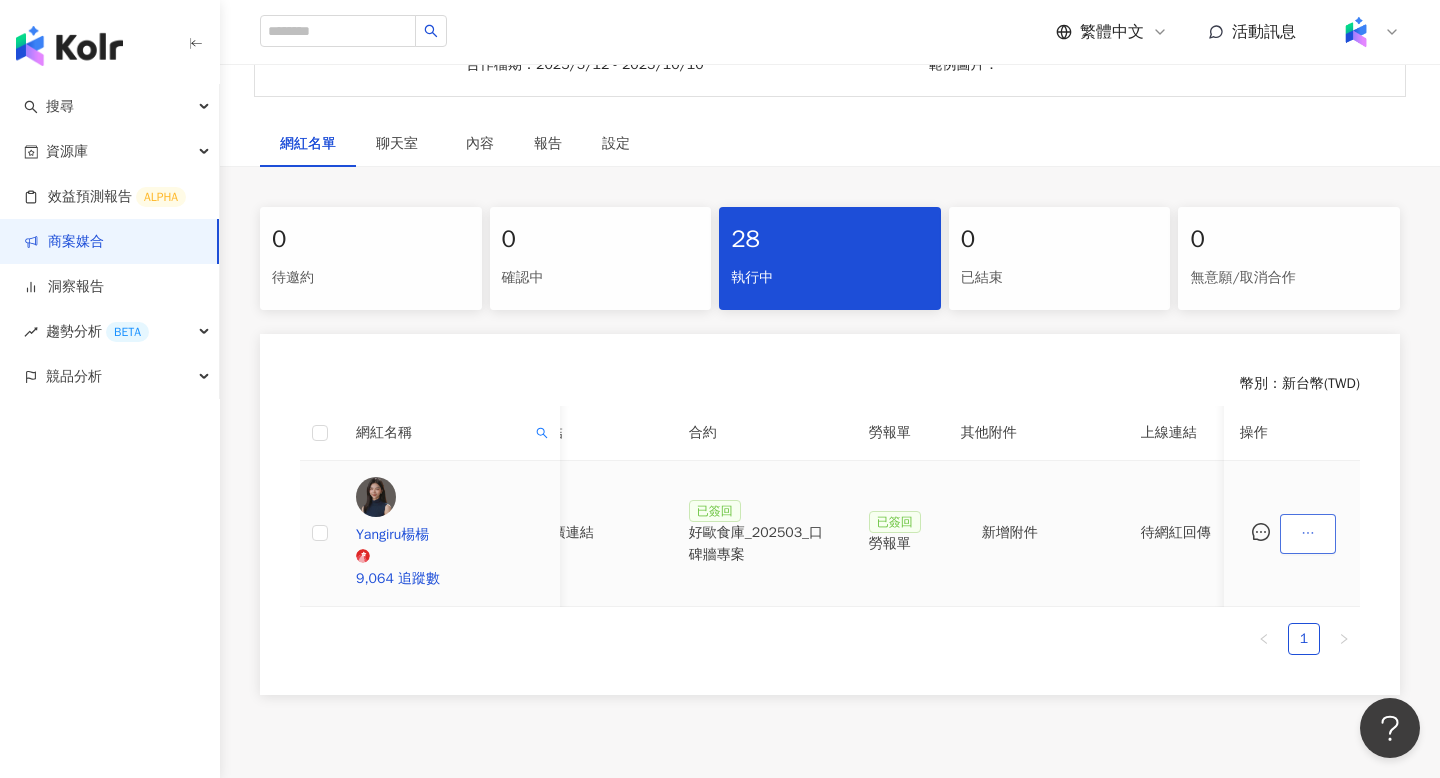 click 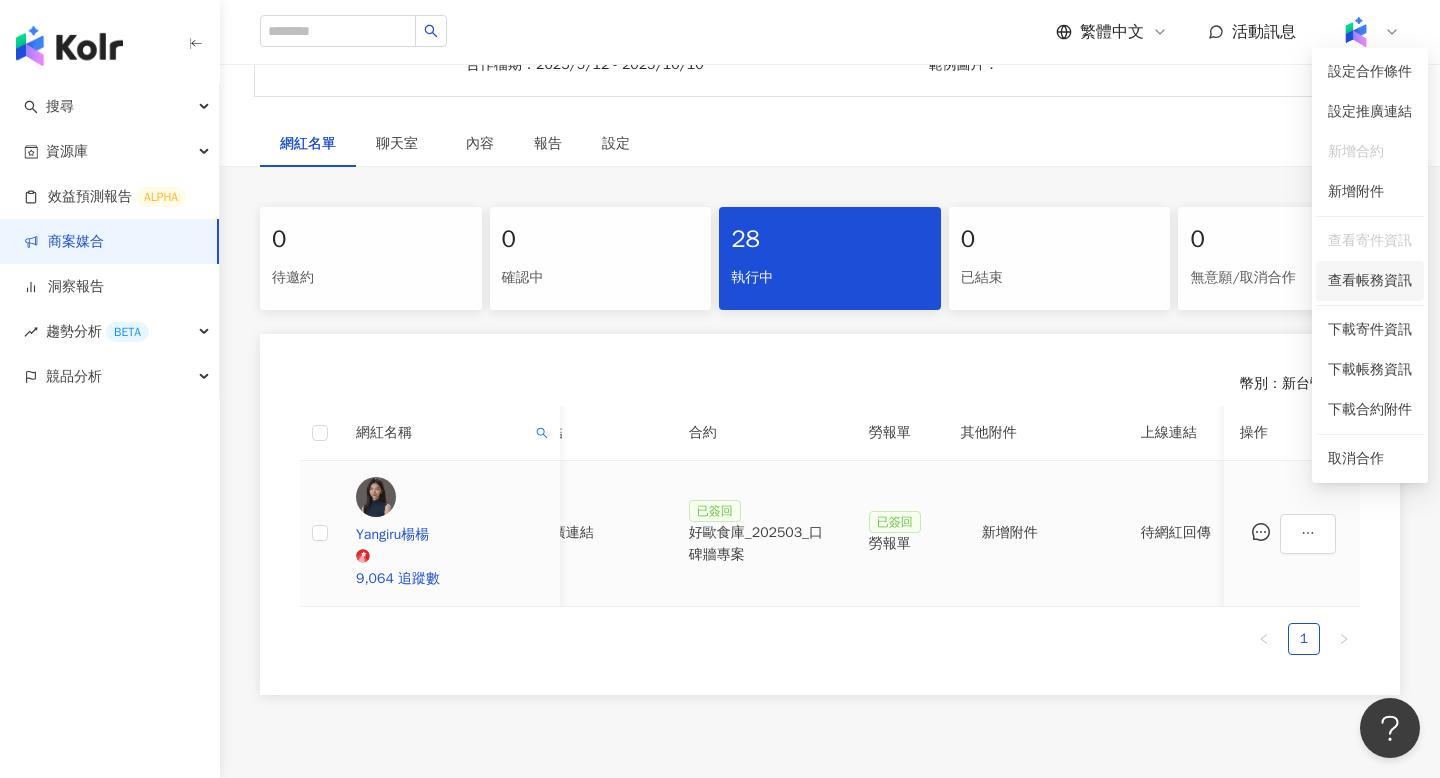 click on "查看帳務資訊" at bounding box center (1370, 281) 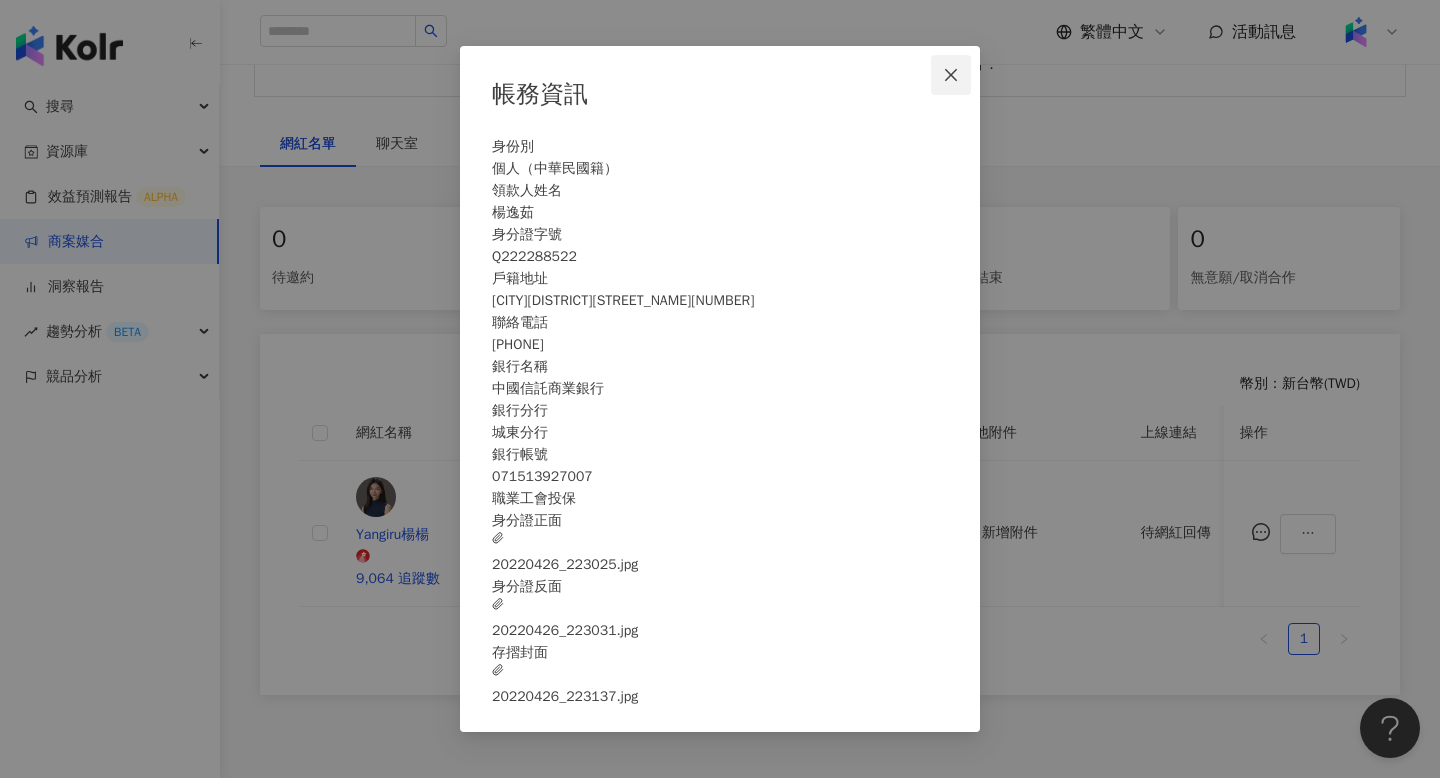 click at bounding box center (951, 75) 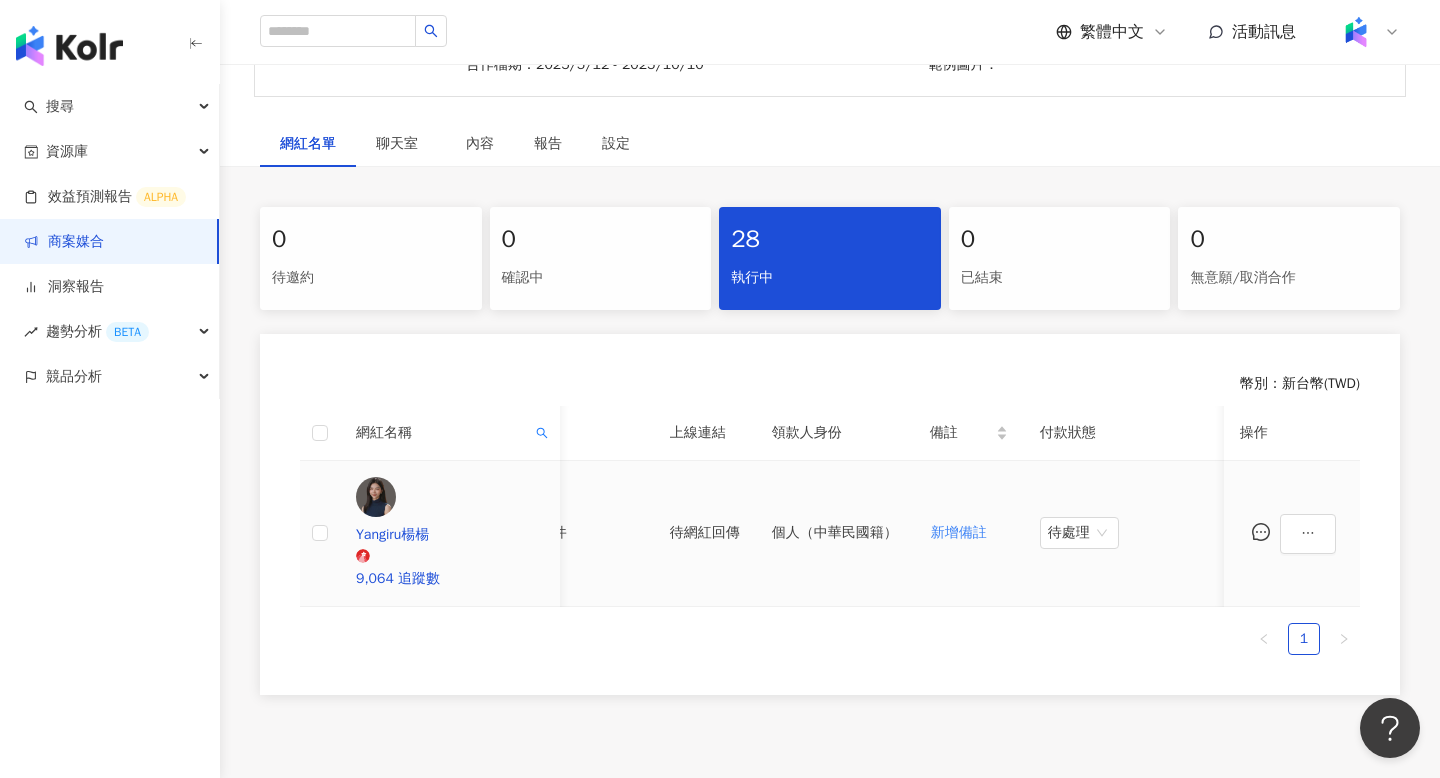 scroll, scrollTop: 0, scrollLeft: 930, axis: horizontal 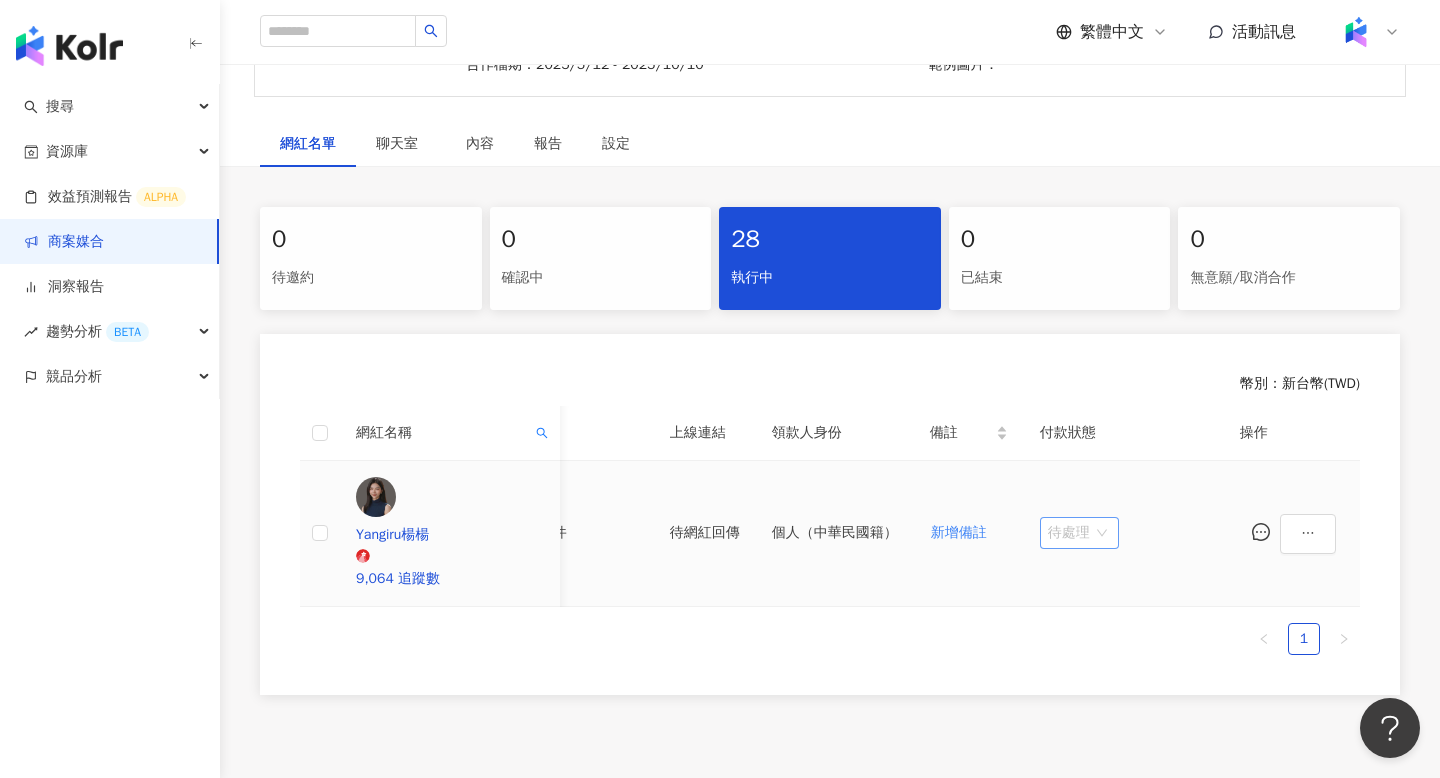 click on "待處理" at bounding box center [1079, 533] 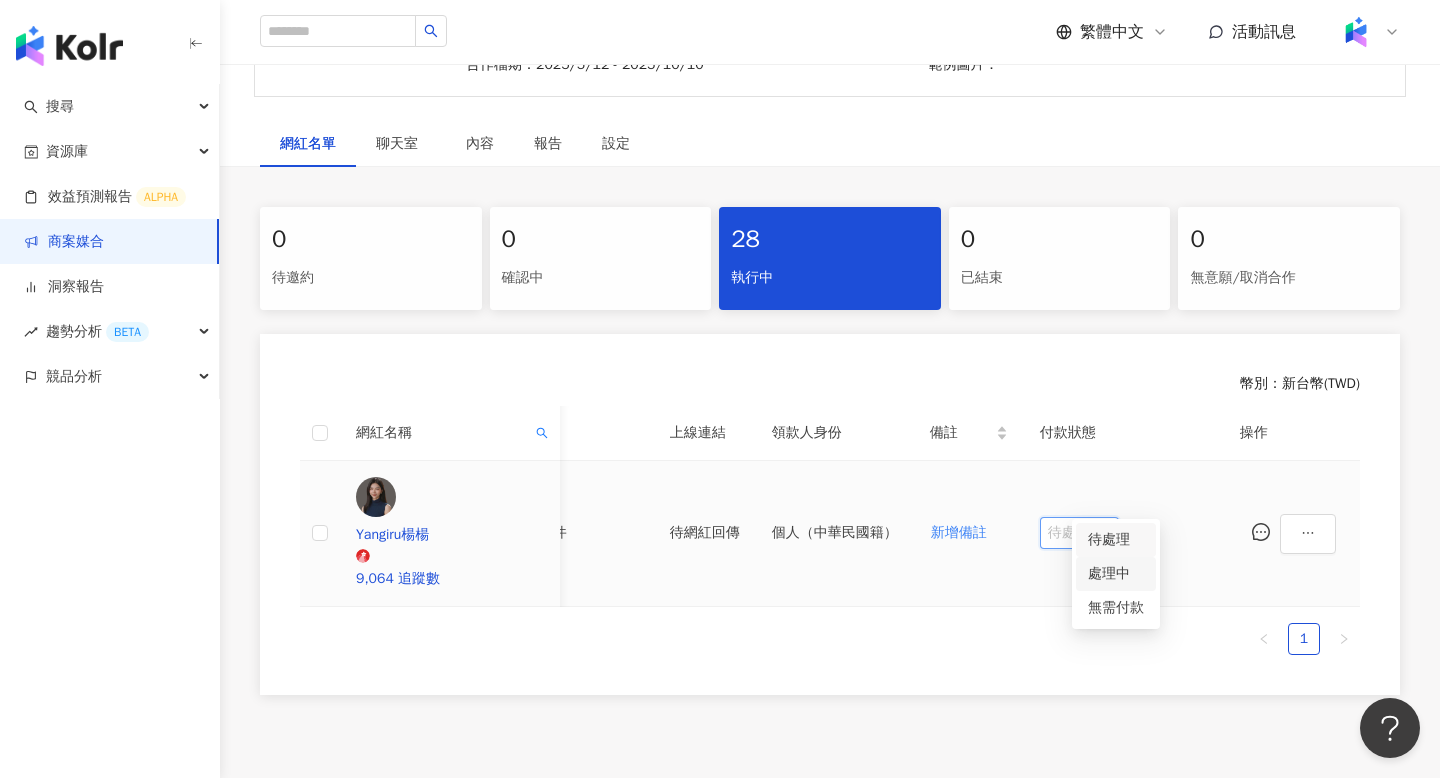 click on "處理中" at bounding box center [1116, 574] 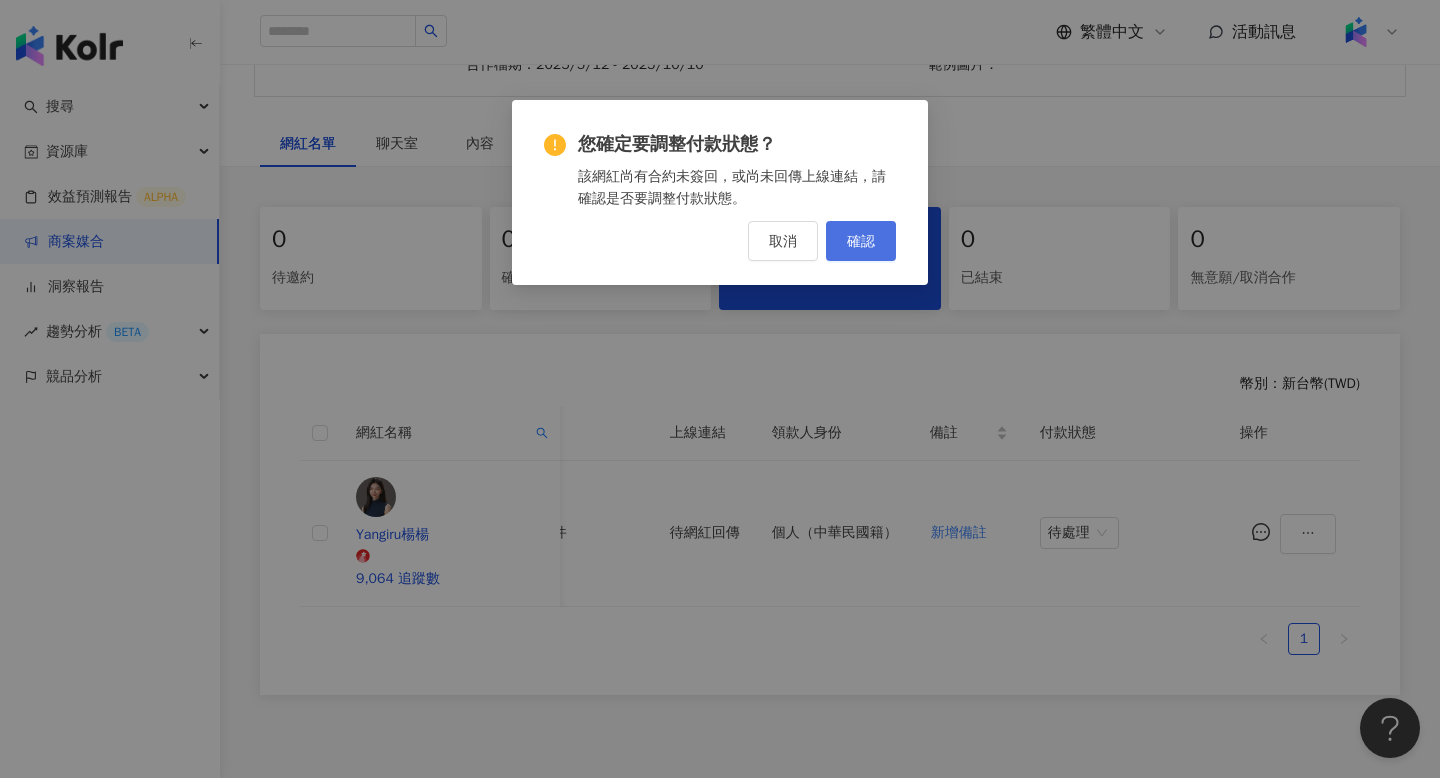 click on "確認" at bounding box center (861, 241) 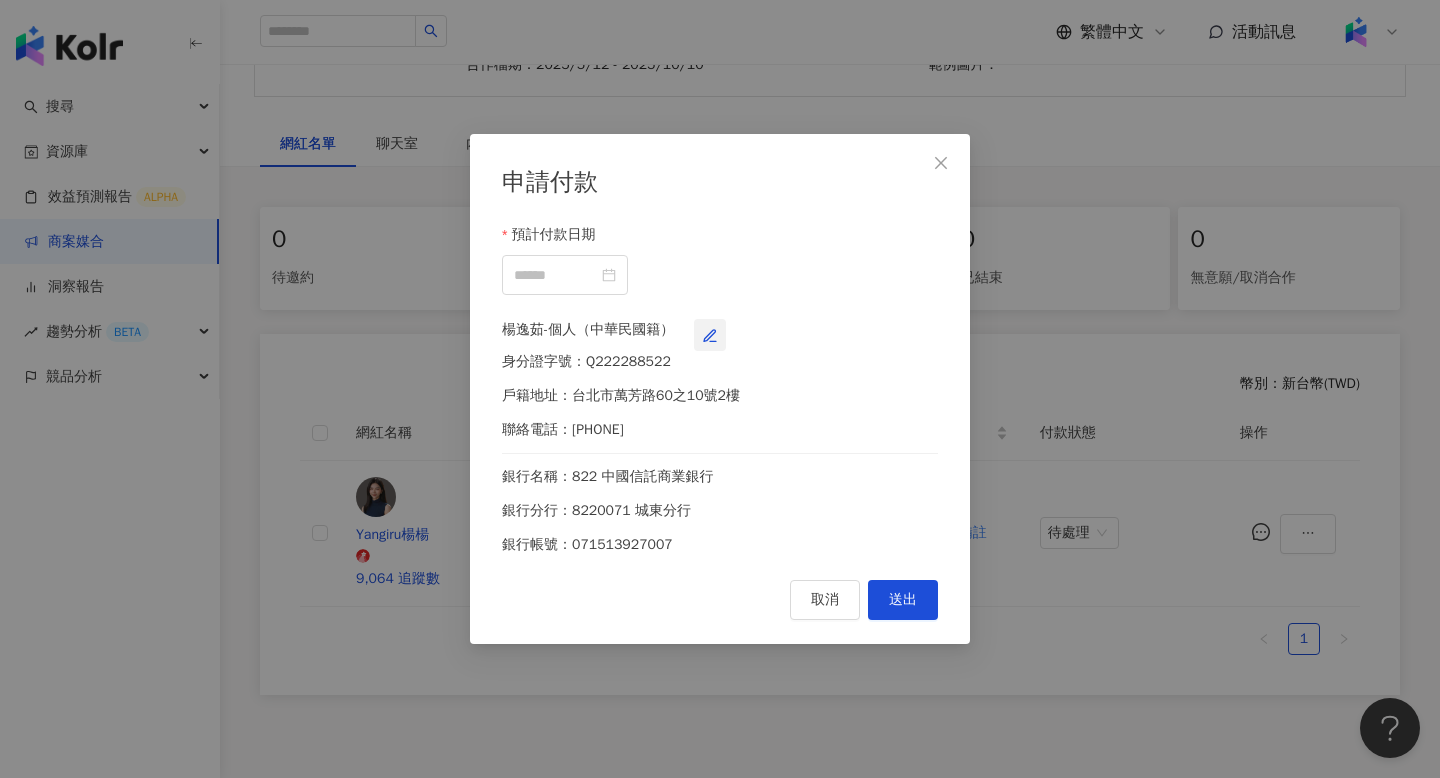 click 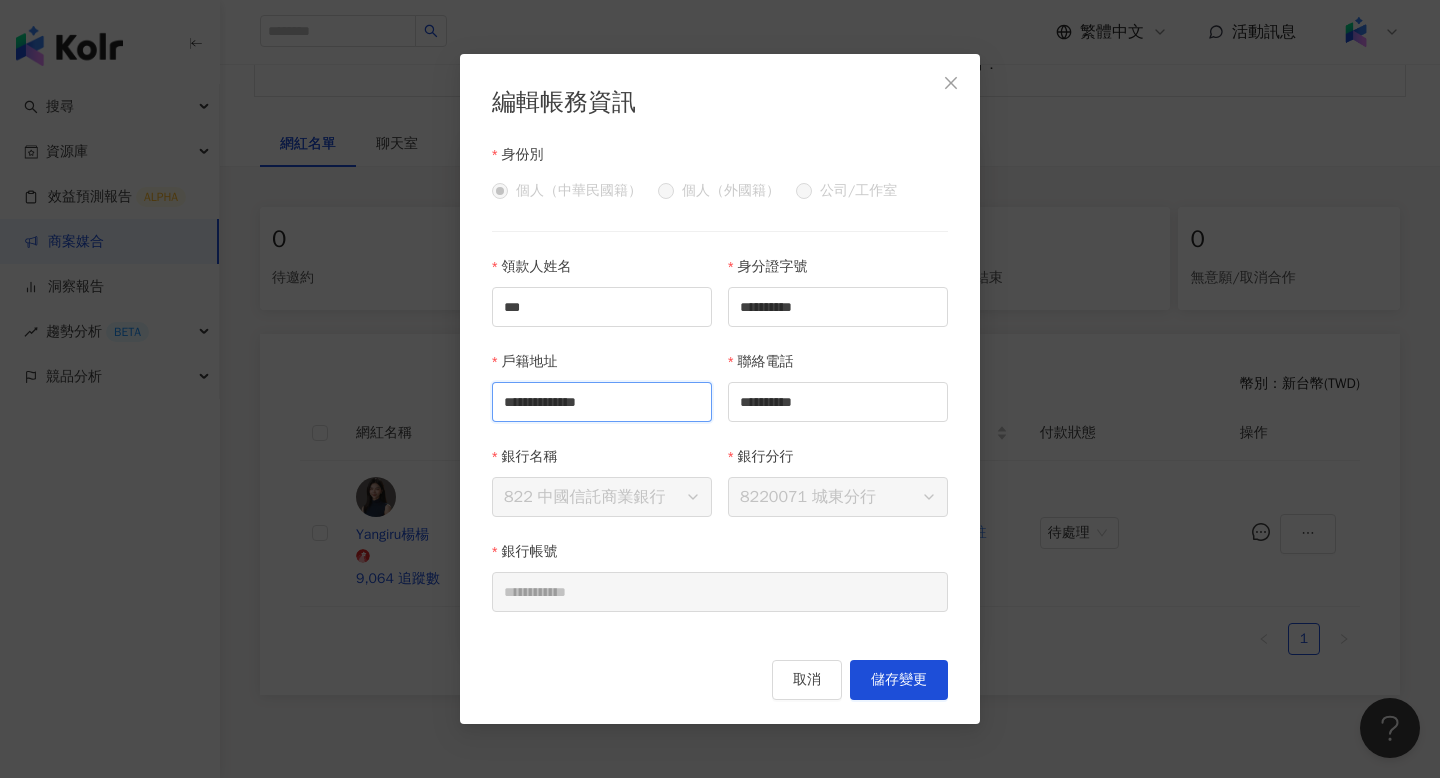 click on "**********" at bounding box center (602, 402) 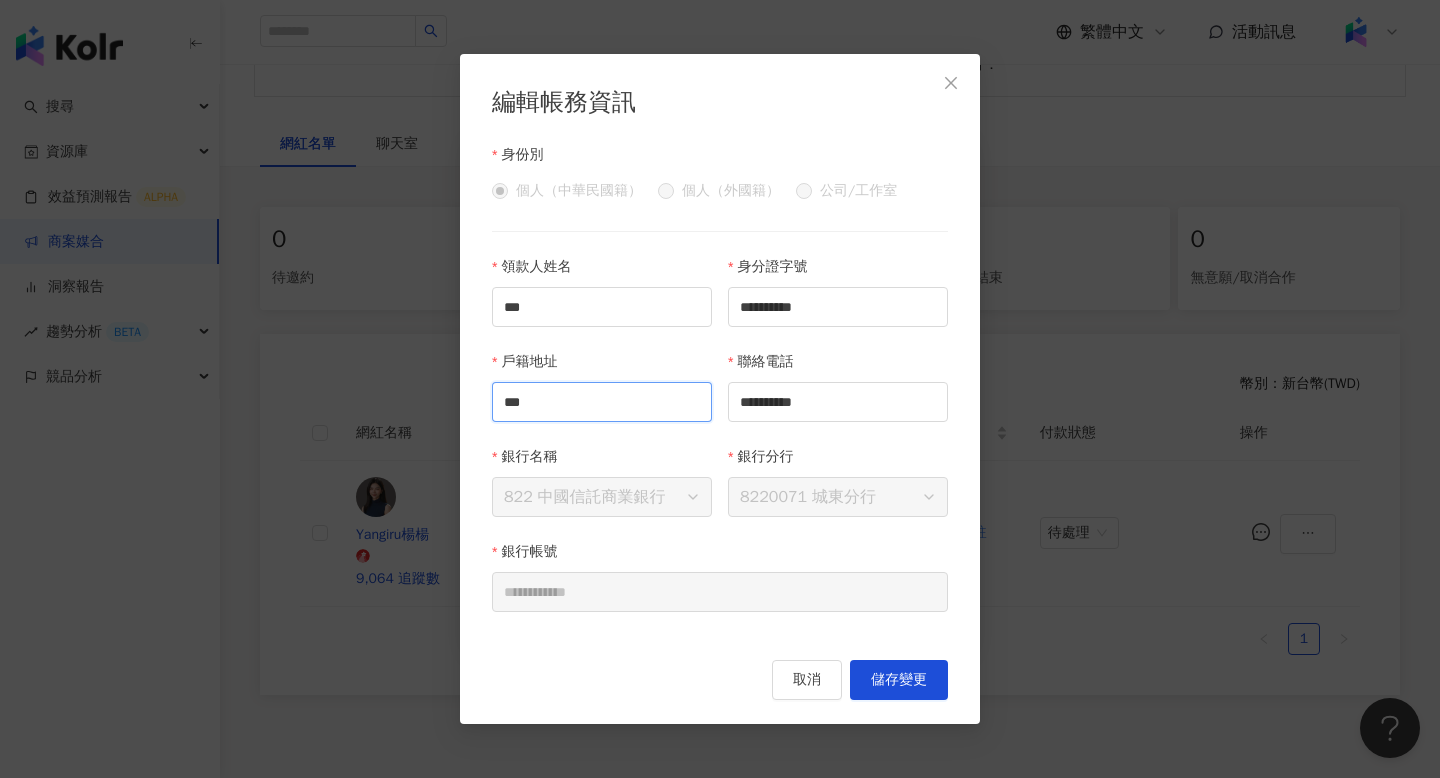 type on "****" 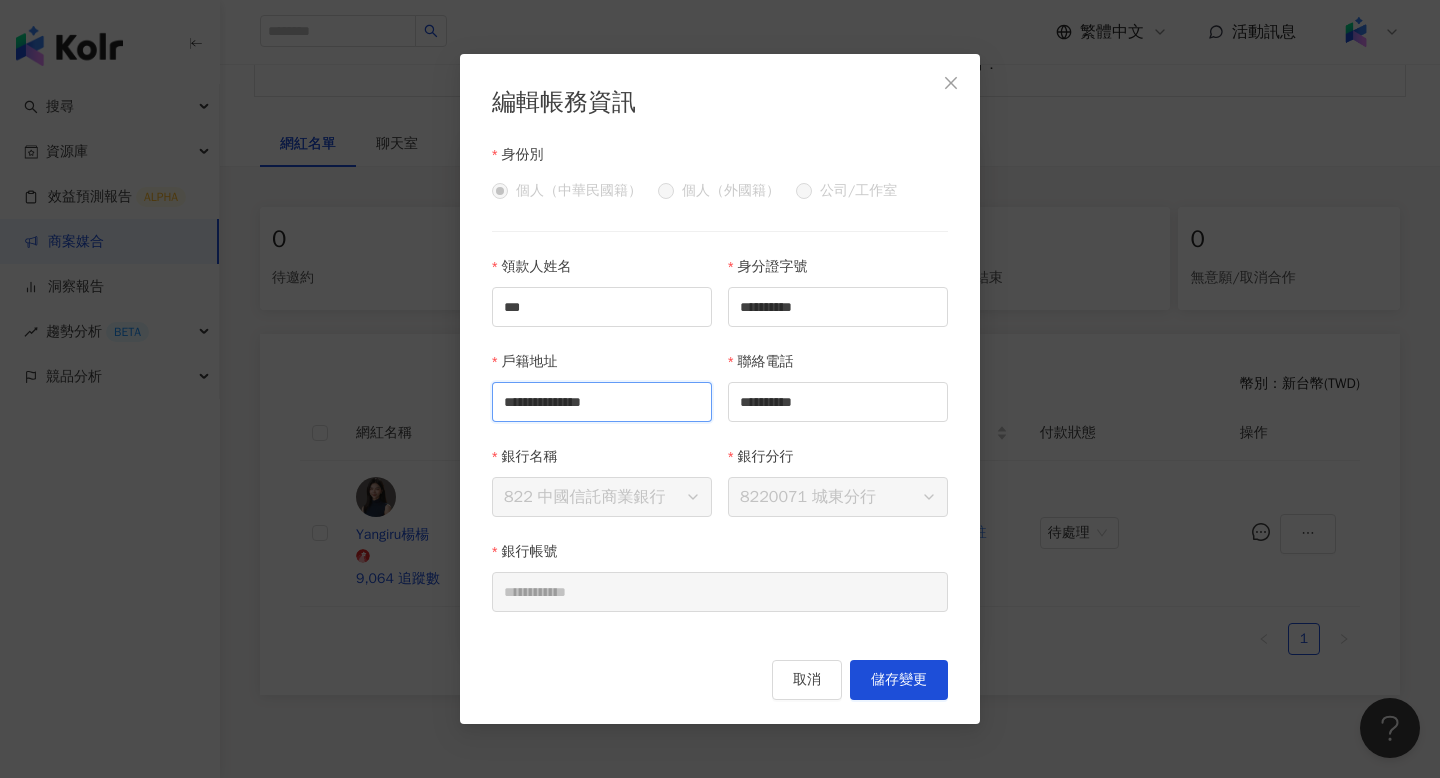 scroll, scrollTop: 0, scrollLeft: 0, axis: both 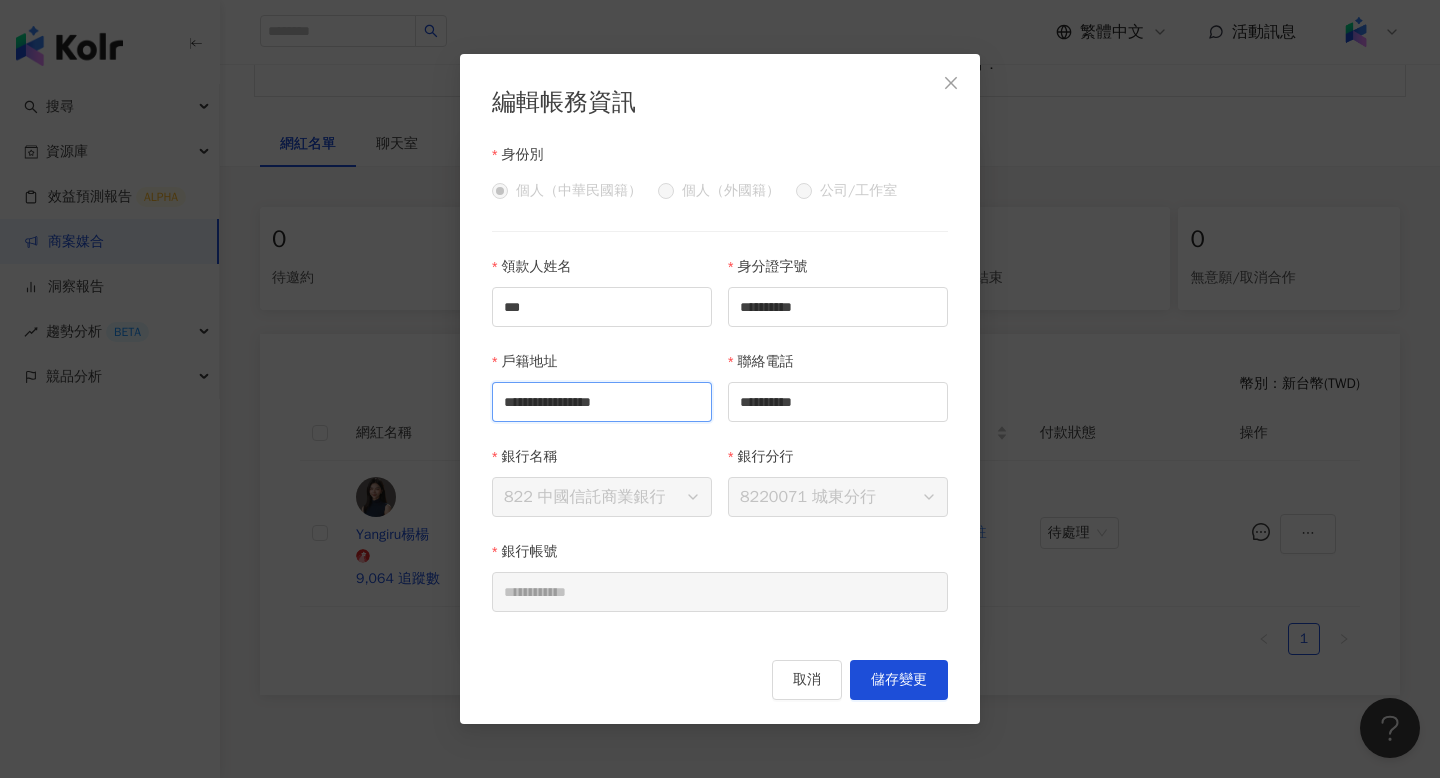 type on "**********" 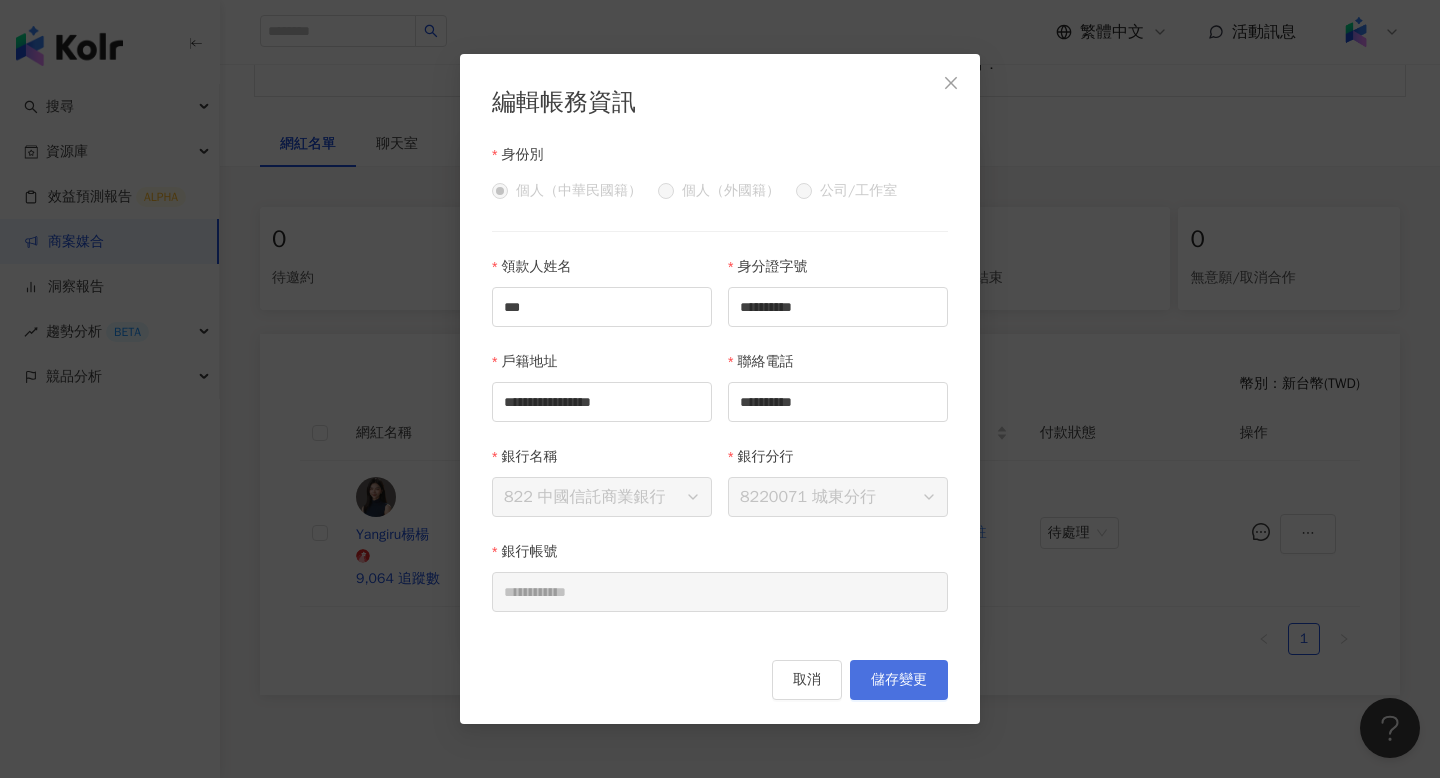 click on "儲存變更" at bounding box center (899, 680) 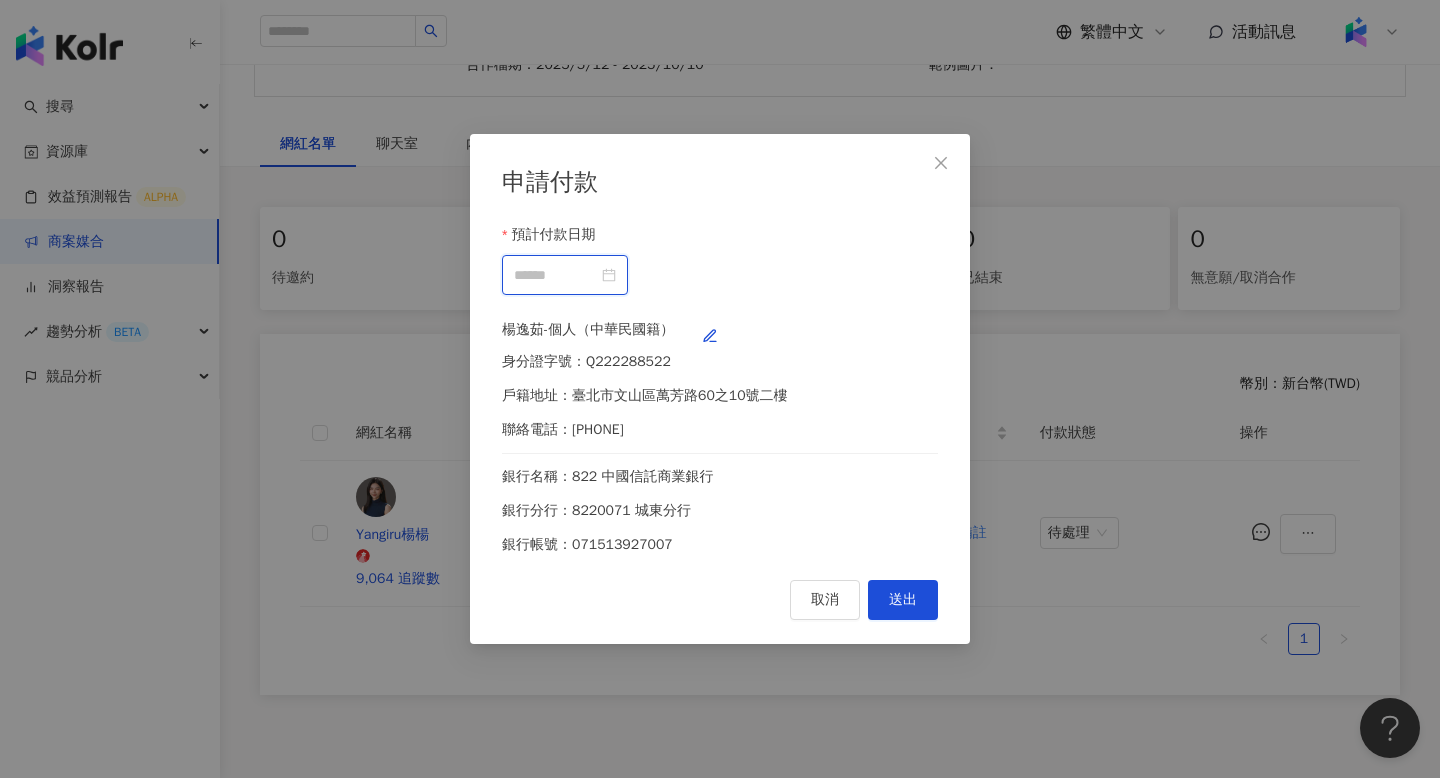 click on "預計付款日期" at bounding box center (556, 275) 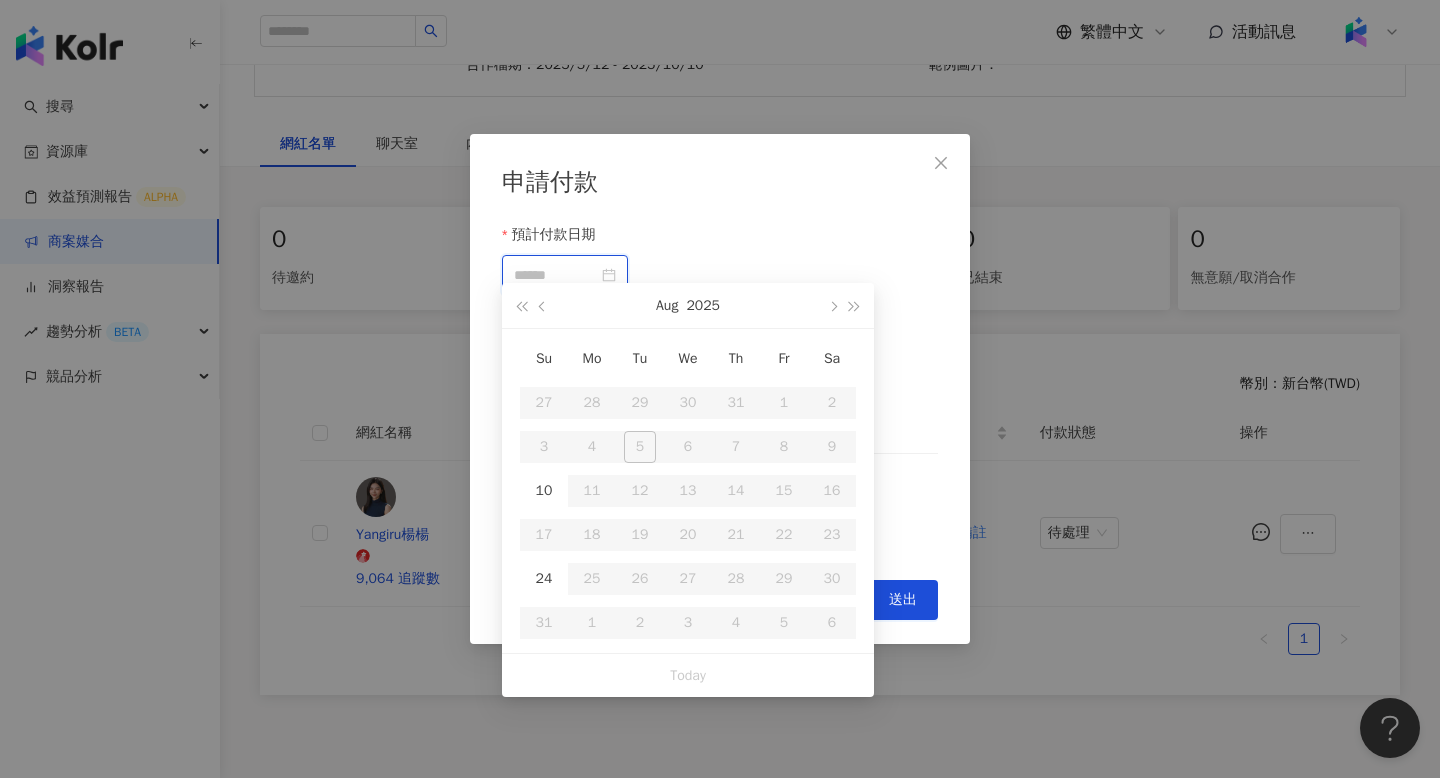 type on "**********" 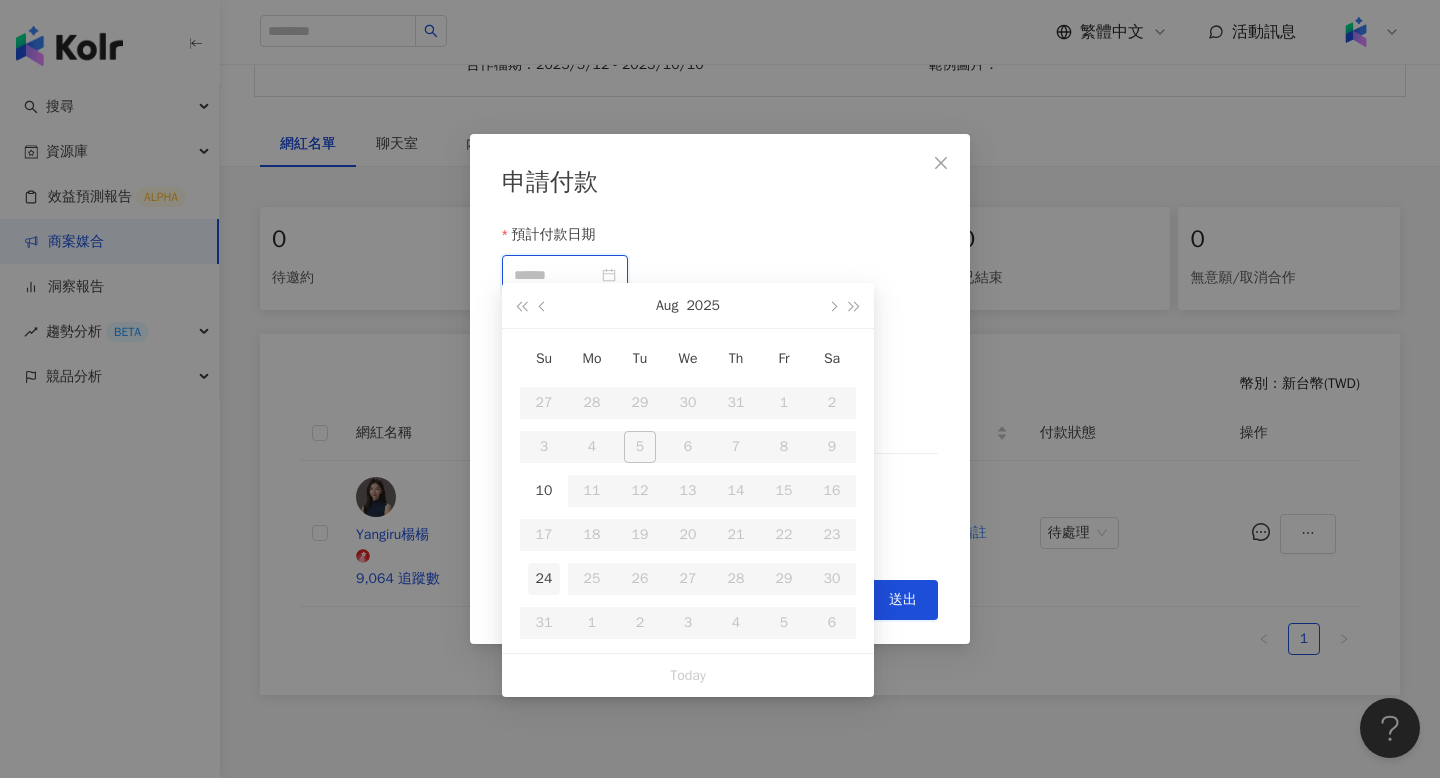 type on "**********" 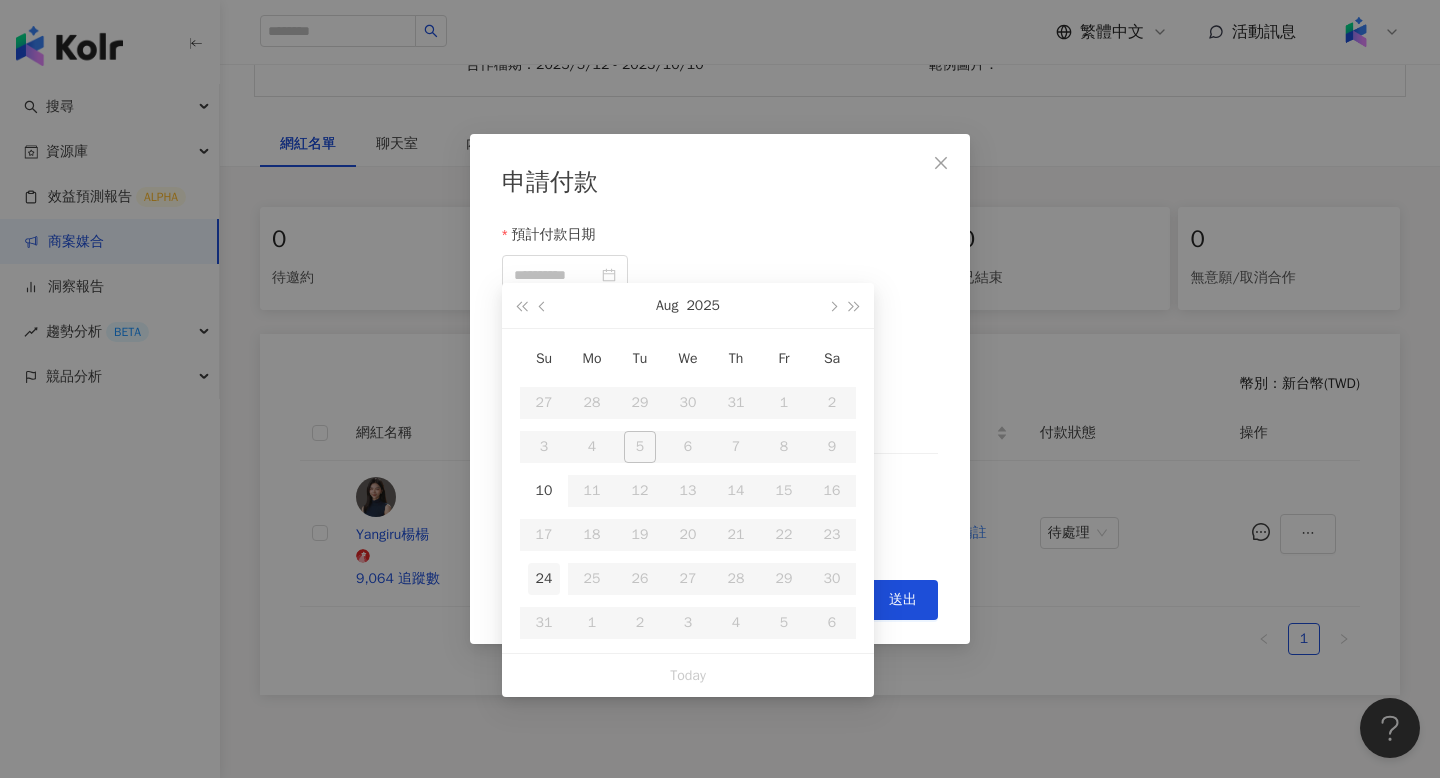 click on "24" at bounding box center (544, 579) 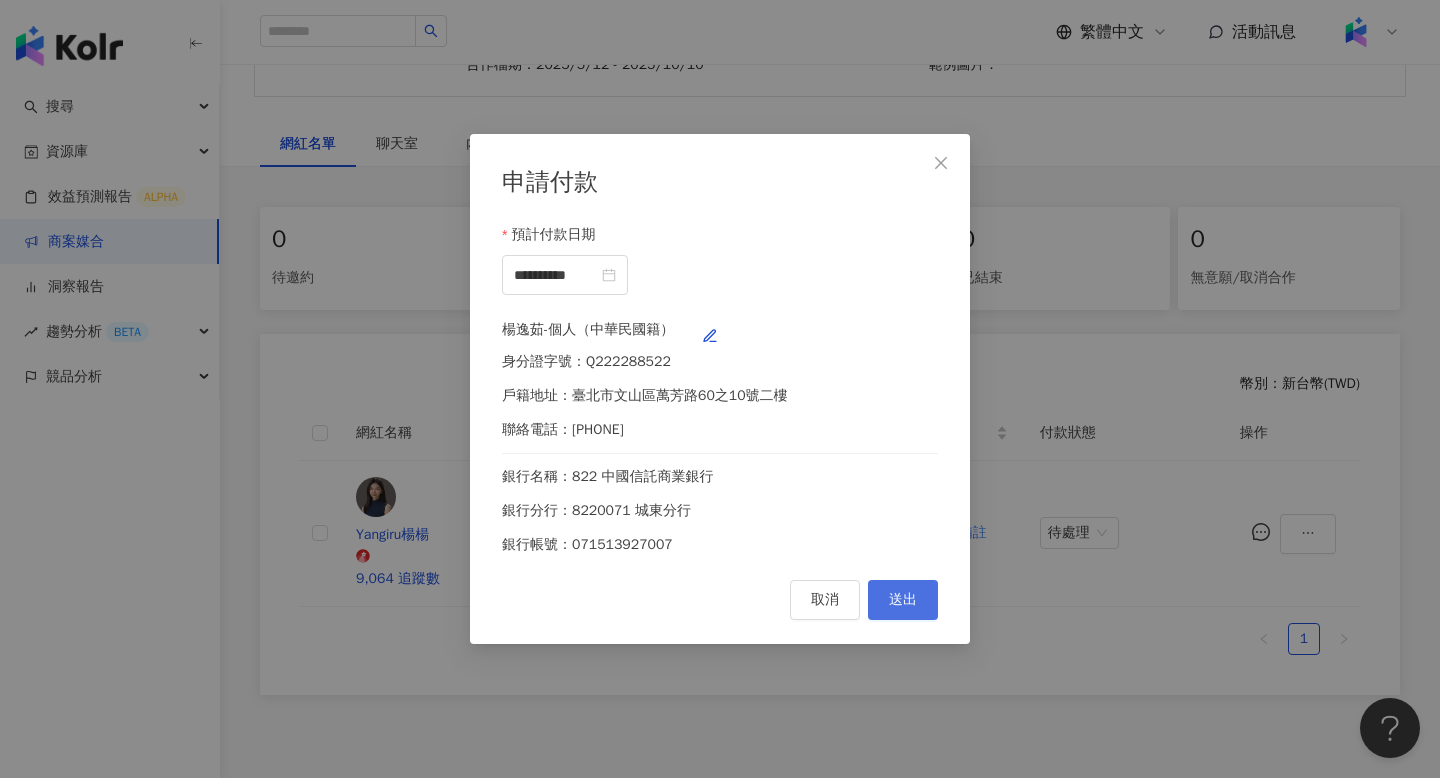 click on "送出" at bounding box center [903, 600] 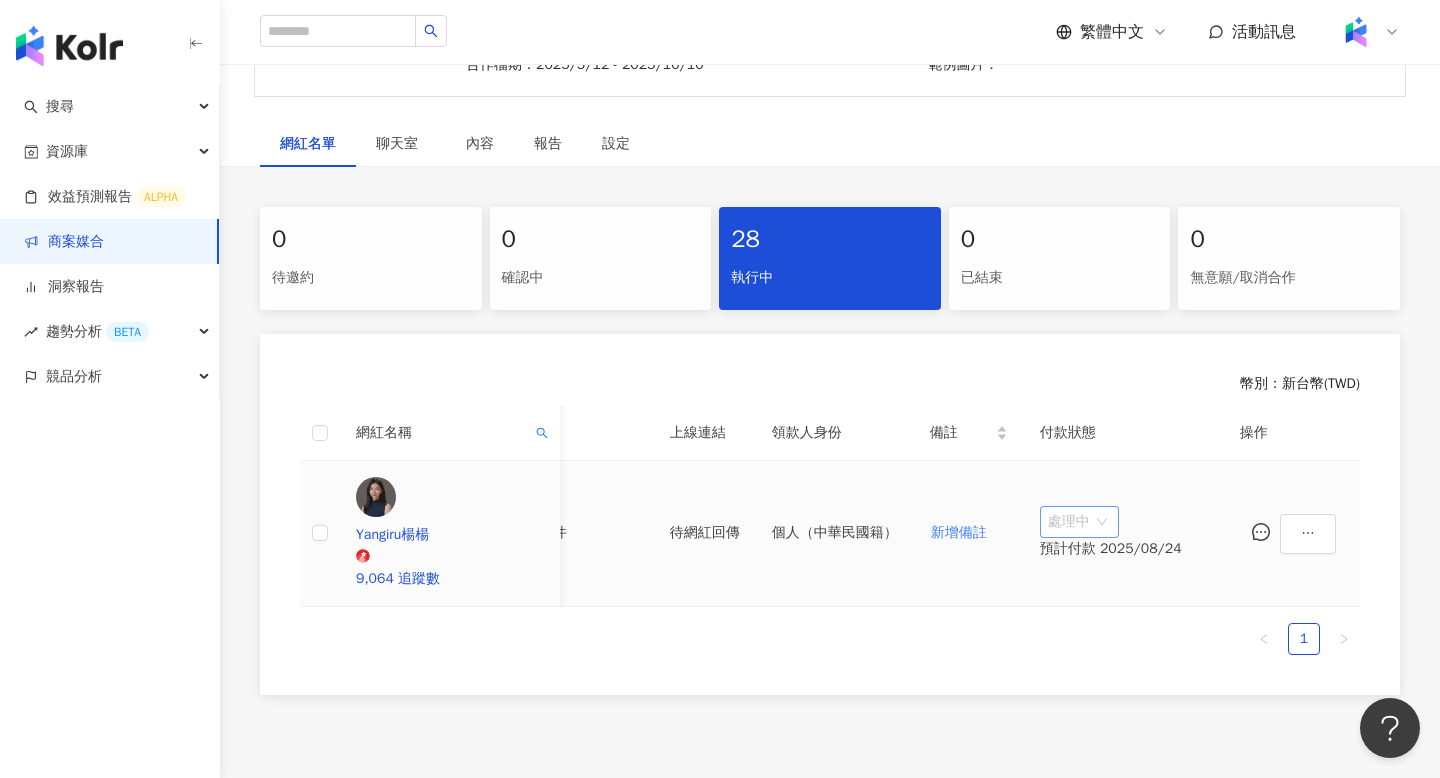 click on "處理中" at bounding box center (1079, 522) 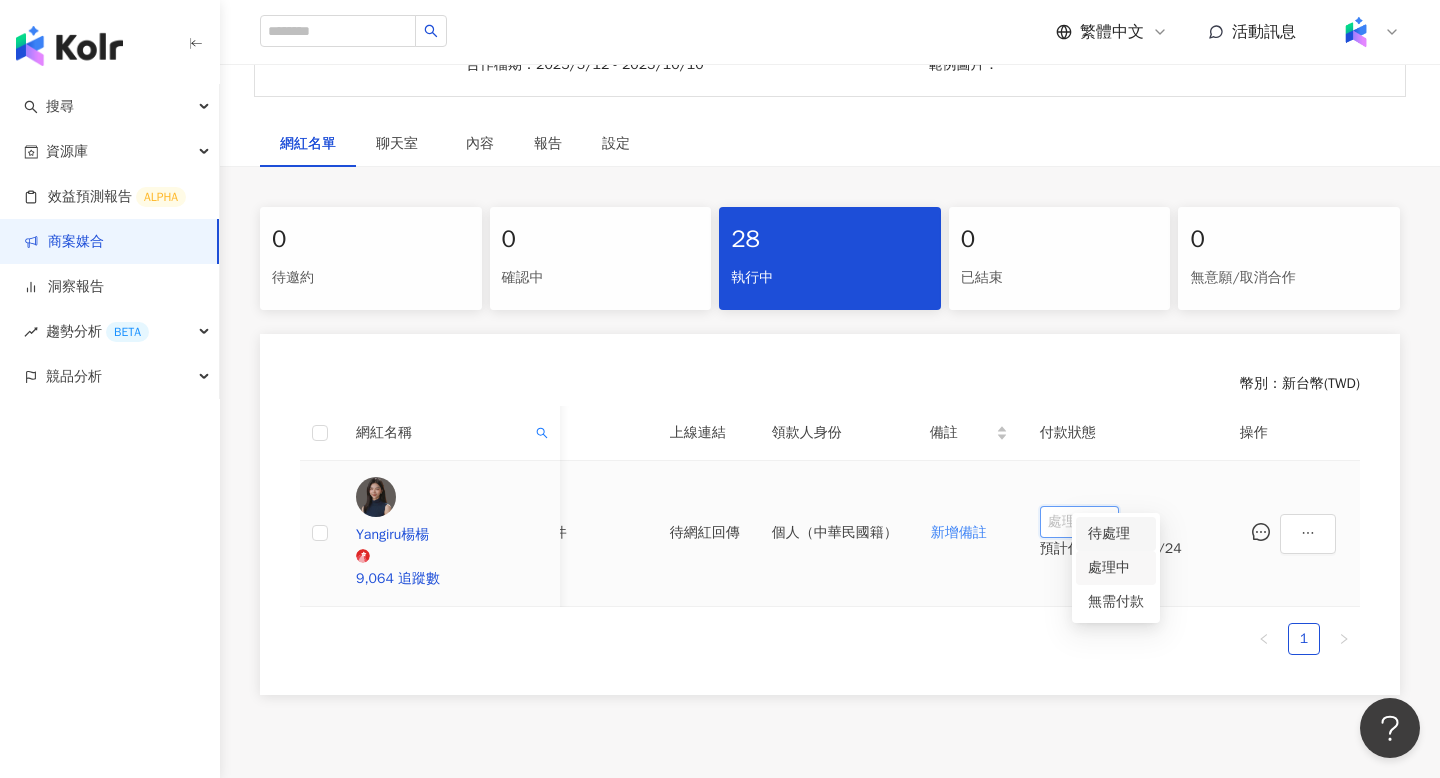 click on "待處理" at bounding box center (1116, 534) 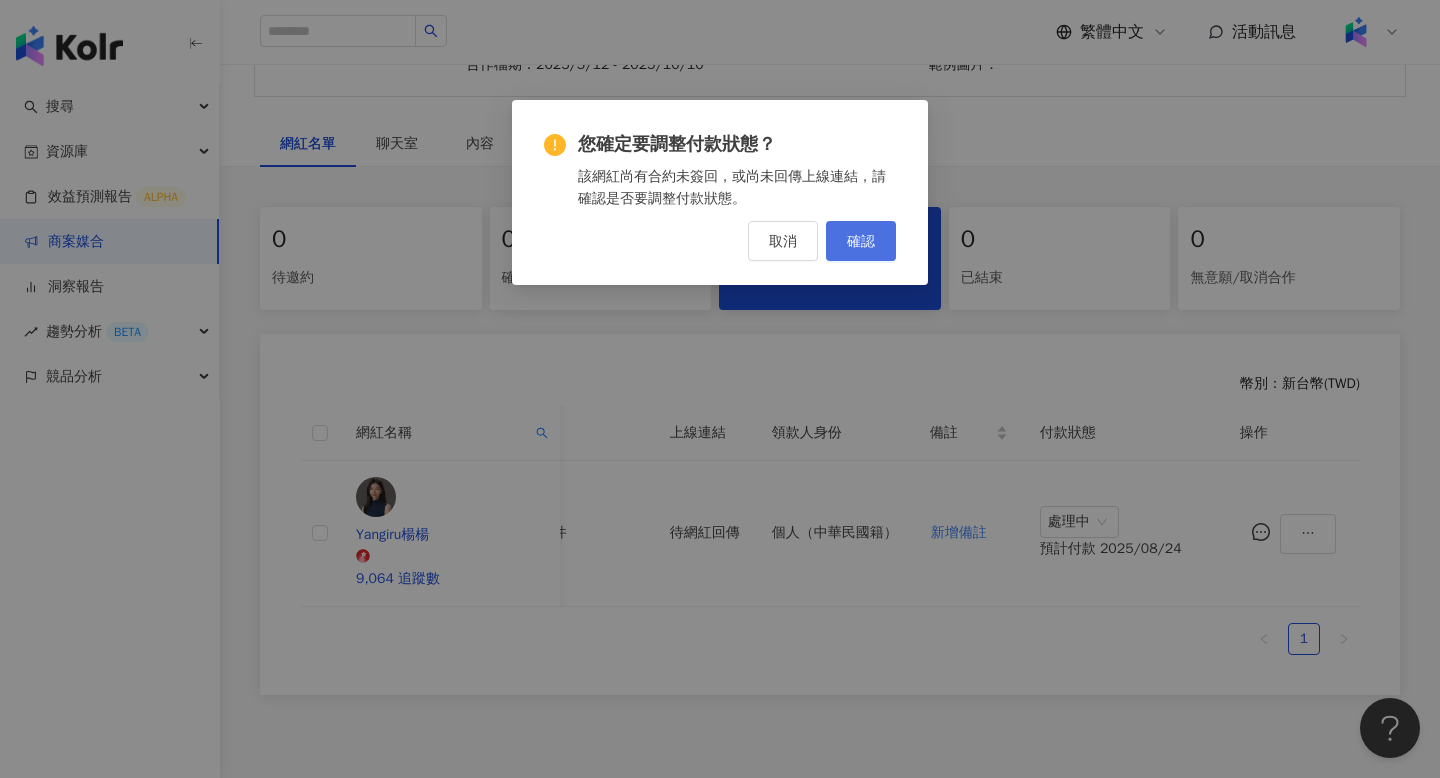 click on "確認" at bounding box center (861, 241) 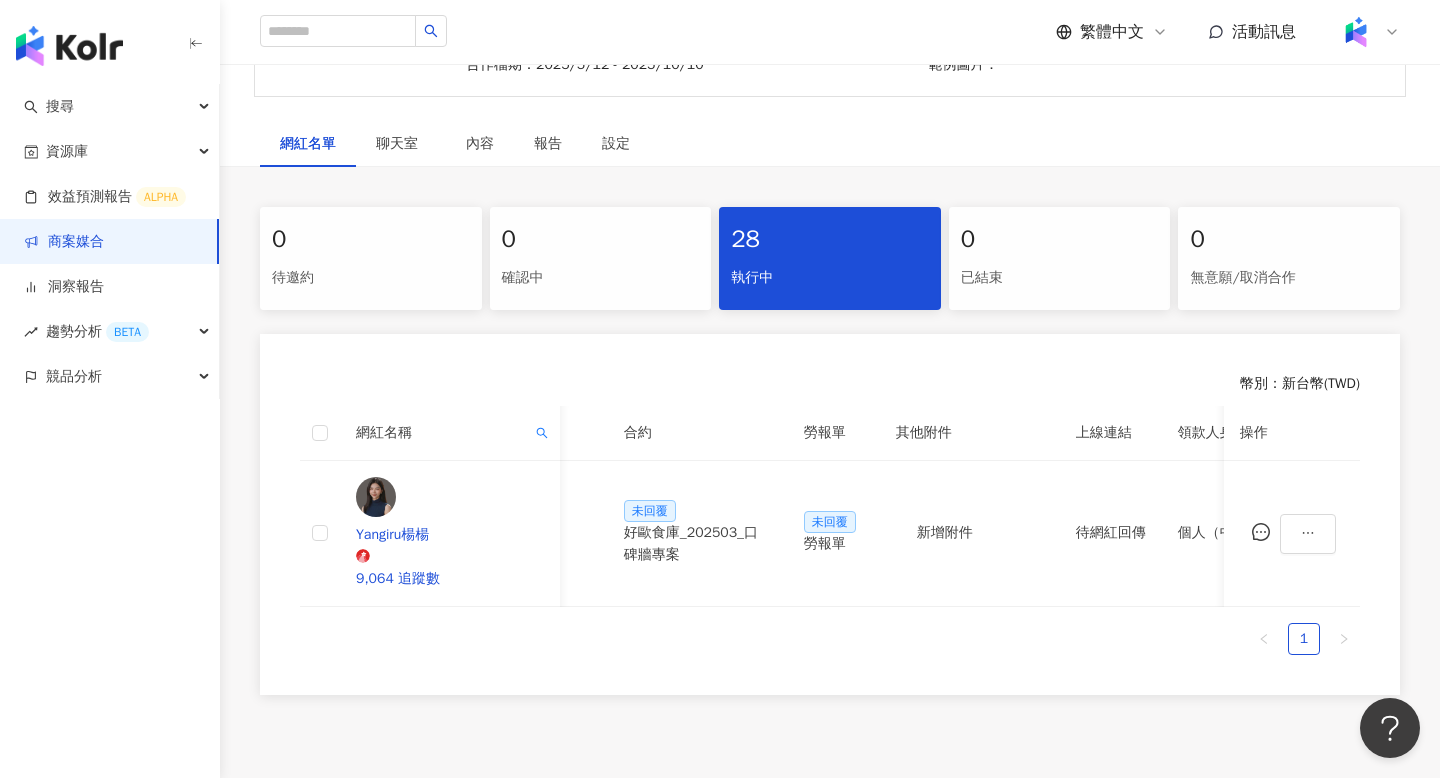 scroll, scrollTop: 0, scrollLeft: 477, axis: horizontal 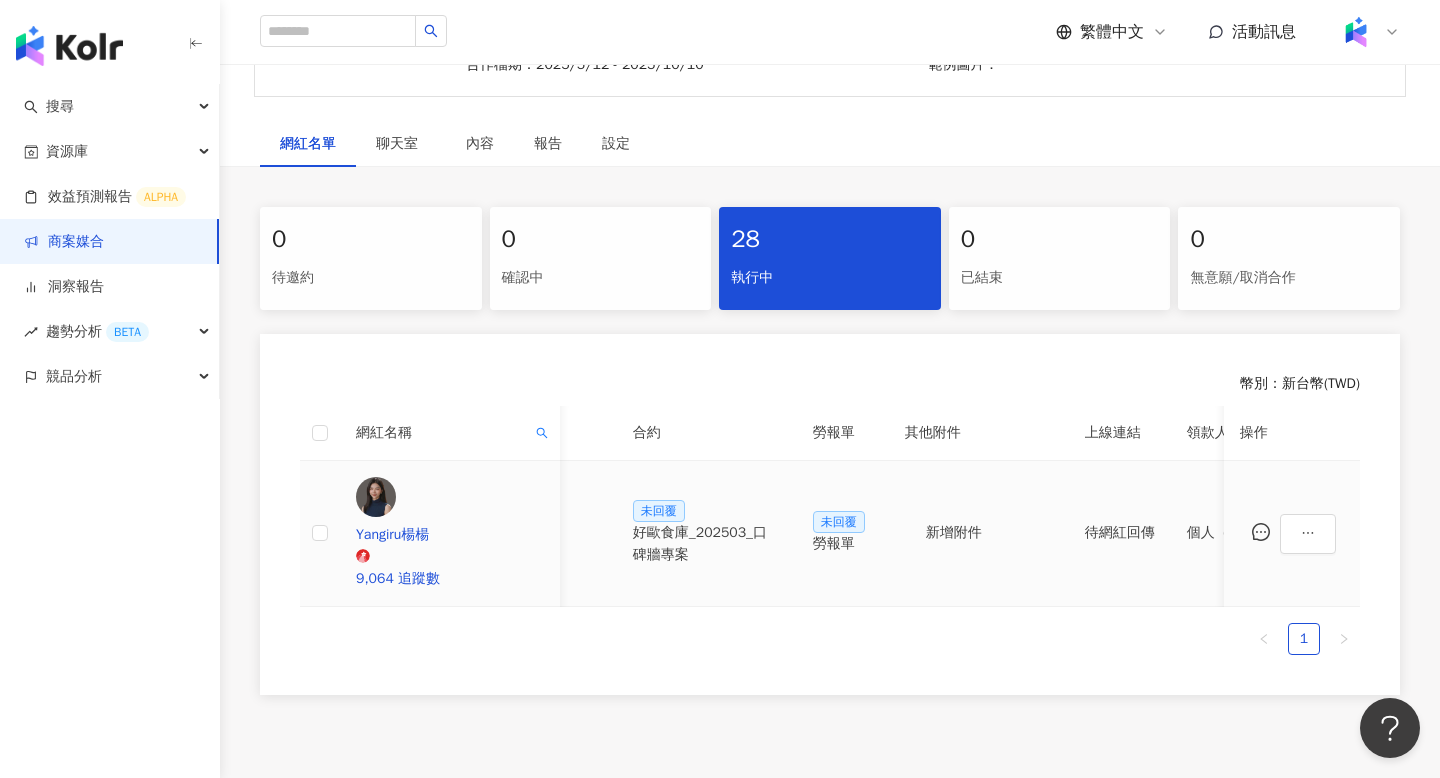 click on "勞報單" at bounding box center [843, 544] 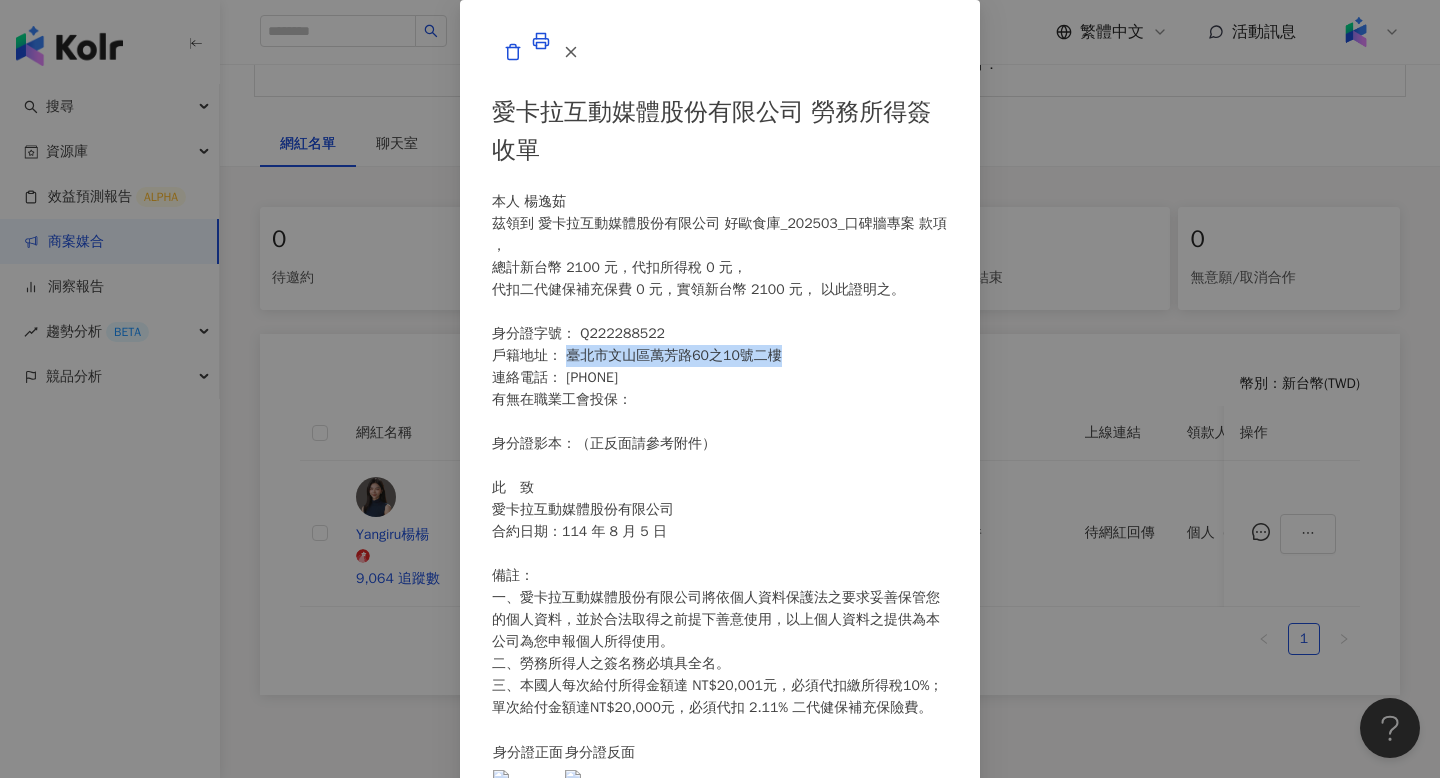 drag, startPoint x: 406, startPoint y: 386, endPoint x: 637, endPoint y: 386, distance: 231 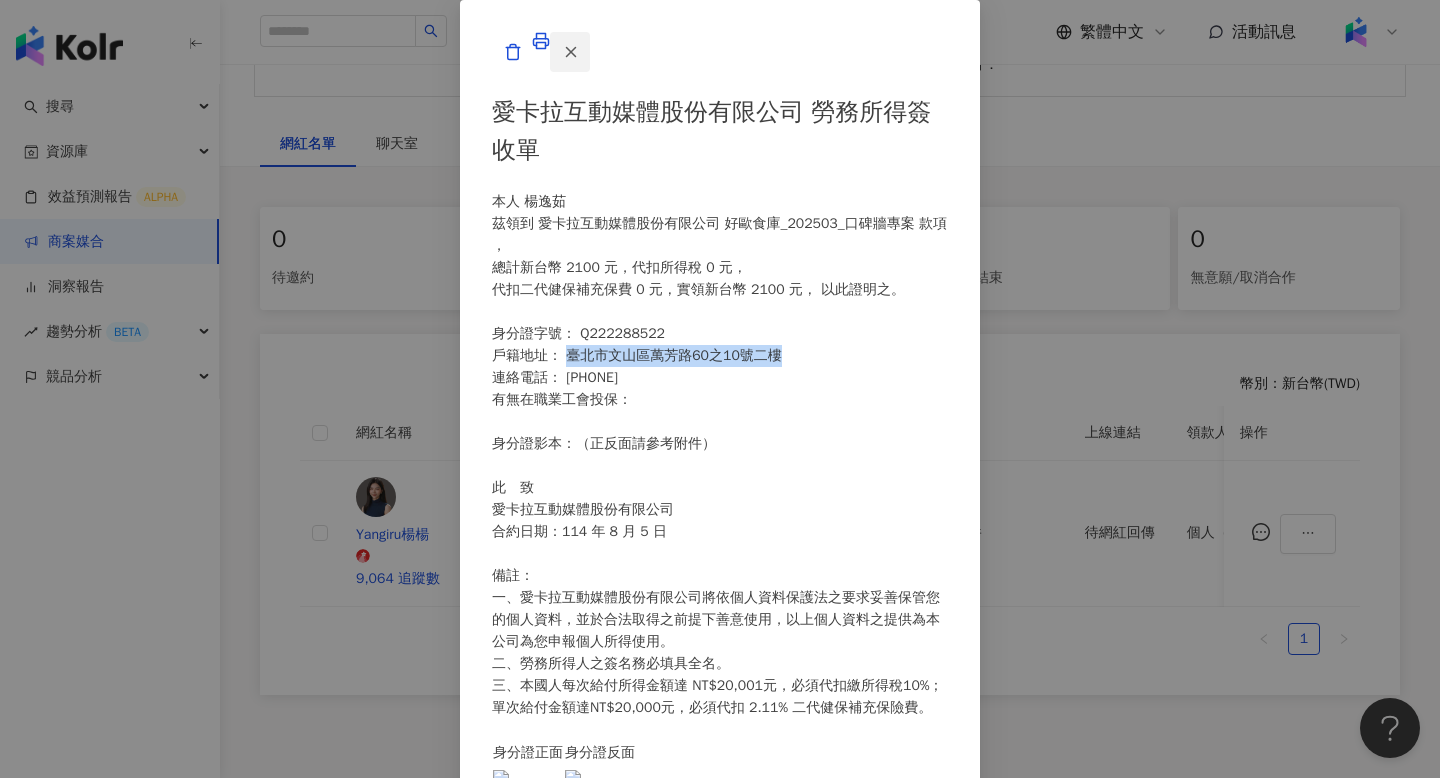 click at bounding box center (570, 52) 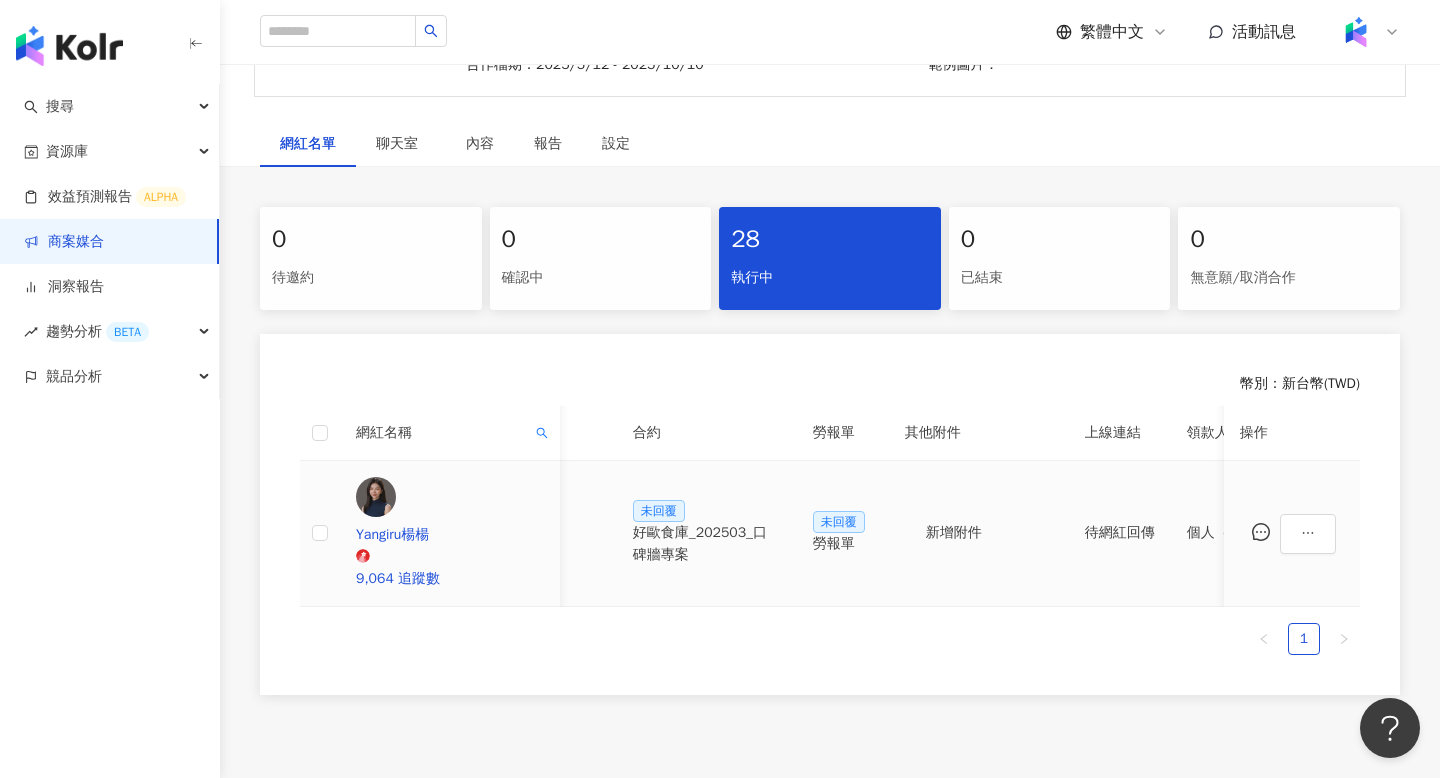 click on "好歐食庫_202503_口碑牆專案" at bounding box center [707, 544] 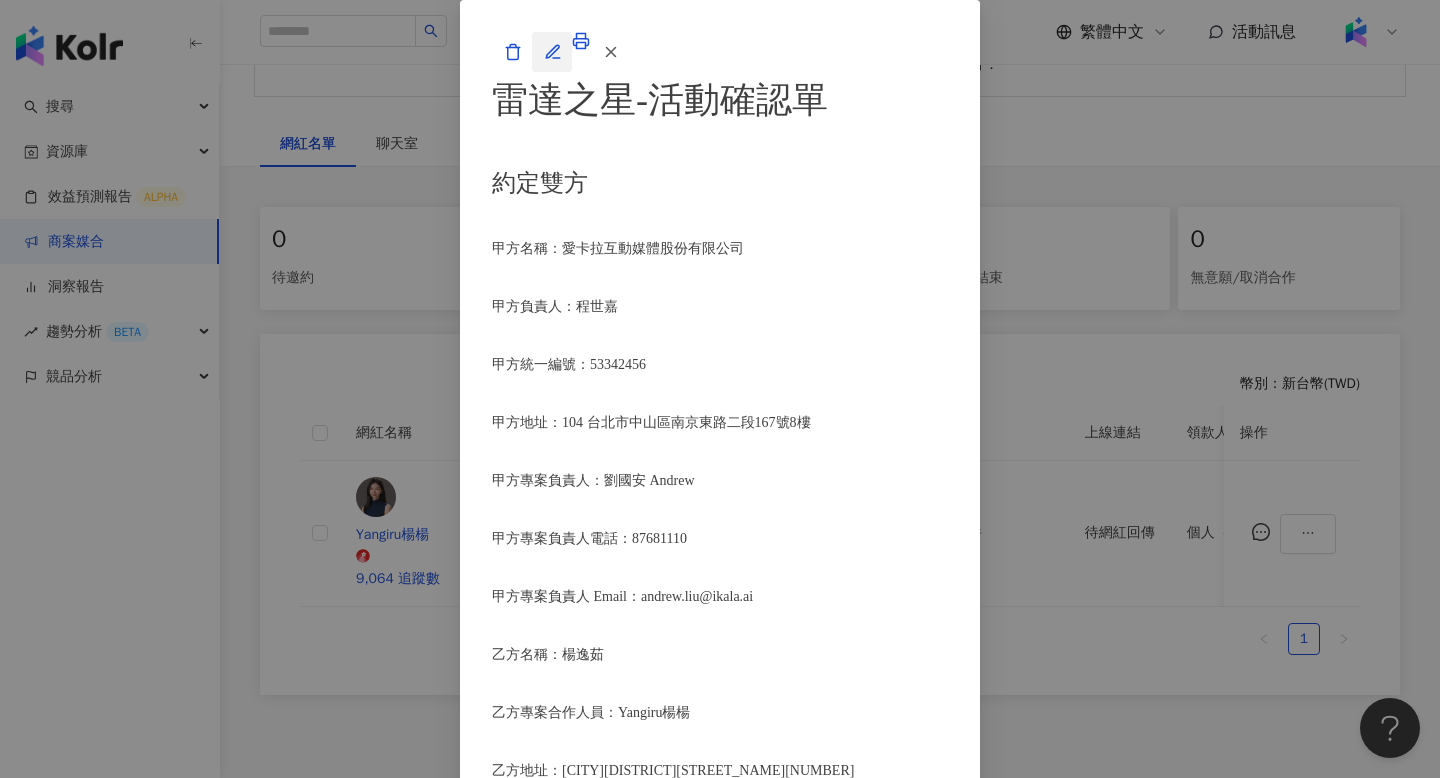 click at bounding box center (552, 52) 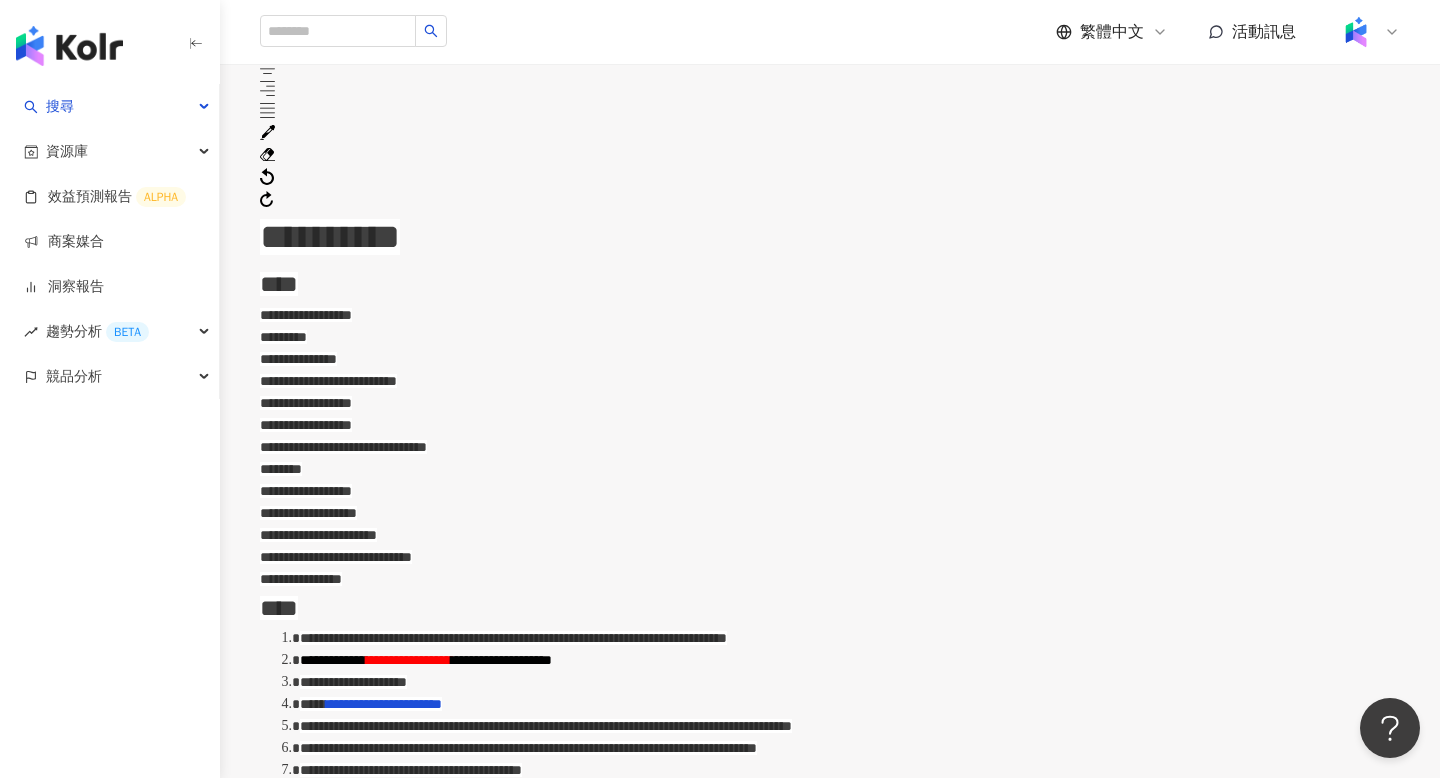 scroll, scrollTop: 498, scrollLeft: 0, axis: vertical 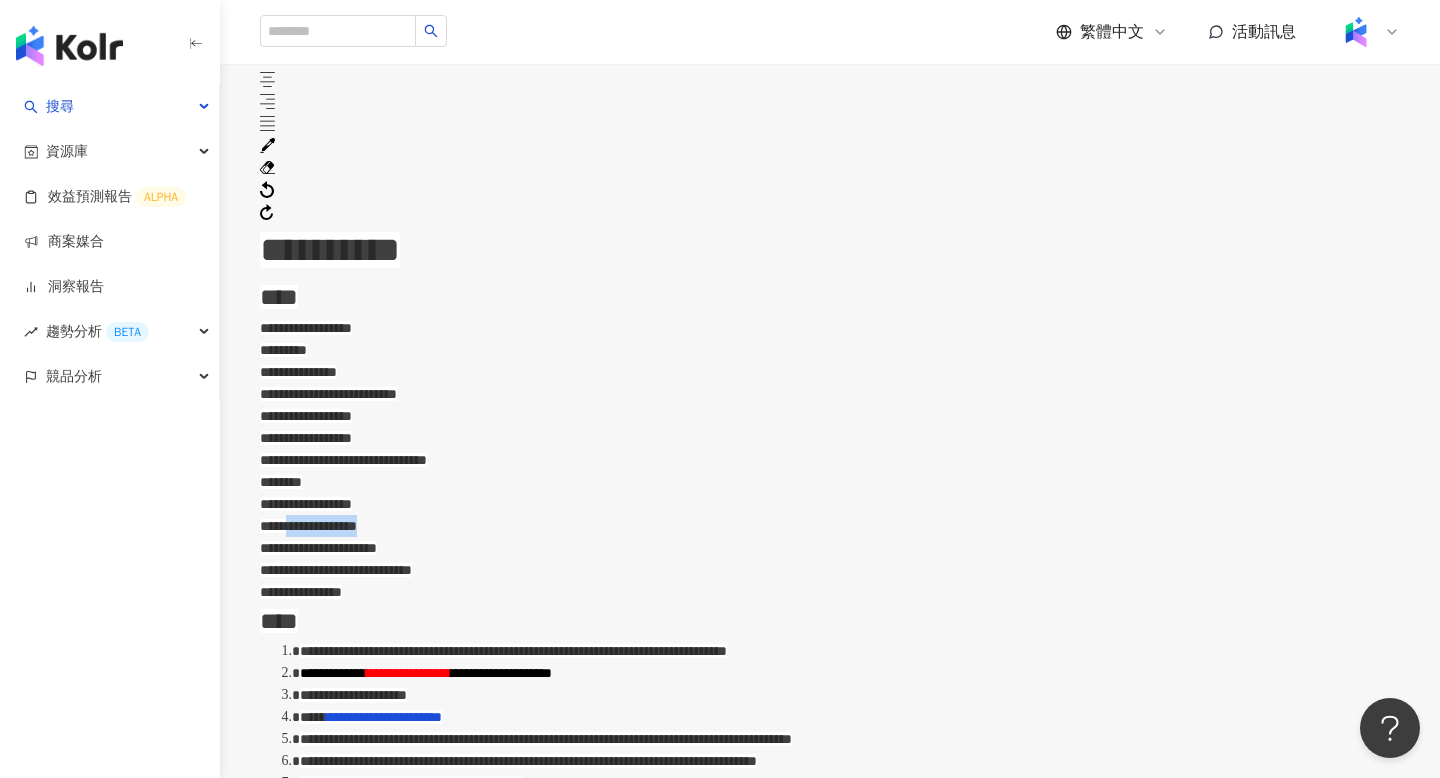 drag, startPoint x: 394, startPoint y: 459, endPoint x: 559, endPoint y: 461, distance: 165.01212 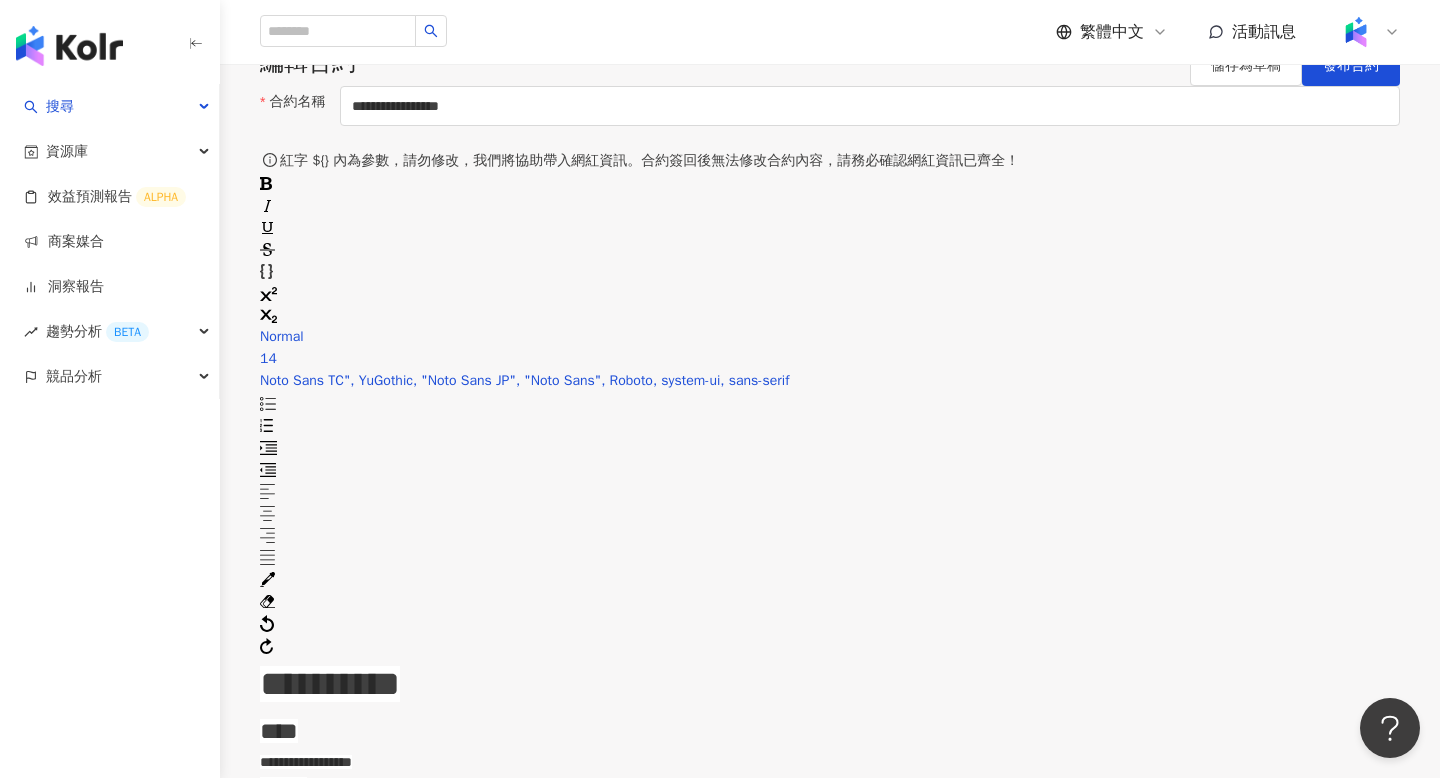 scroll, scrollTop: 0, scrollLeft: 0, axis: both 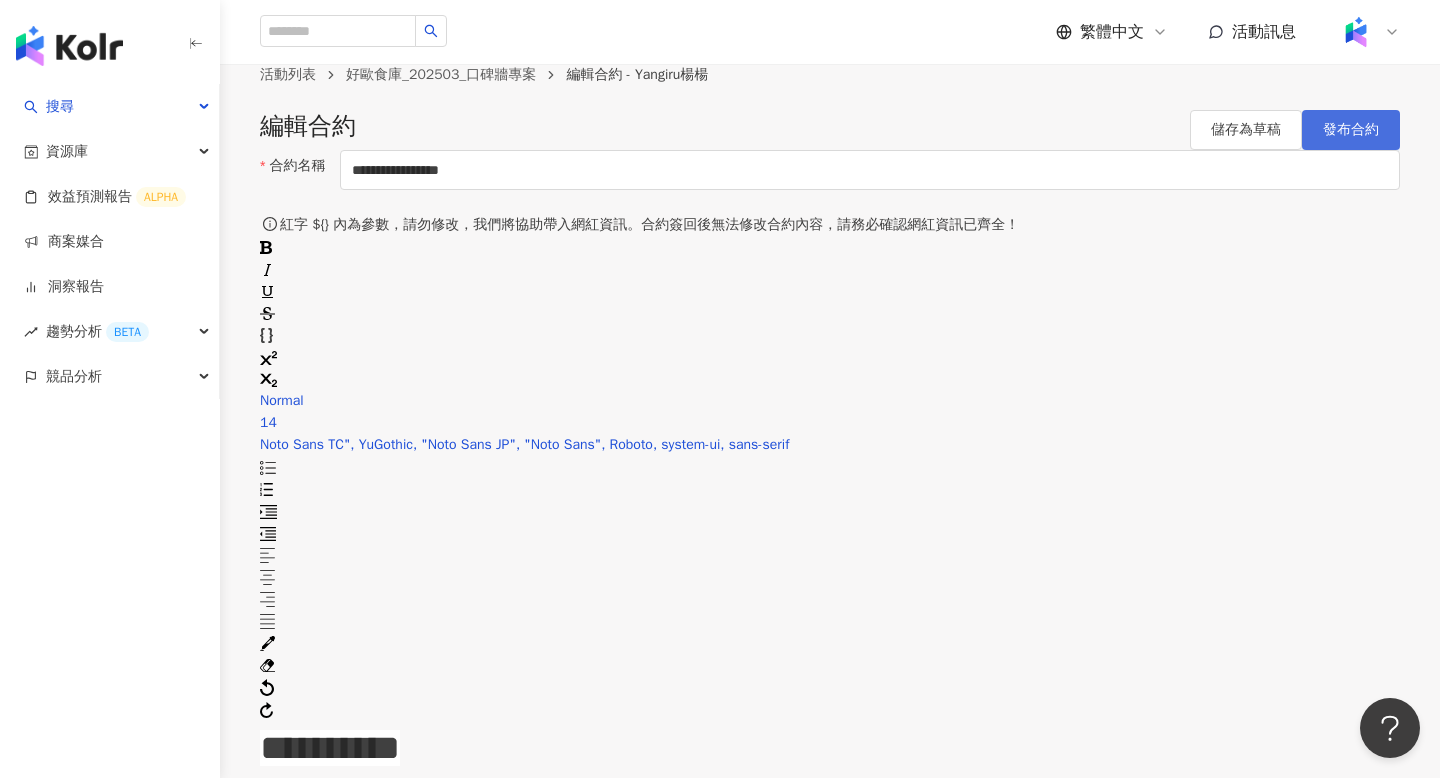 click on "發布合約" at bounding box center (1351, 130) 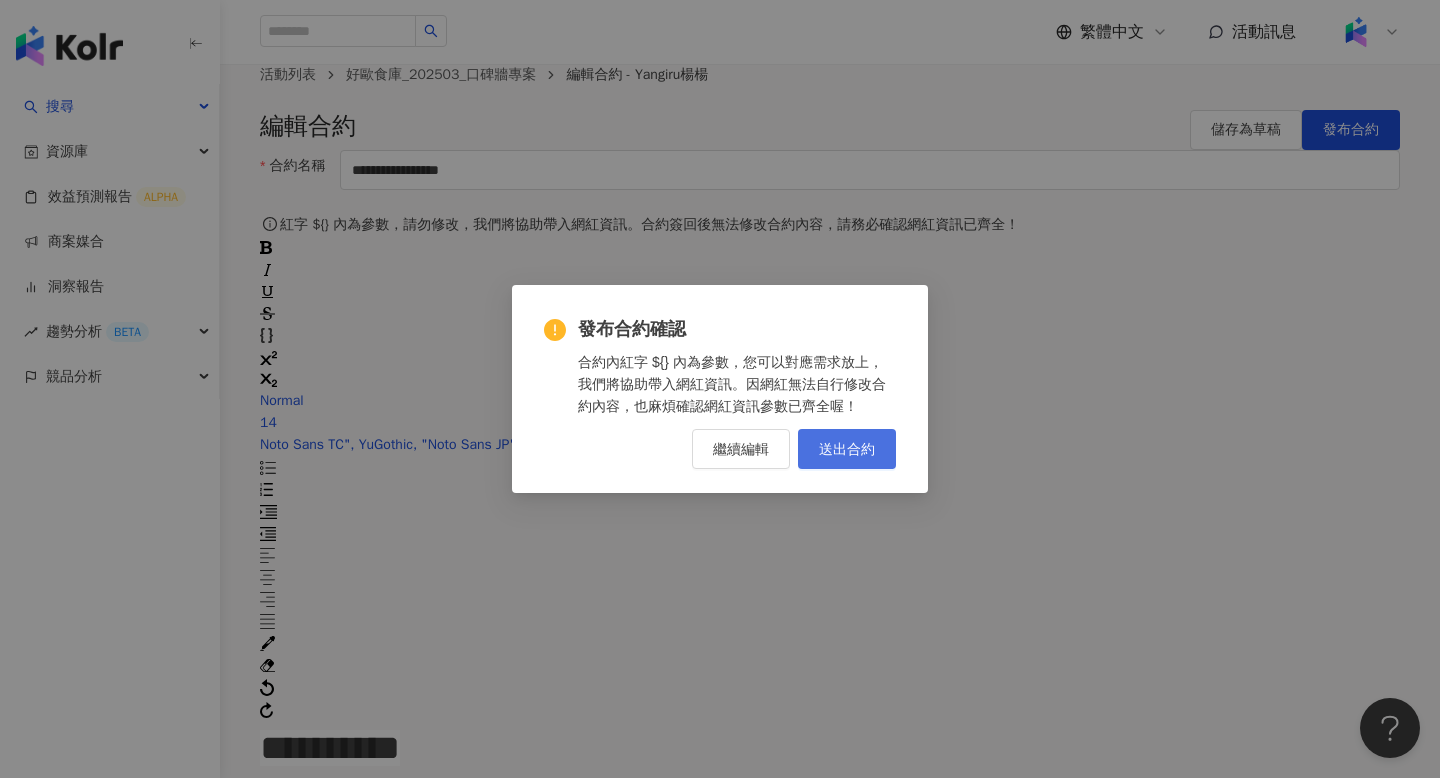 click on "送出合約" at bounding box center [847, 449] 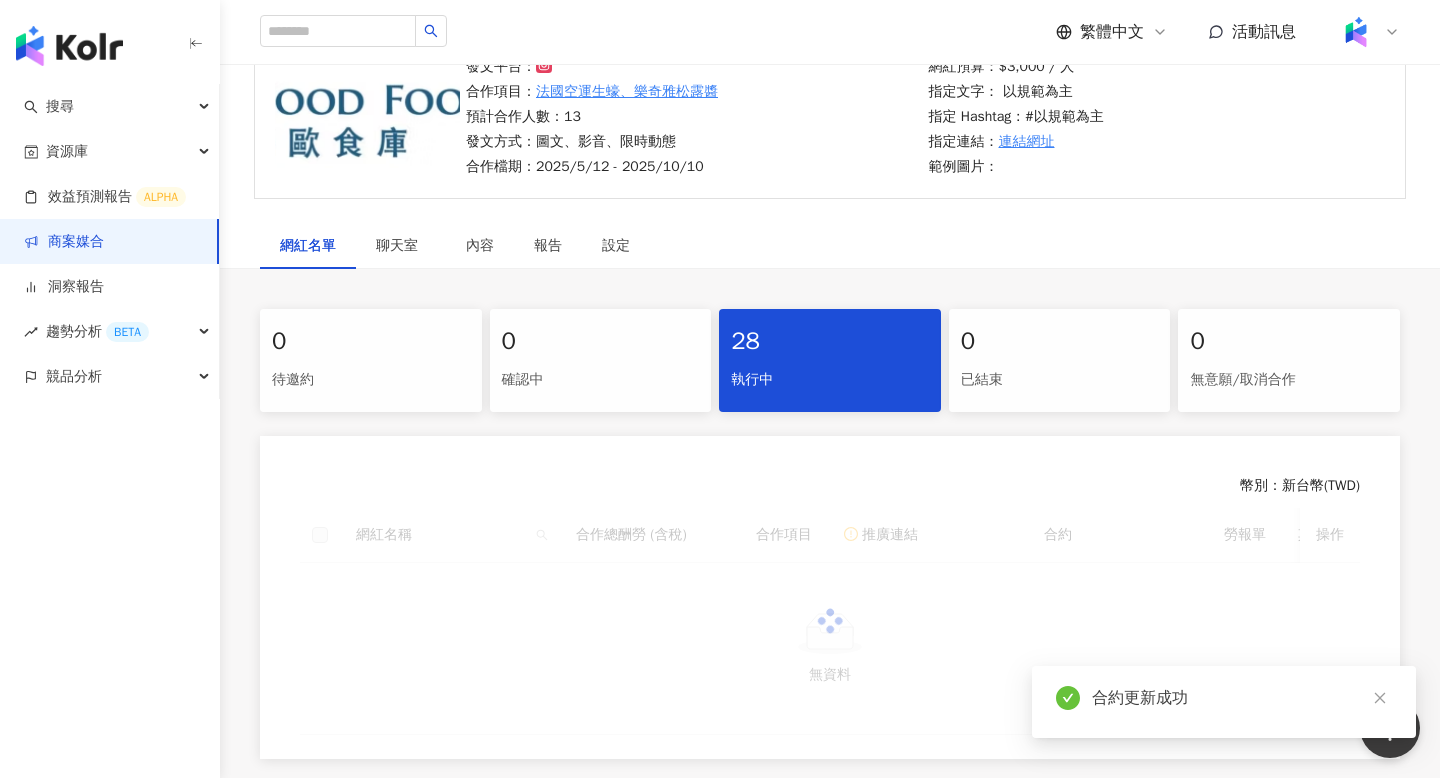 scroll, scrollTop: 177, scrollLeft: 0, axis: vertical 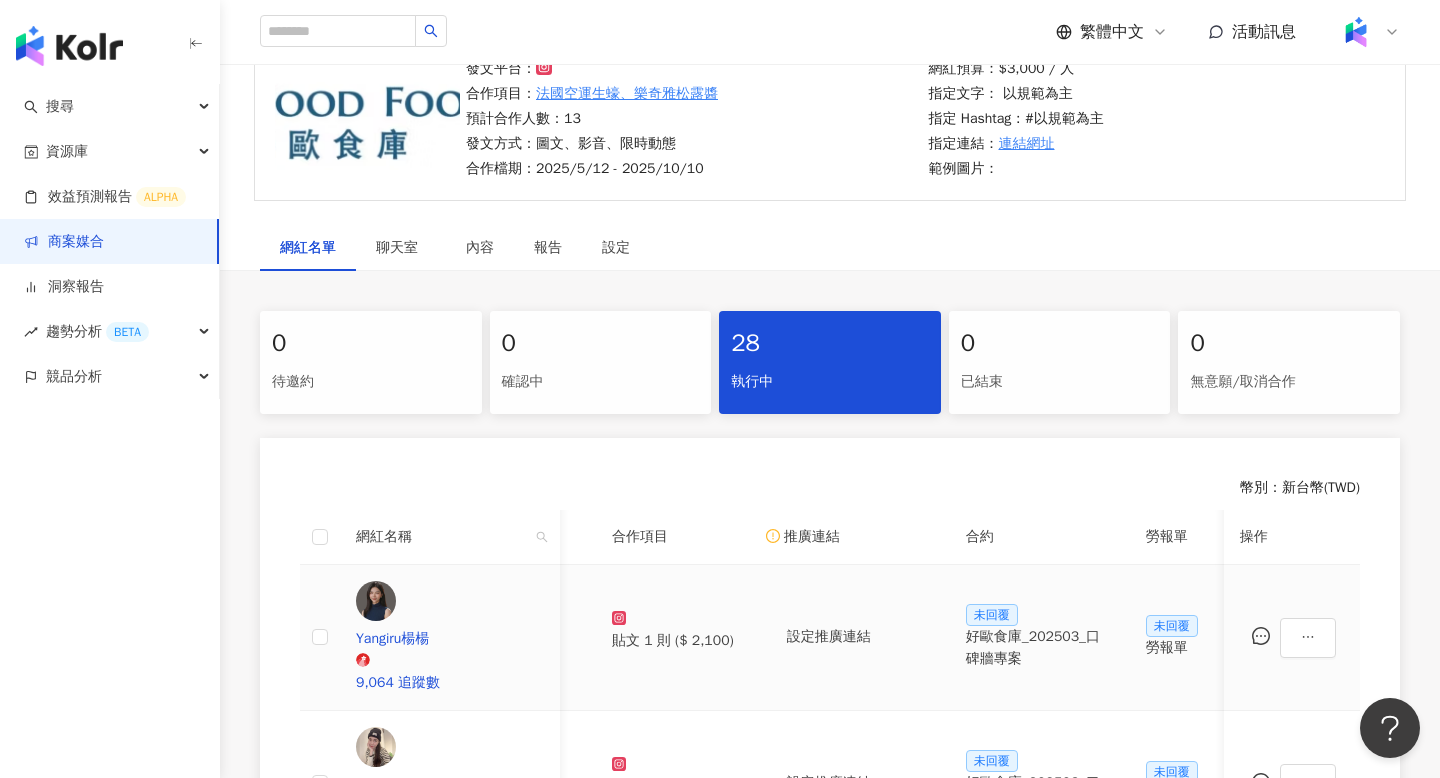 click on "好歐食庫_202503_口碑牆專案" at bounding box center (1040, 648) 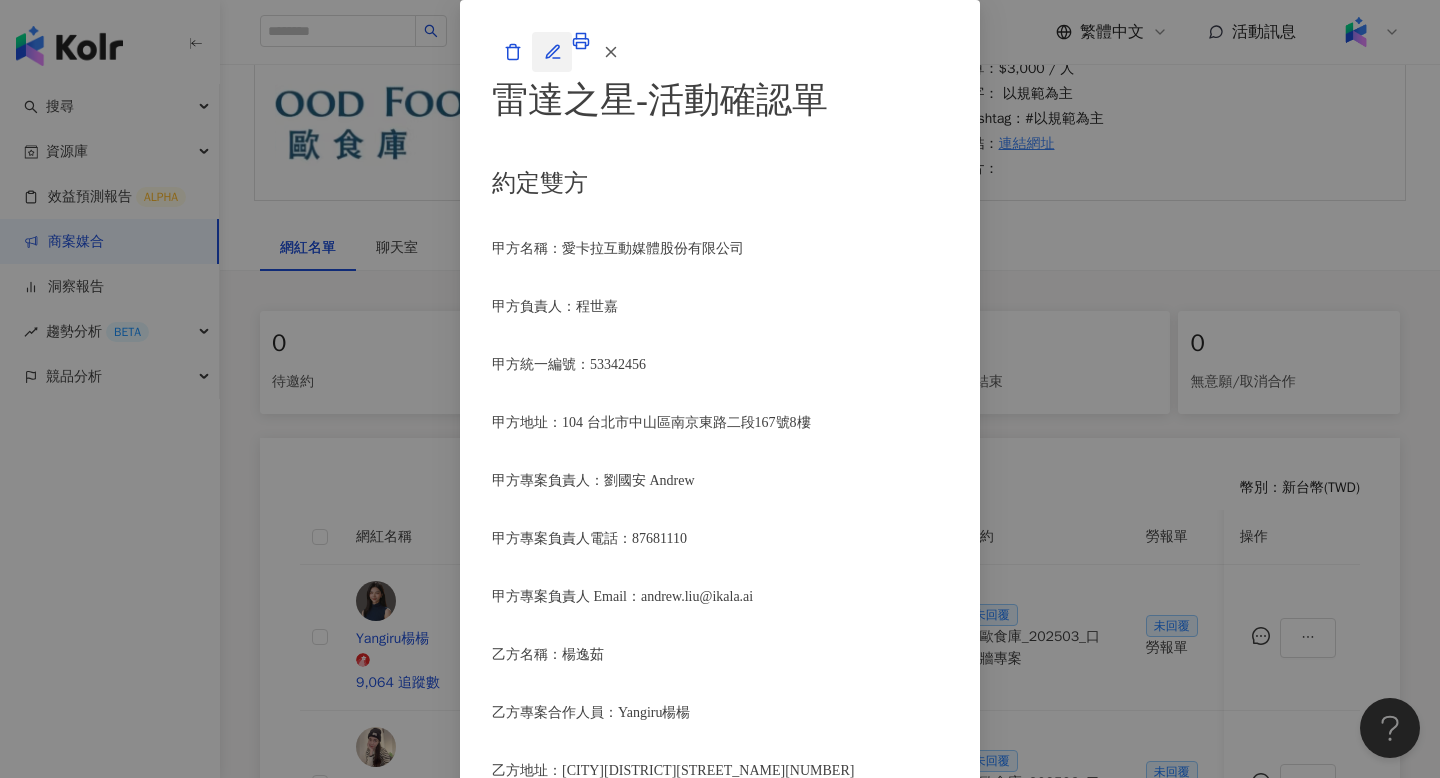 click 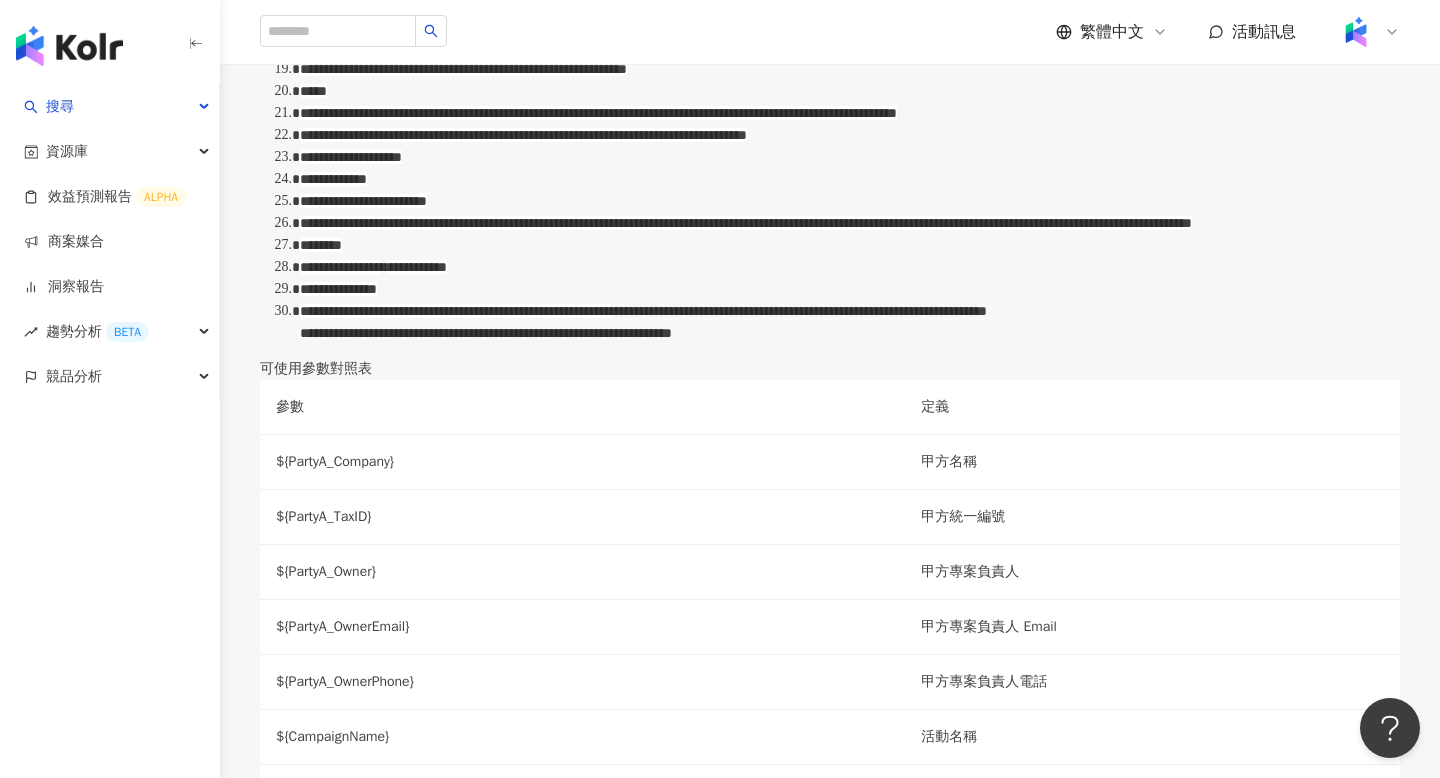 scroll, scrollTop: 1947, scrollLeft: 0, axis: vertical 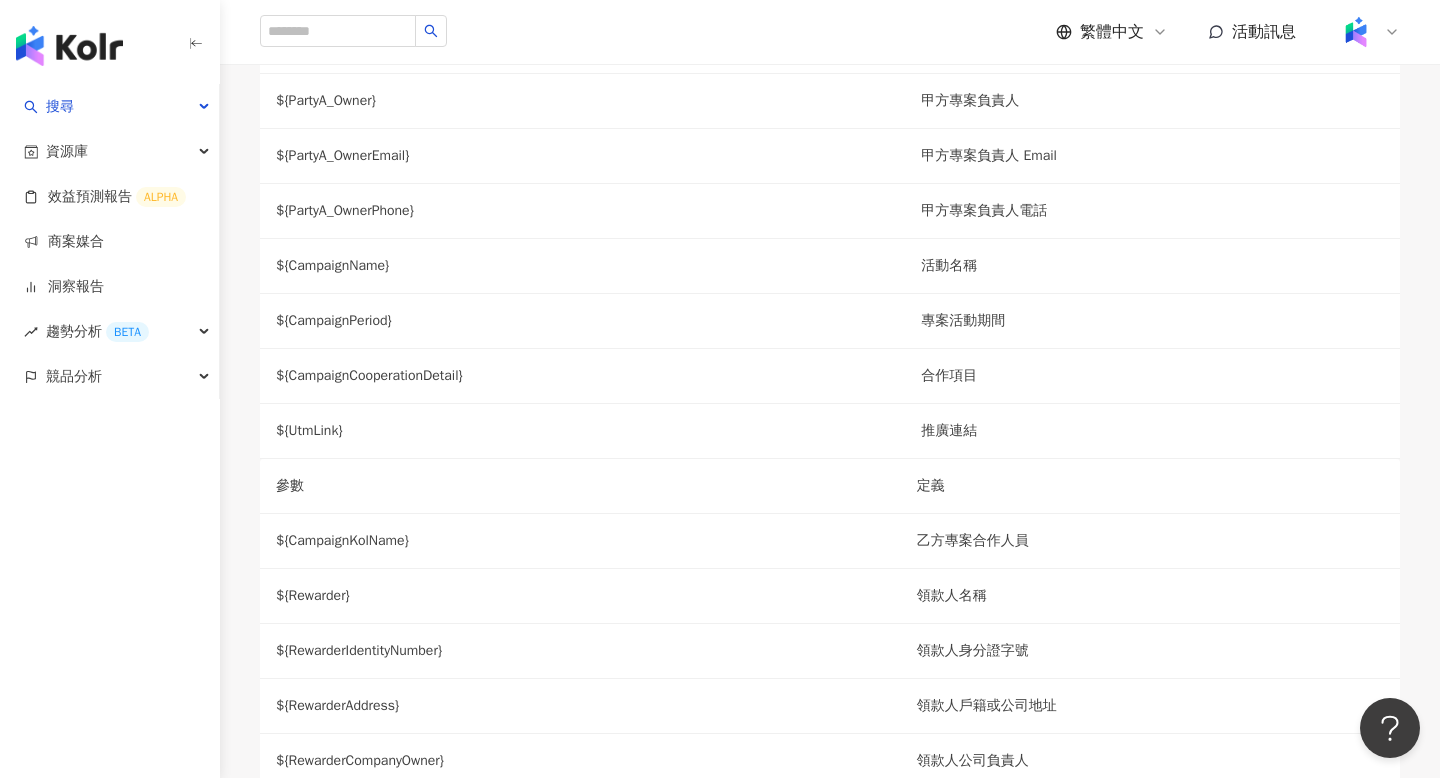 click on "**********" at bounding box center [746, -248] 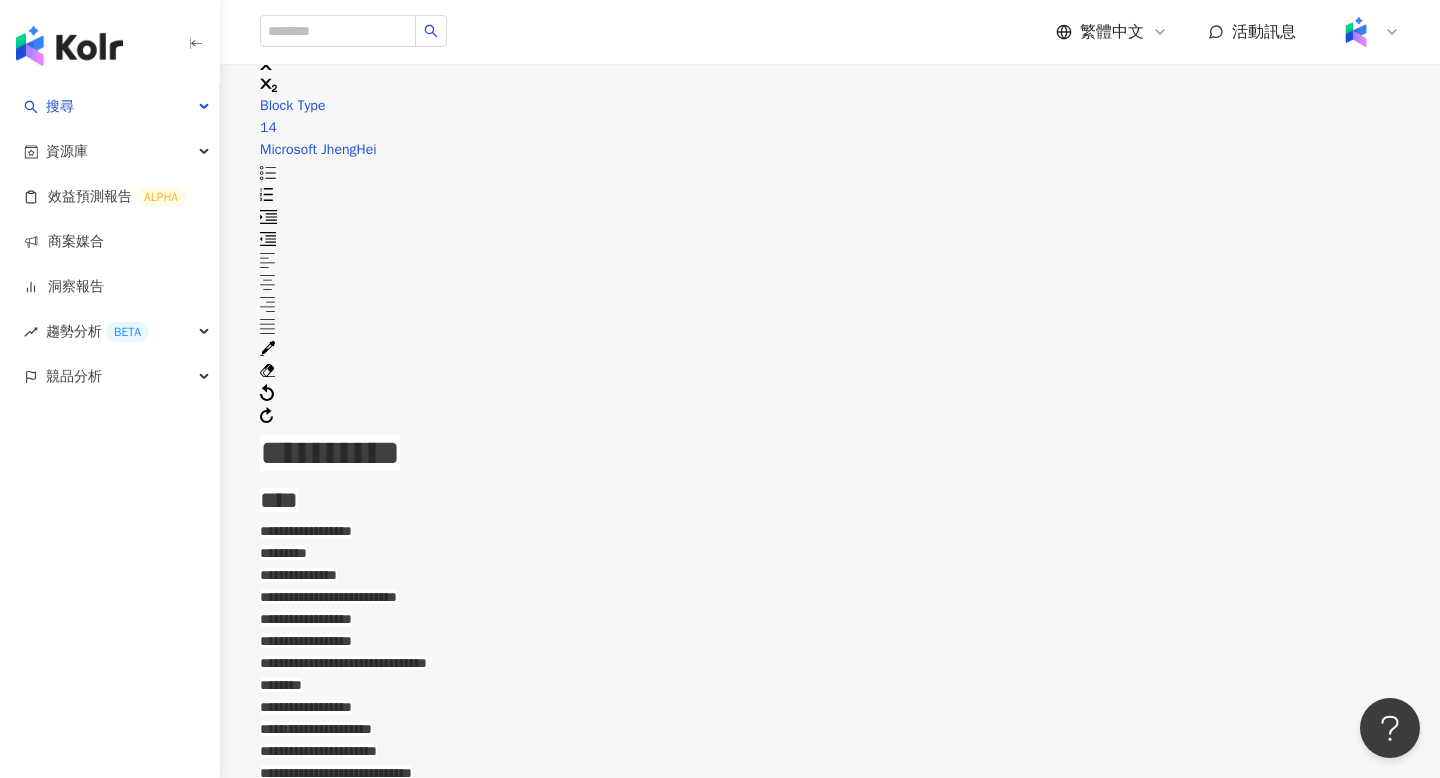 scroll, scrollTop: 0, scrollLeft: 0, axis: both 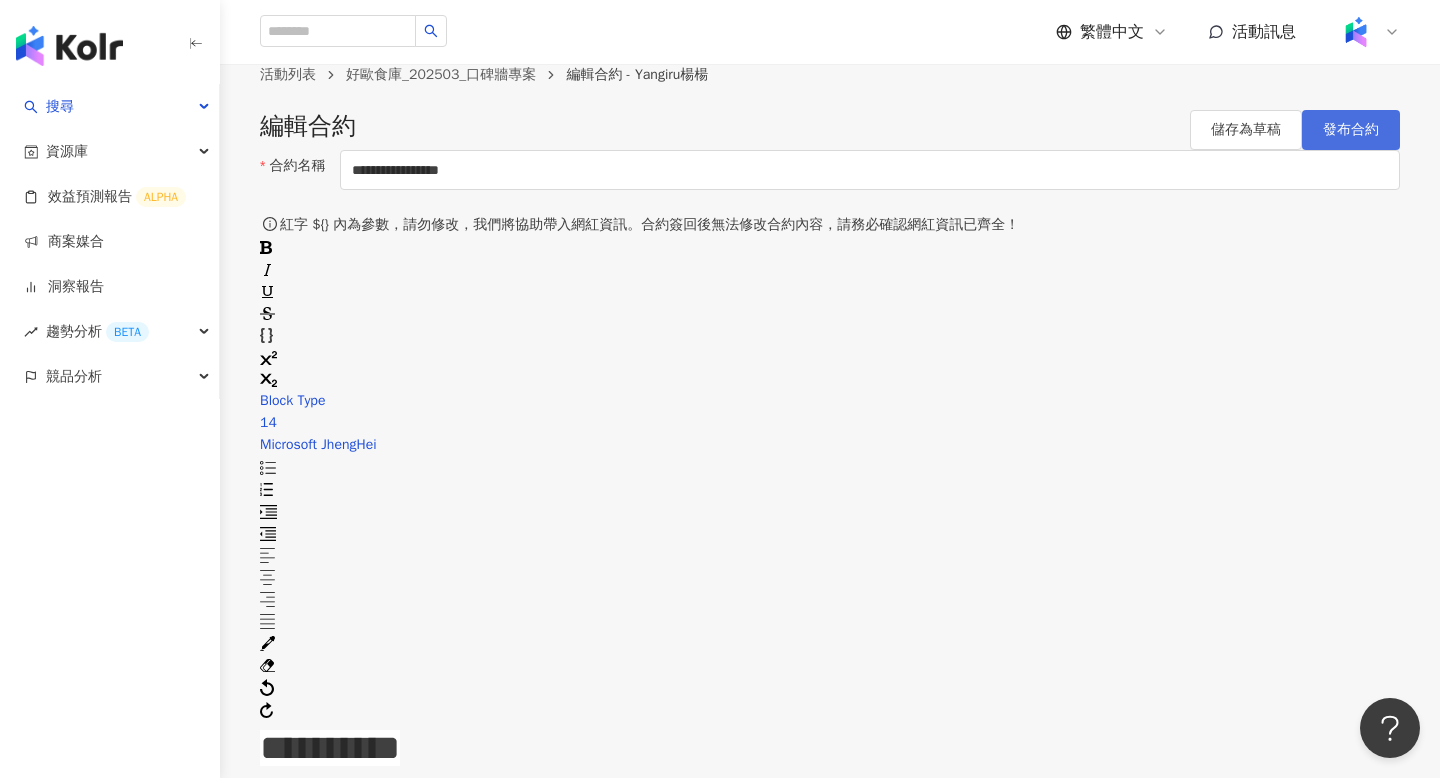 click on "發布合約" at bounding box center (1351, 130) 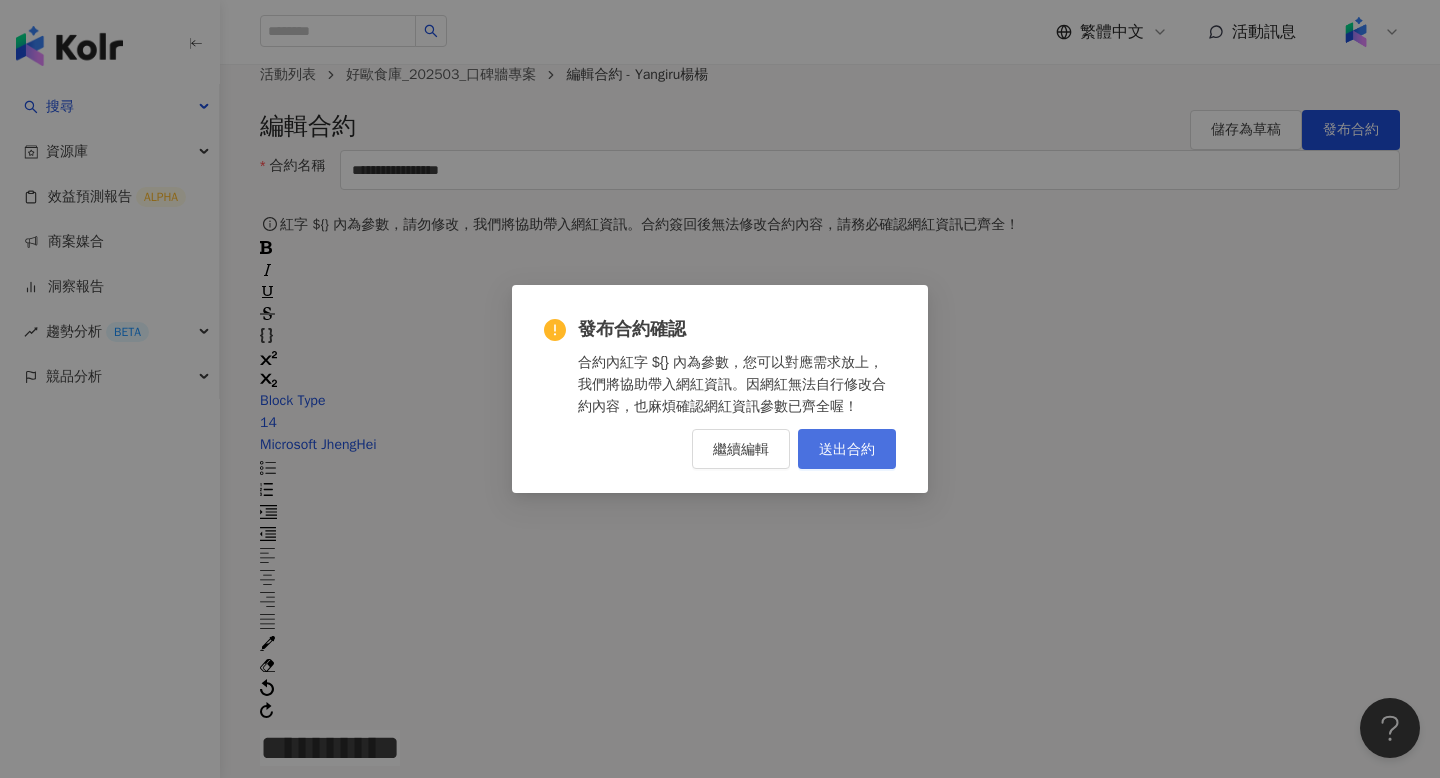 click on "送出合約" at bounding box center [847, 449] 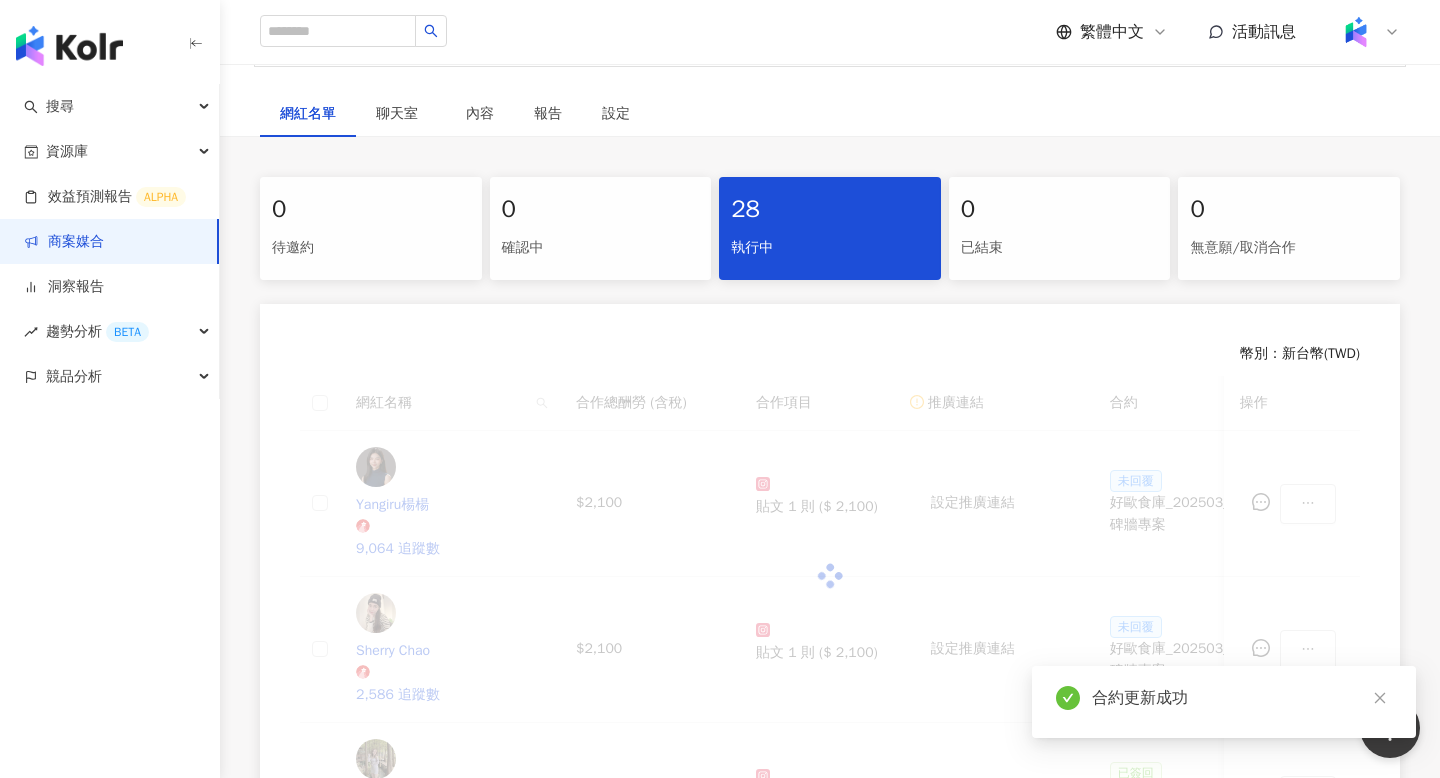 scroll, scrollTop: 312, scrollLeft: 0, axis: vertical 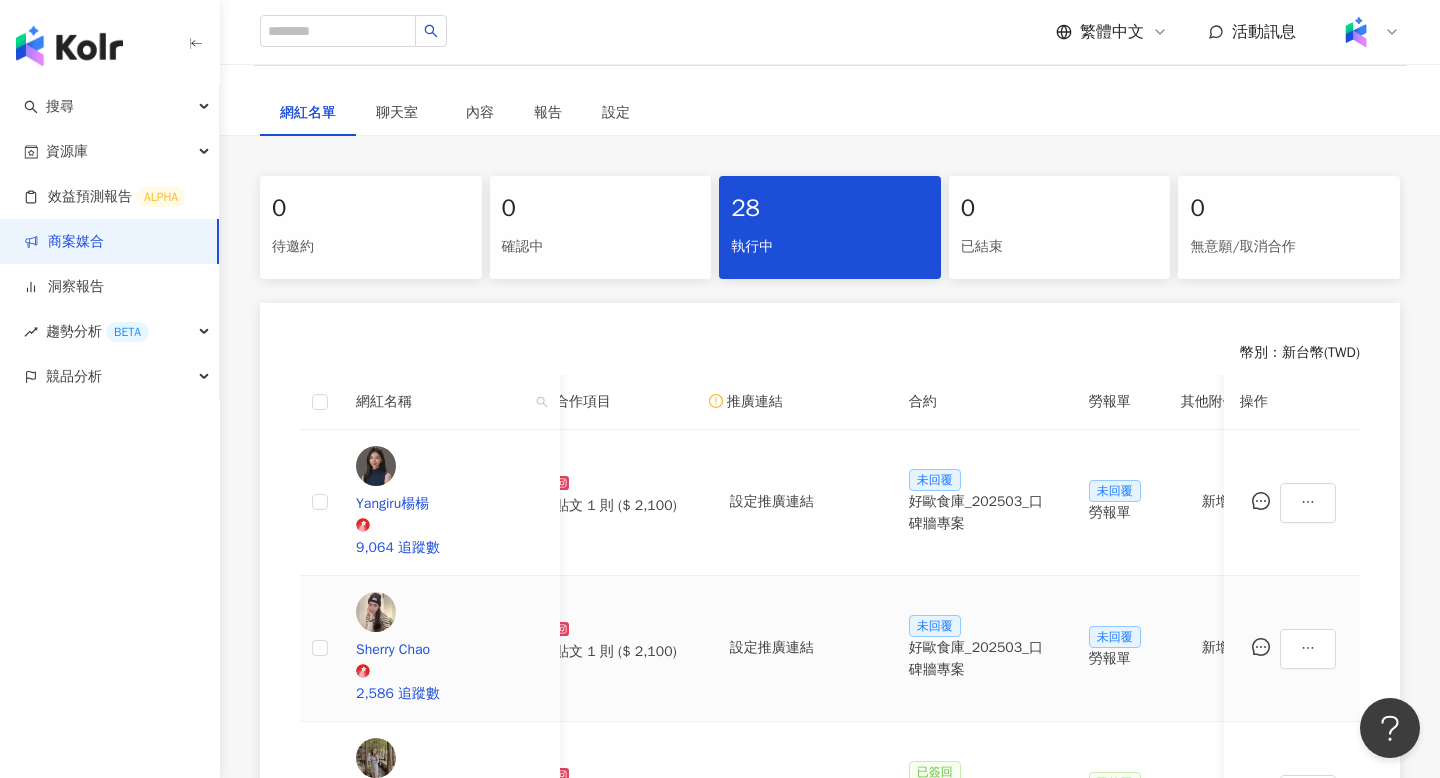 click on "好歐食庫_202503_口碑牆專案" at bounding box center [983, 659] 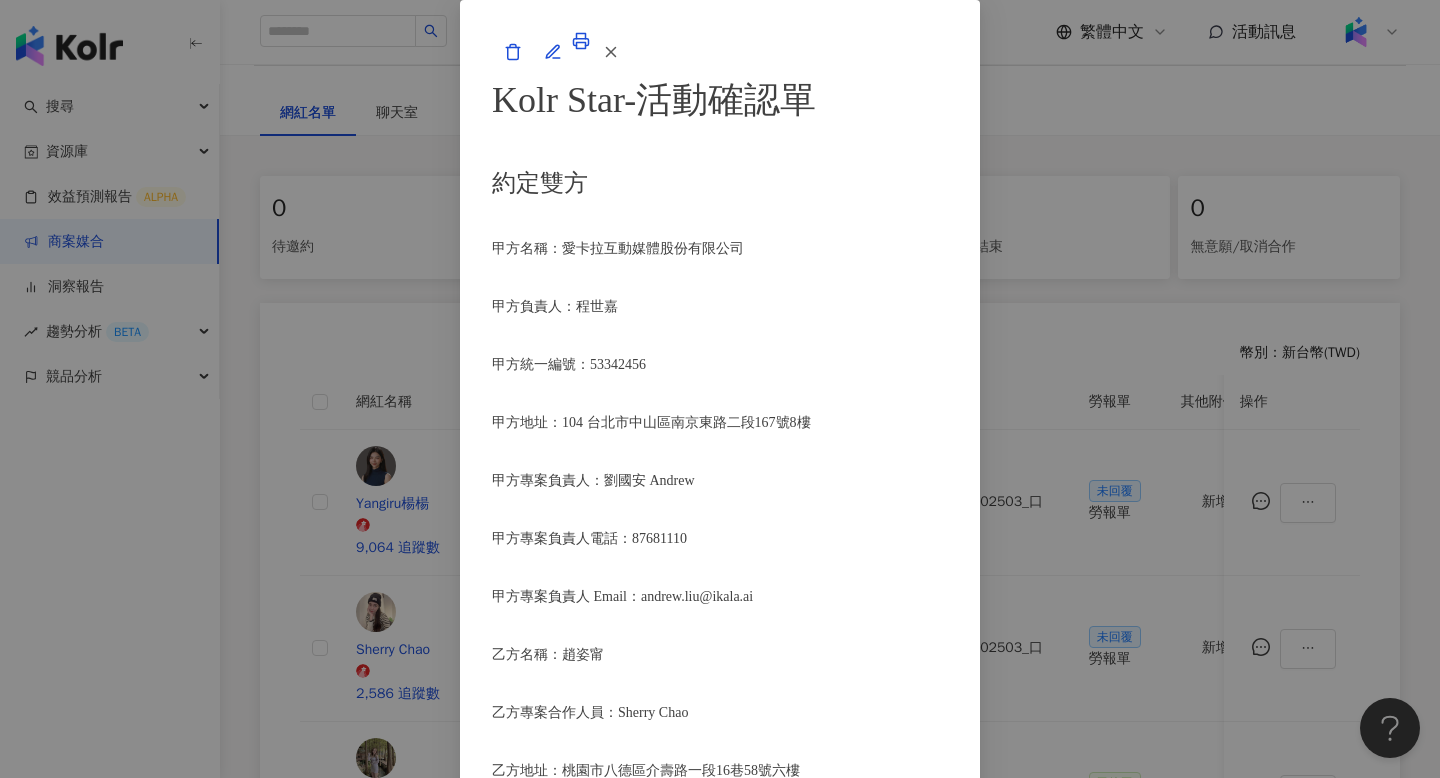 scroll, scrollTop: 2255, scrollLeft: 0, axis: vertical 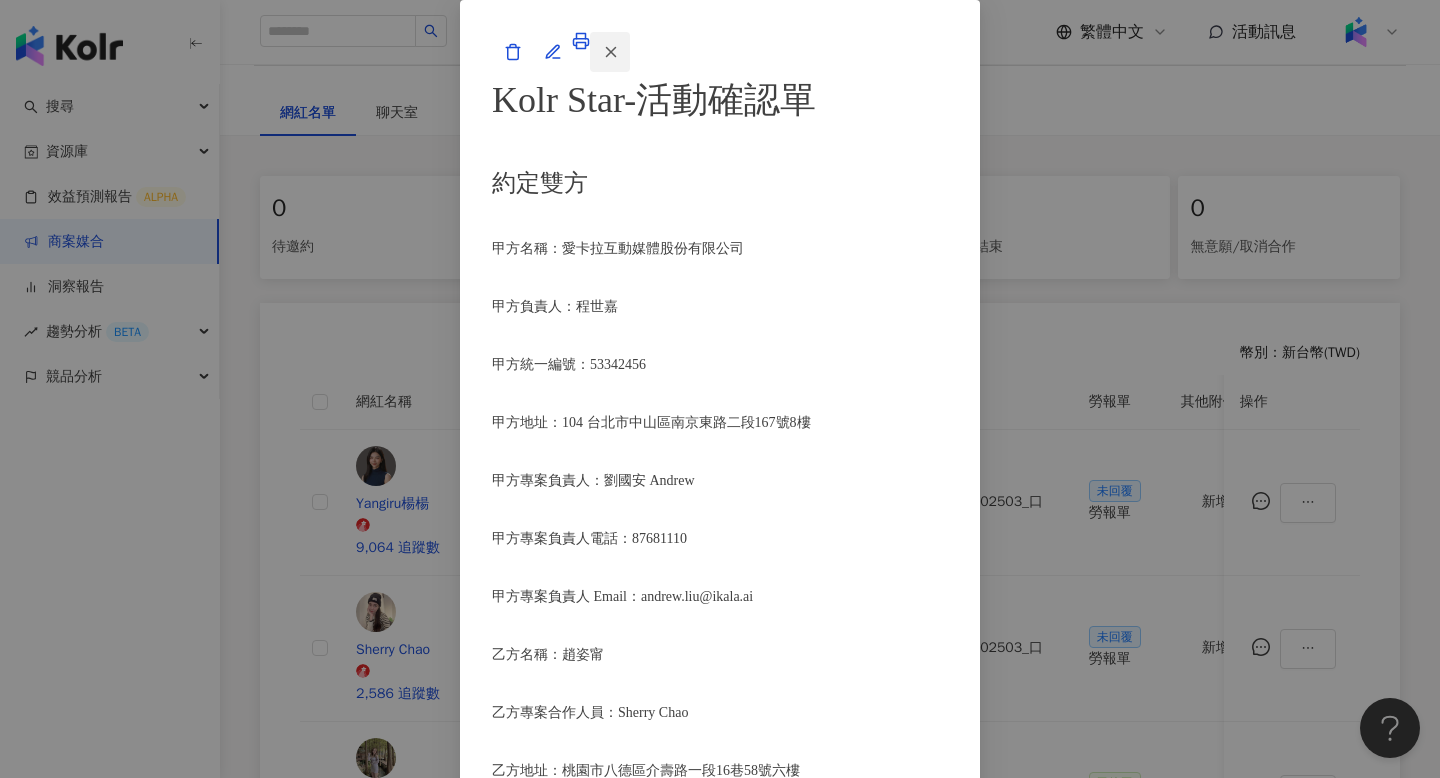 click at bounding box center [610, 52] 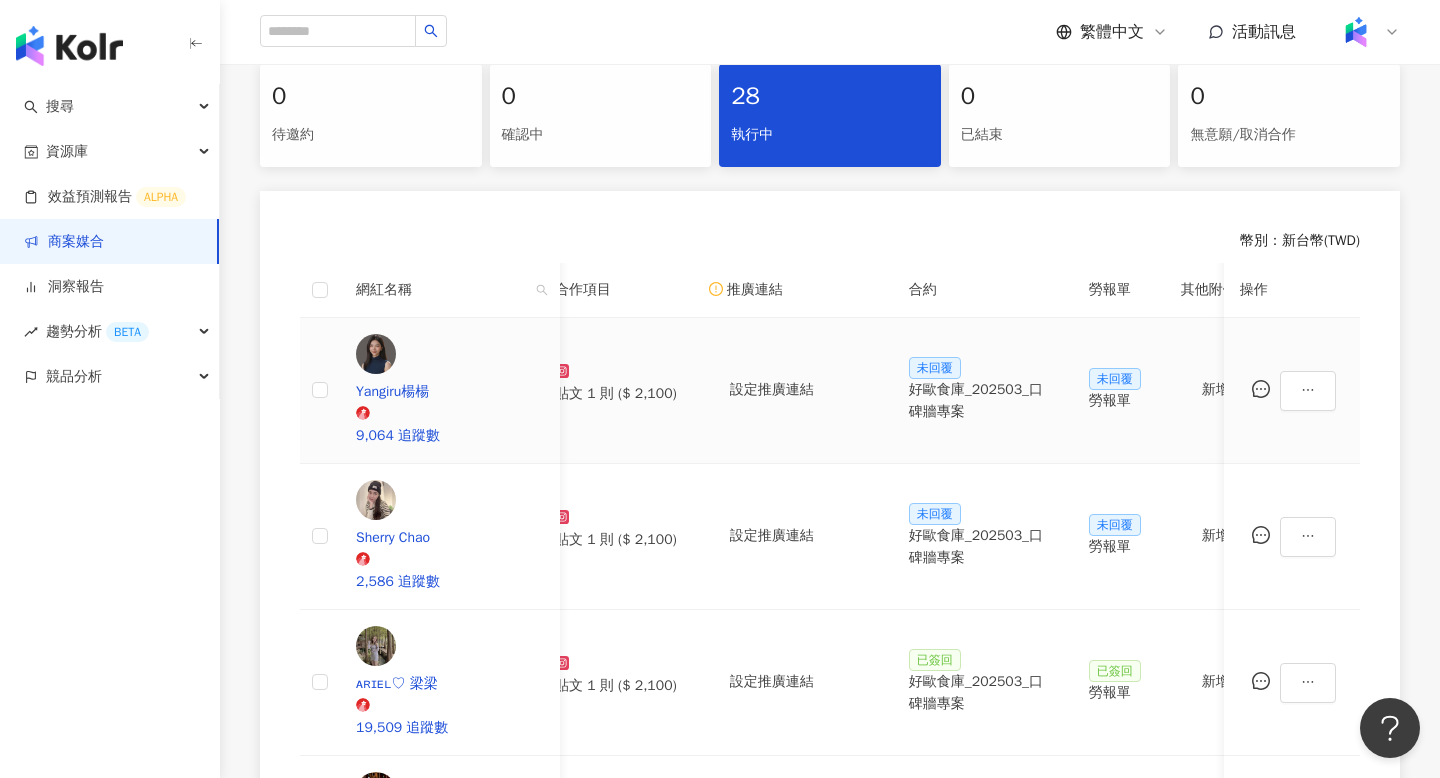 scroll, scrollTop: 446, scrollLeft: 0, axis: vertical 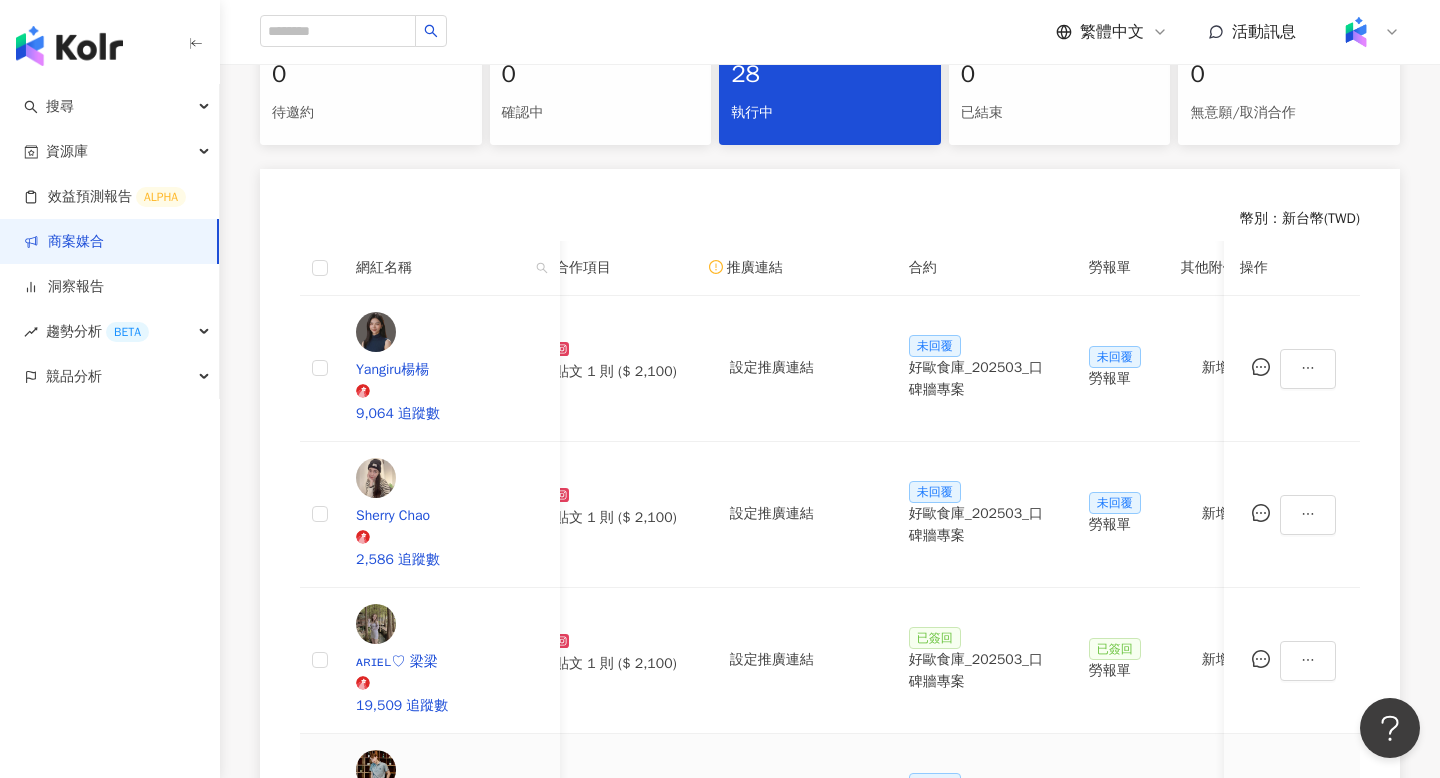 click on "好歐食庫_202503_口碑牆專案" at bounding box center [983, 817] 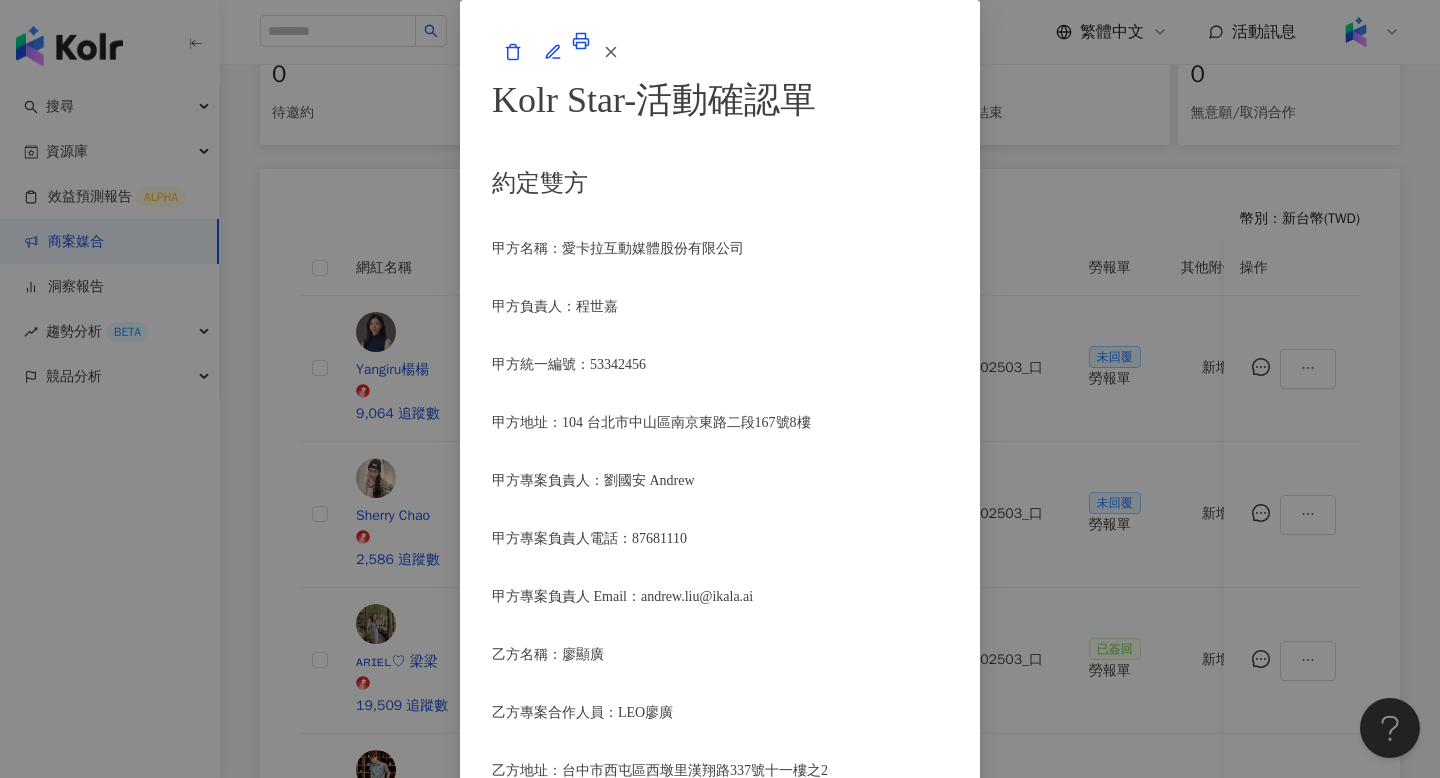 scroll, scrollTop: 2499, scrollLeft: 0, axis: vertical 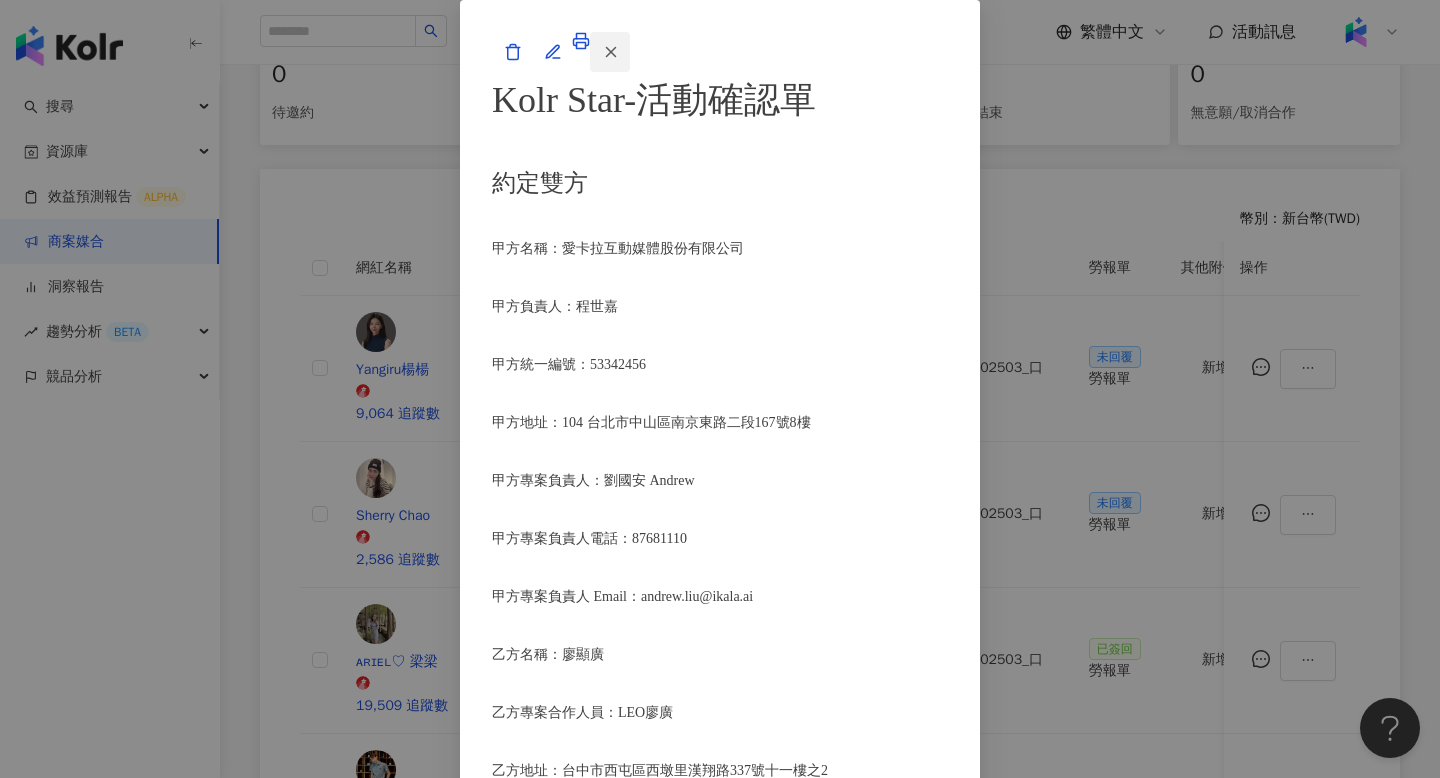 click 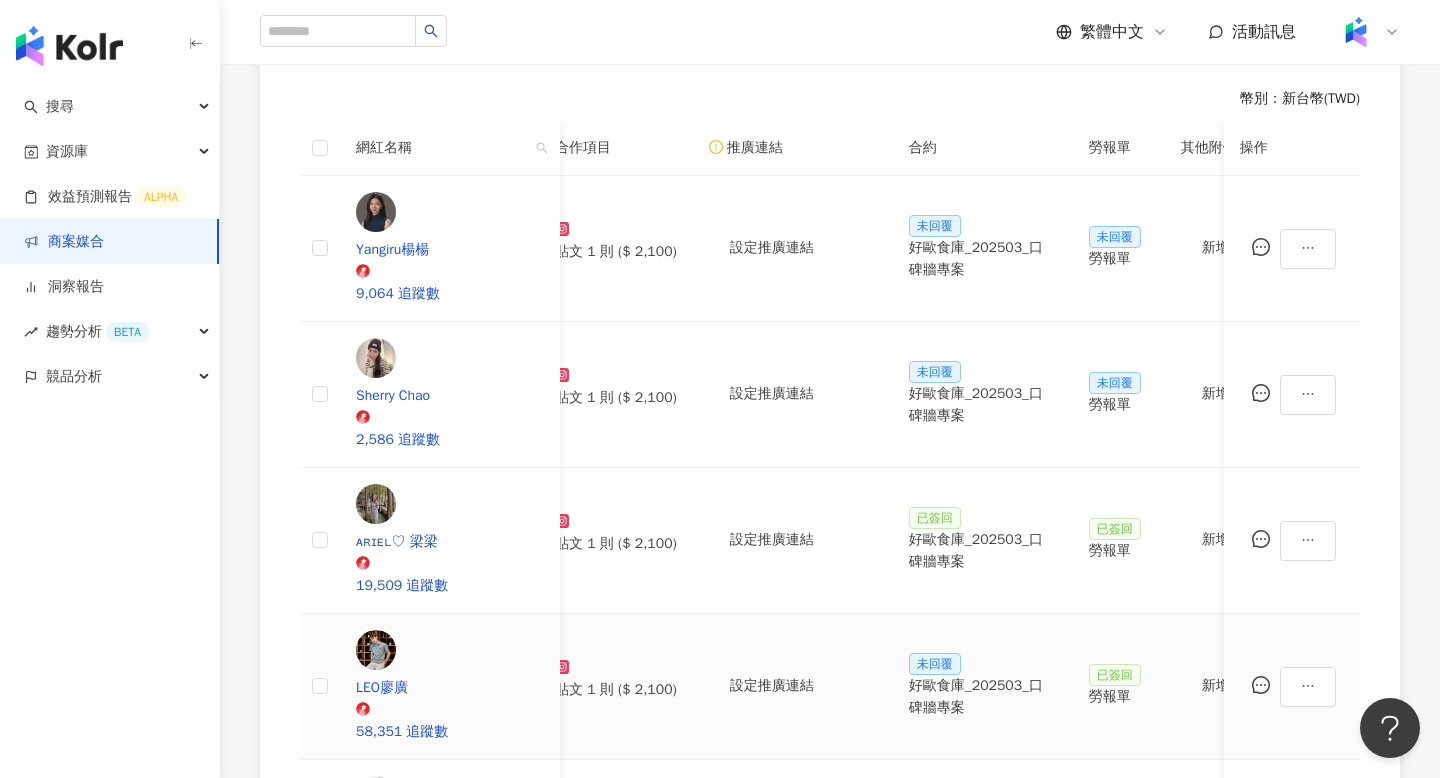scroll, scrollTop: 576, scrollLeft: 0, axis: vertical 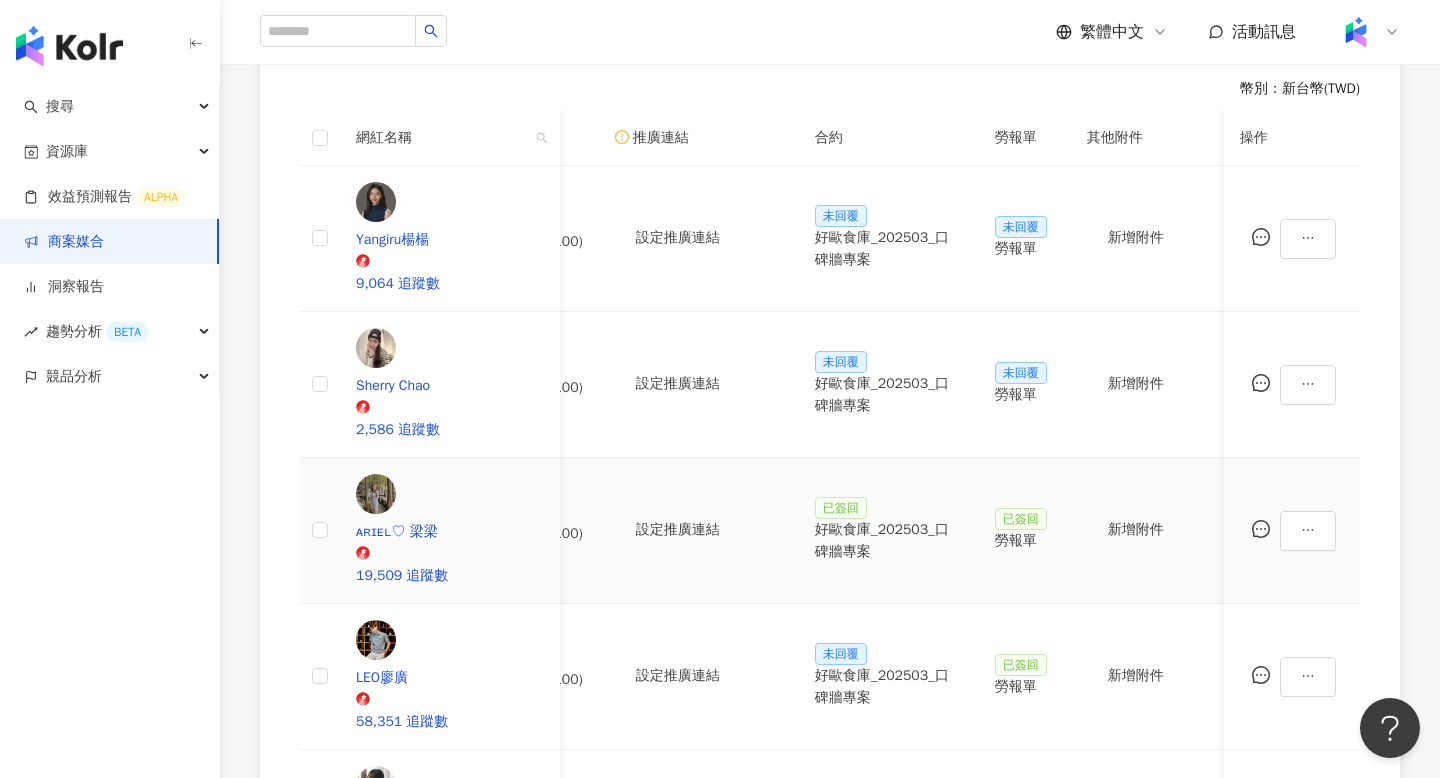 click on "好歐食庫_202503_口碑牆專案" at bounding box center [889, 541] 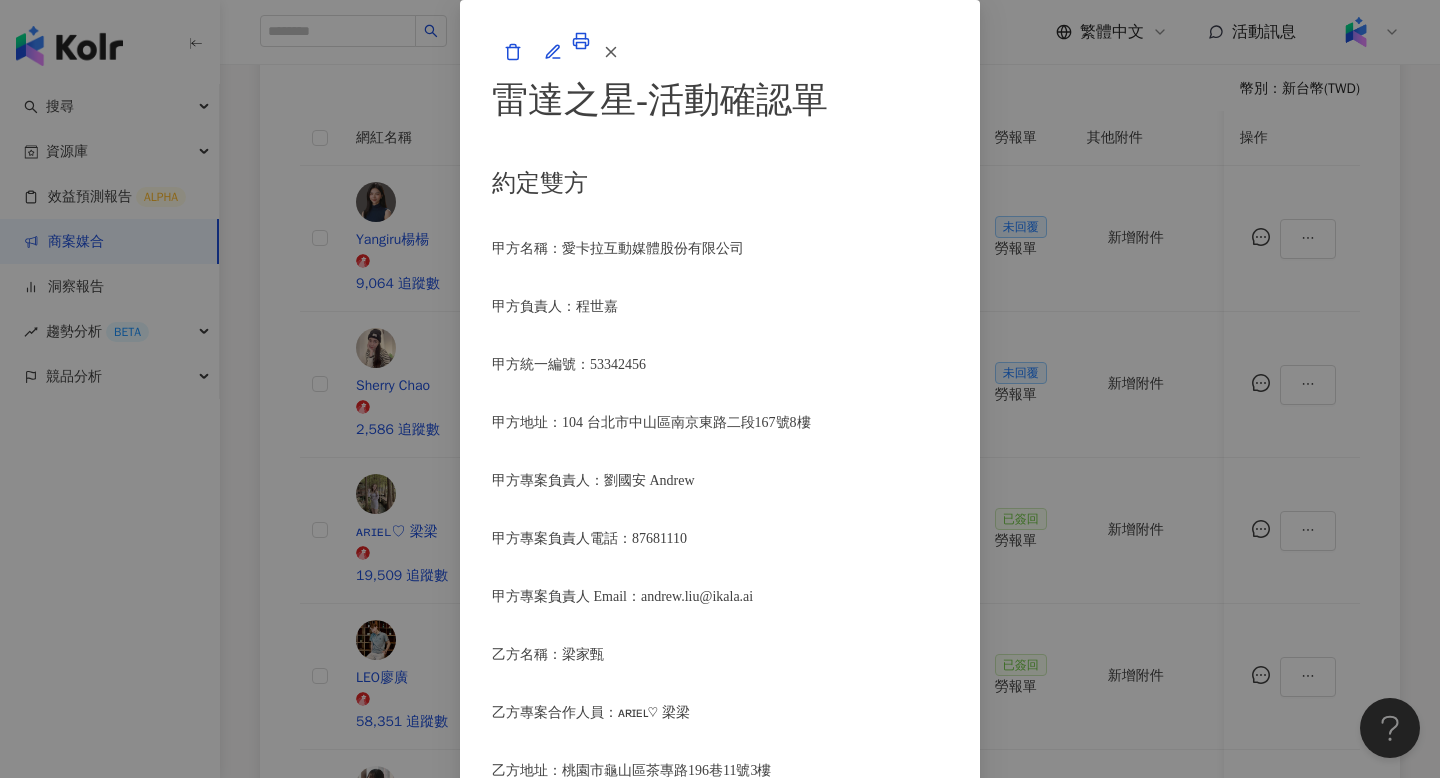 scroll, scrollTop: 2549, scrollLeft: 0, axis: vertical 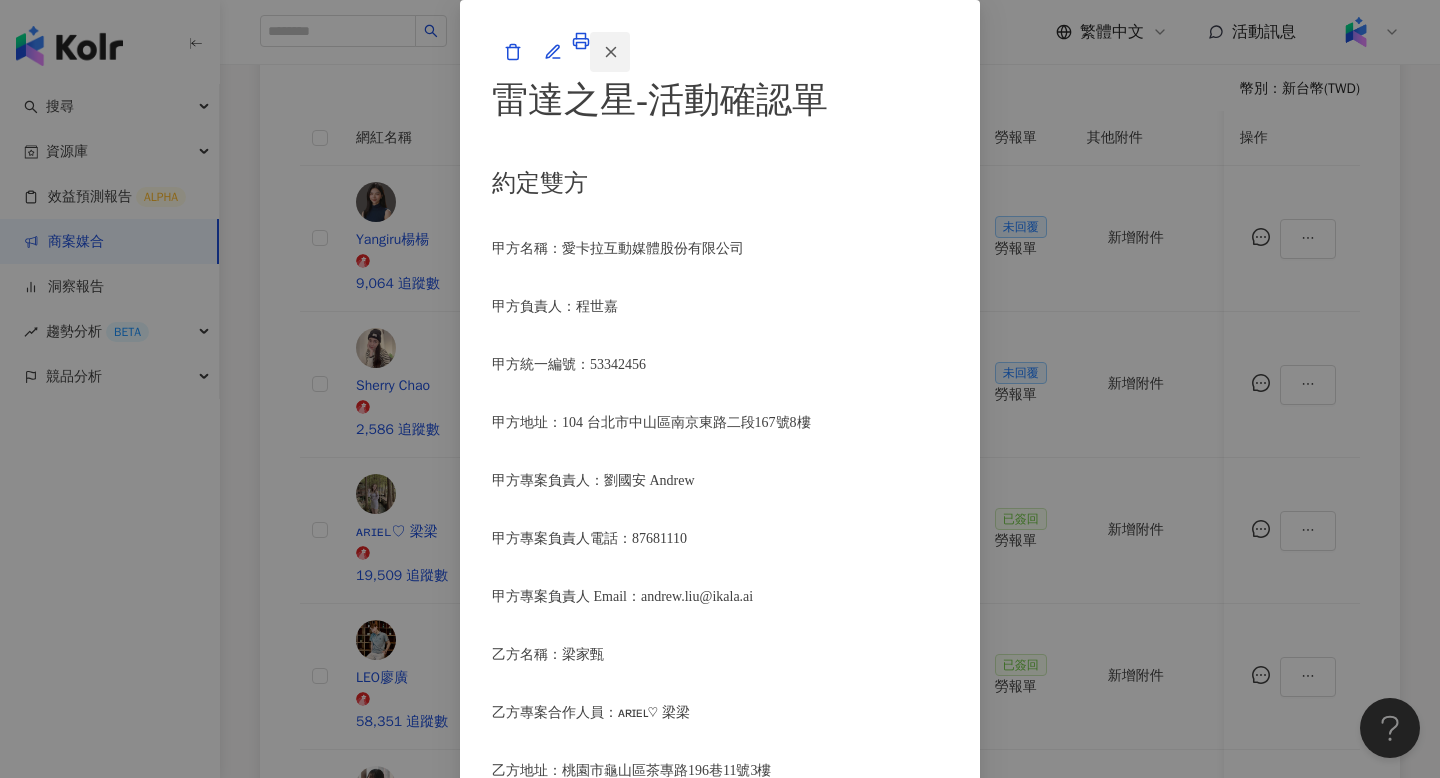 click 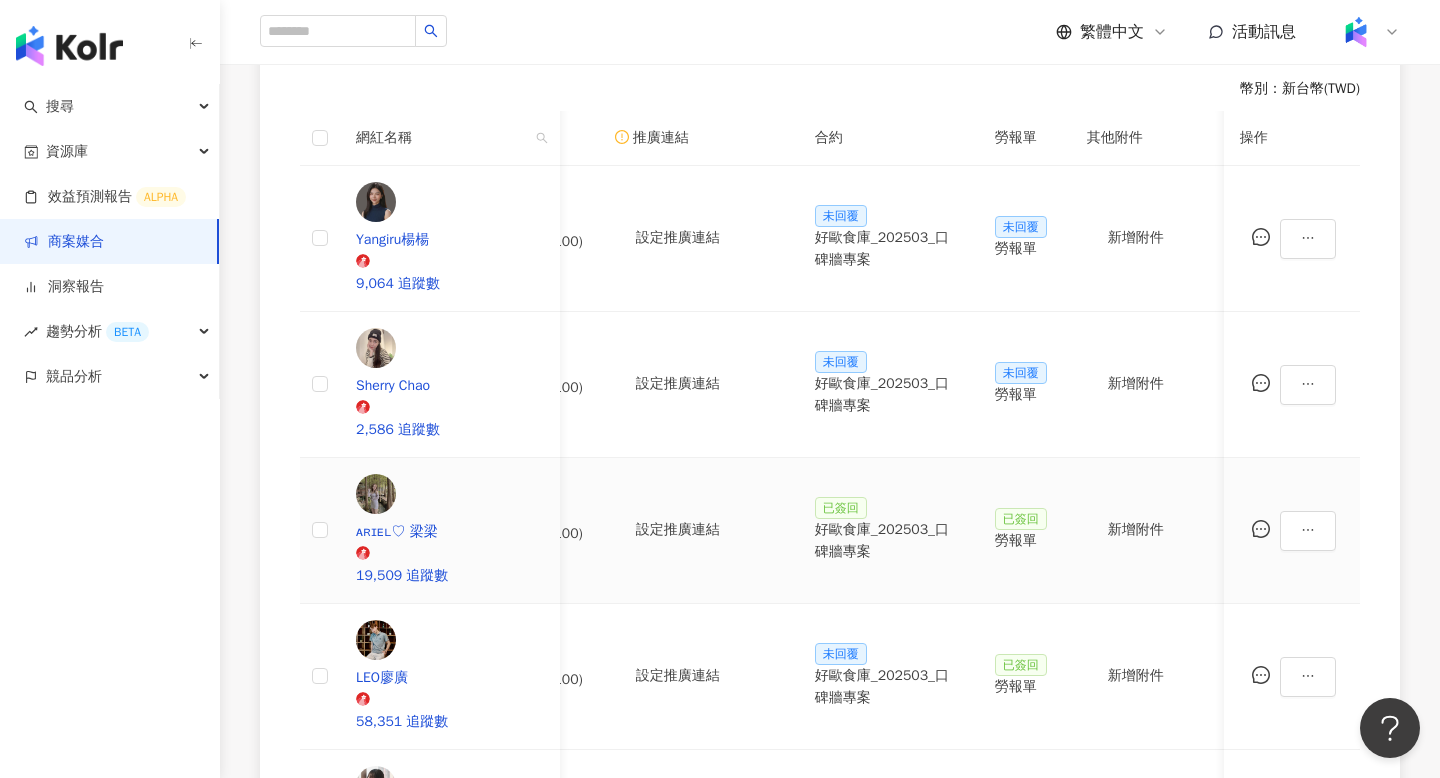 click on "好歐食庫_202503_口碑牆專案" at bounding box center (889, 541) 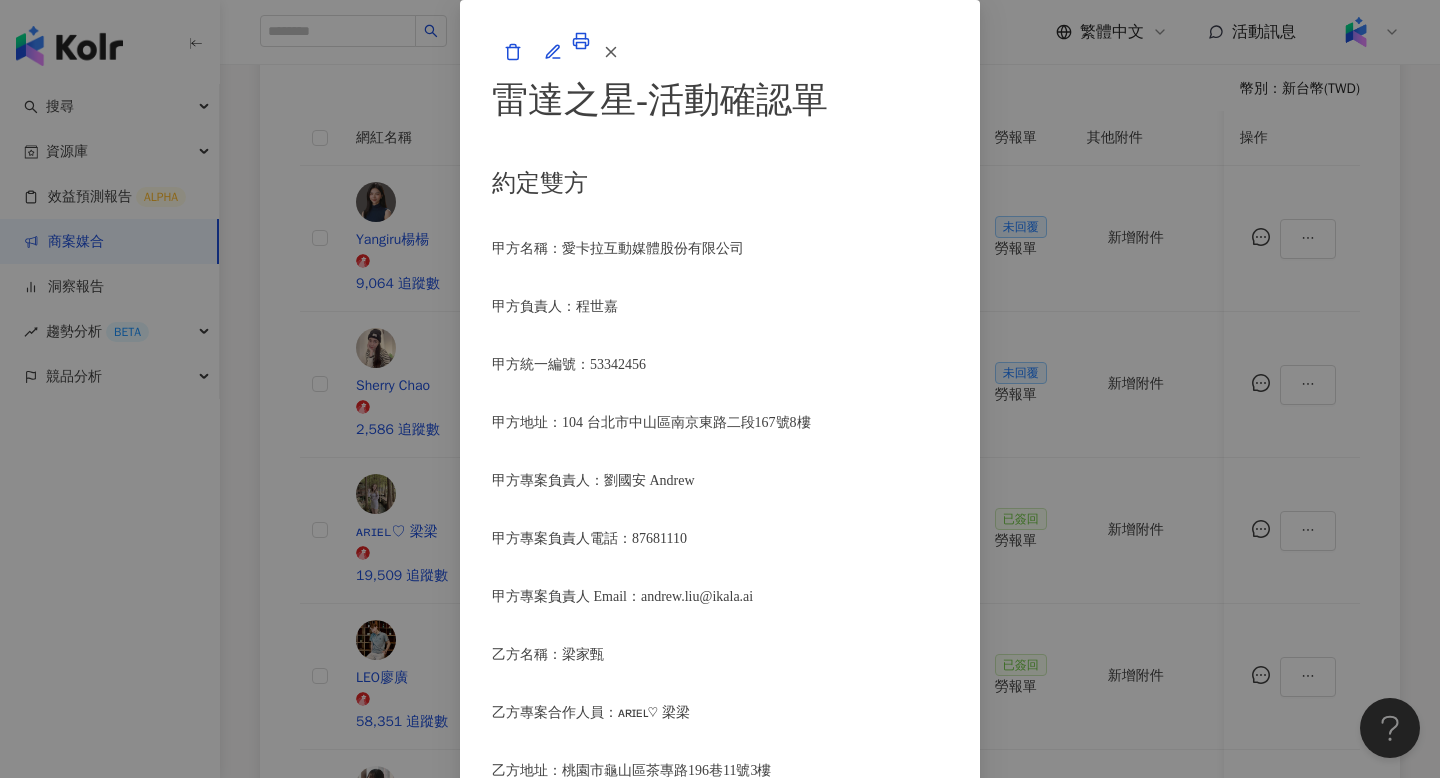 scroll, scrollTop: 2734, scrollLeft: 0, axis: vertical 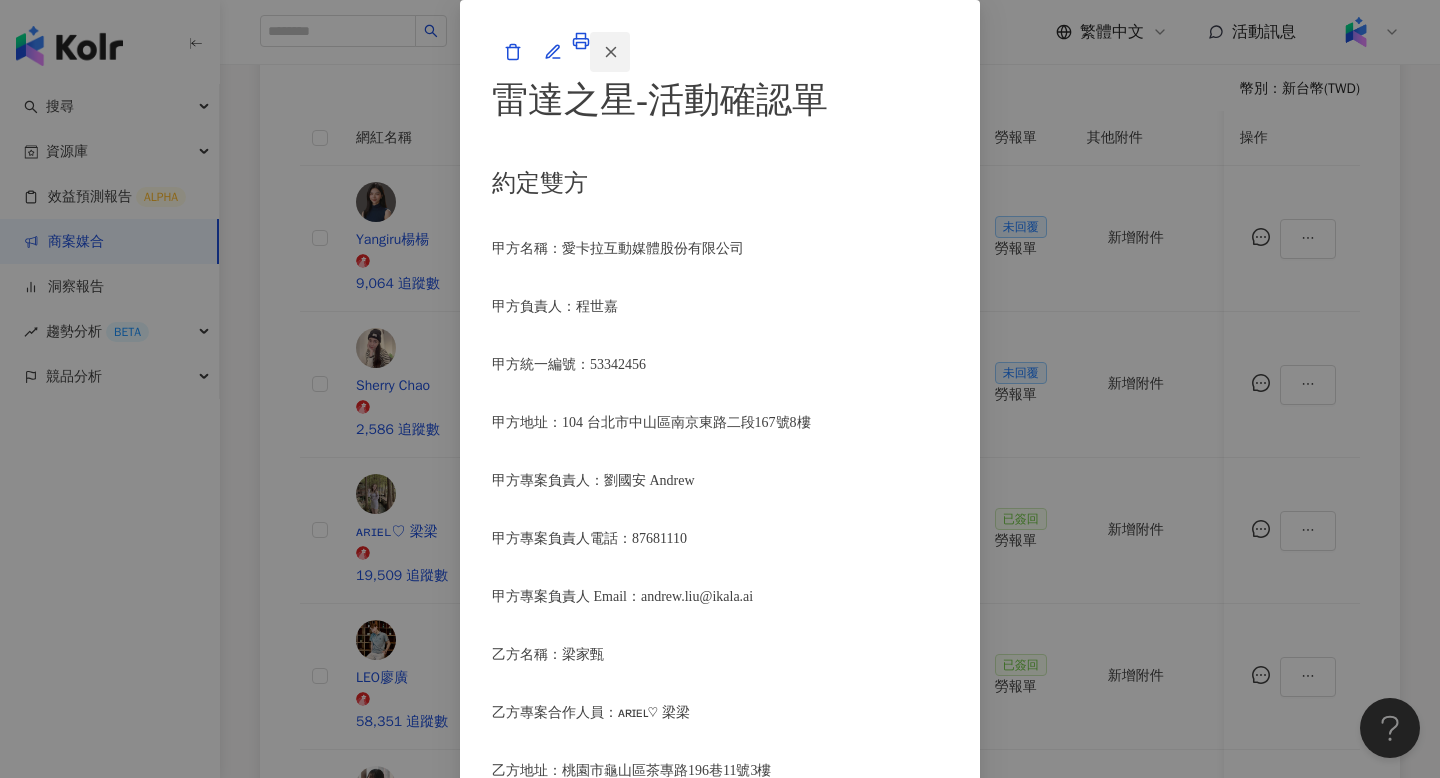 click 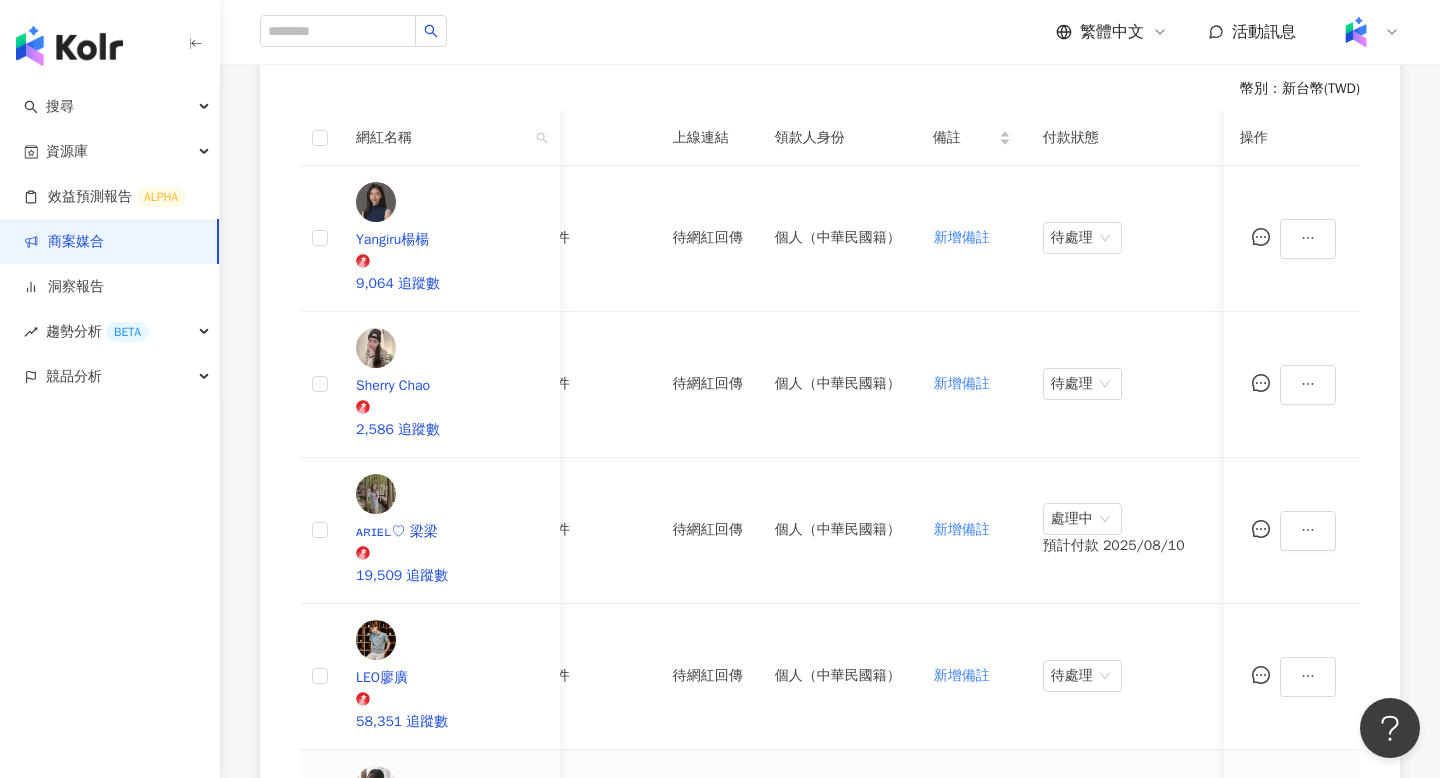 scroll, scrollTop: 0, scrollLeft: 916, axis: horizontal 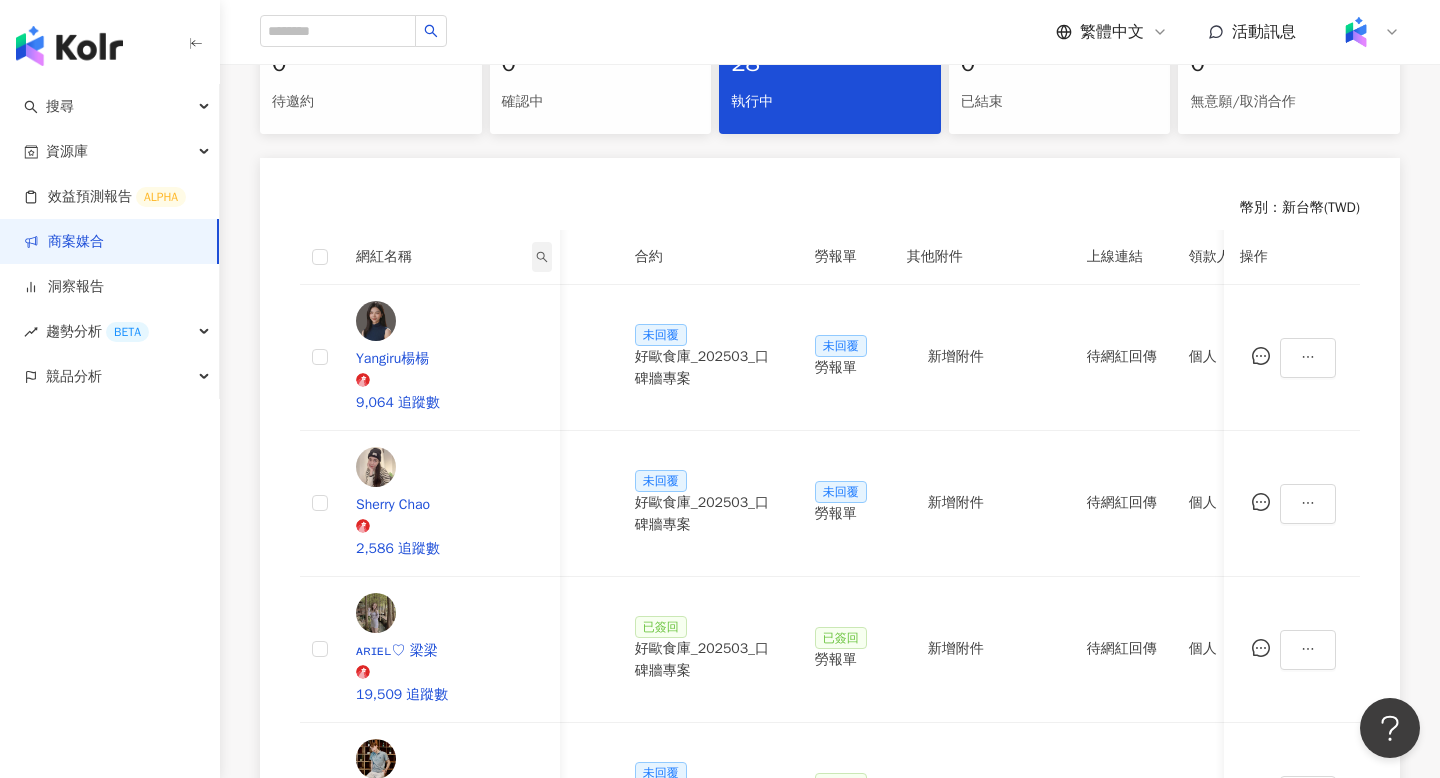 click at bounding box center (542, 257) 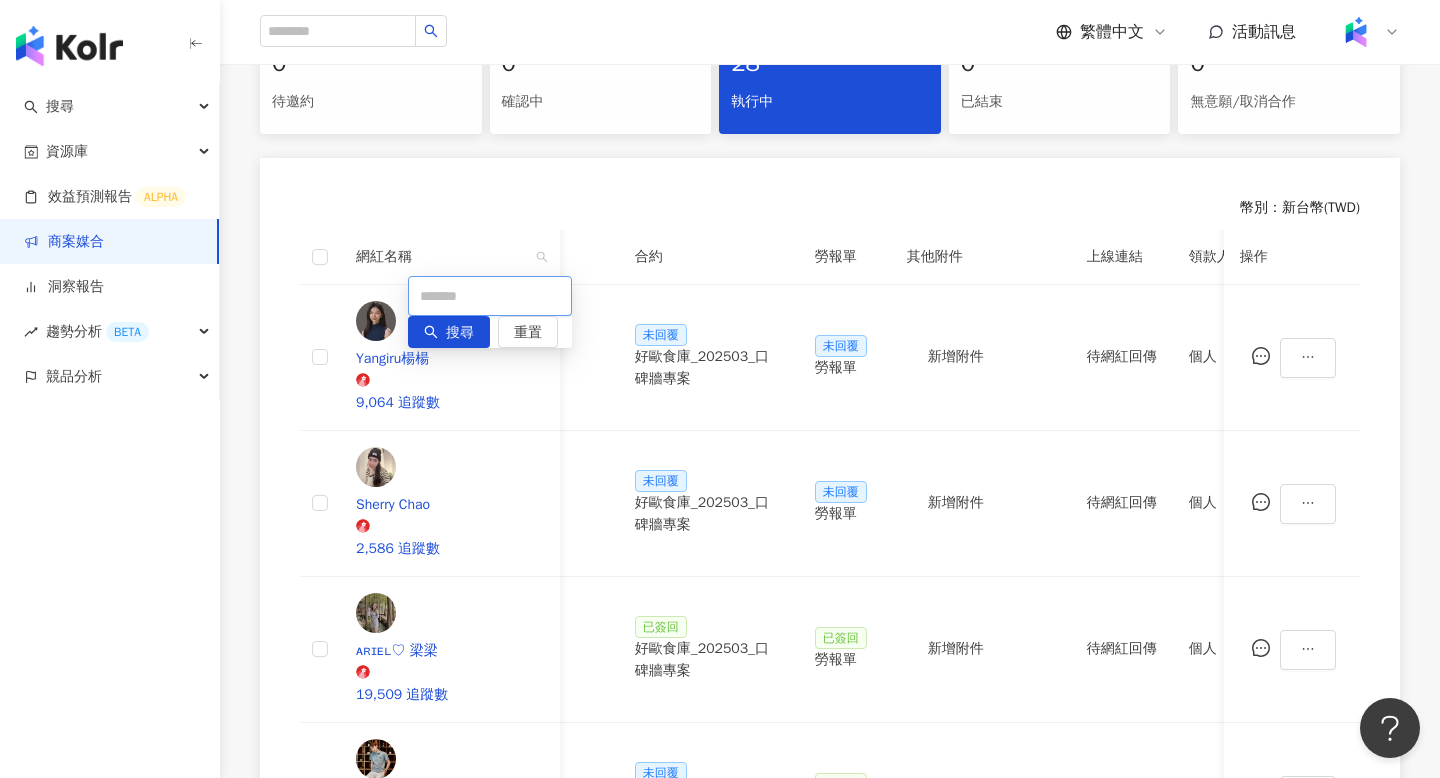 click at bounding box center [490, 296] 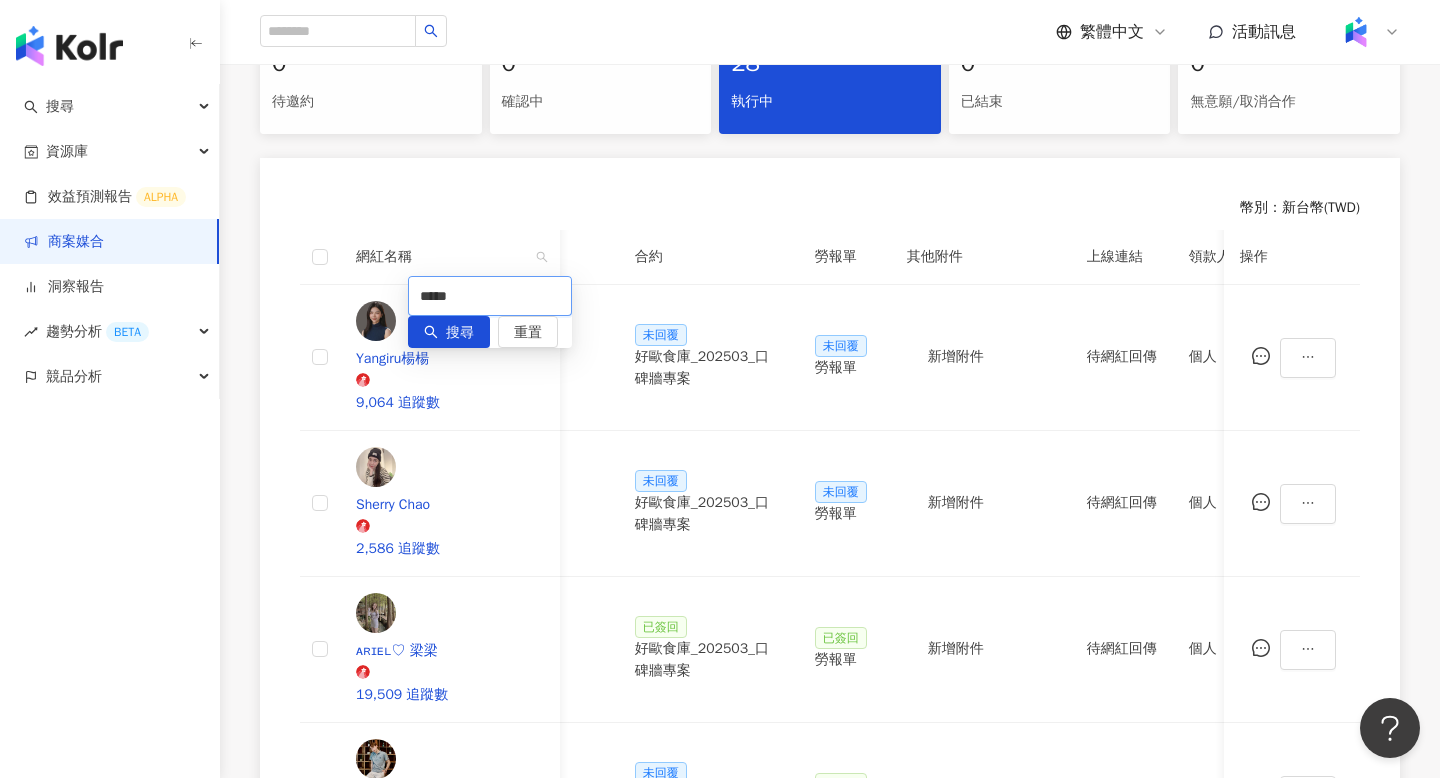 type on "*****" 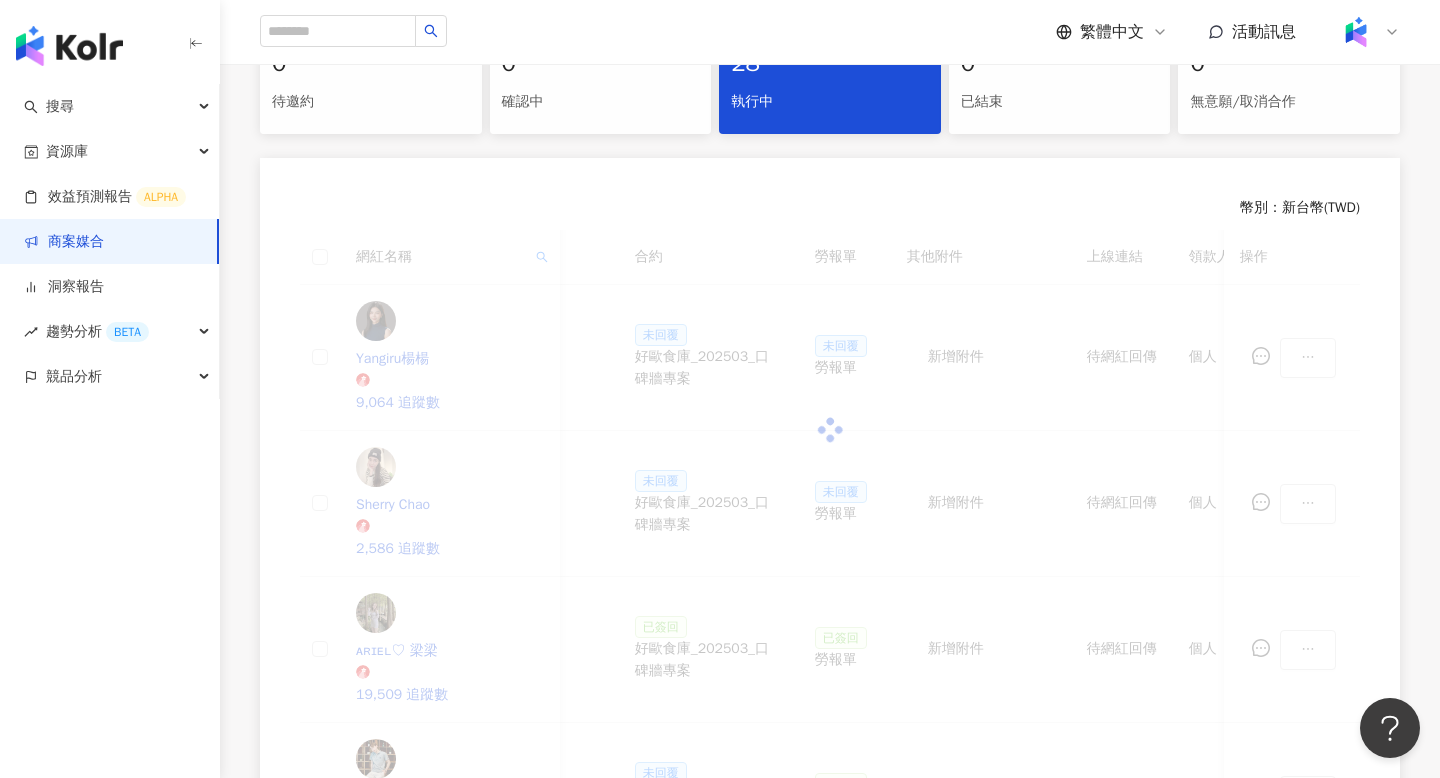 scroll, scrollTop: 363, scrollLeft: 0, axis: vertical 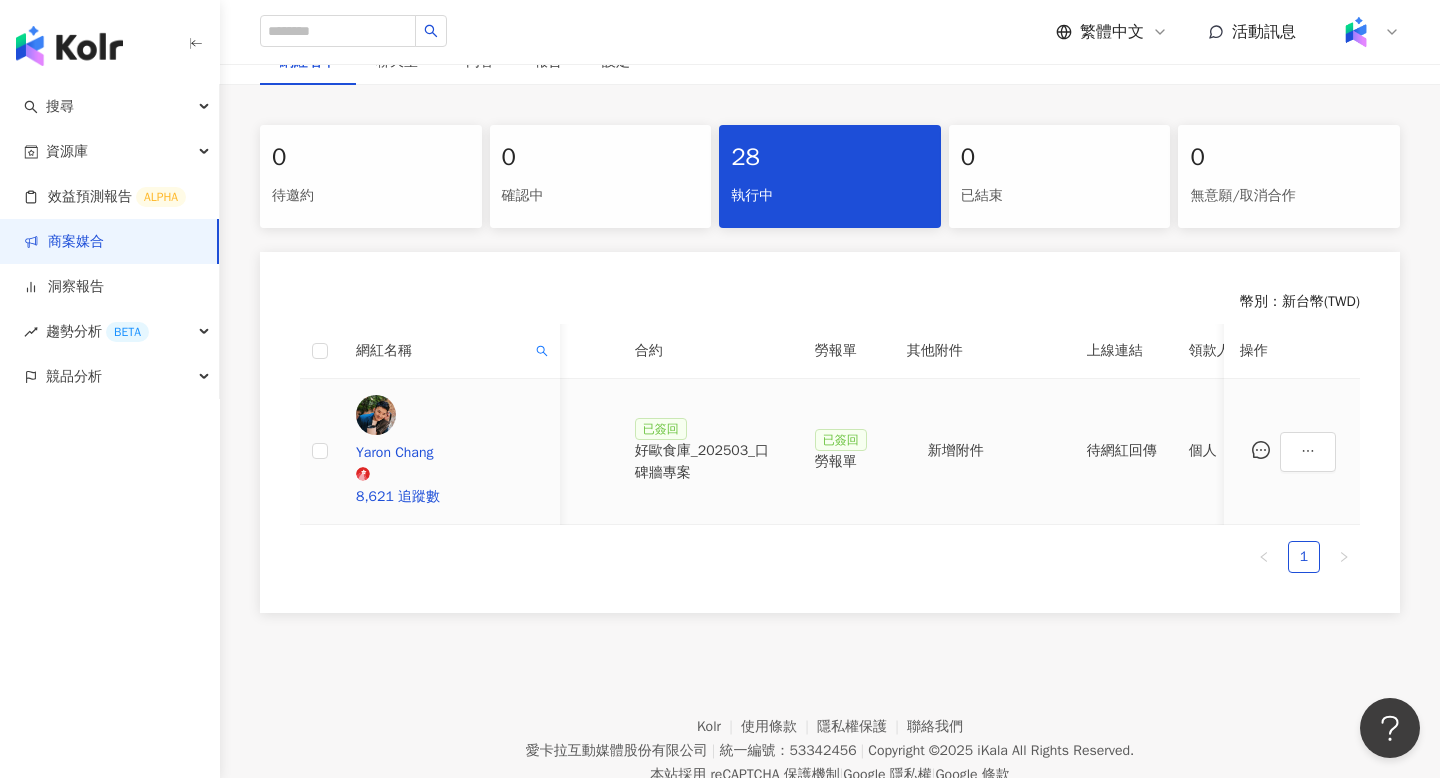 click on "好歐食庫_202503_口碑牆專案" at bounding box center (709, 462) 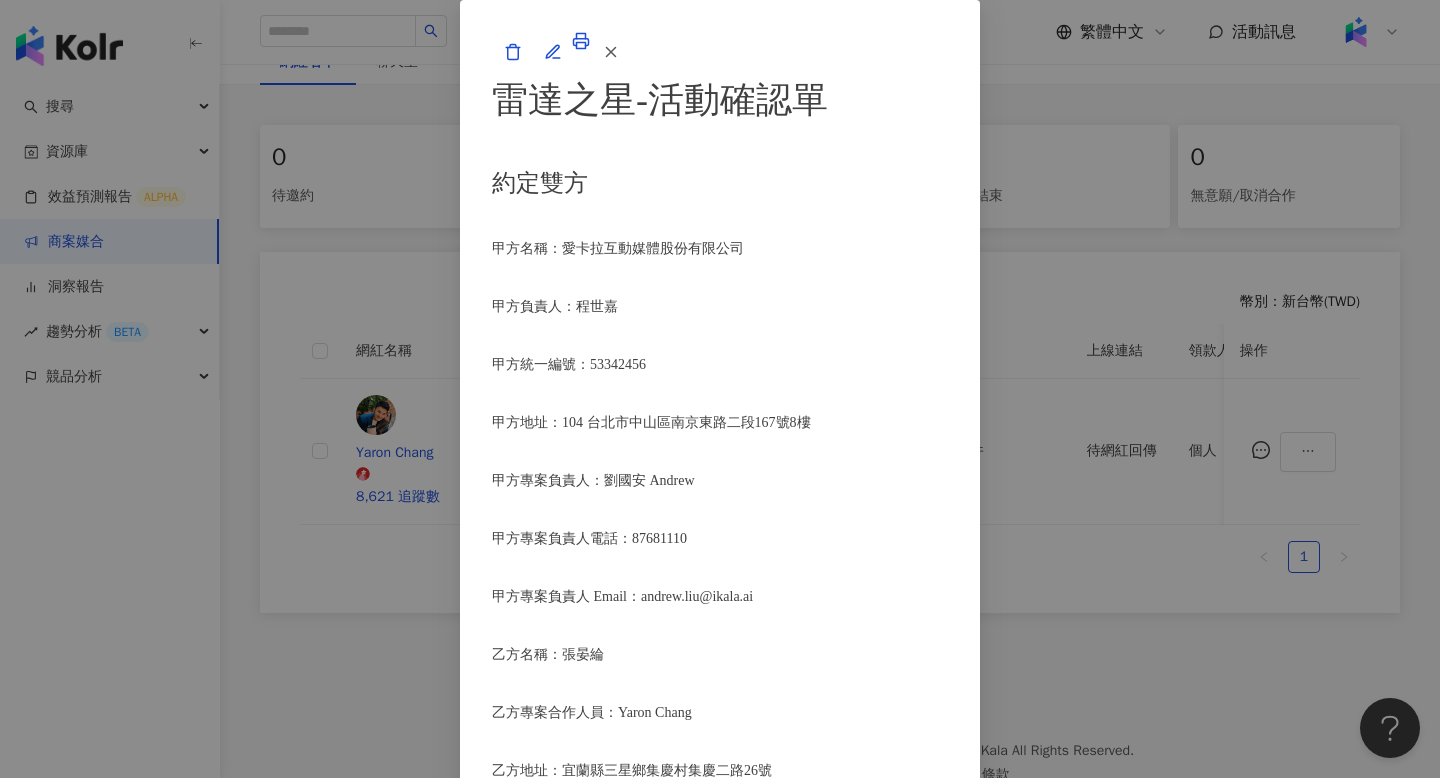 scroll, scrollTop: 2720, scrollLeft: 0, axis: vertical 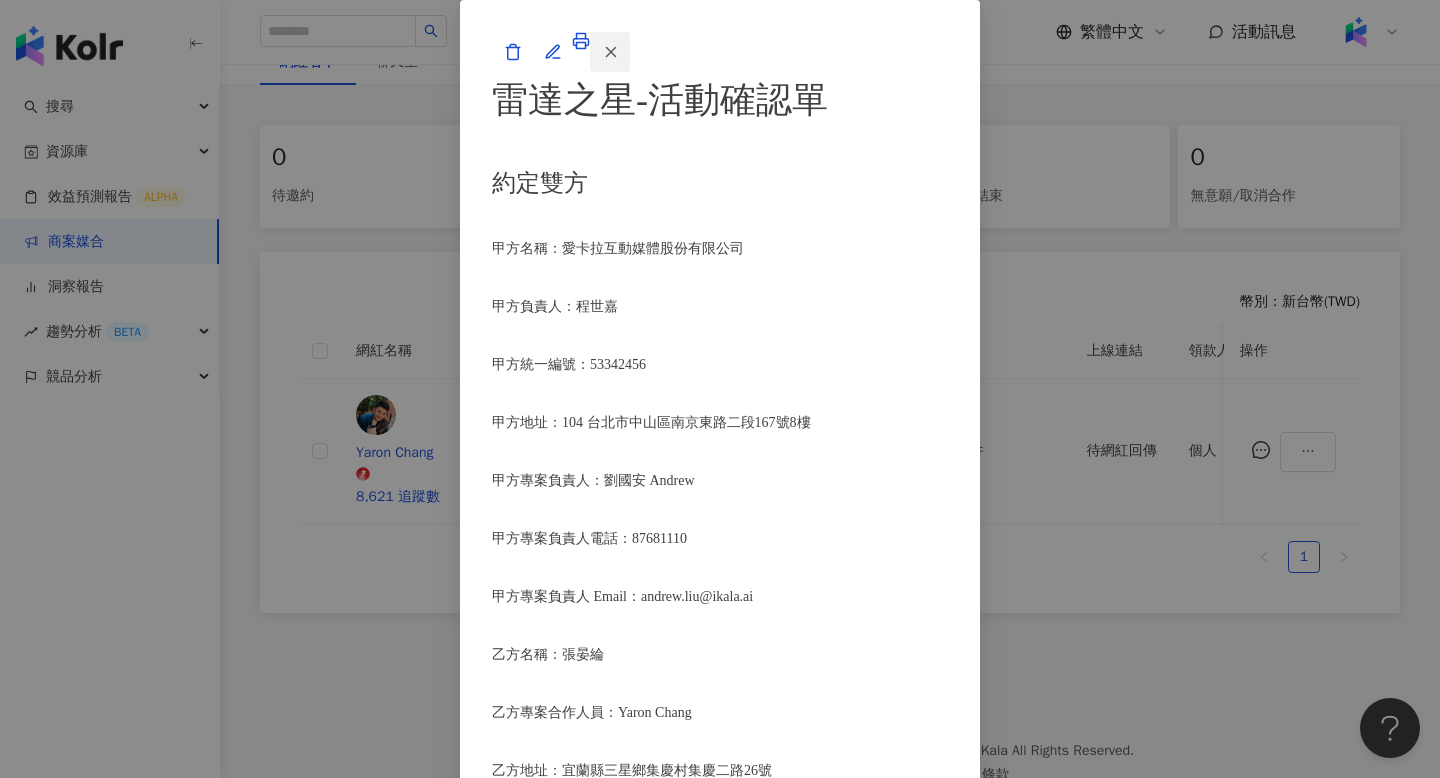 click at bounding box center (610, 52) 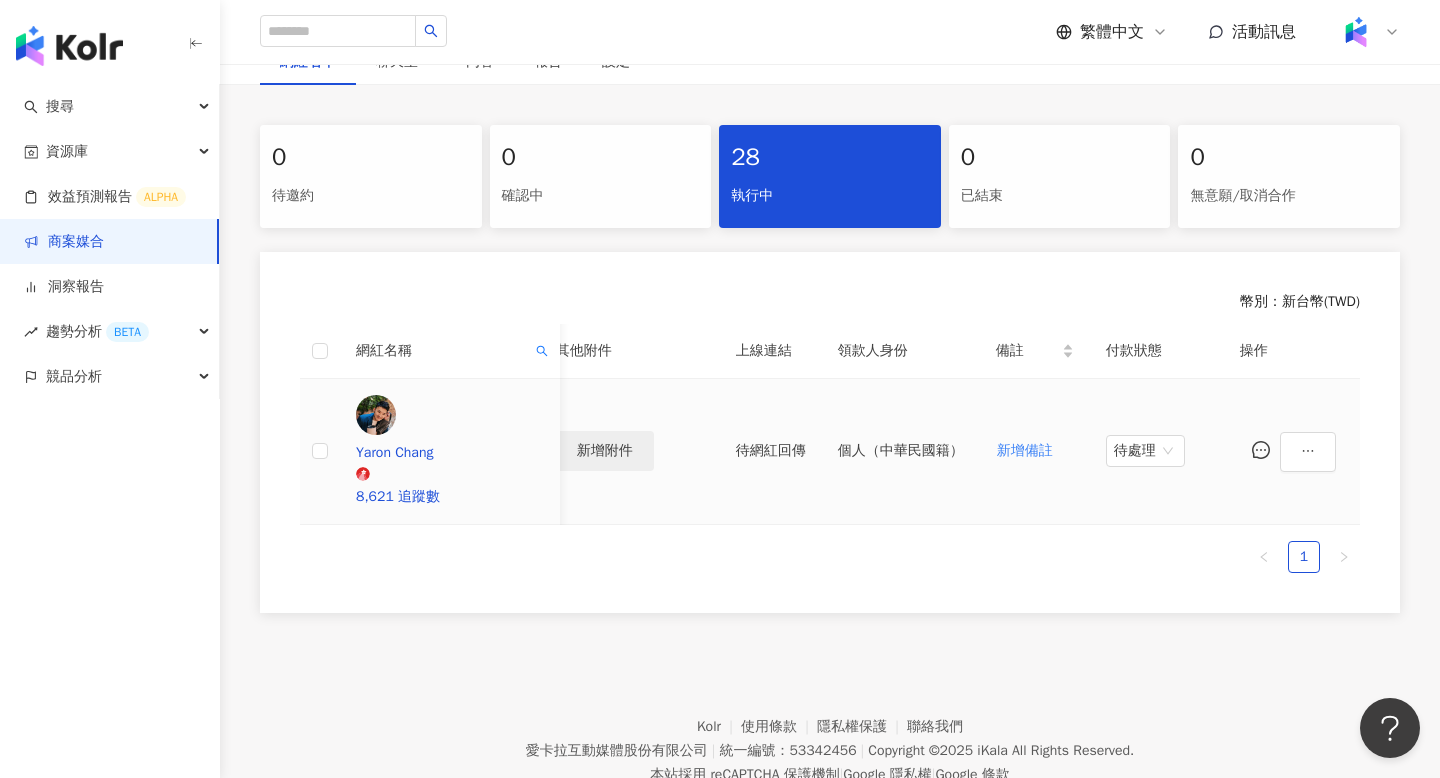 scroll, scrollTop: 0, scrollLeft: 930, axis: horizontal 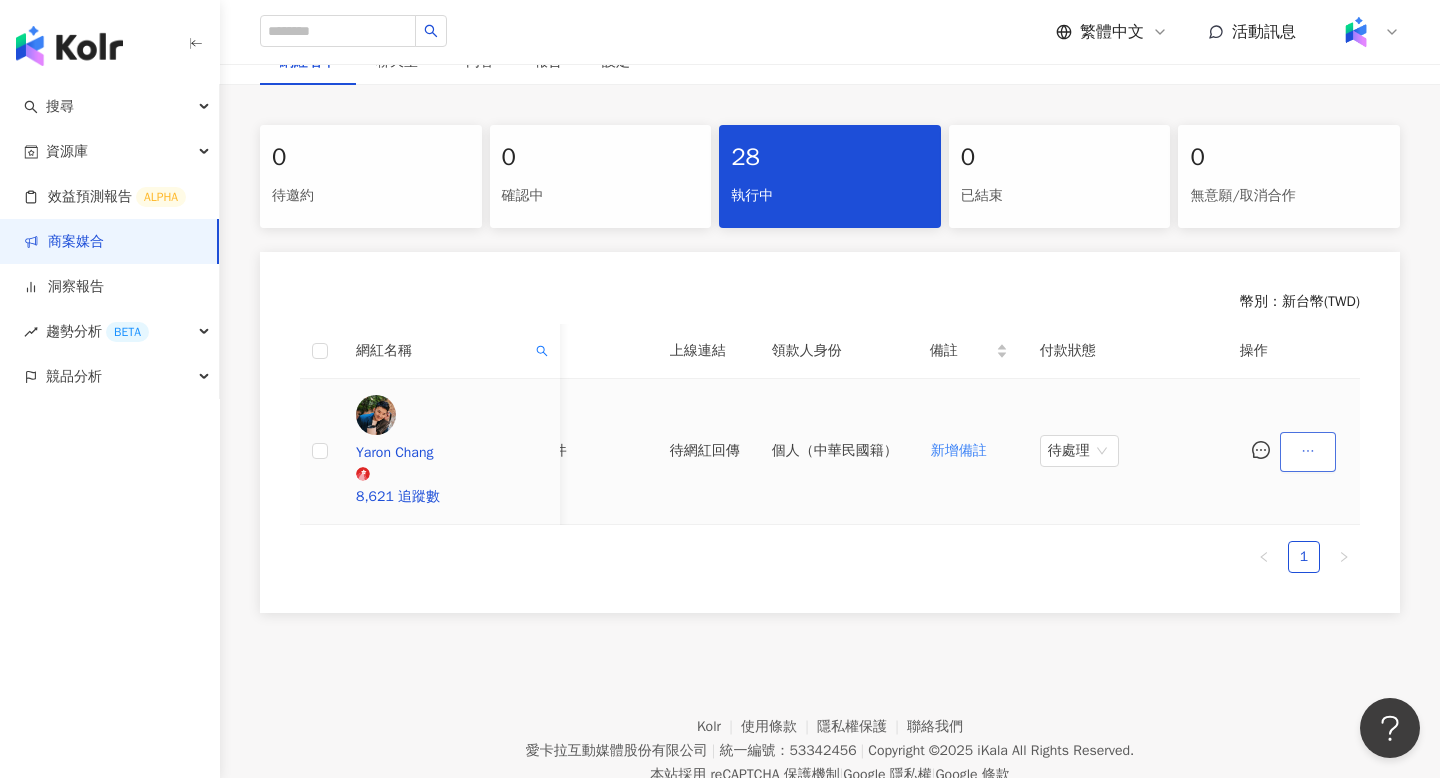 click at bounding box center (1308, 452) 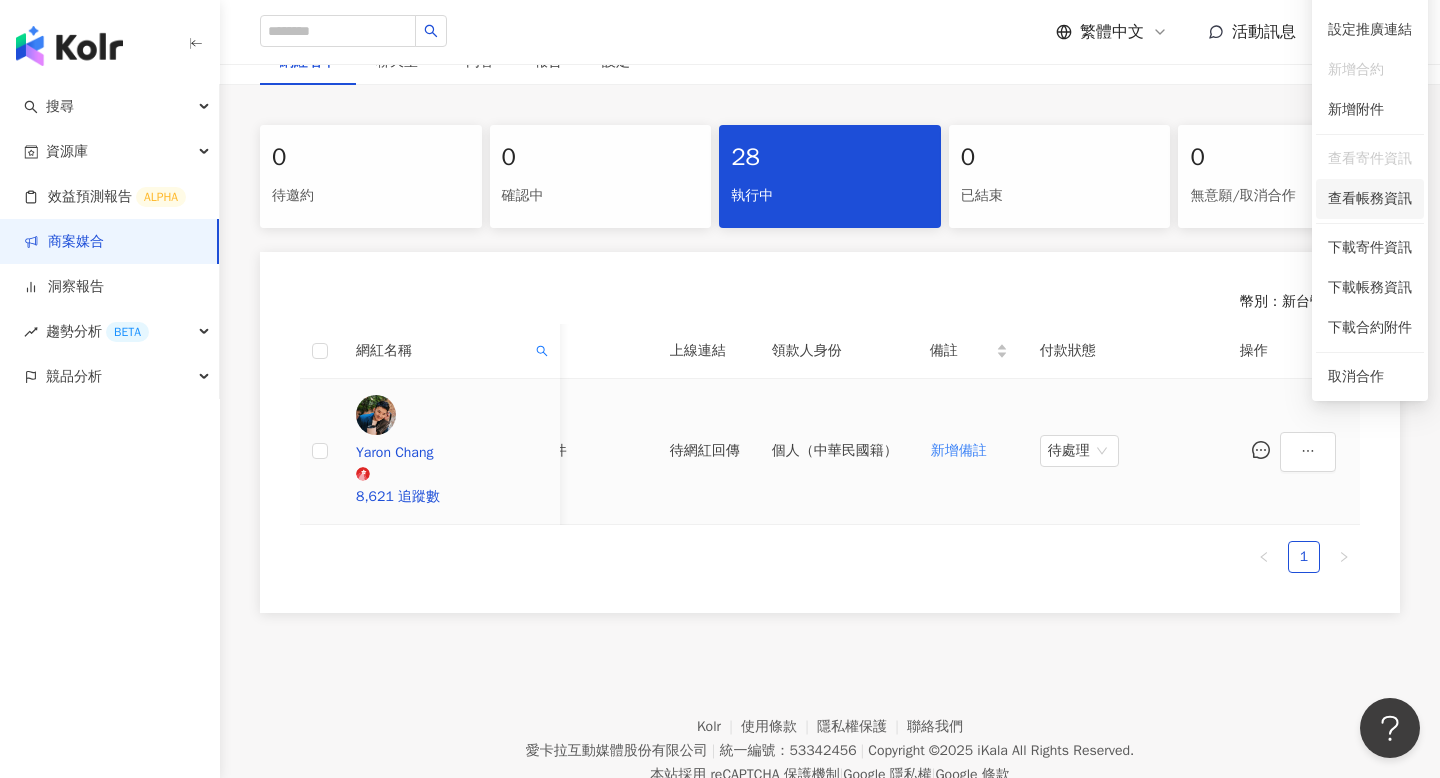 click on "查看帳務資訊" at bounding box center (1370, 199) 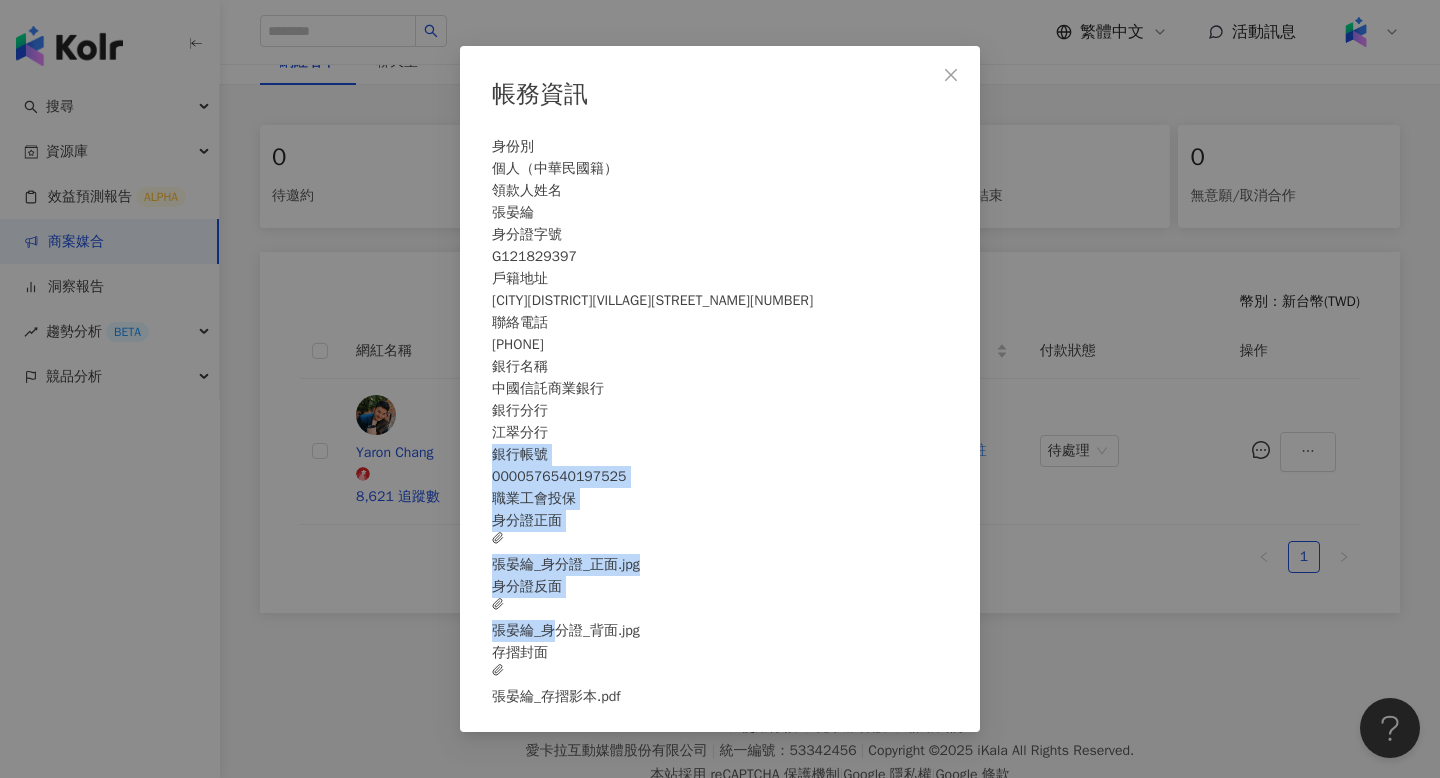 drag, startPoint x: 793, startPoint y: 650, endPoint x: 808, endPoint y: 445, distance: 205.54805 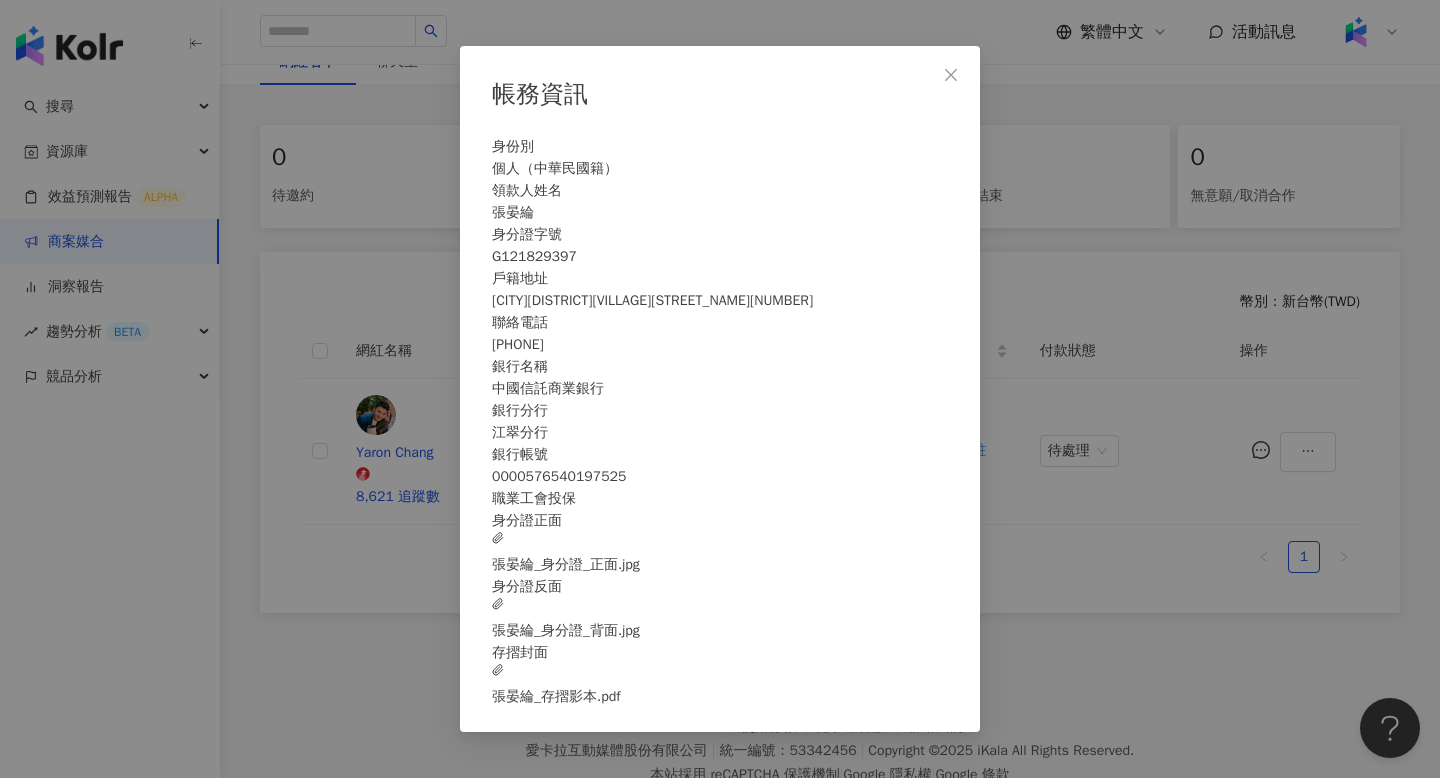click on "0000576540197525" at bounding box center [720, 477] 